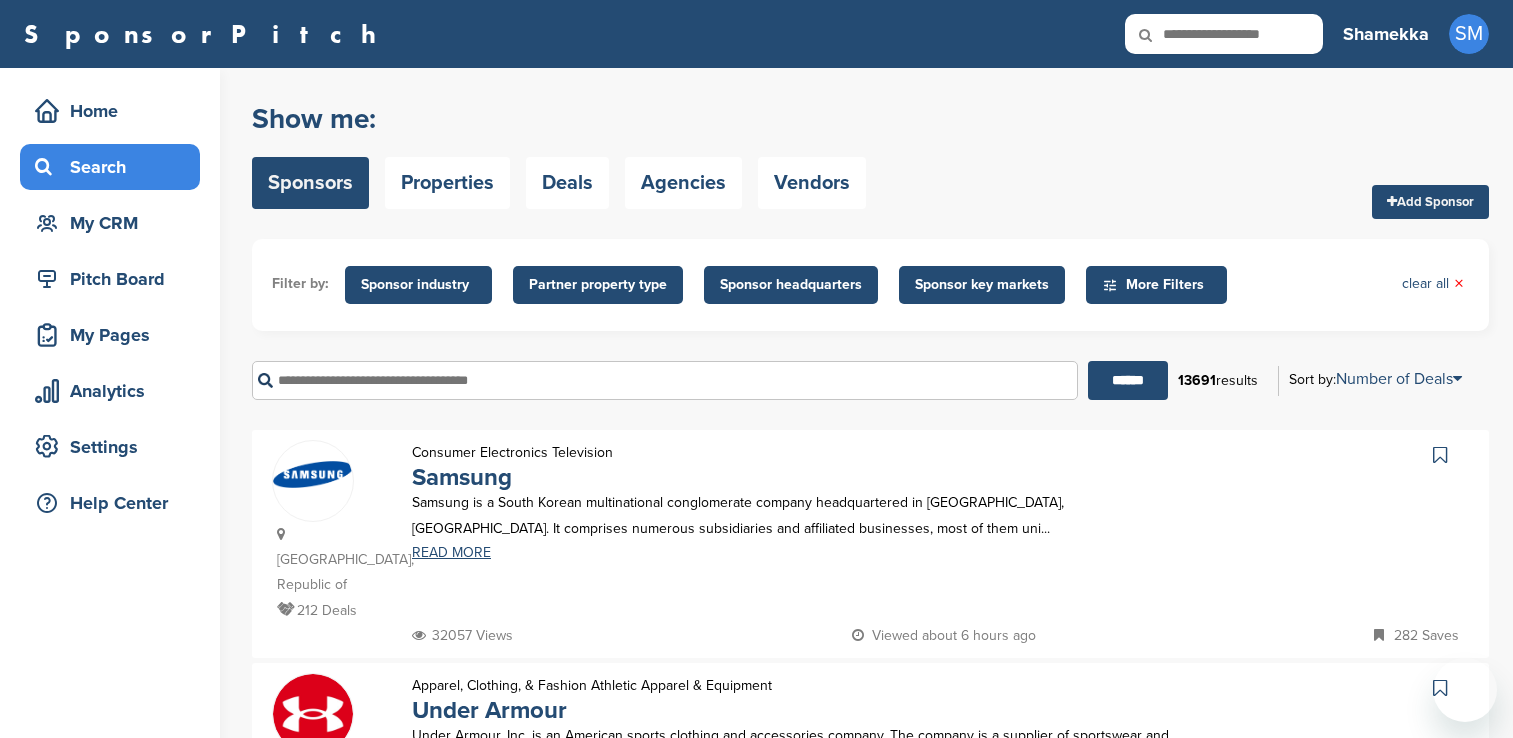 scroll, scrollTop: 1400, scrollLeft: 0, axis: vertical 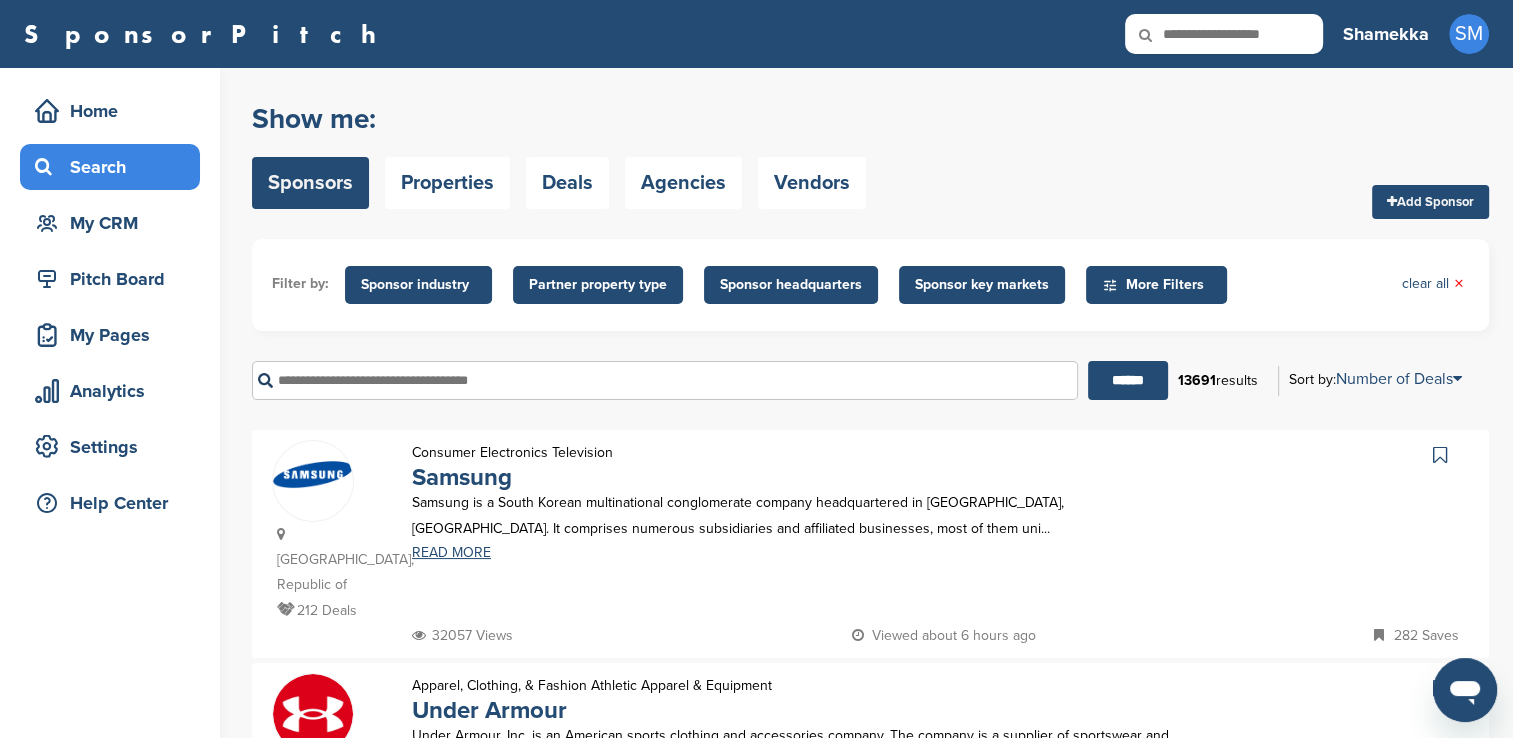 click on "Sponsor headquarters" at bounding box center (791, 285) 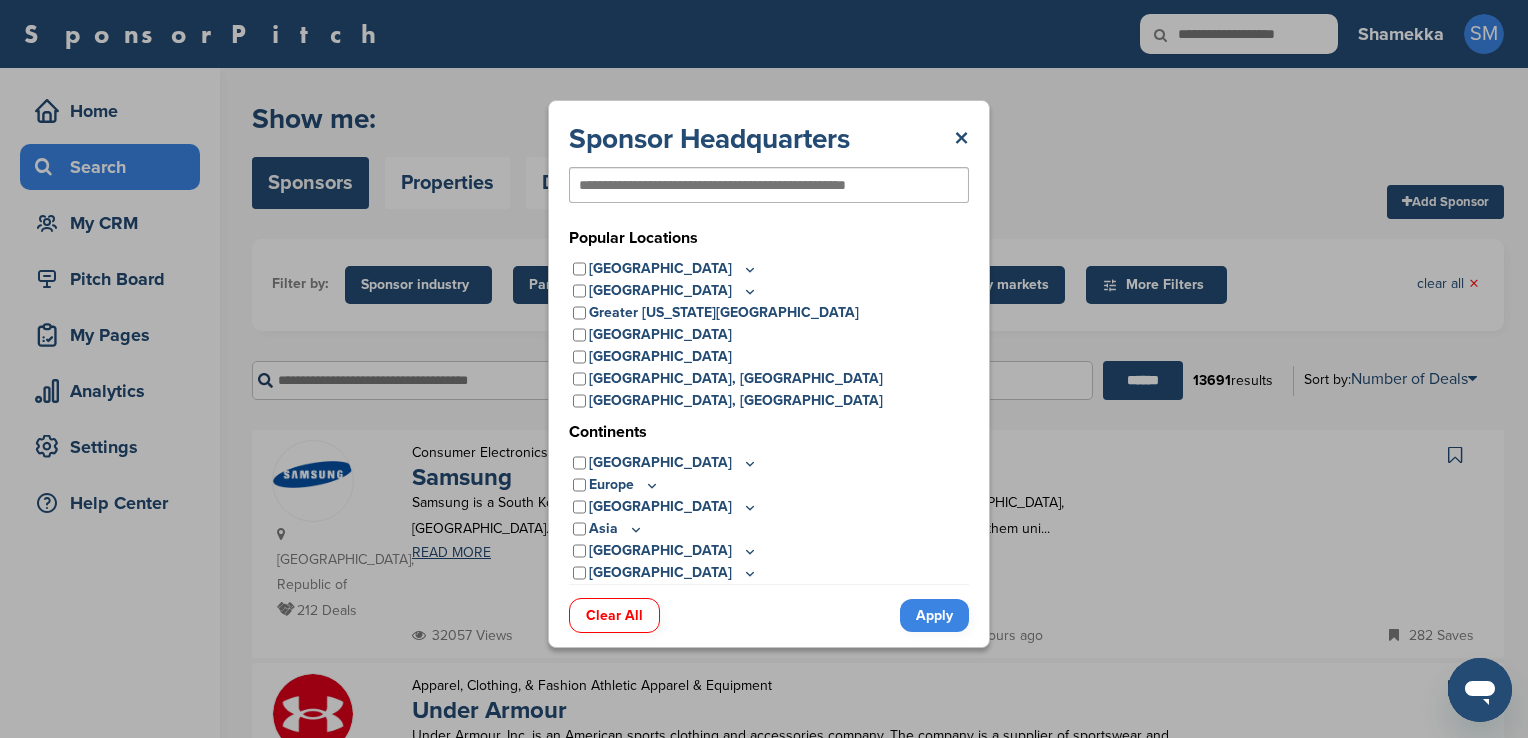 click on "United States" at bounding box center [673, 269] 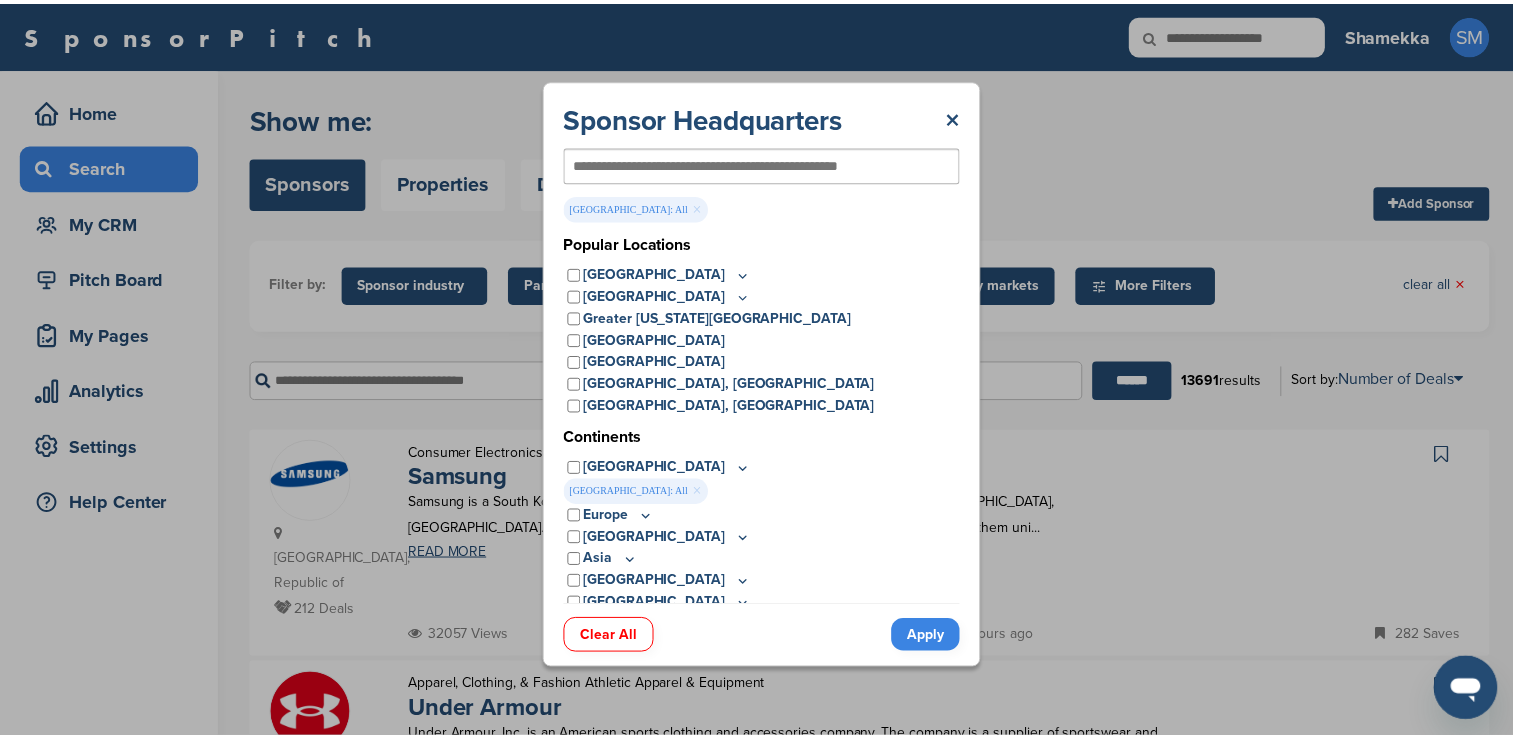 scroll, scrollTop: 10, scrollLeft: 0, axis: vertical 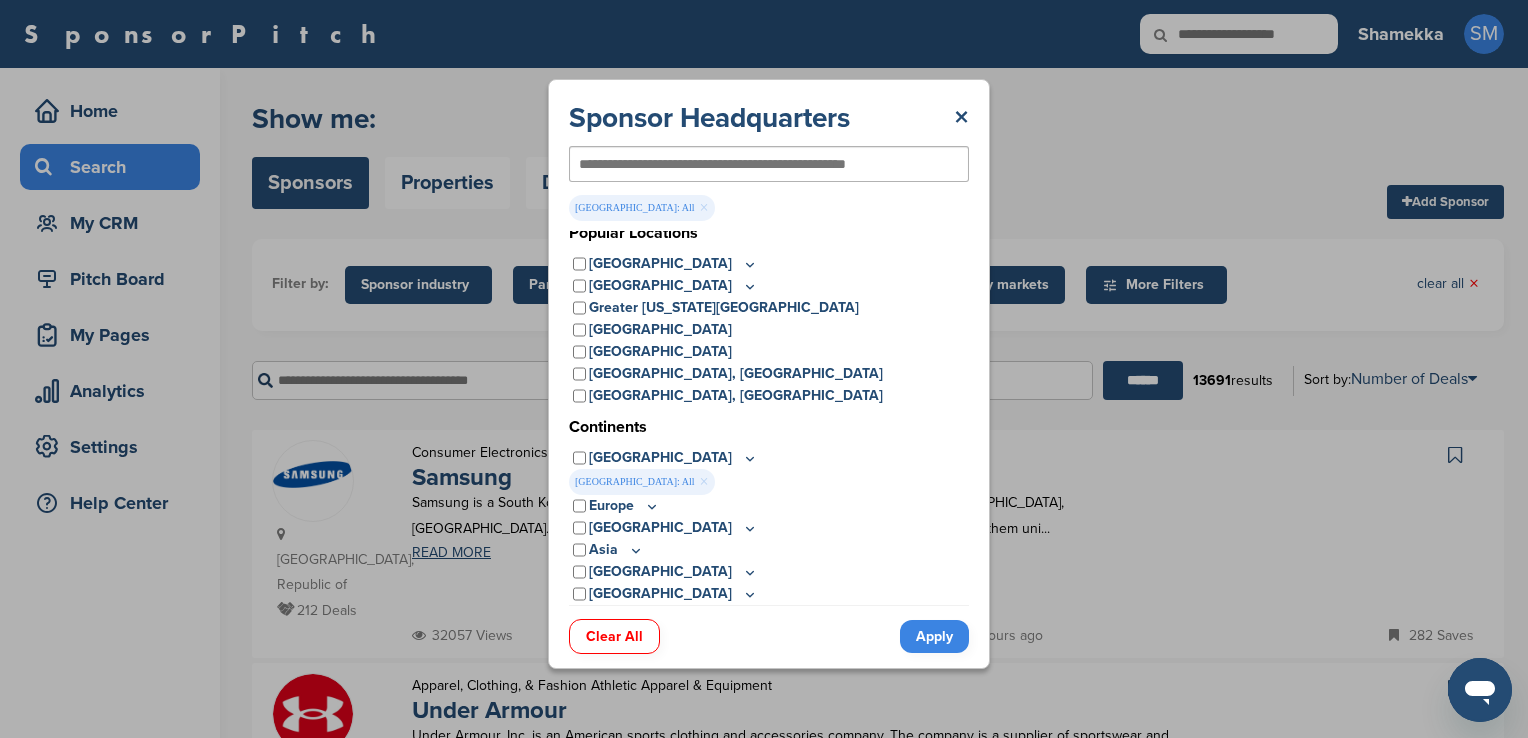 click on "Greater Los Angeles Area" at bounding box center (660, 330) 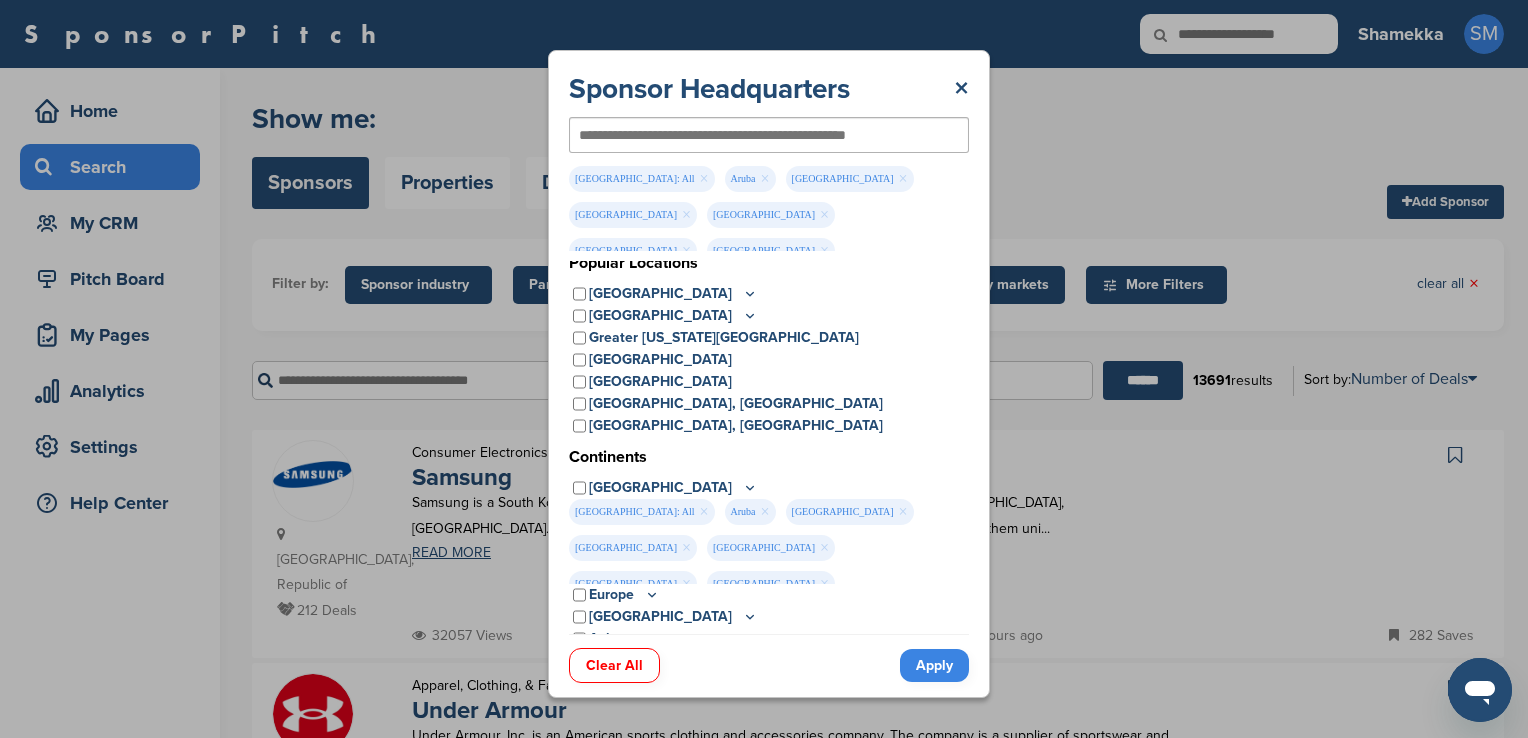 click on "Apply" at bounding box center [934, 665] 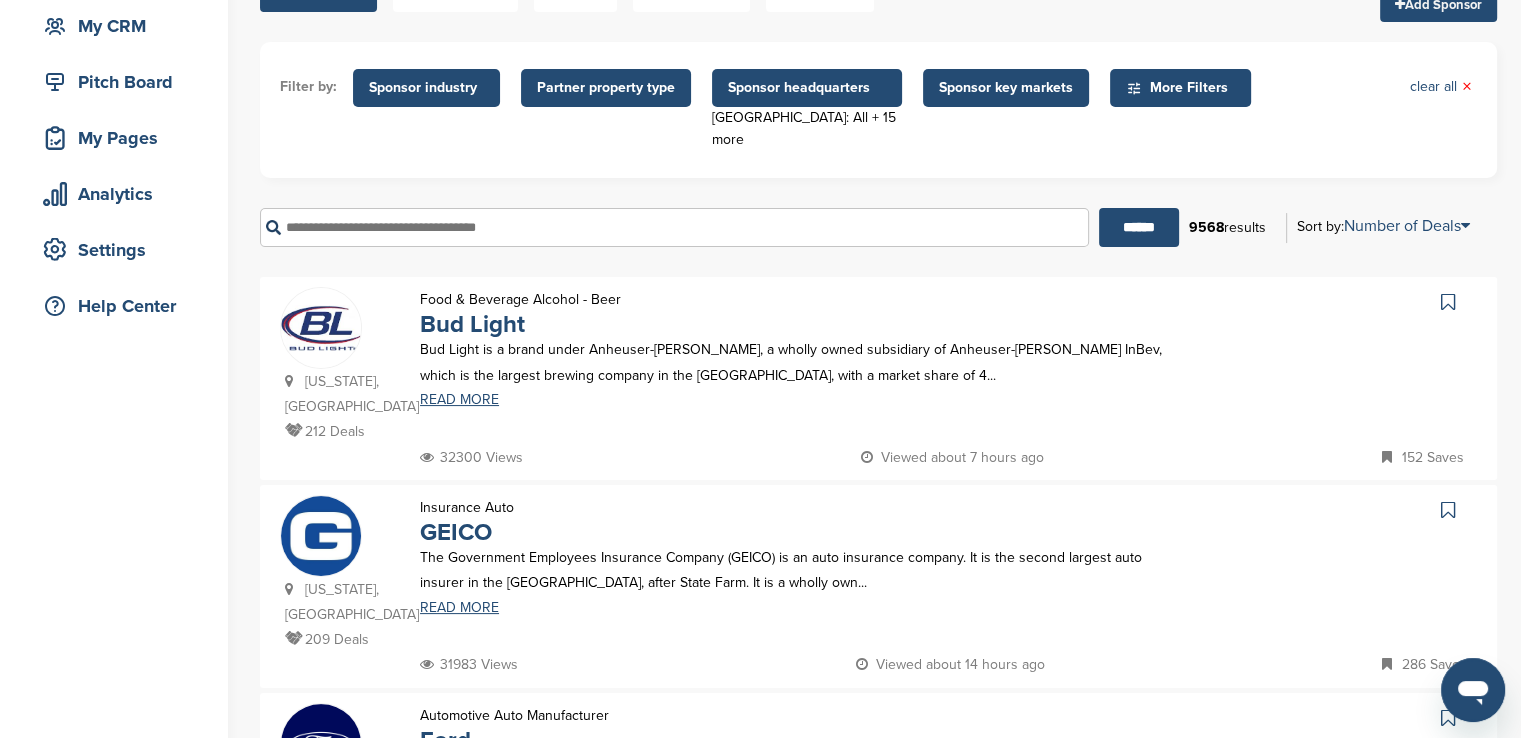 scroll, scrollTop: 0, scrollLeft: 0, axis: both 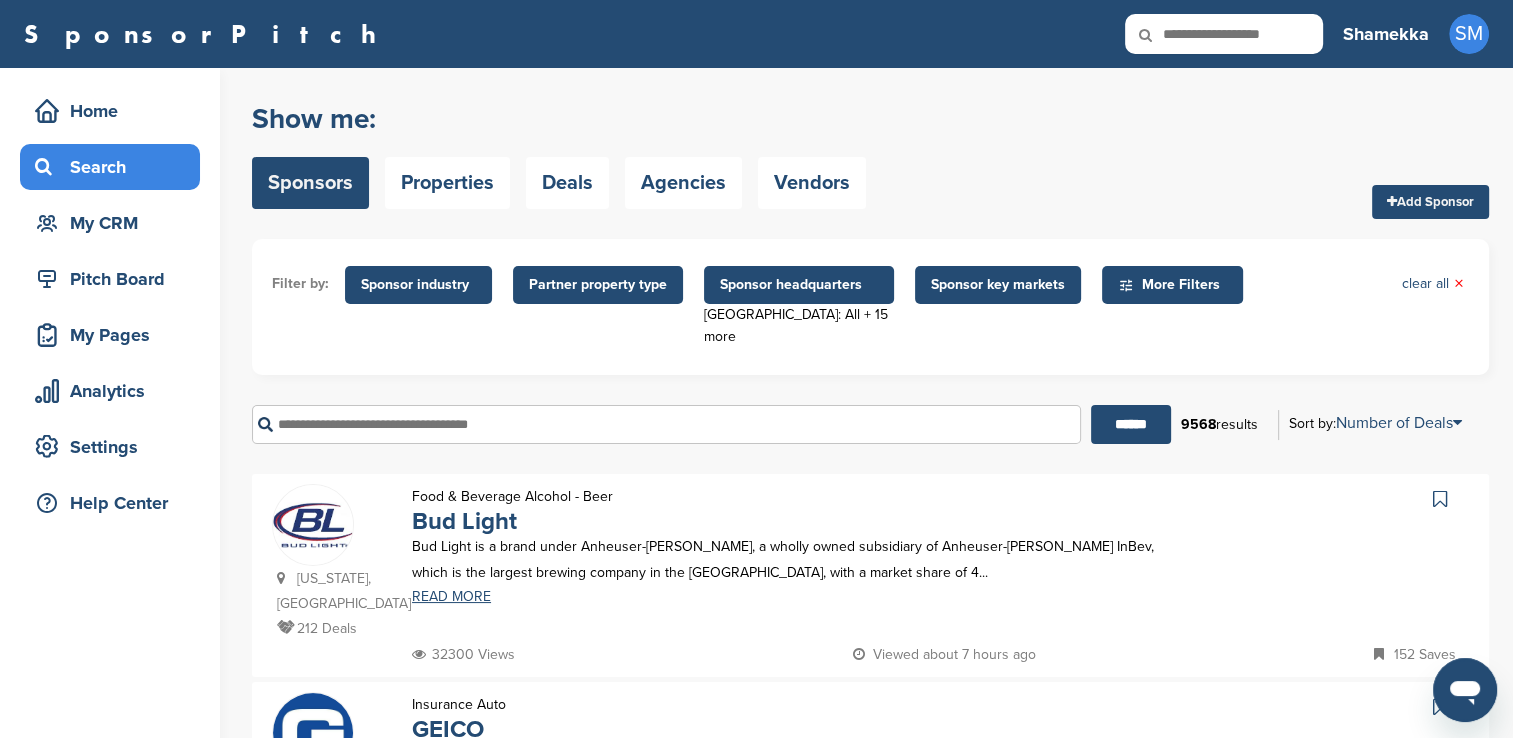 click on "Sponsor headquarters" at bounding box center (799, 285) 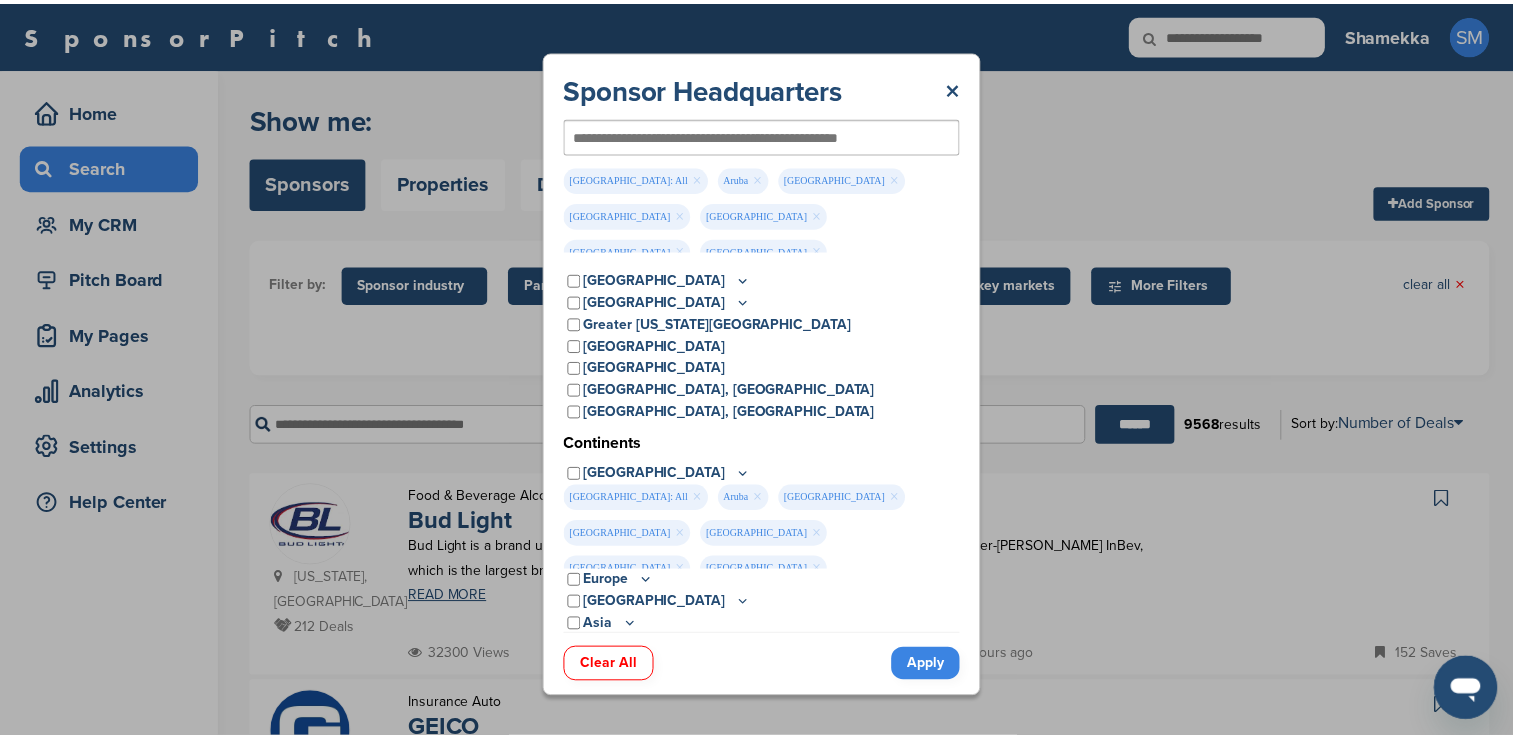 scroll, scrollTop: 0, scrollLeft: 0, axis: both 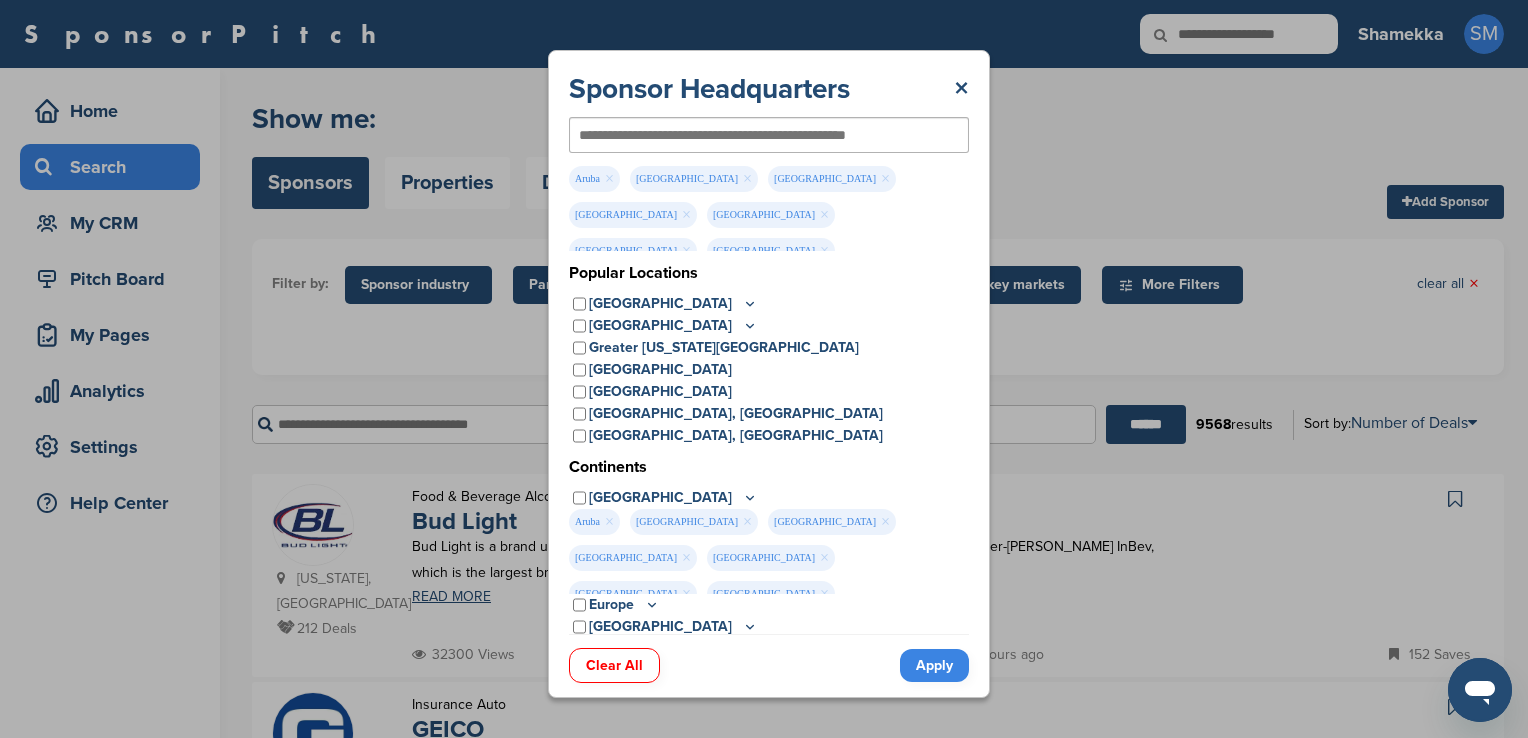 click on "Apply" at bounding box center [934, 665] 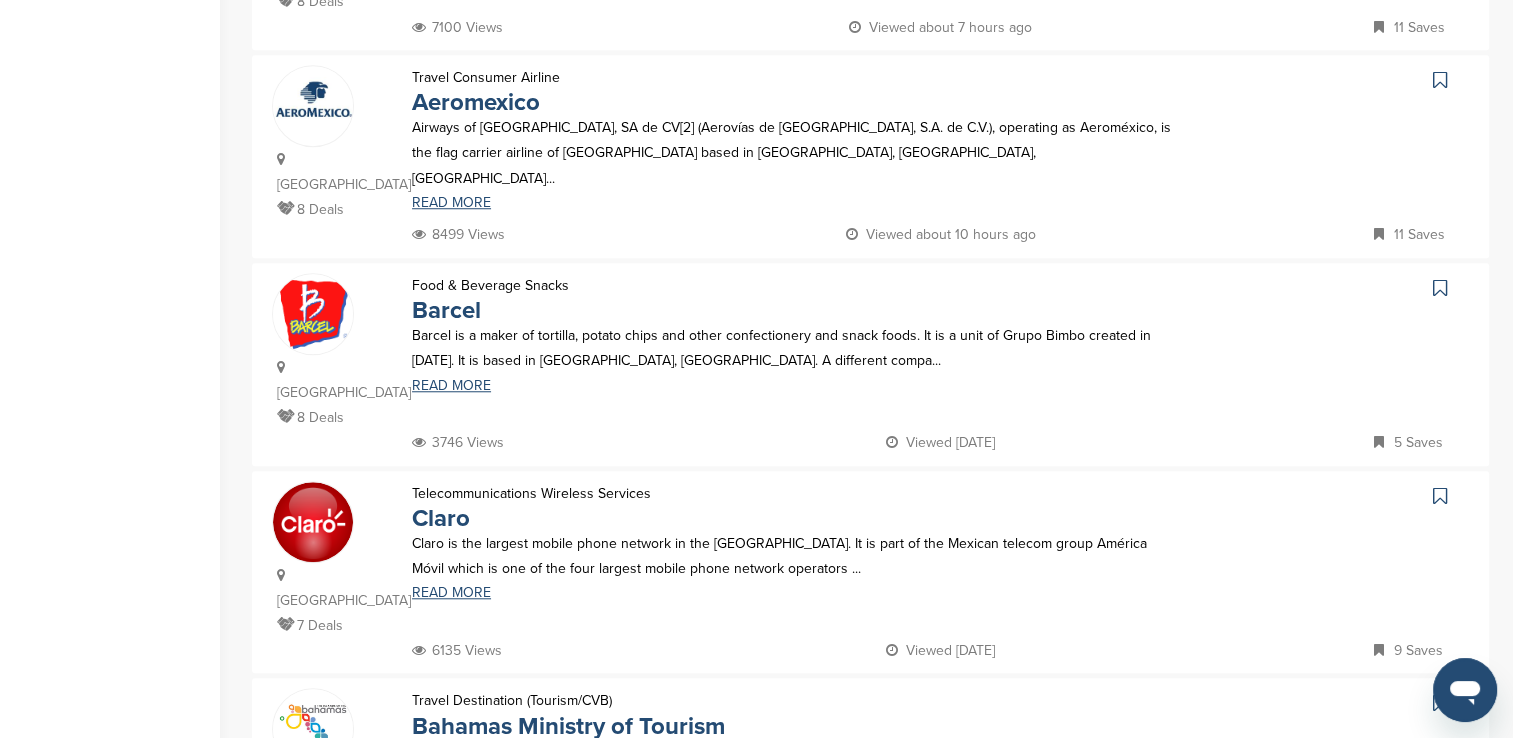scroll, scrollTop: 1800, scrollLeft: 0, axis: vertical 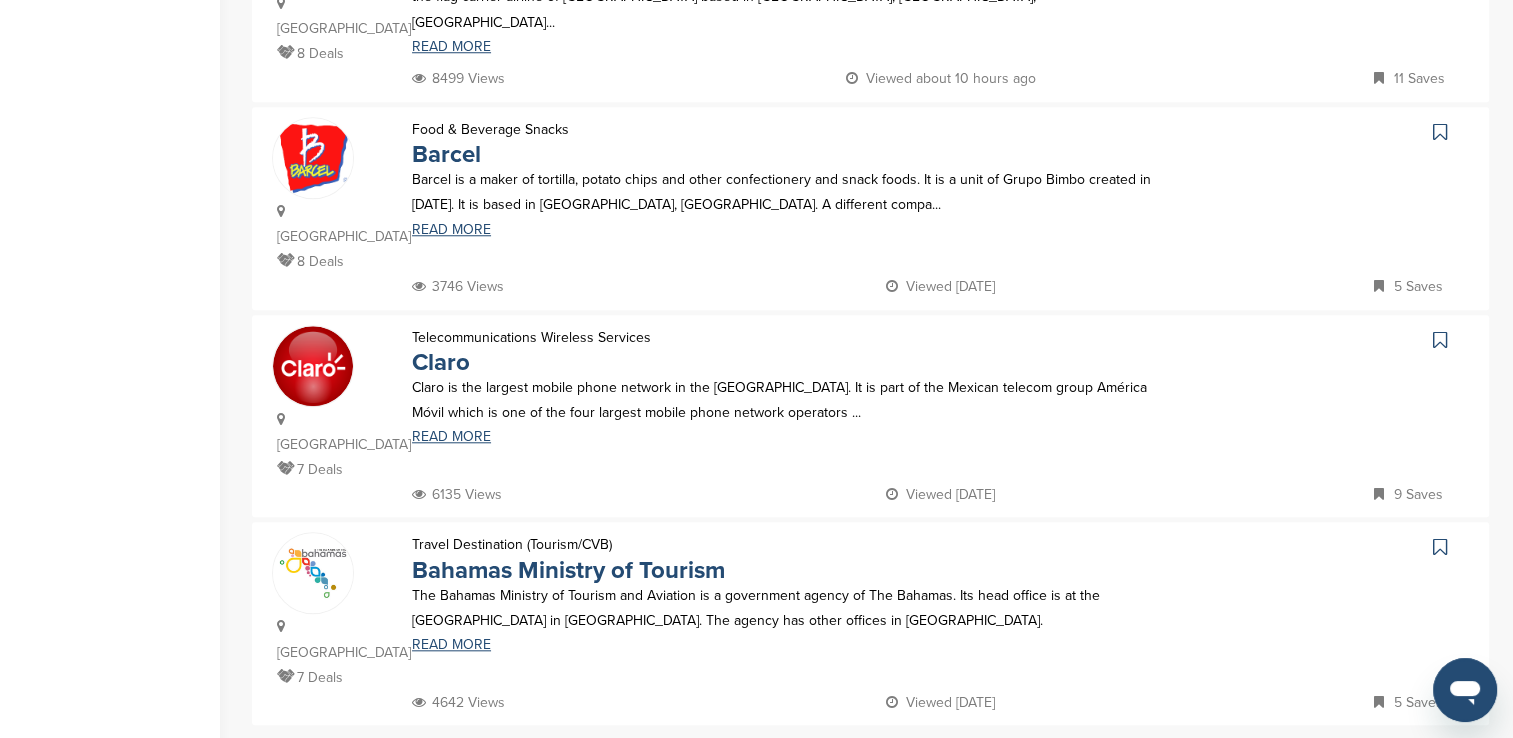 click on "You have reached your monthly limit. Please upgrade to access more.
Upgrade on SponsorPitch to:
Filter 10,000+ Active Sponsors
Unlock Unique Sponsor Profiles for Each Sponsor
Research 50,000+ Documented Sponsorship Deals
Connect with Sponsorship Decision Makers
Upgrade Now
Show me:
Sponsors
Properties
Deals
Agencies
Vendors
Add Sponsor
Filter by:
Sponsor industry
Sponsor Industry
×
Apparel, Clothing, & Fashion
Accessories
Athletic Apparel & Equipment
Backpacks
Clothing Line
Eyewear
Footwear
Formalwear
Fragrance
Handbags
Hats
Jewelry
Other
Outdoor clothing
Outerwear
Swimwear
Underwear
Uniforms
Watches" at bounding box center [882, -451] 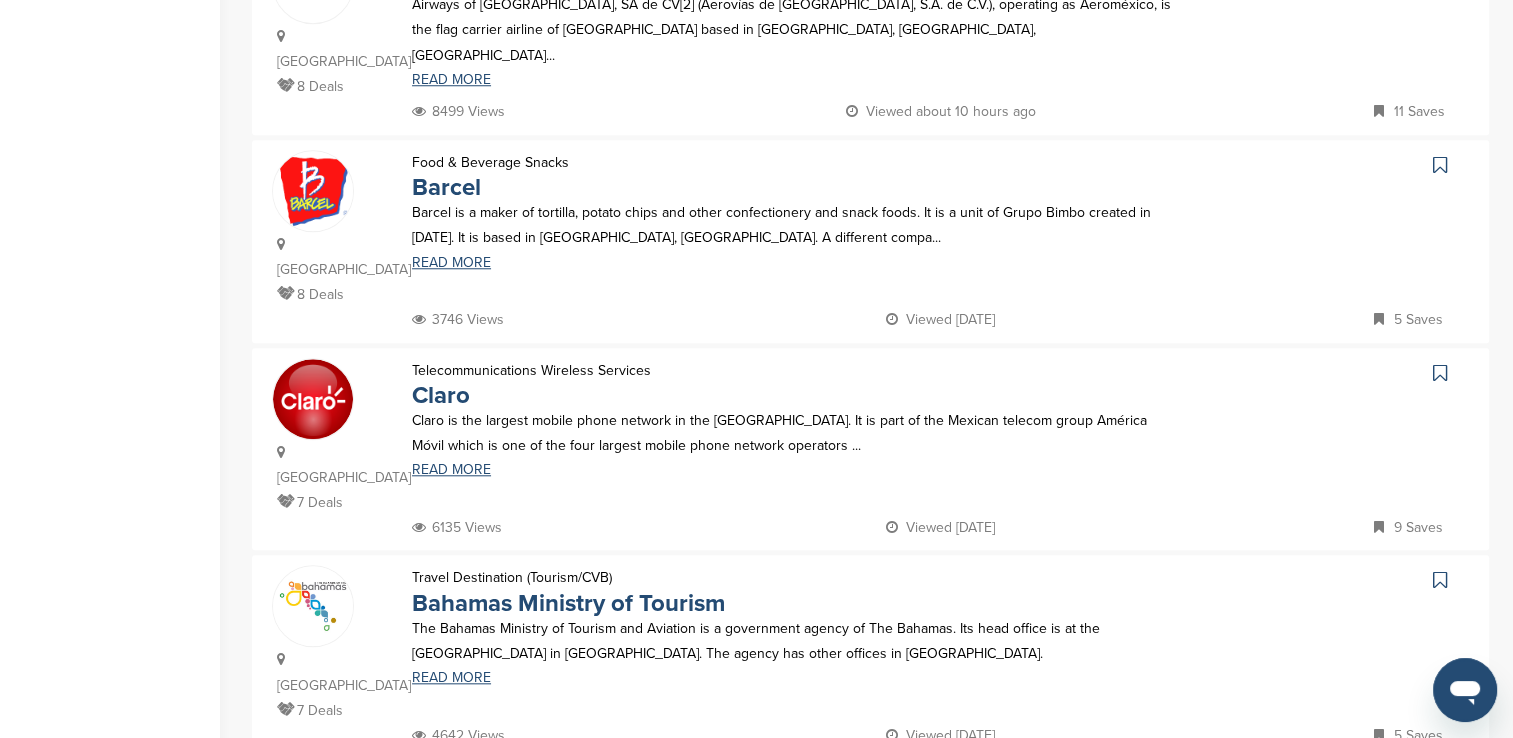 click on "1" at bounding box center [765, 800] 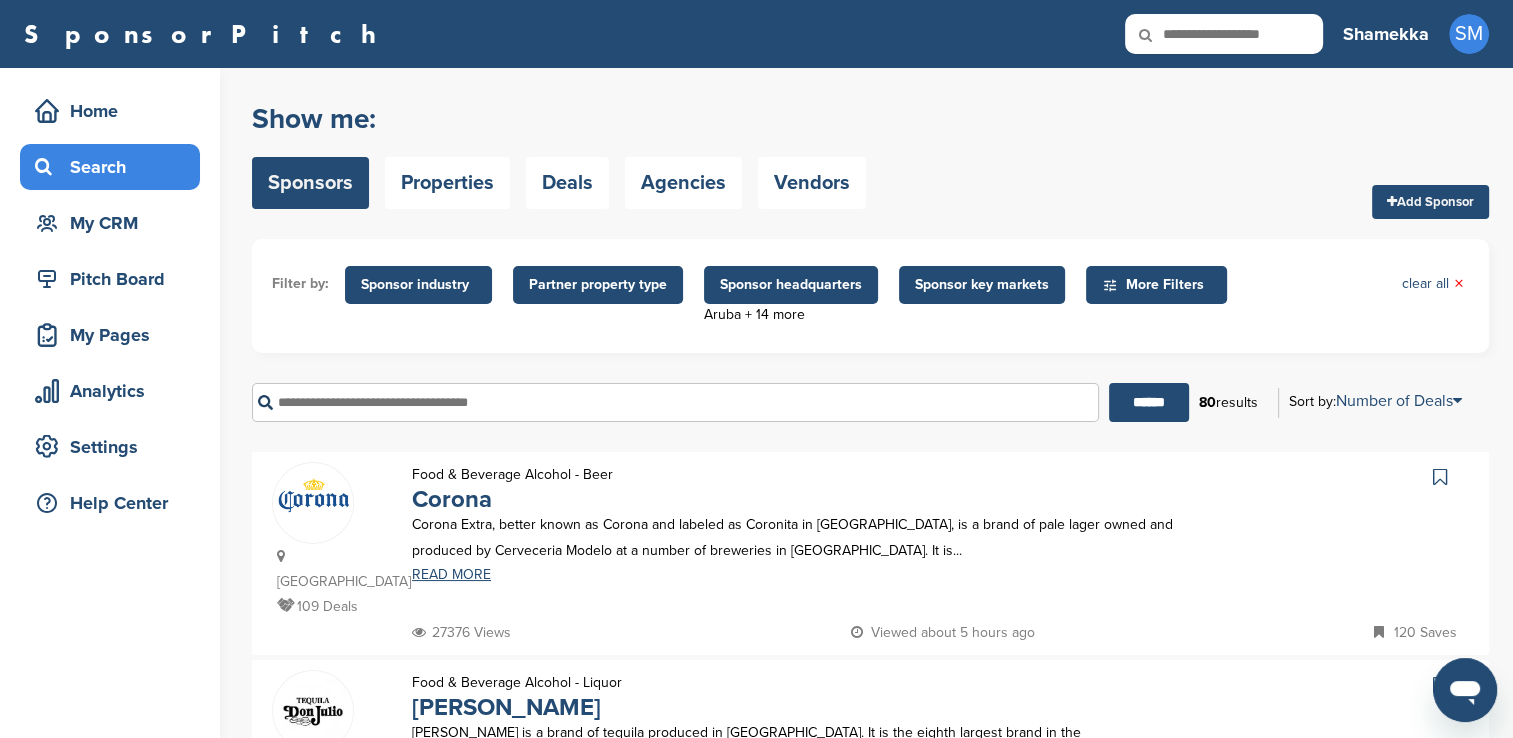click on "Sponsor headquarters" at bounding box center (791, 285) 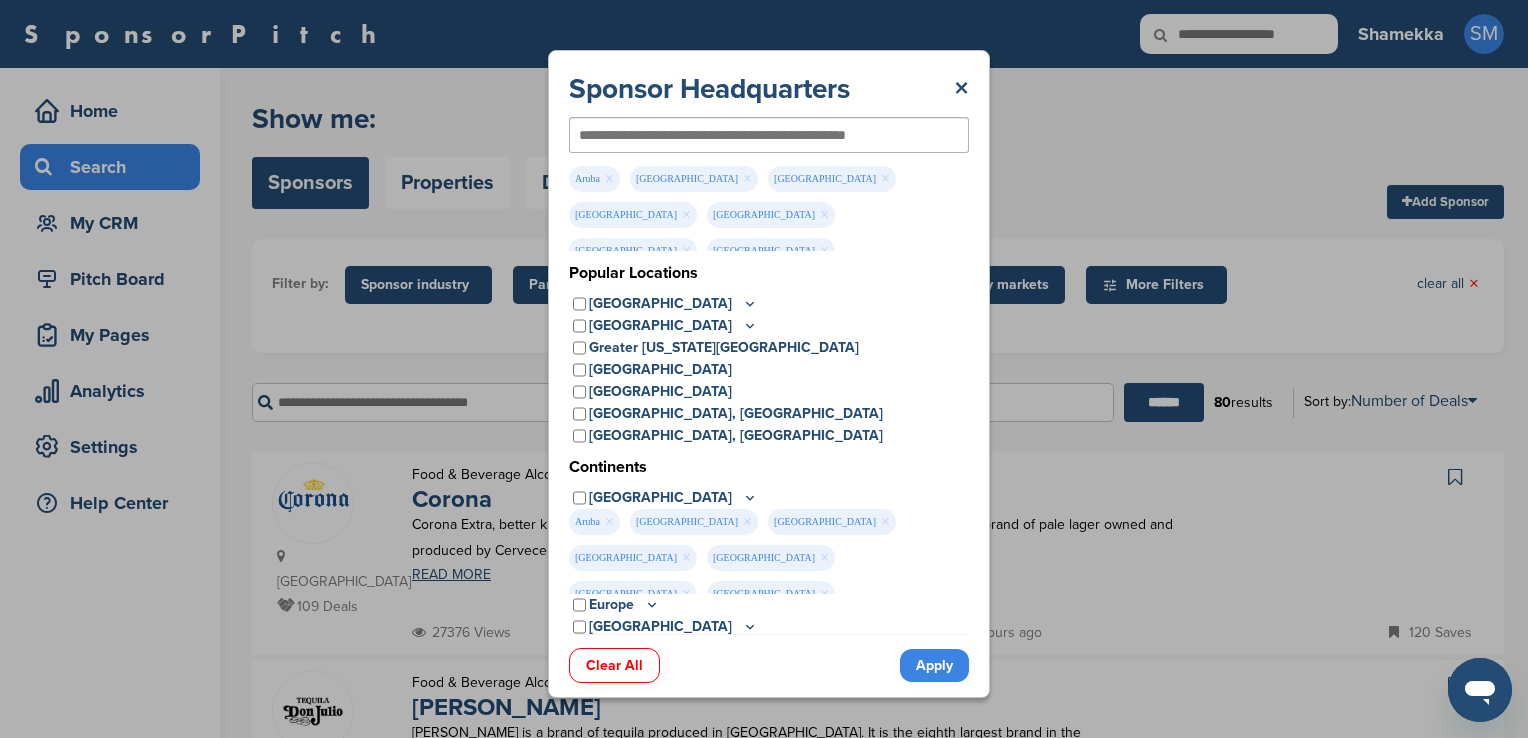 click on "Apply" at bounding box center [934, 665] 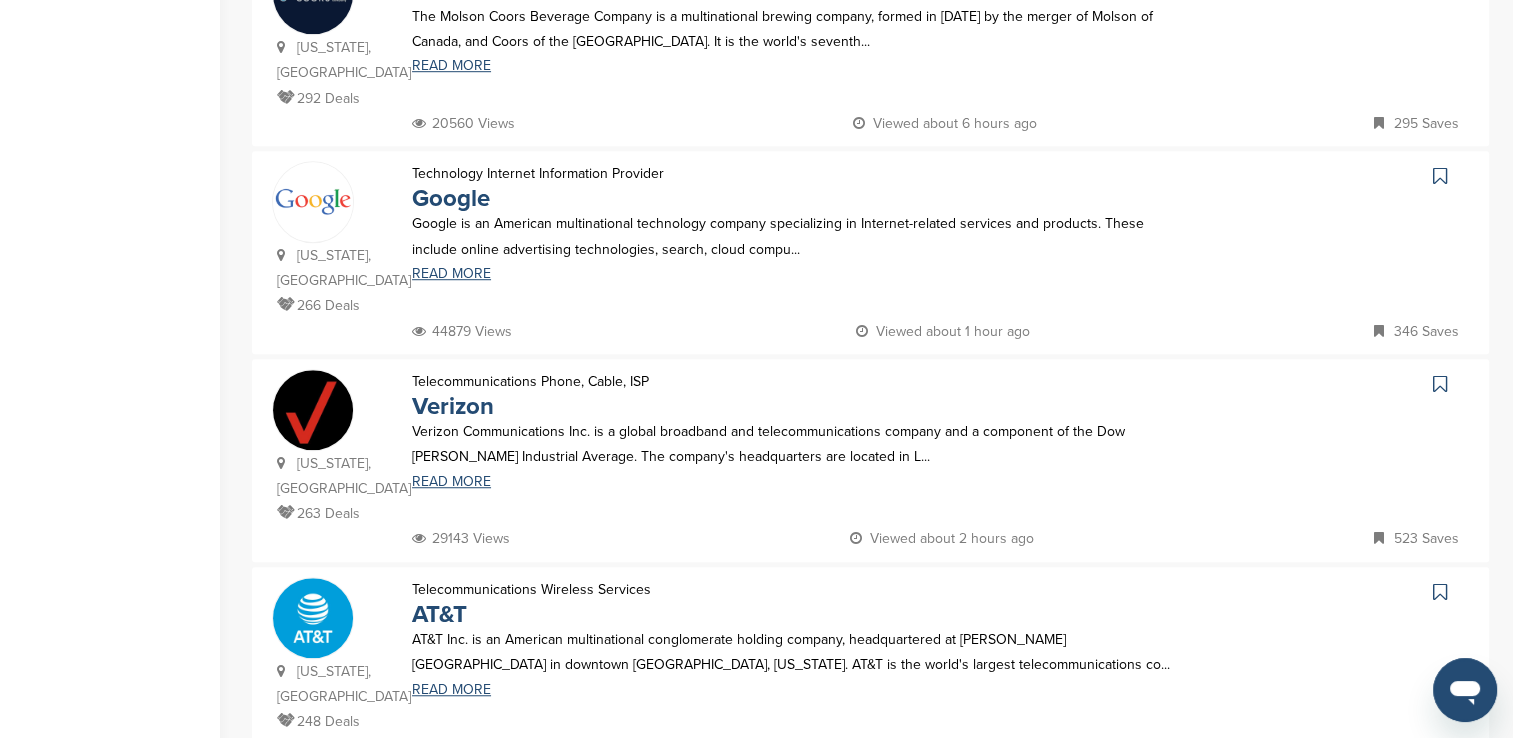scroll, scrollTop: 1500, scrollLeft: 0, axis: vertical 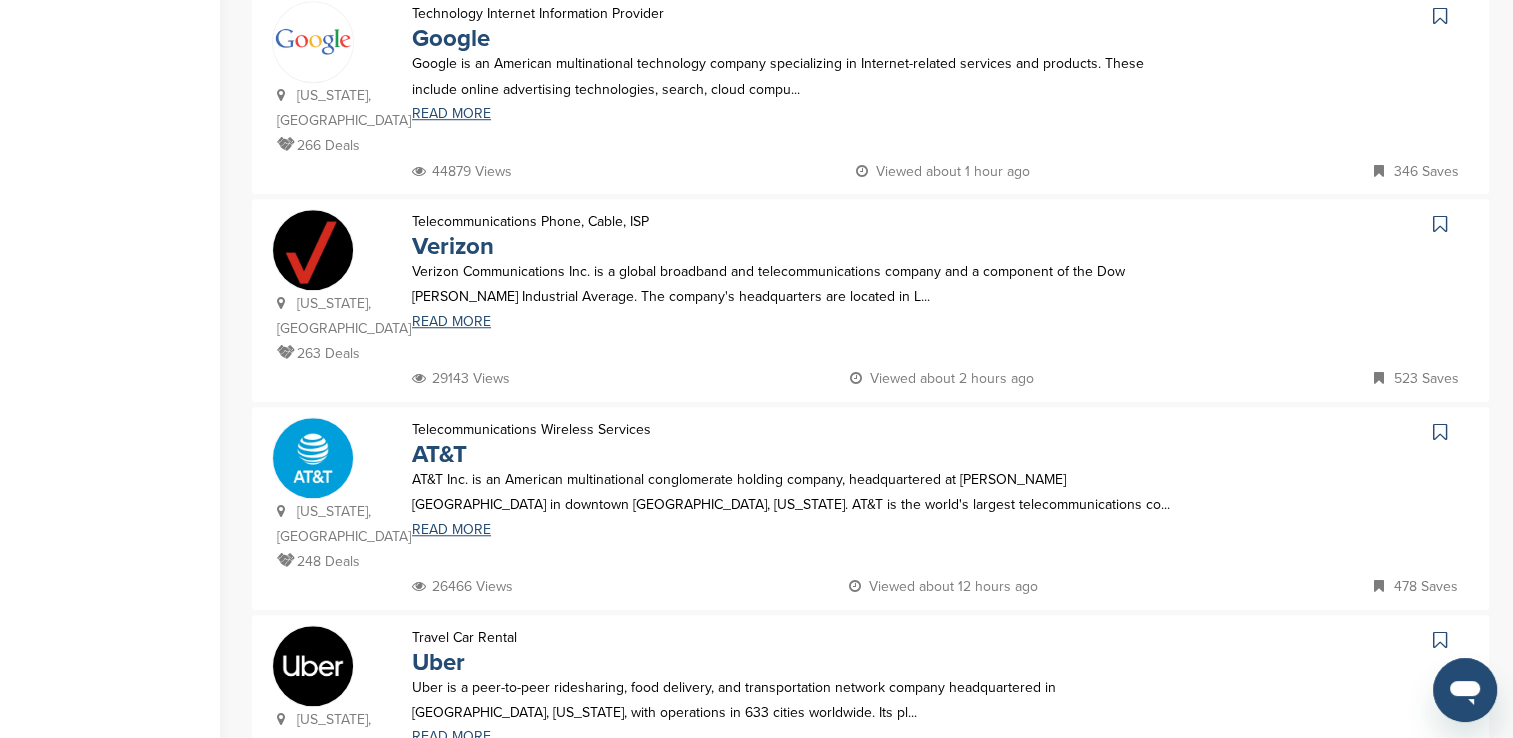 click on "AT&T Inc. is an American multinational conglomerate holding company, headquartered at Whitacre Tower in downtown Dallas, Texas. AT&T is the world's largest telecommunications co..." at bounding box center (796, 492) 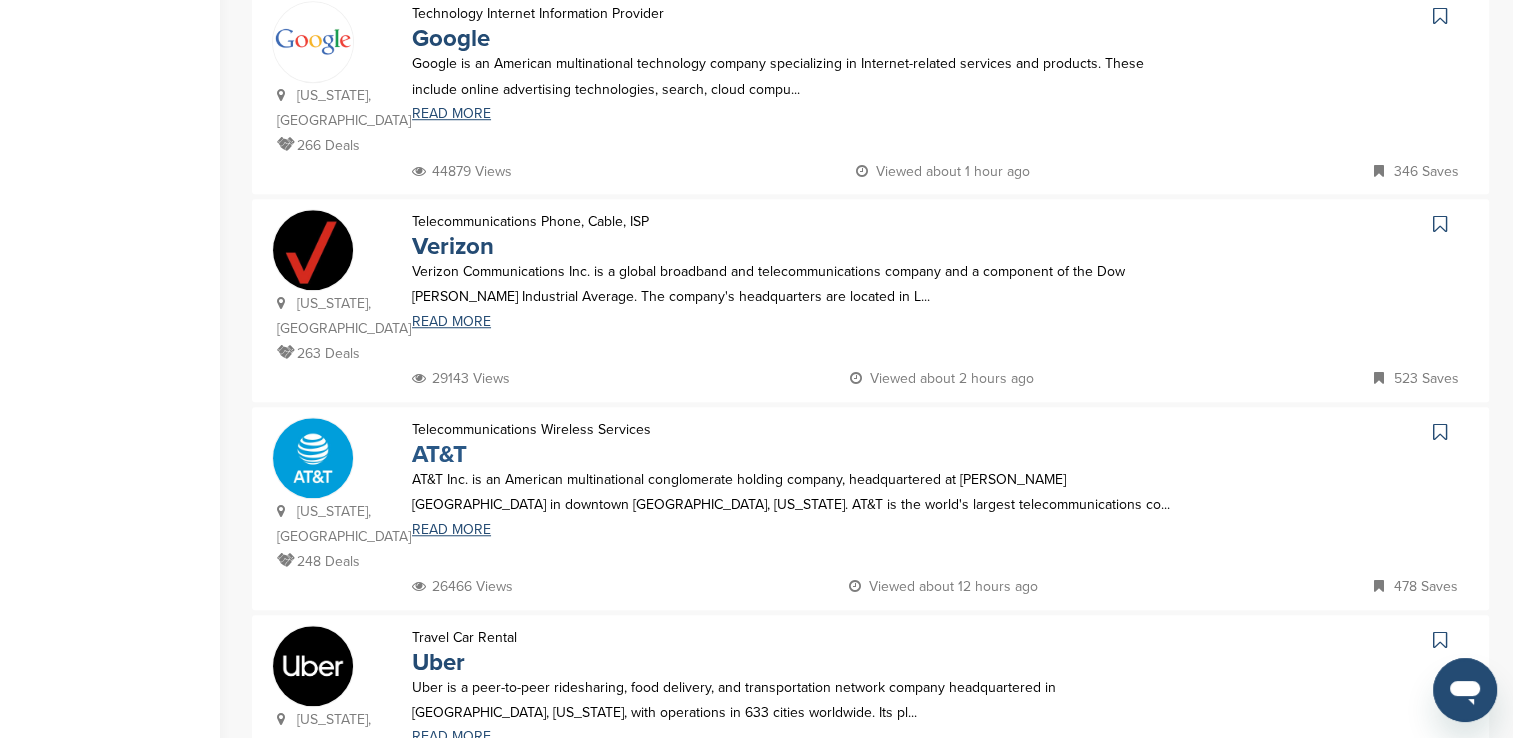 click on "AT&T" at bounding box center [439, 454] 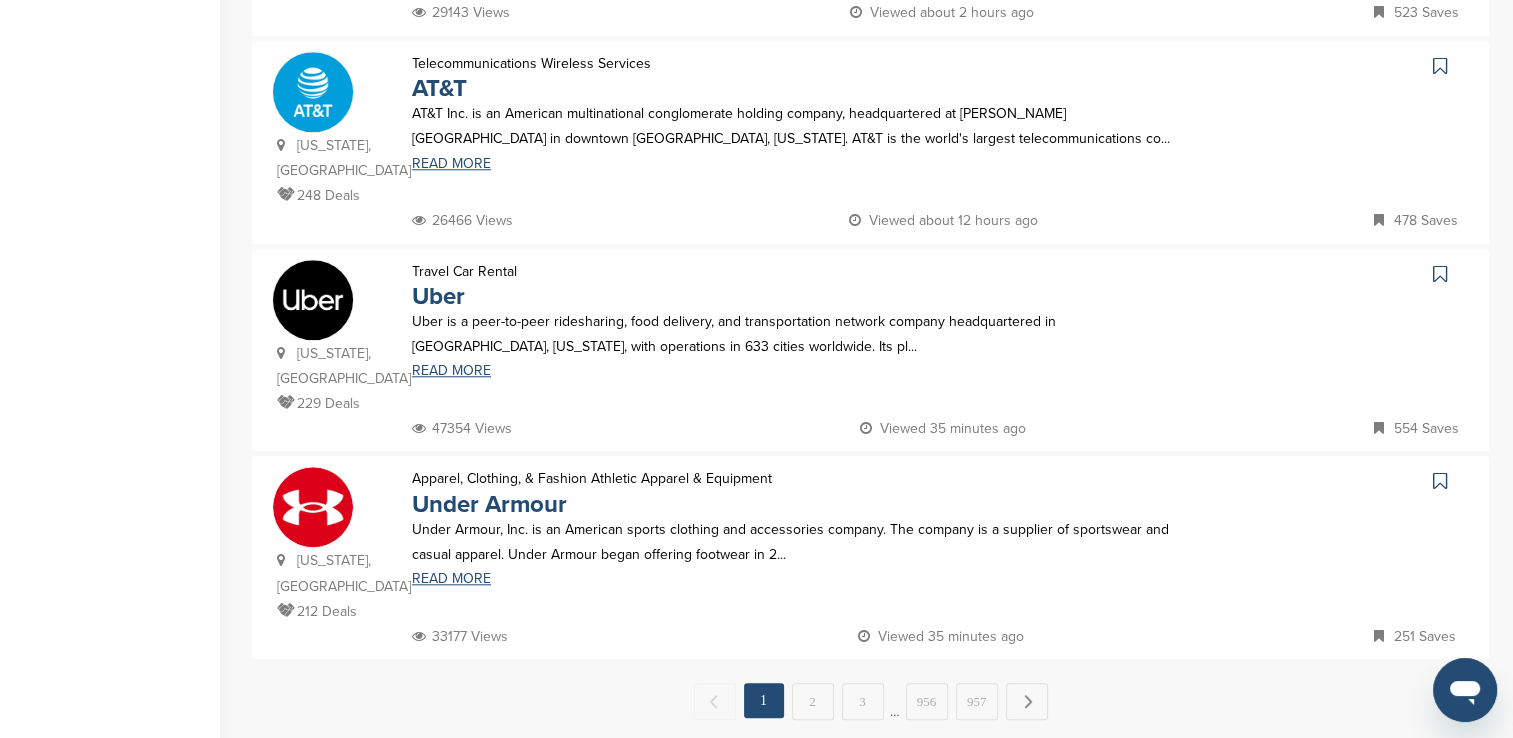 scroll, scrollTop: 1900, scrollLeft: 0, axis: vertical 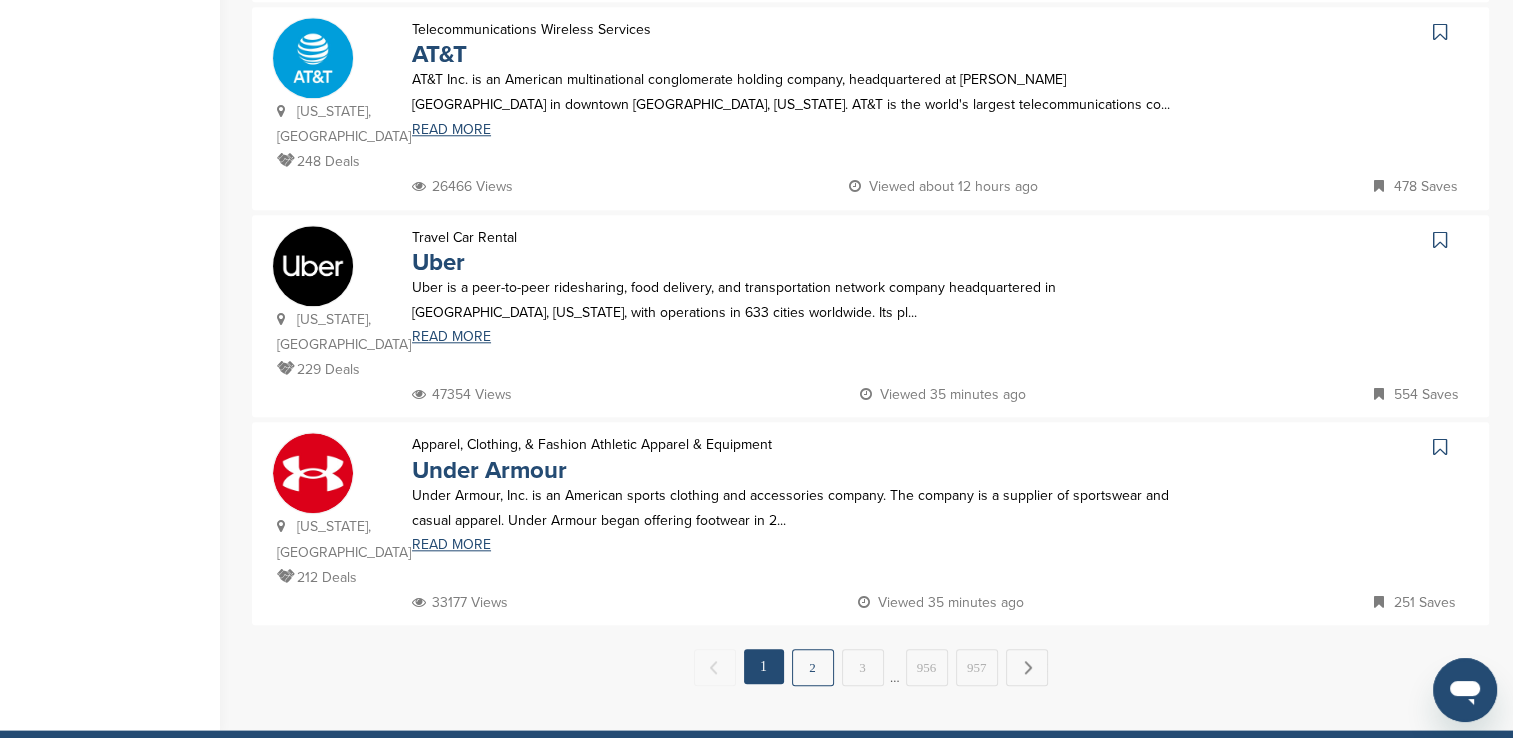 click on "2" at bounding box center (813, 667) 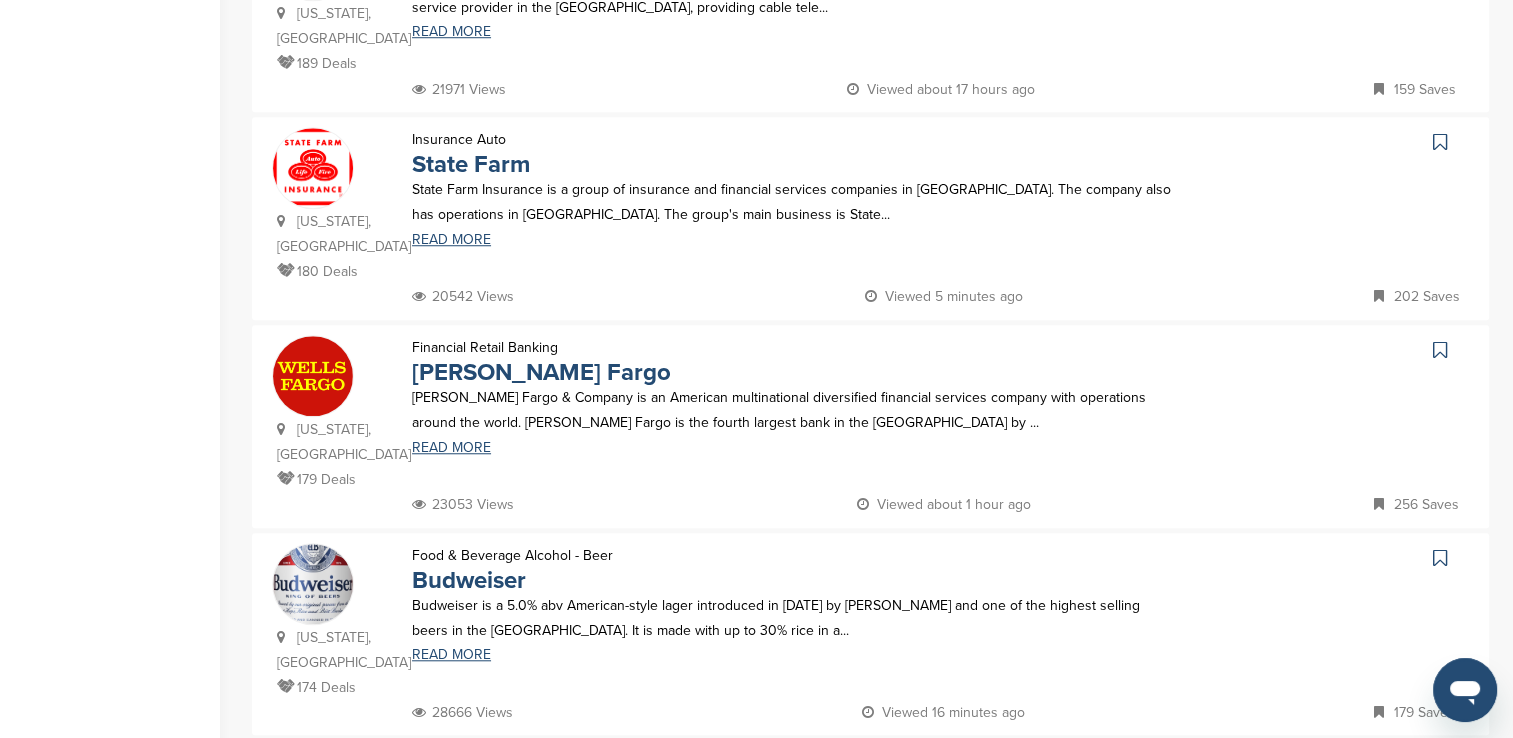 scroll, scrollTop: 1800, scrollLeft: 0, axis: vertical 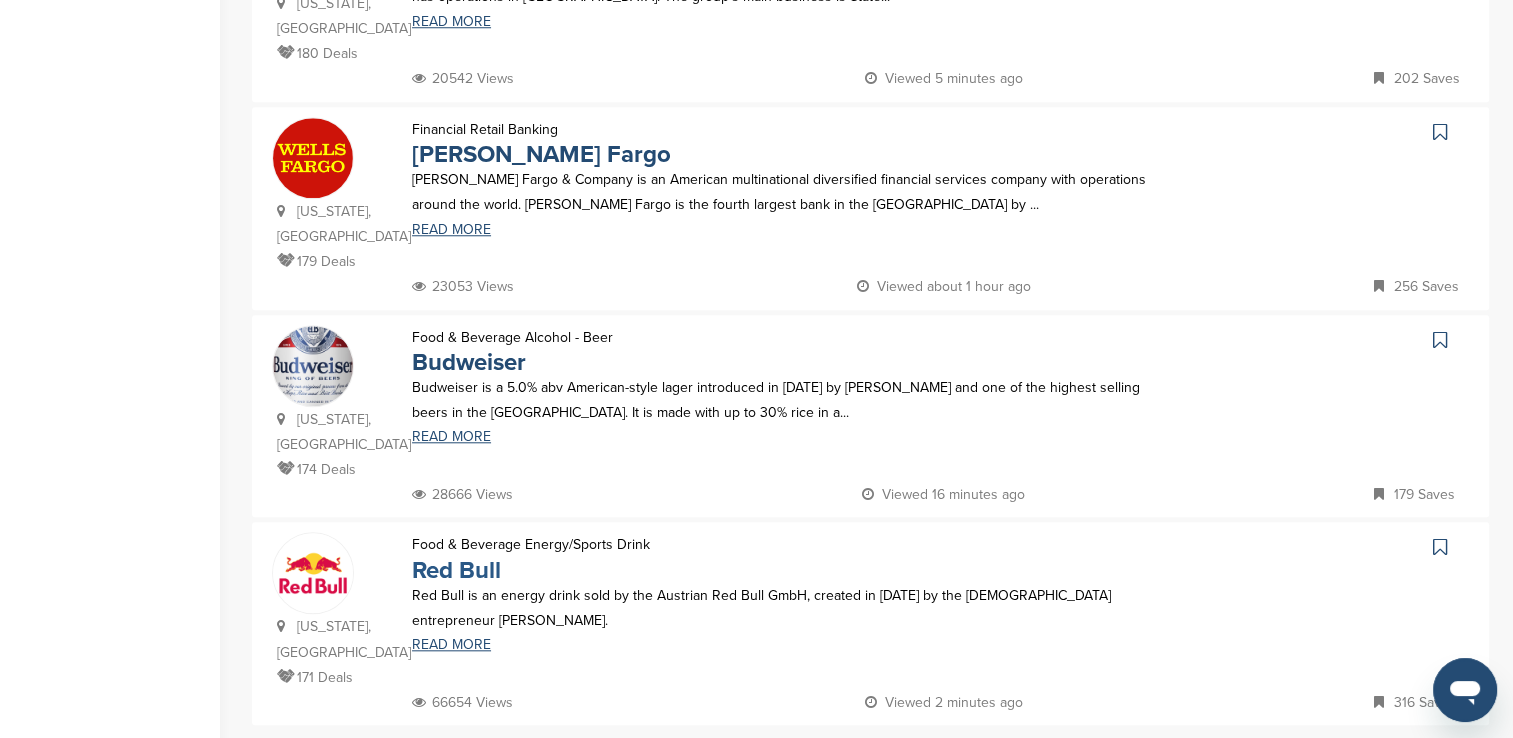 click on "Red Bull" at bounding box center [456, 570] 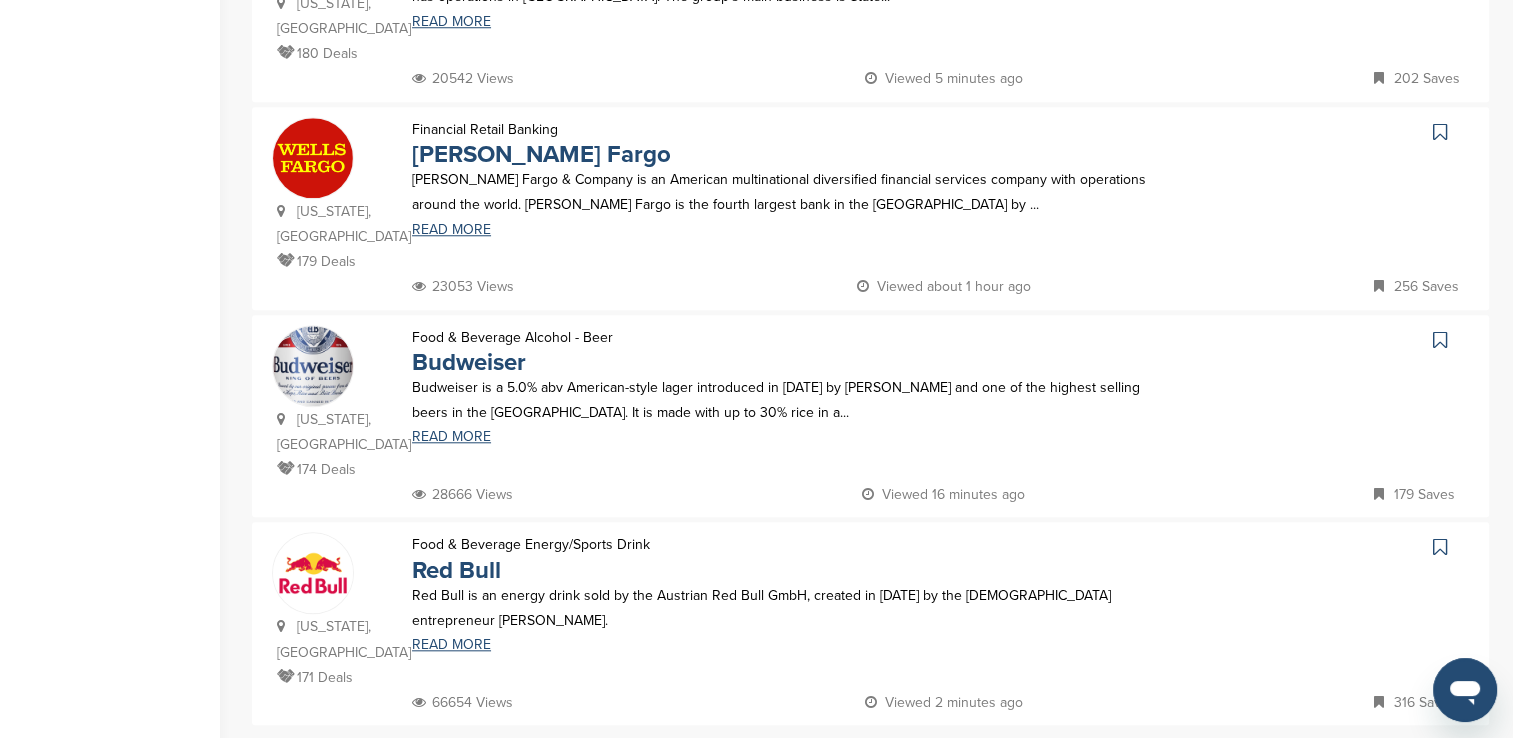 click on "3" at bounding box center (863, 767) 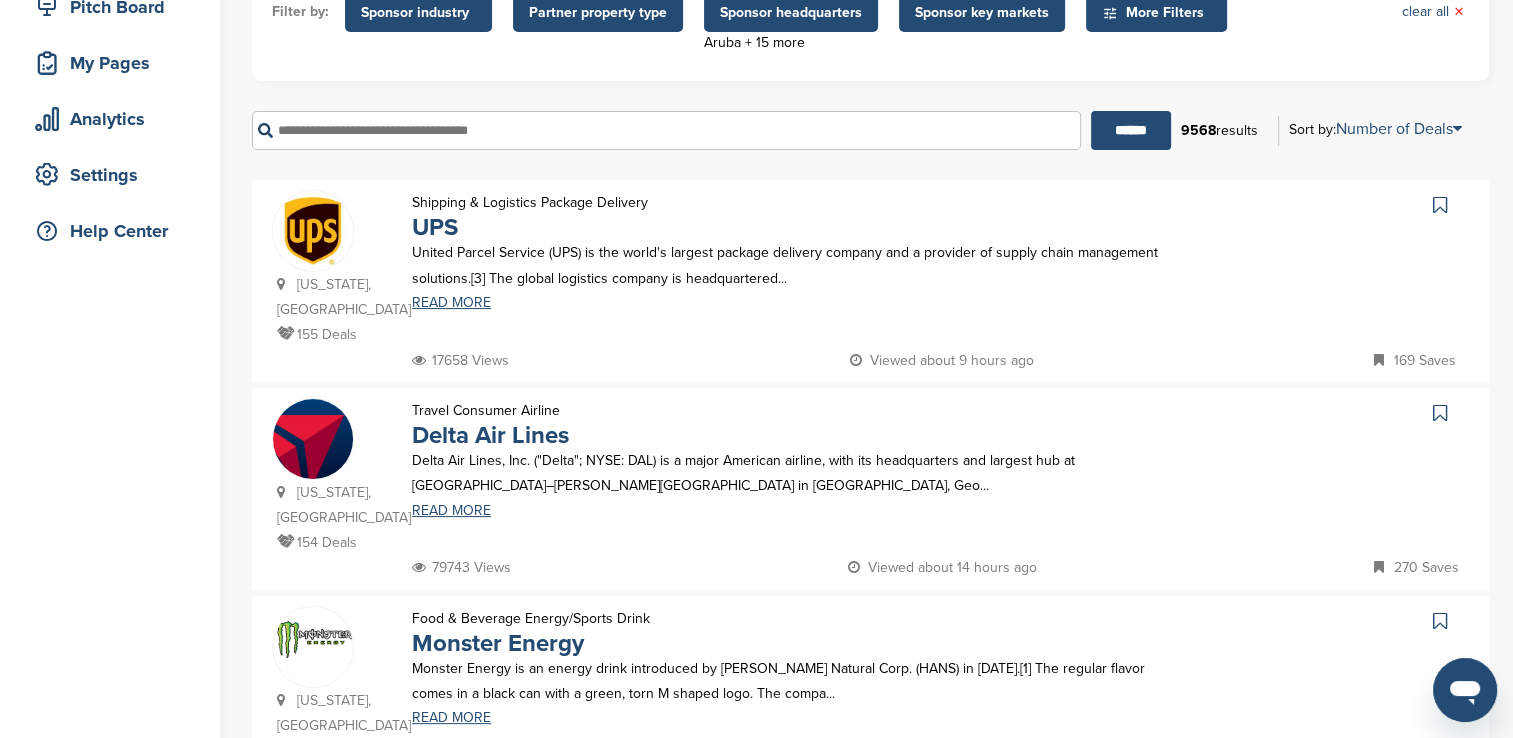 scroll, scrollTop: 400, scrollLeft: 0, axis: vertical 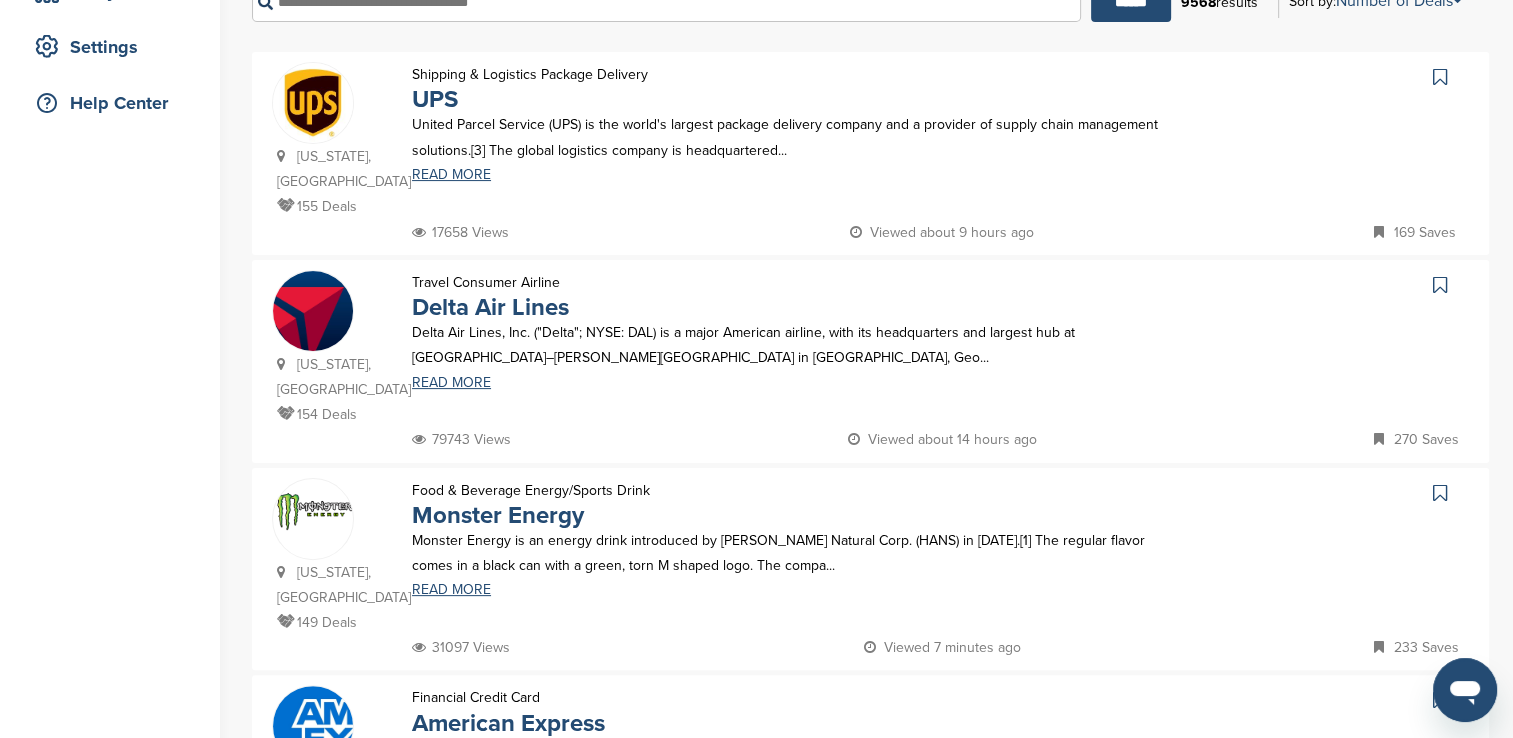 click on "Monster Energy is an energy drink introduced by Hansen Natural Corp. (HANS) in April 2002.[1] The regular flavor comes in a black can with a green, torn M shaped logo. The compa..." at bounding box center [796, 553] 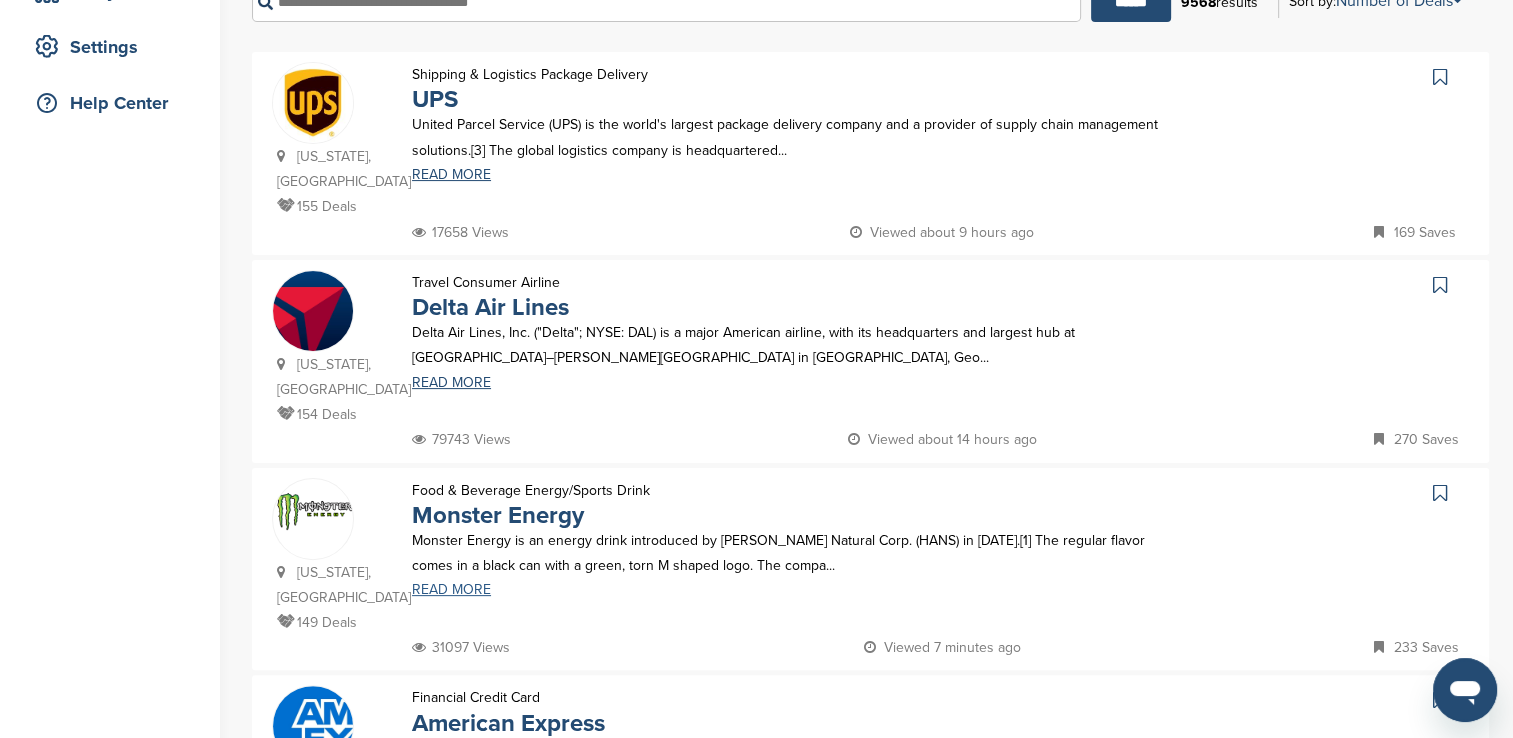 click on "READ MORE" at bounding box center [796, 590] 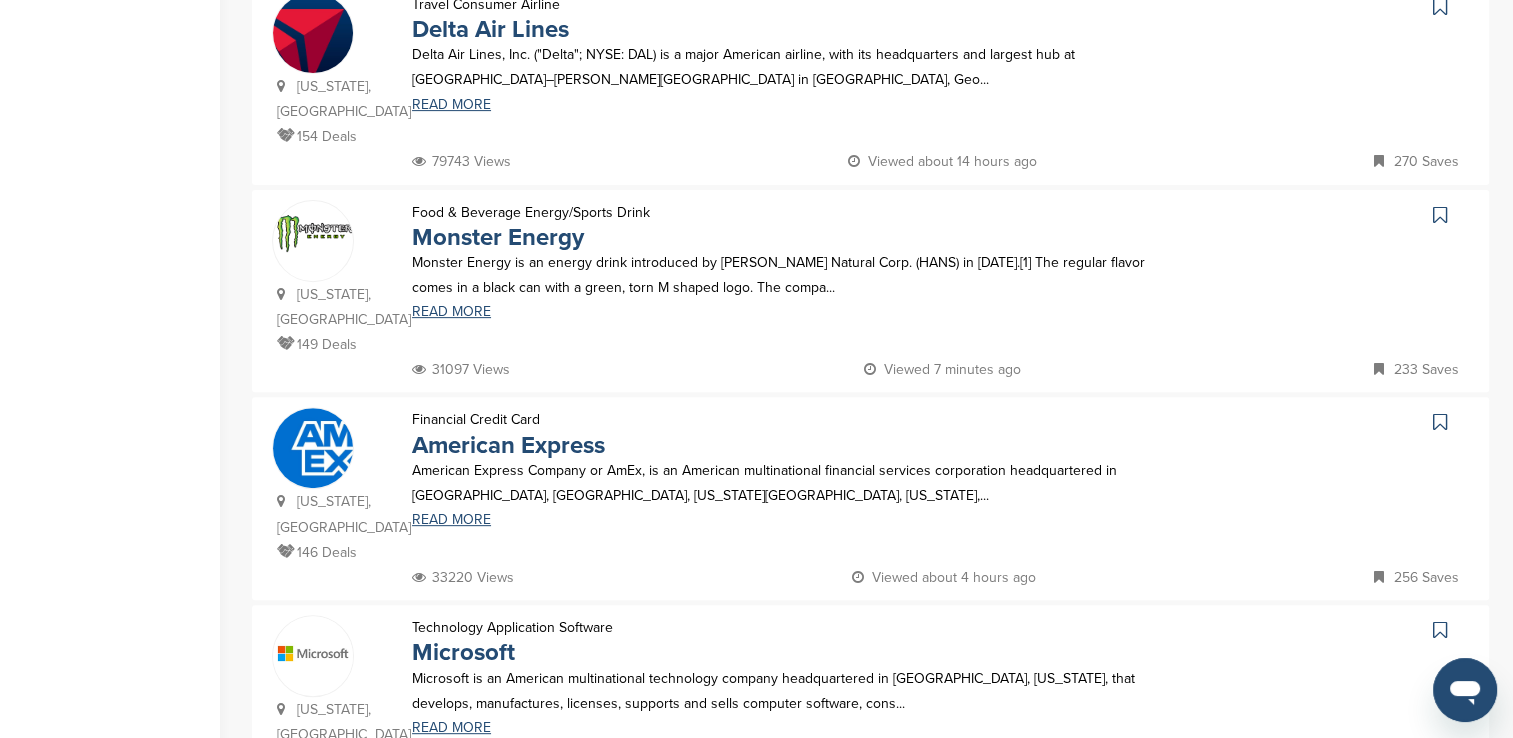 scroll, scrollTop: 700, scrollLeft: 0, axis: vertical 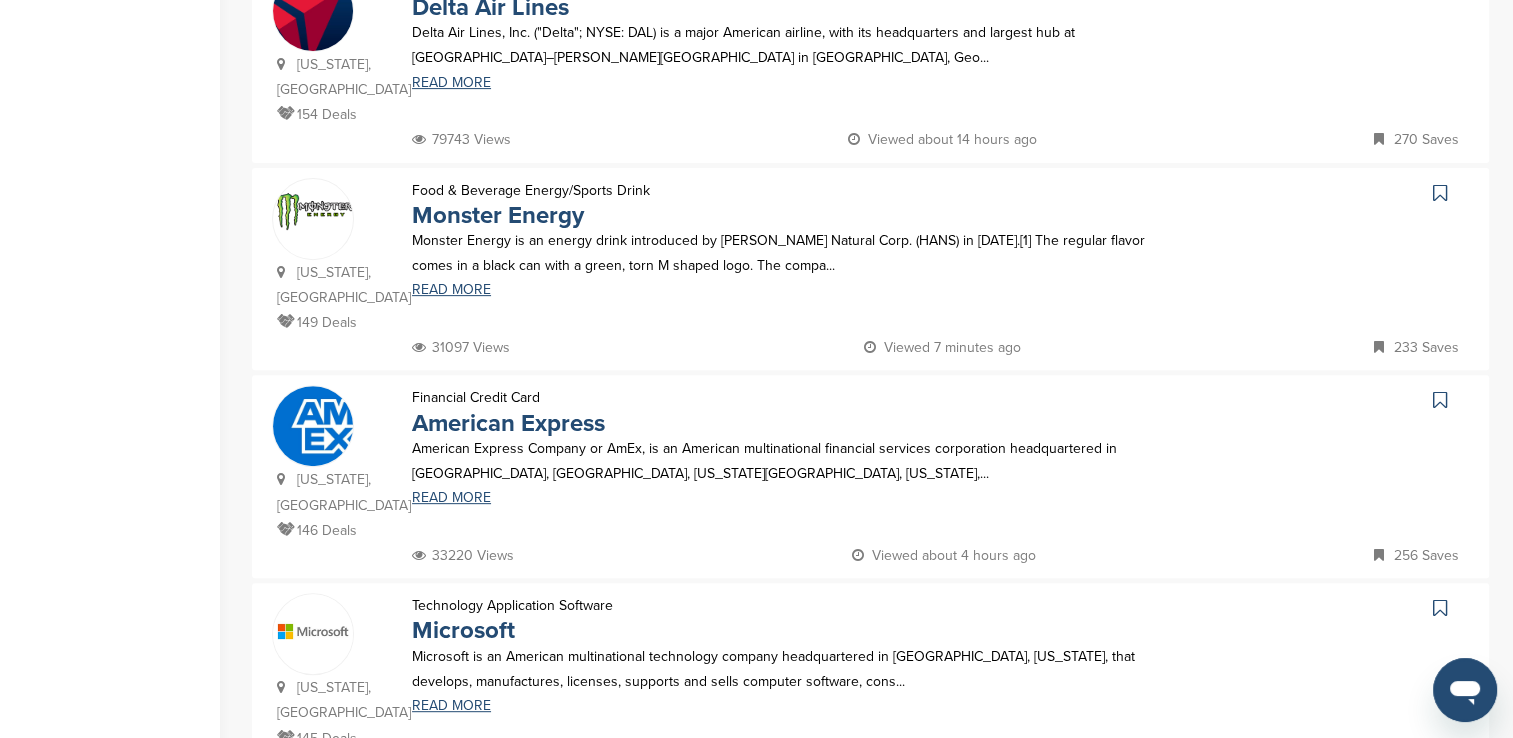 click on "Microsoft" at bounding box center [512, 630] 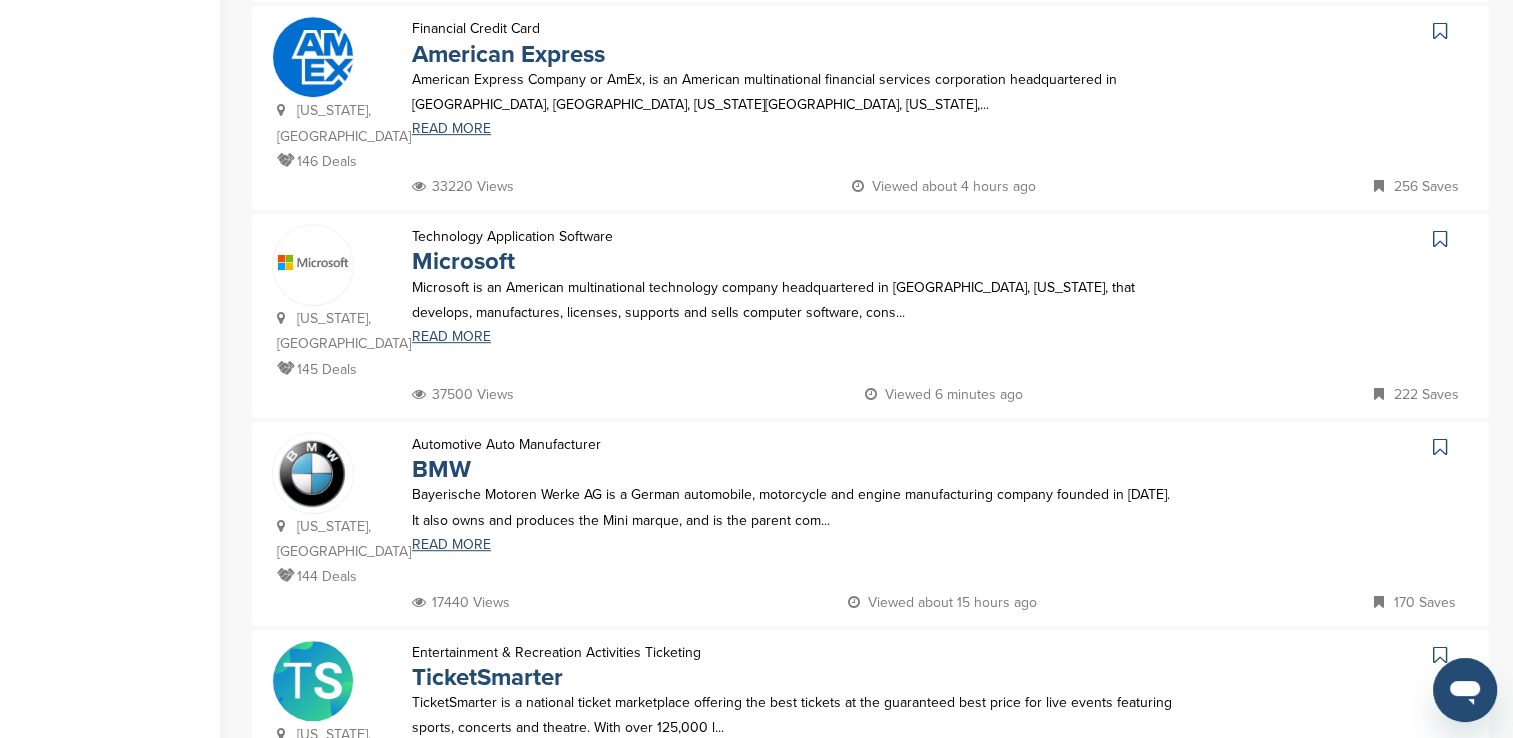 scroll, scrollTop: 1100, scrollLeft: 0, axis: vertical 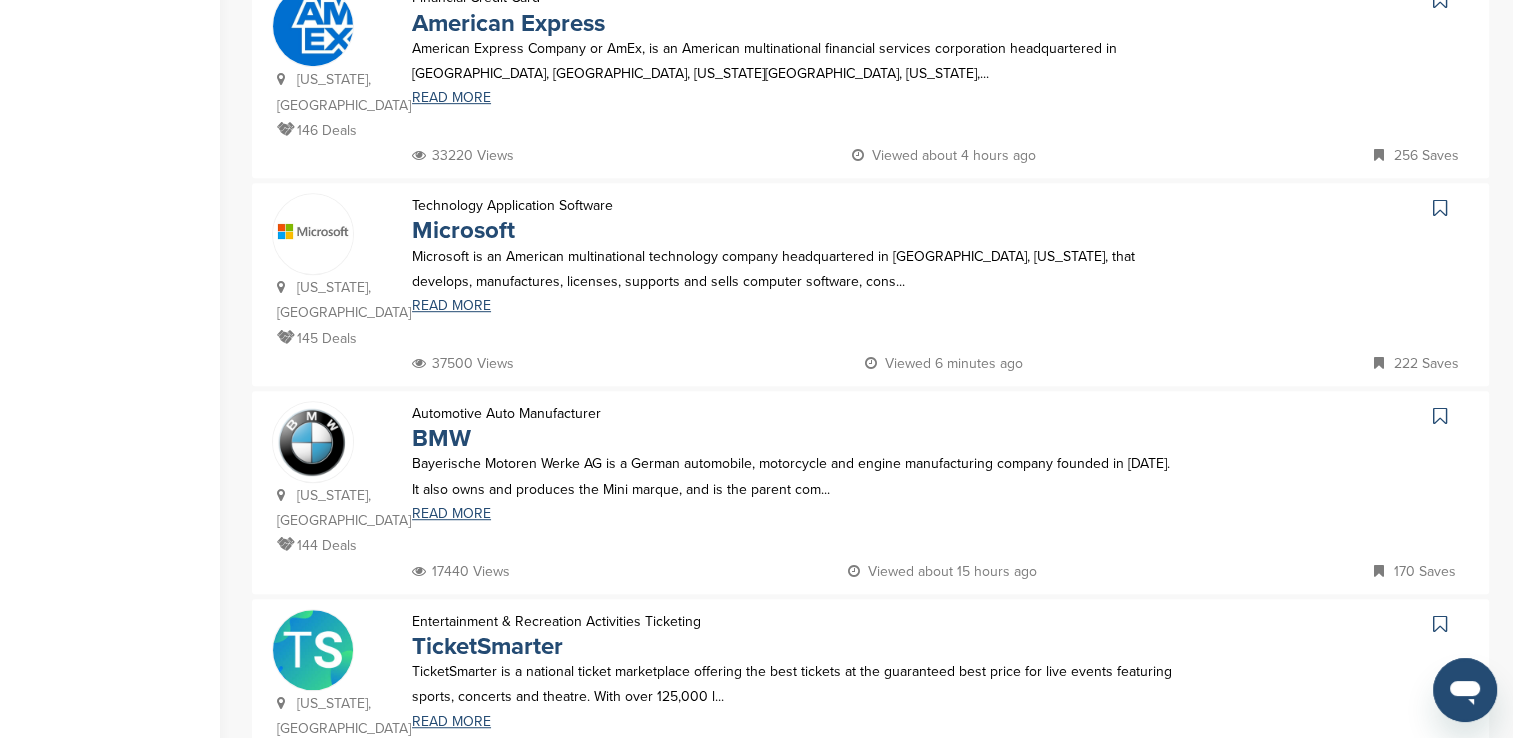 click at bounding box center [313, 650] 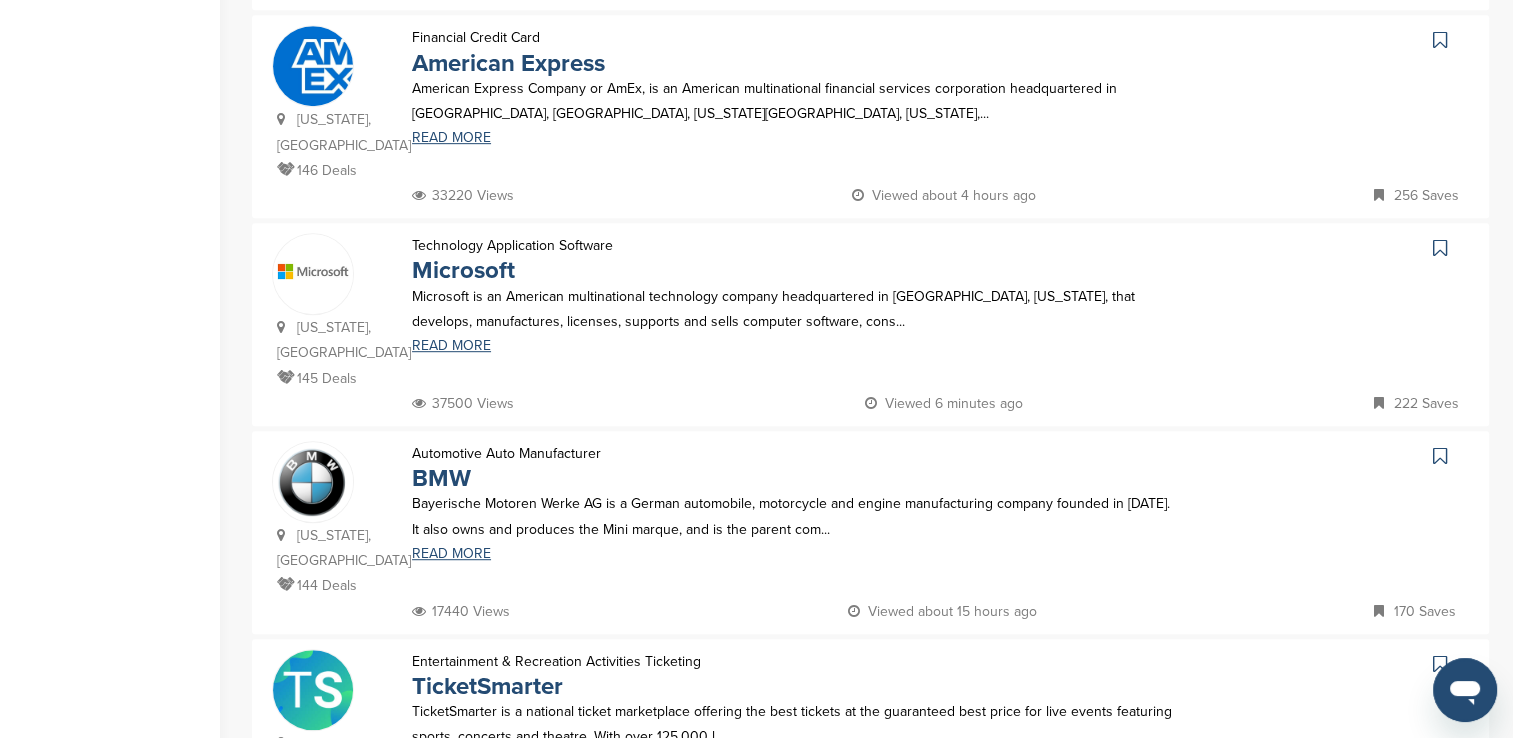 scroll, scrollTop: 1000, scrollLeft: 0, axis: vertical 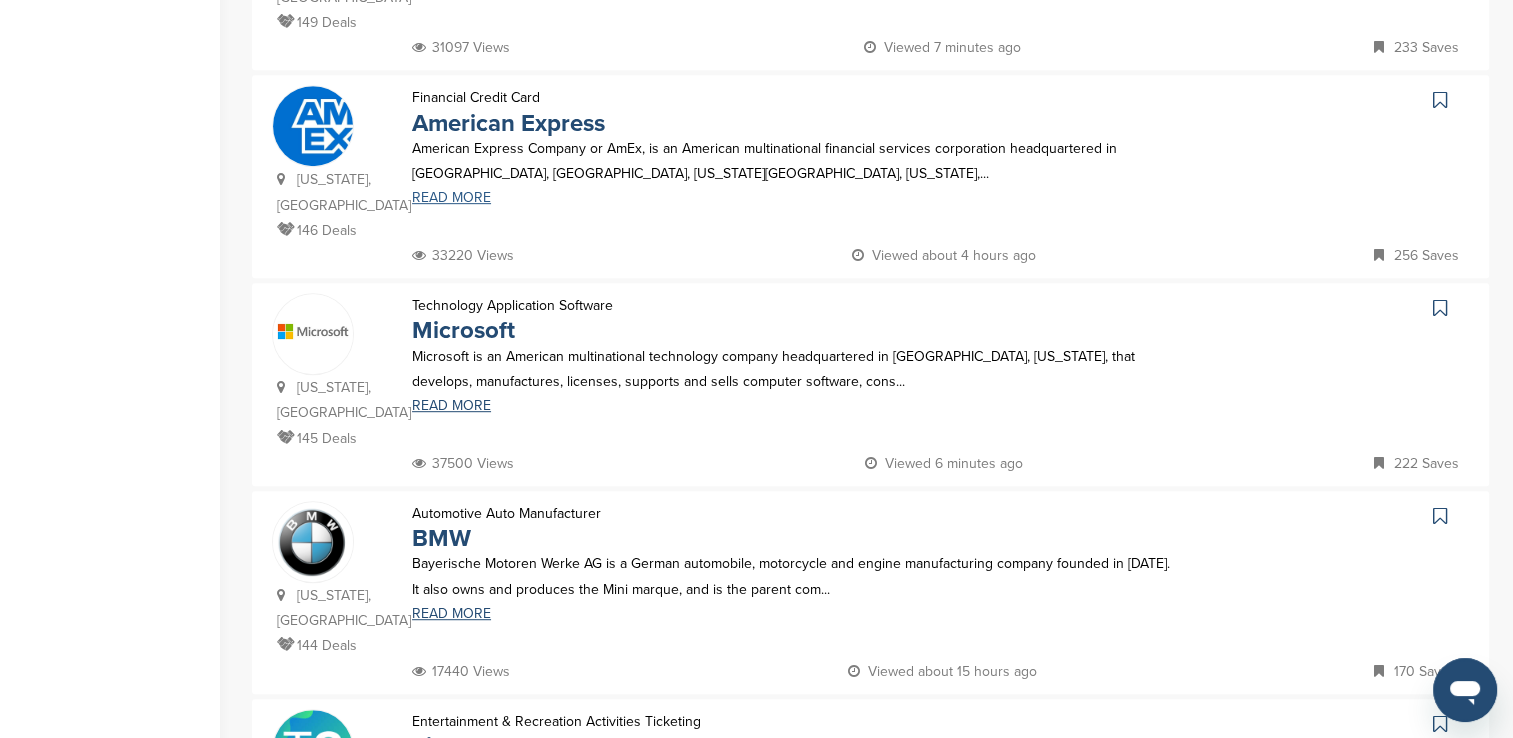 click on "READ MORE" at bounding box center (796, 198) 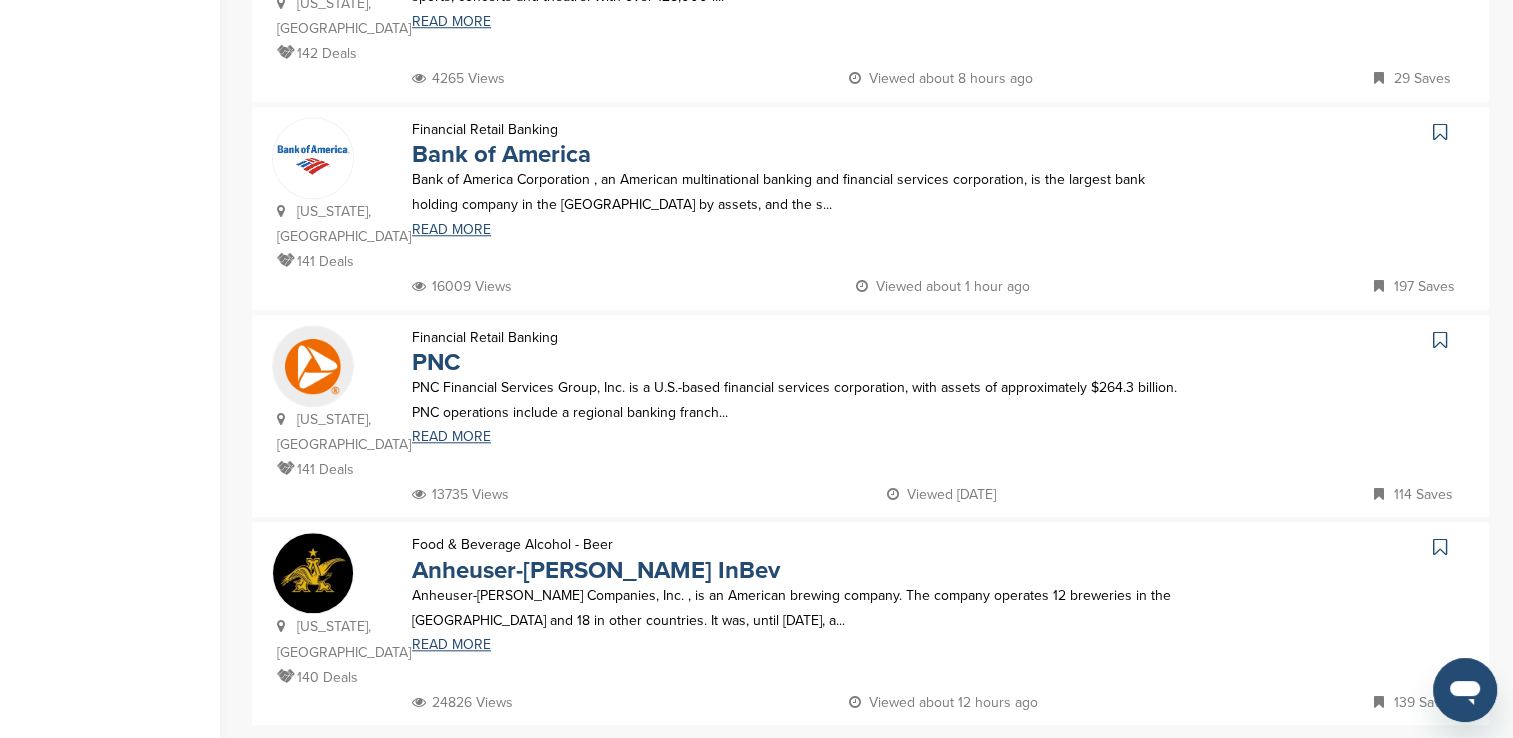 scroll, scrollTop: 1900, scrollLeft: 0, axis: vertical 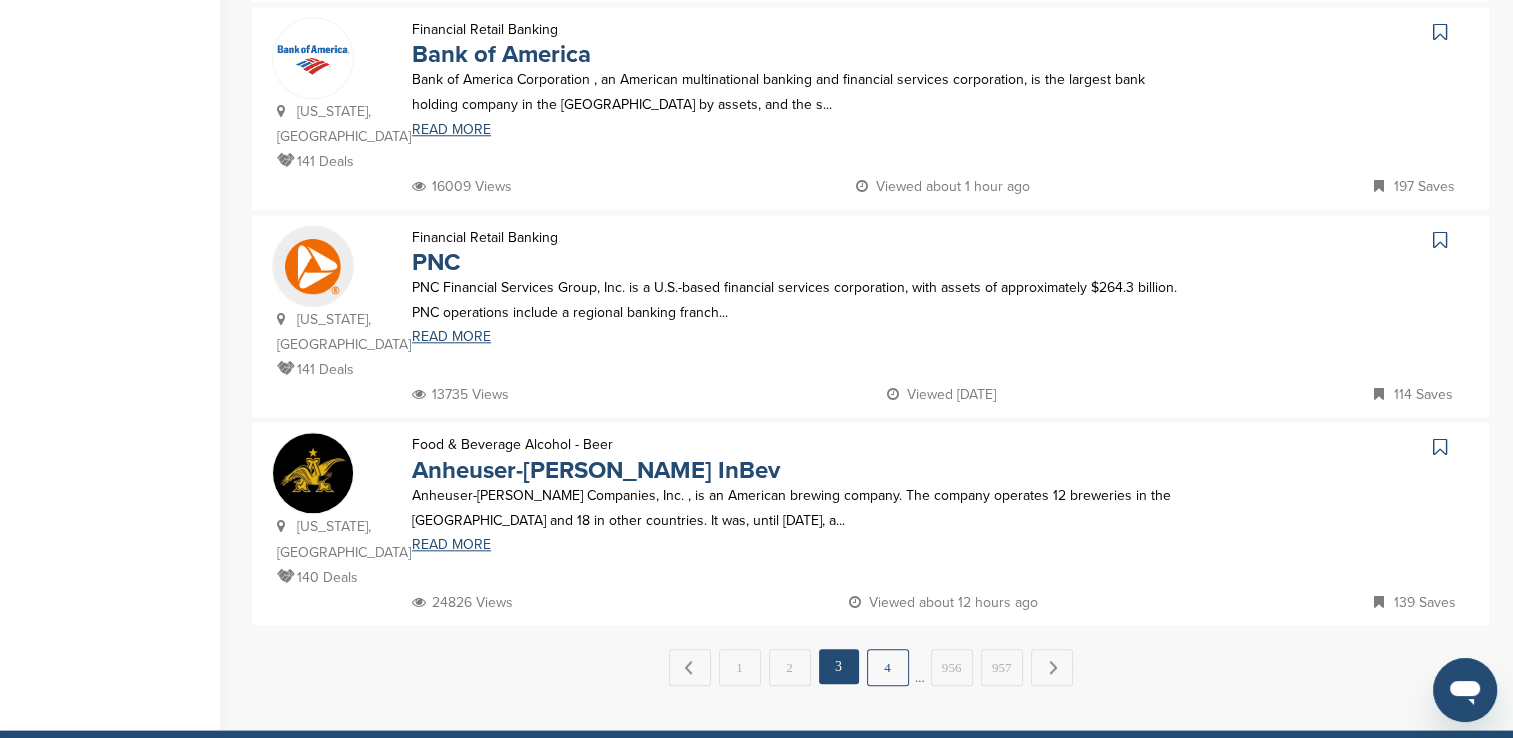 click on "4" at bounding box center [888, 667] 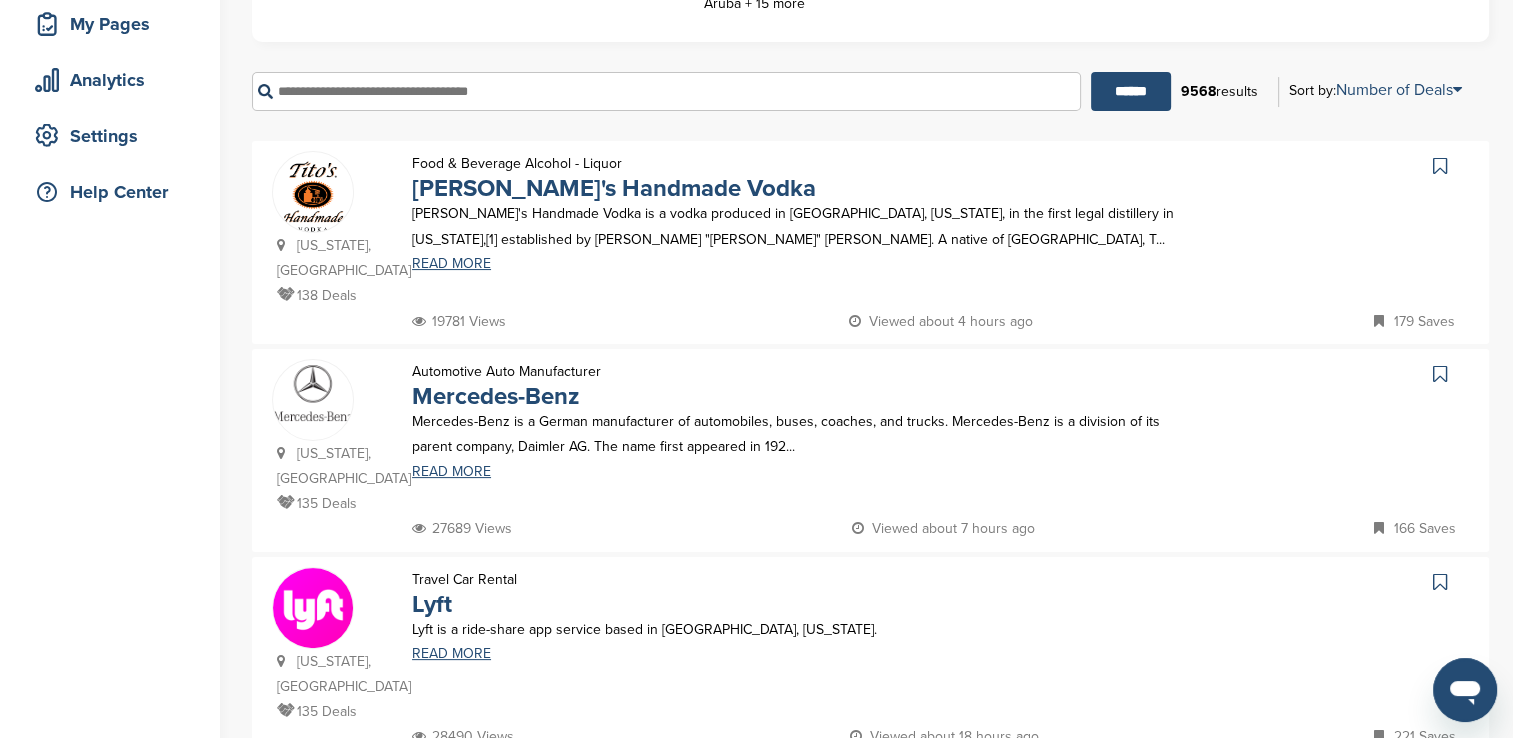 scroll, scrollTop: 400, scrollLeft: 0, axis: vertical 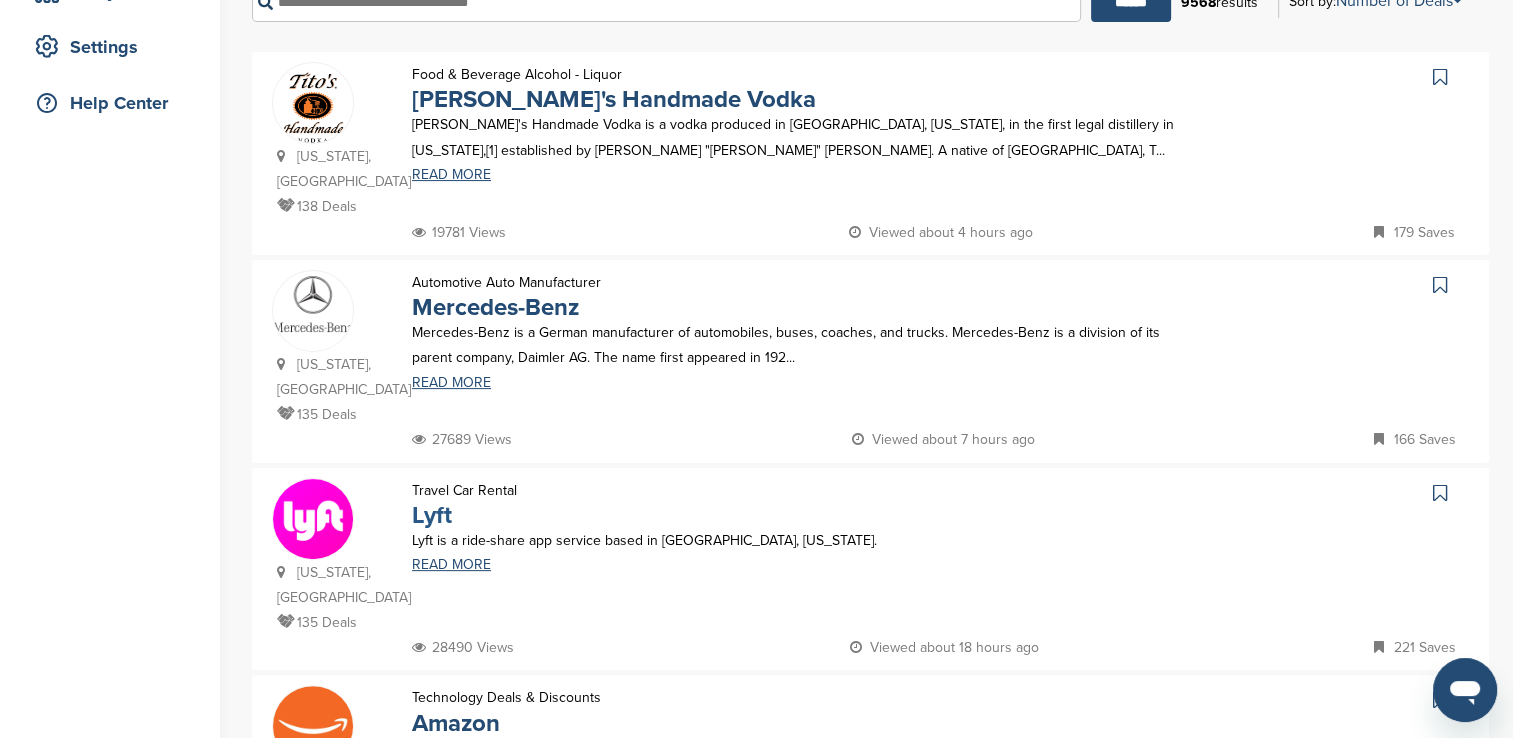click on "Lyft" at bounding box center [432, 515] 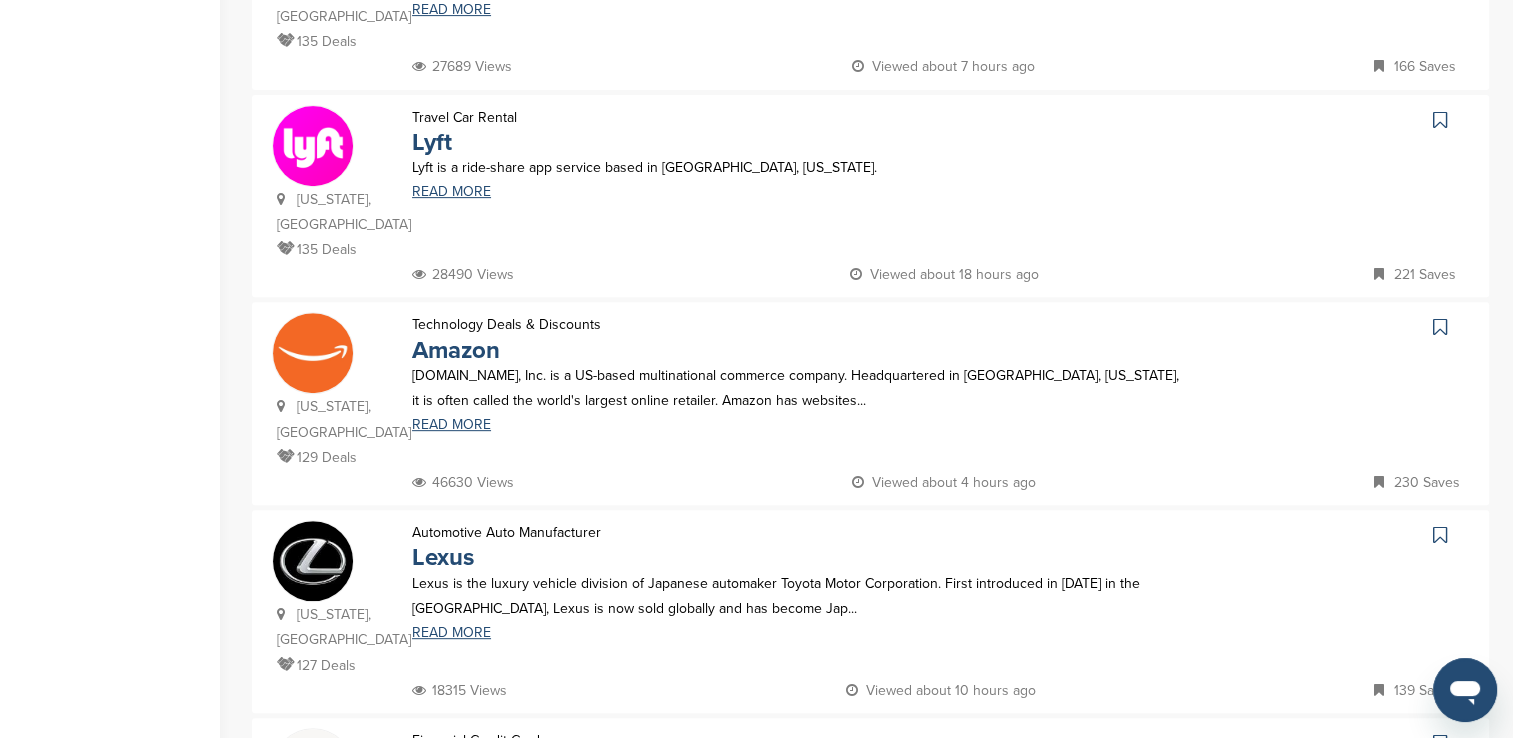 scroll, scrollTop: 800, scrollLeft: 0, axis: vertical 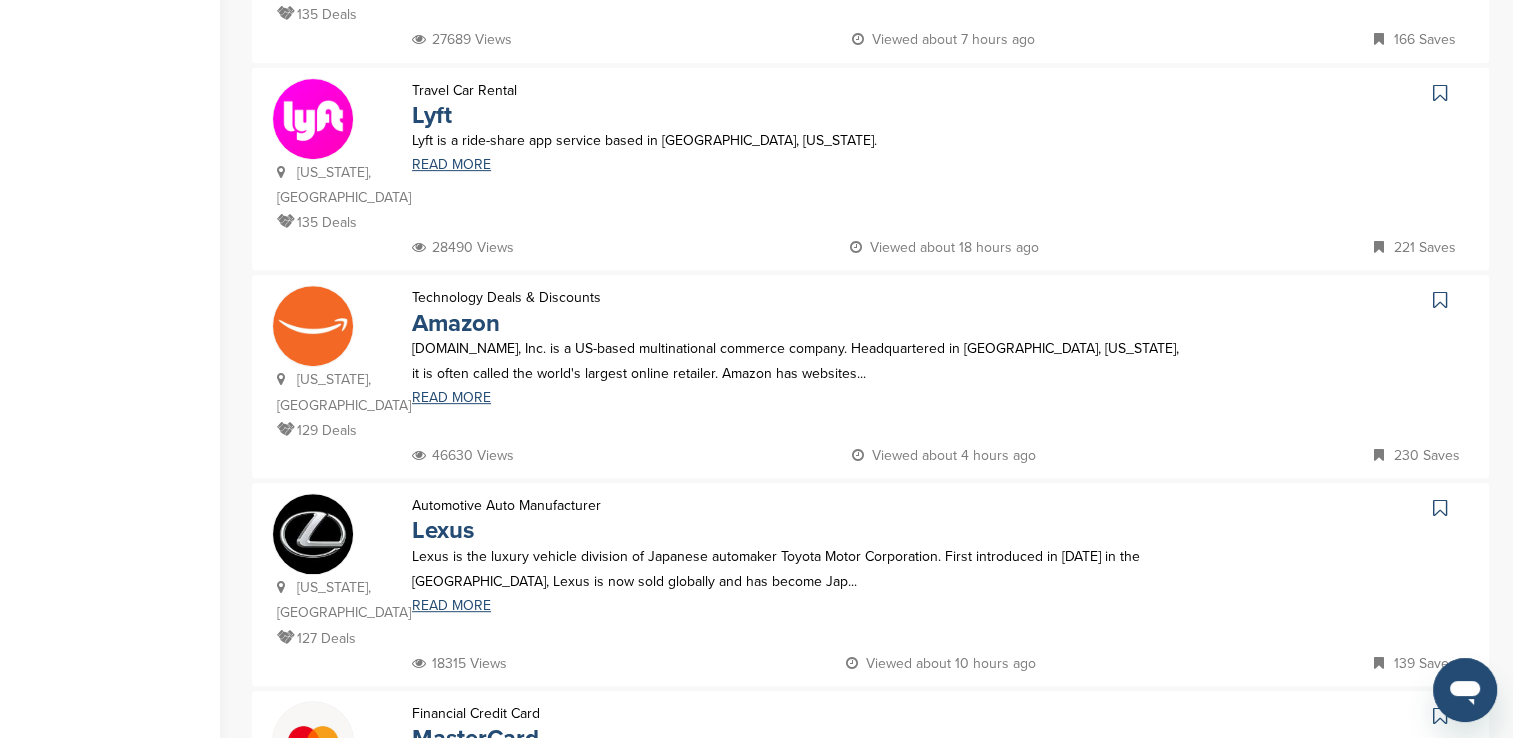click on "Lexus is the luxury vehicle division of Japanese automaker Toyota Motor Corporation. First introduced in 1989 in the United States, Lexus is now sold globally and has become Jap..." at bounding box center (796, 569) 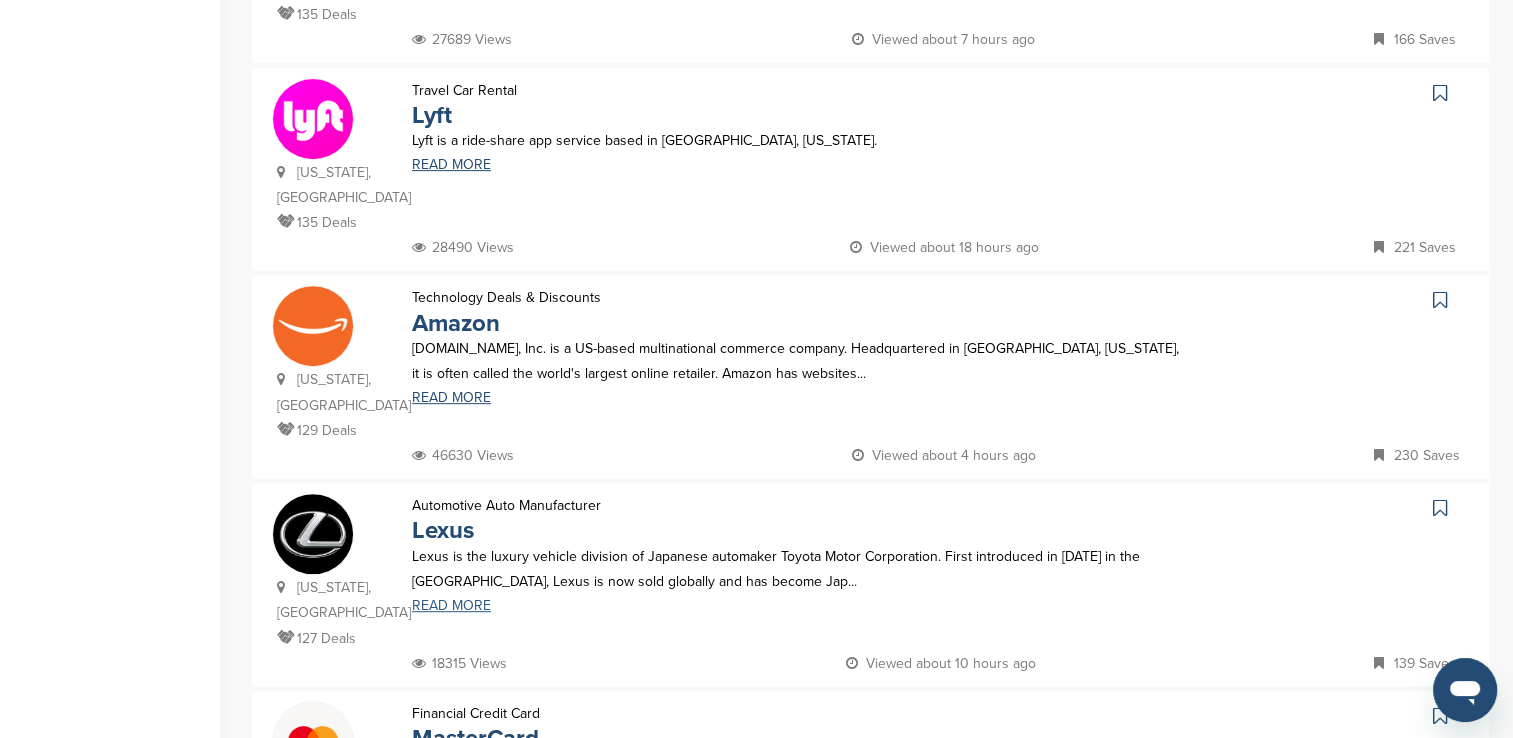 click on "READ MORE" at bounding box center (796, 606) 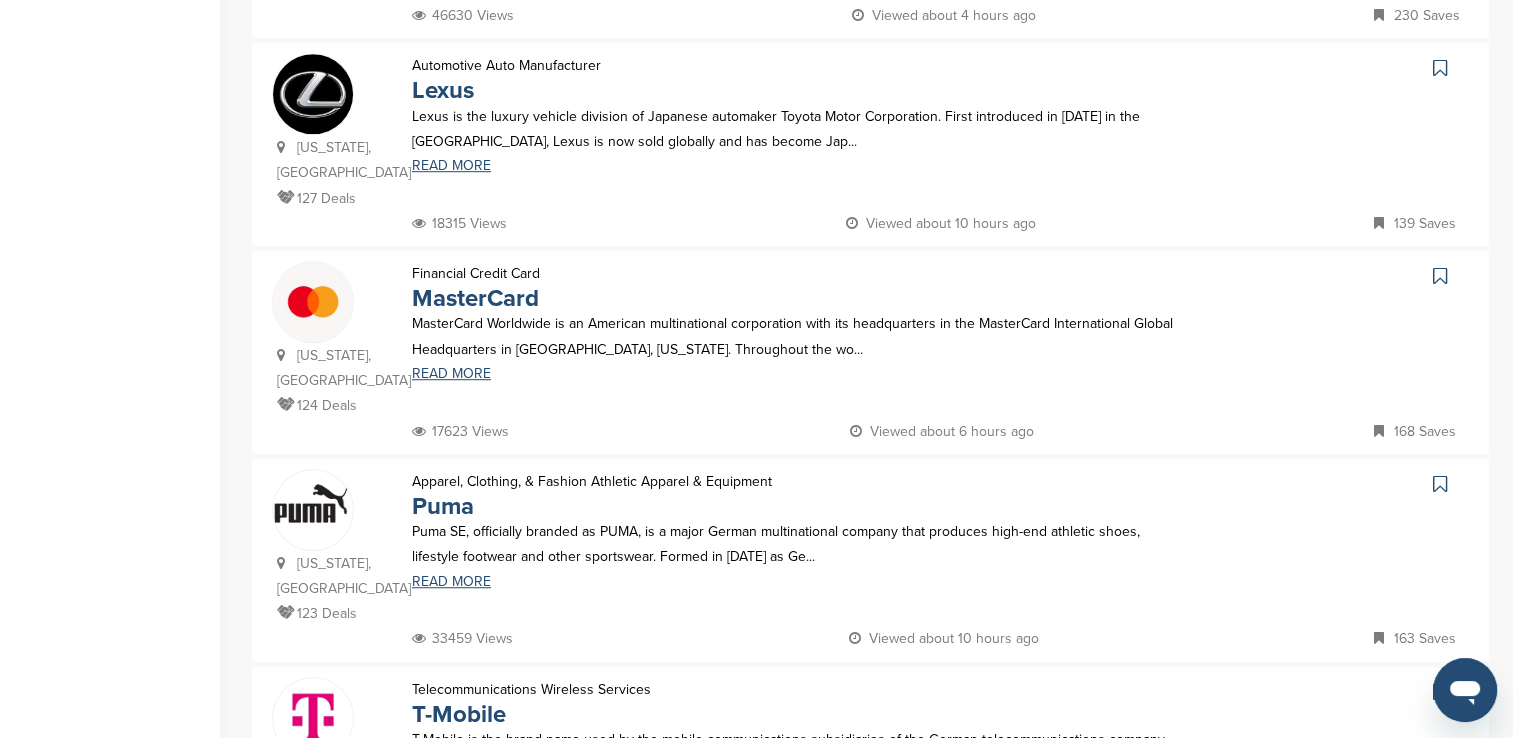 scroll, scrollTop: 1300, scrollLeft: 0, axis: vertical 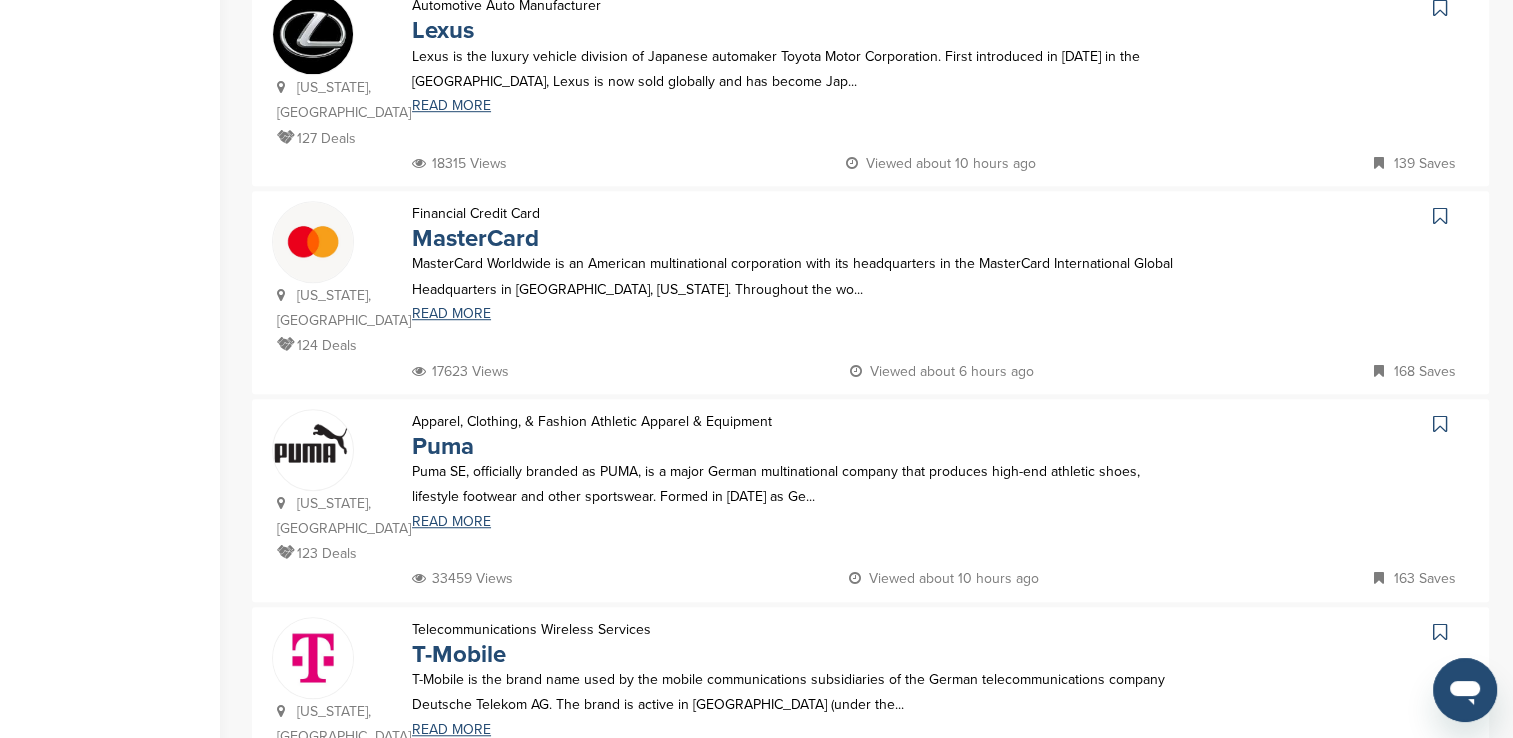 click at bounding box center [313, 450] 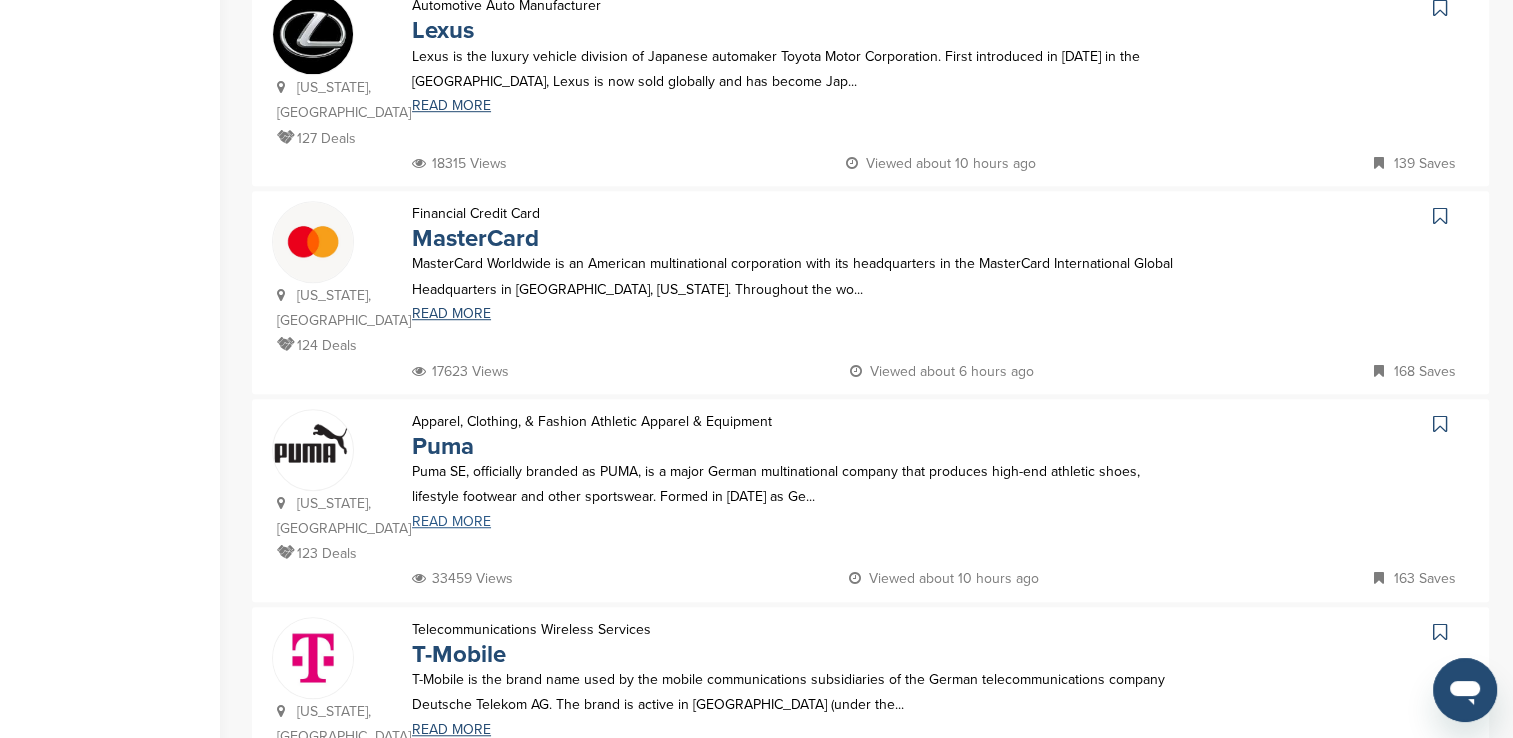 click on "READ MORE" at bounding box center (796, 522) 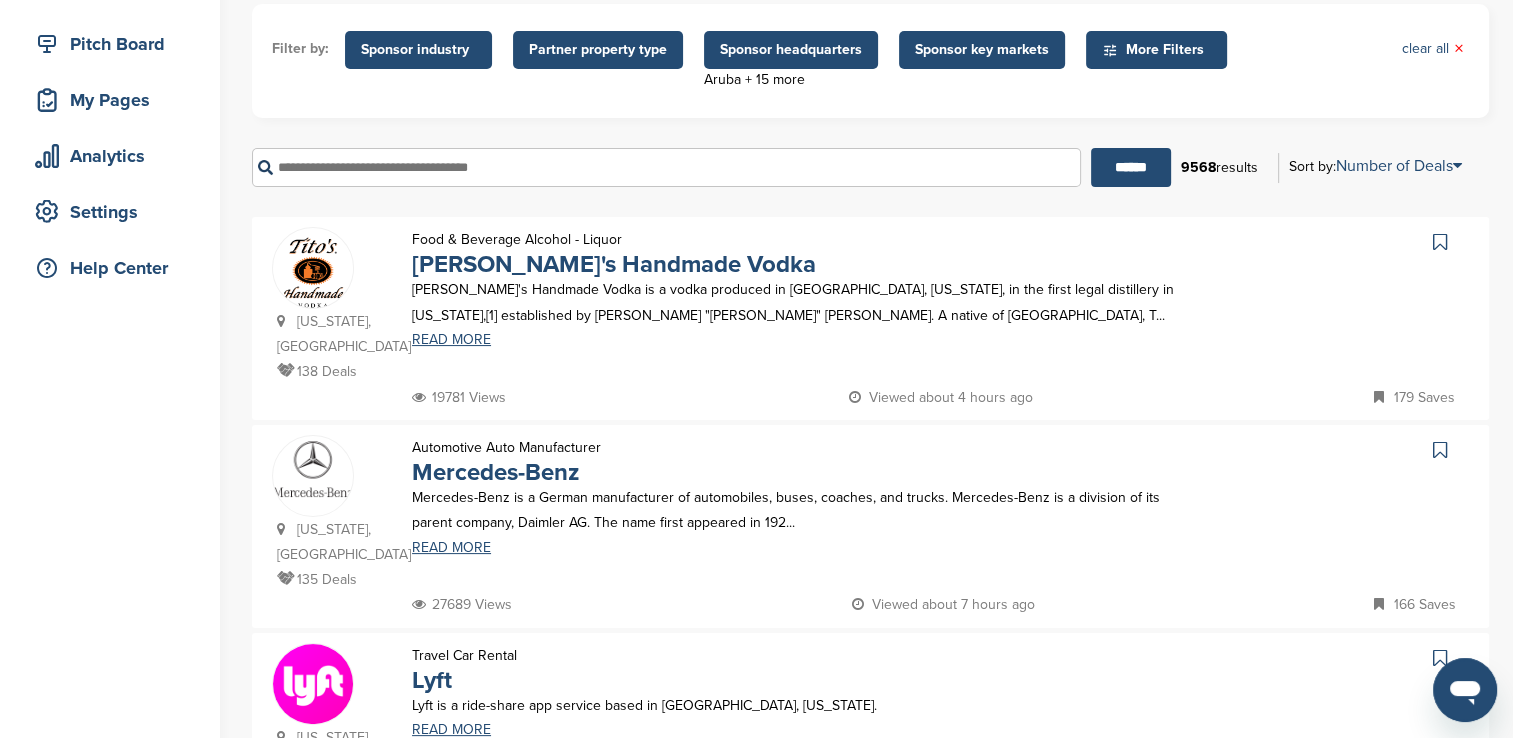 scroll, scrollTop: 200, scrollLeft: 0, axis: vertical 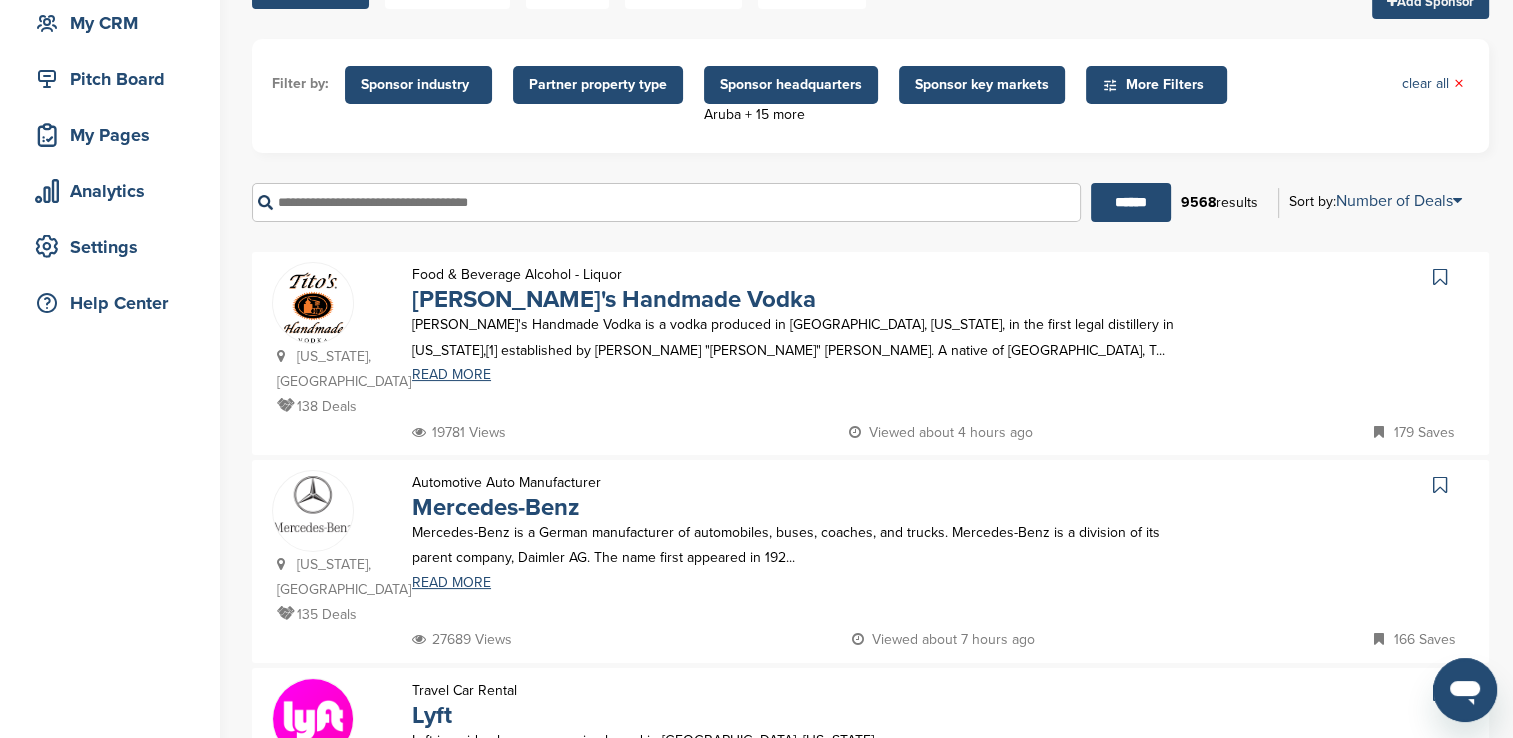 drag, startPoint x: 466, startPoint y: 212, endPoint x: 472, endPoint y: 242, distance: 30.594116 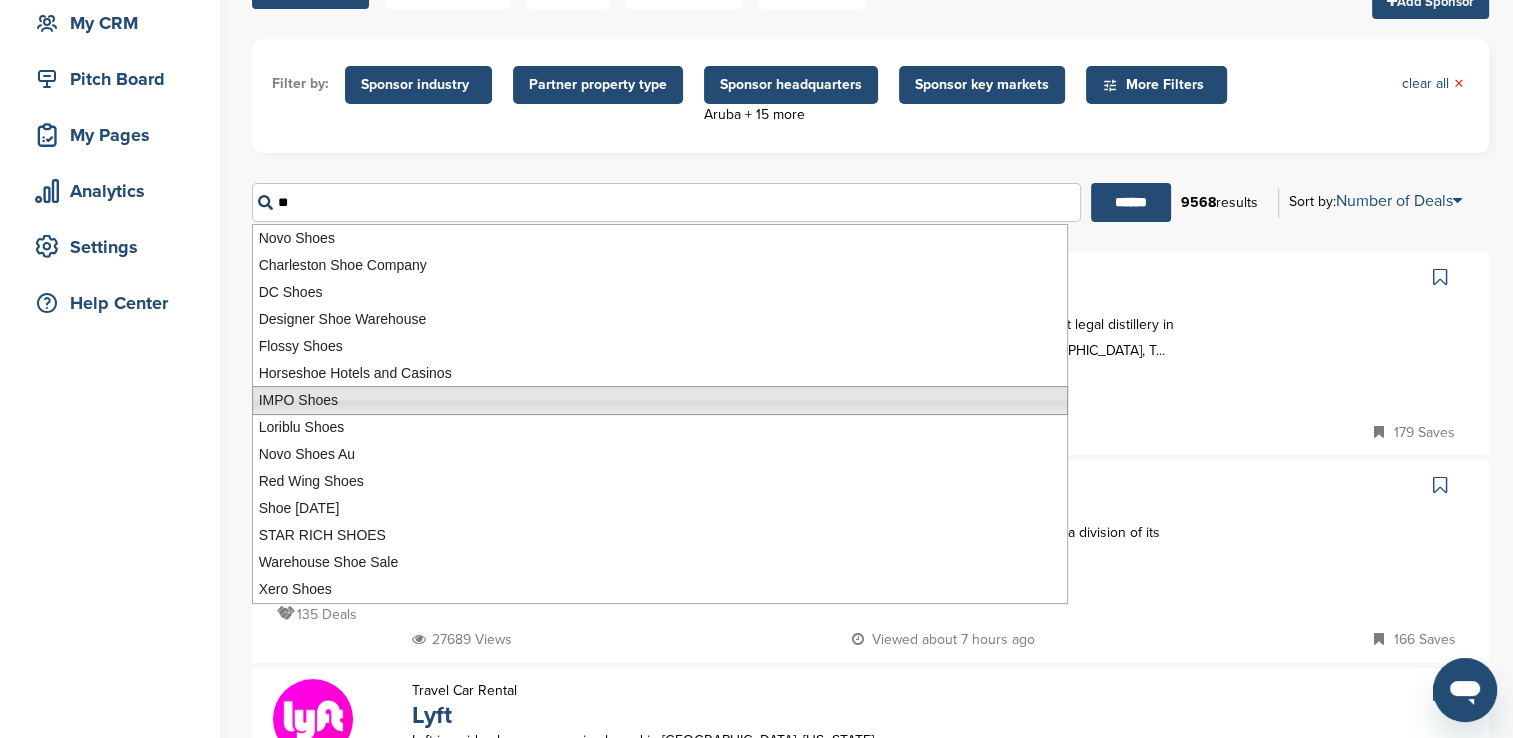 type on "*" 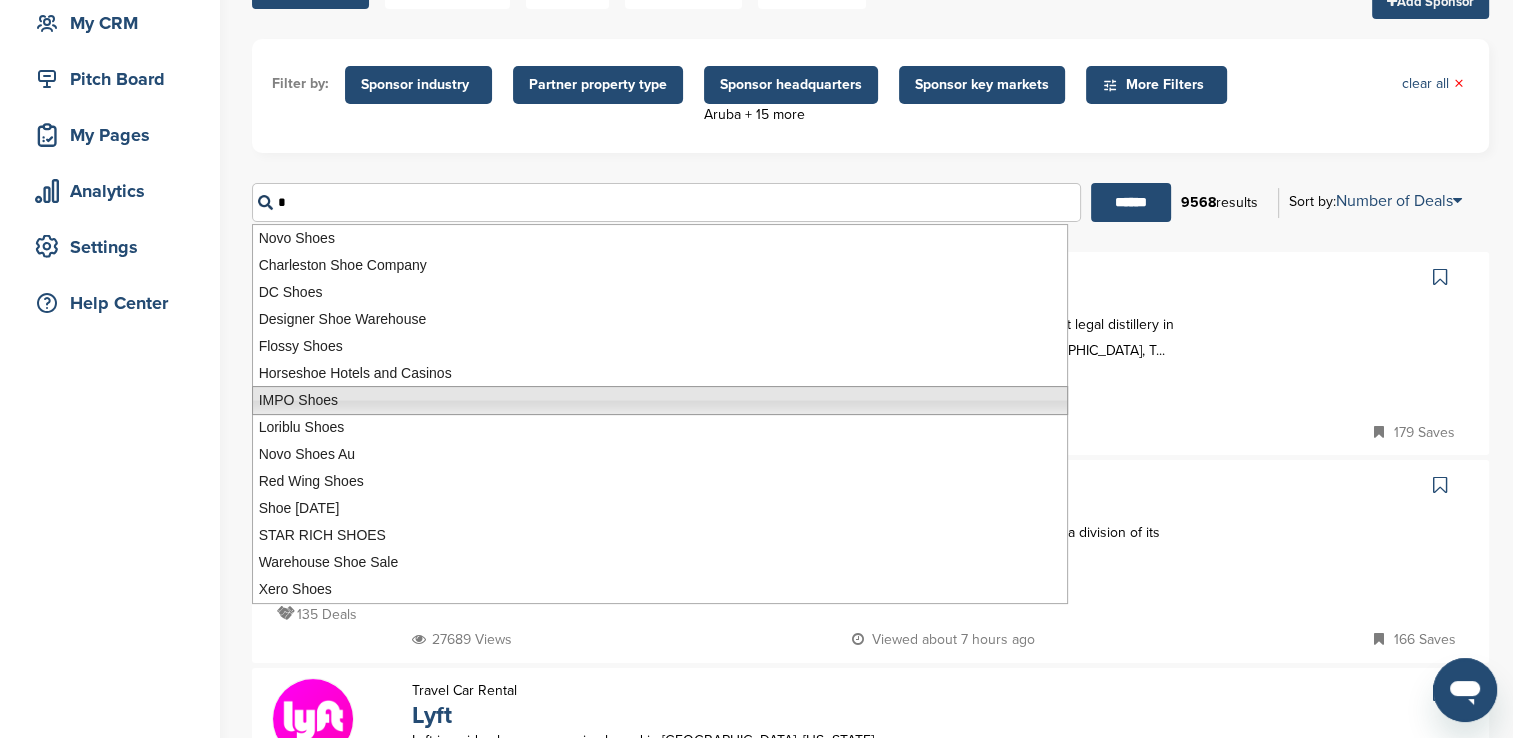 type 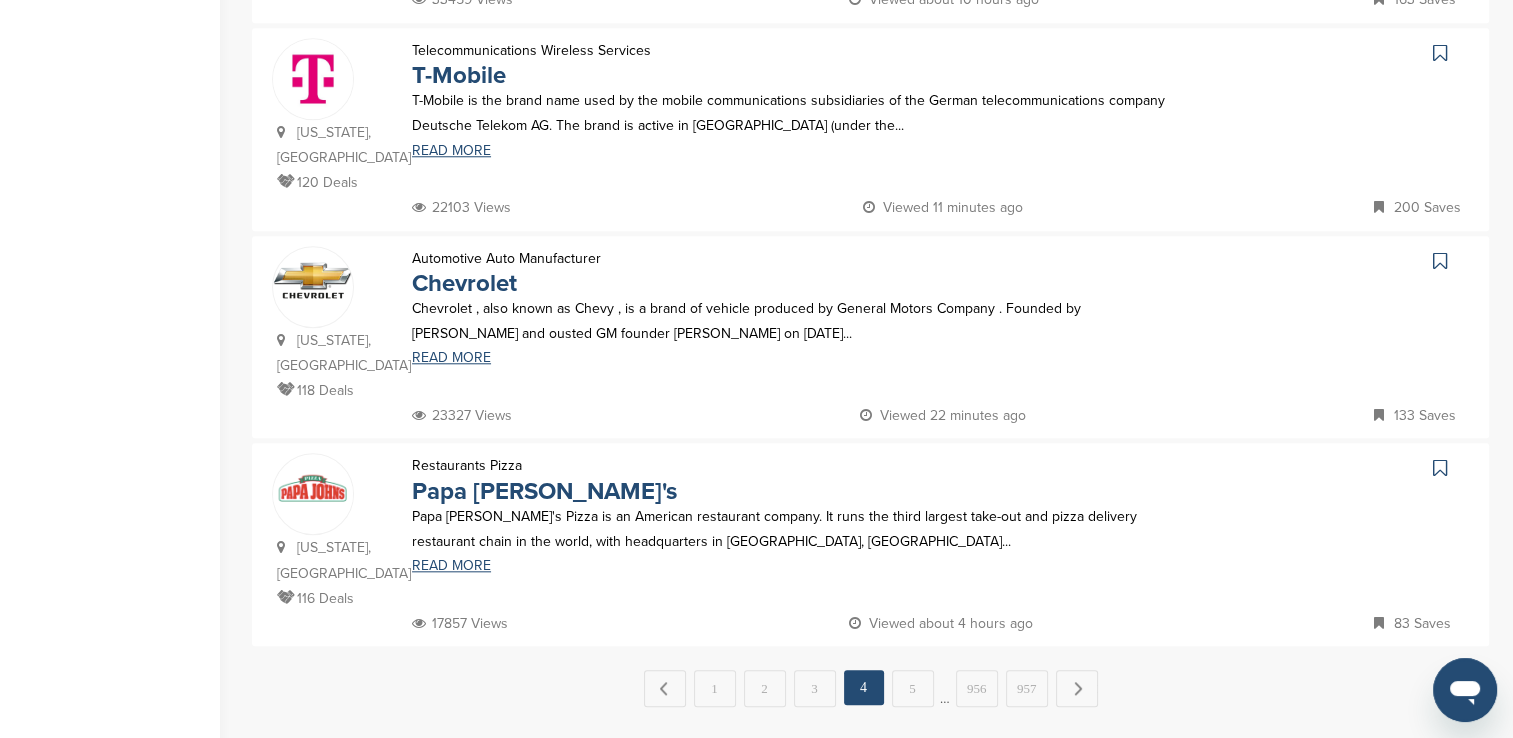 scroll, scrollTop: 2000, scrollLeft: 0, axis: vertical 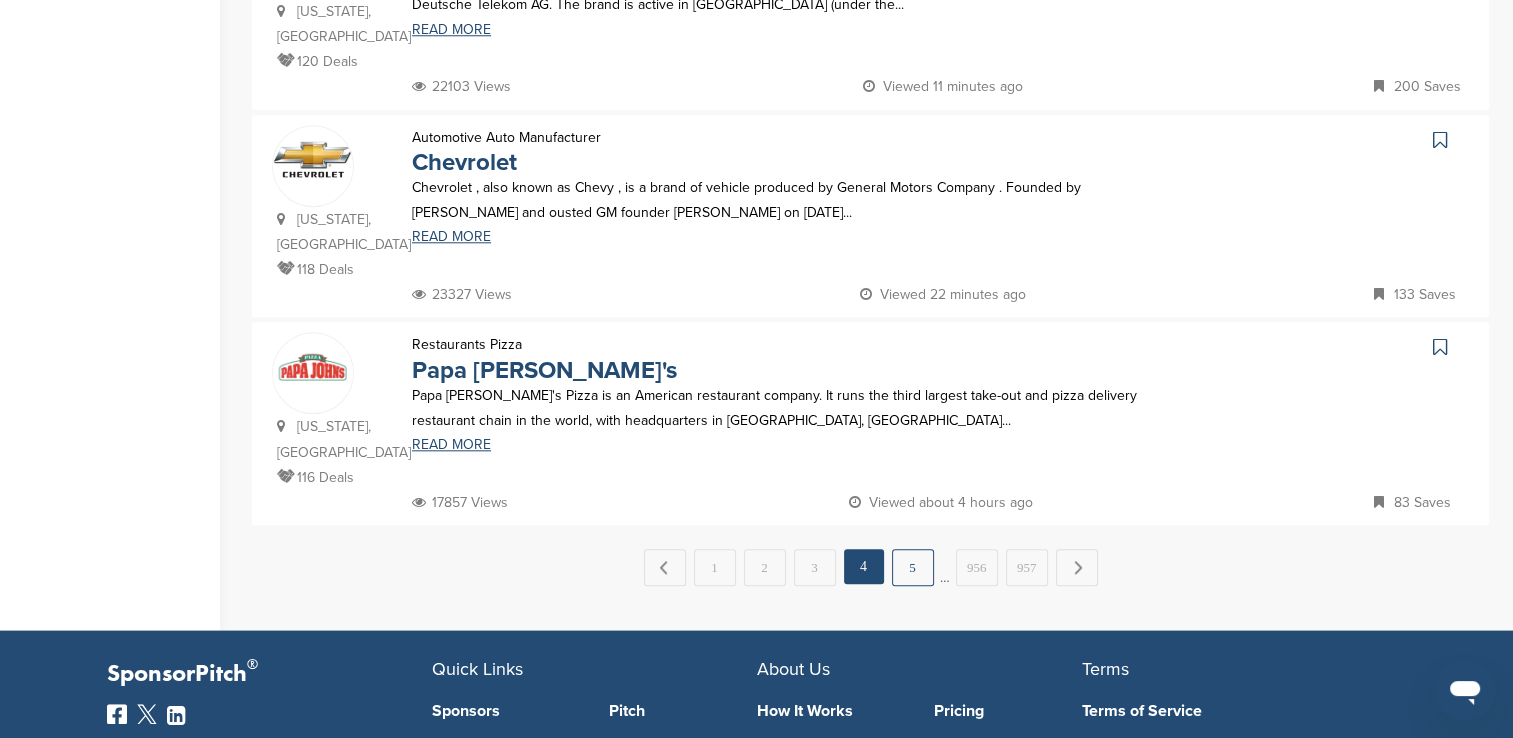 click on "5" at bounding box center [913, 567] 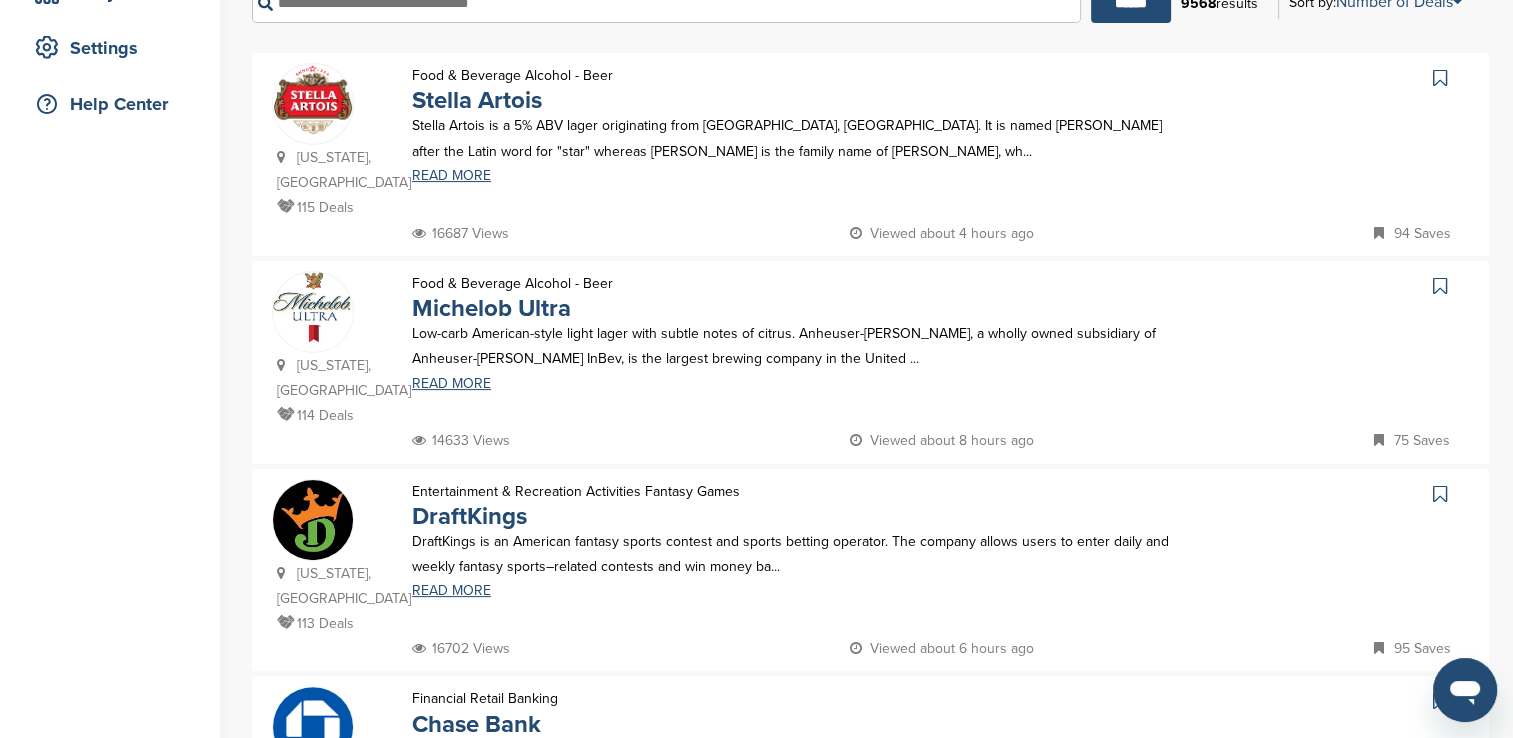scroll, scrollTop: 400, scrollLeft: 0, axis: vertical 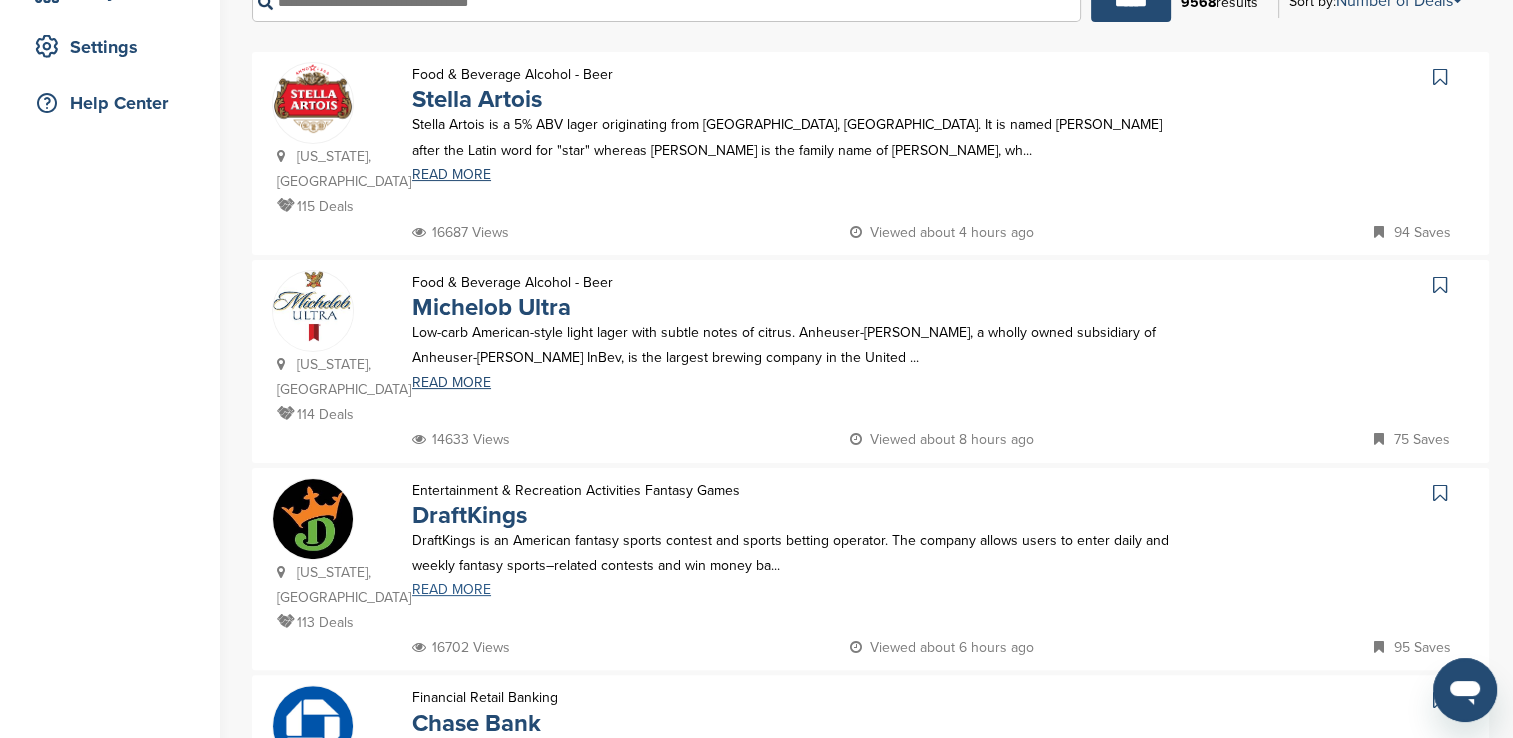 click on "READ MORE" at bounding box center (796, 590) 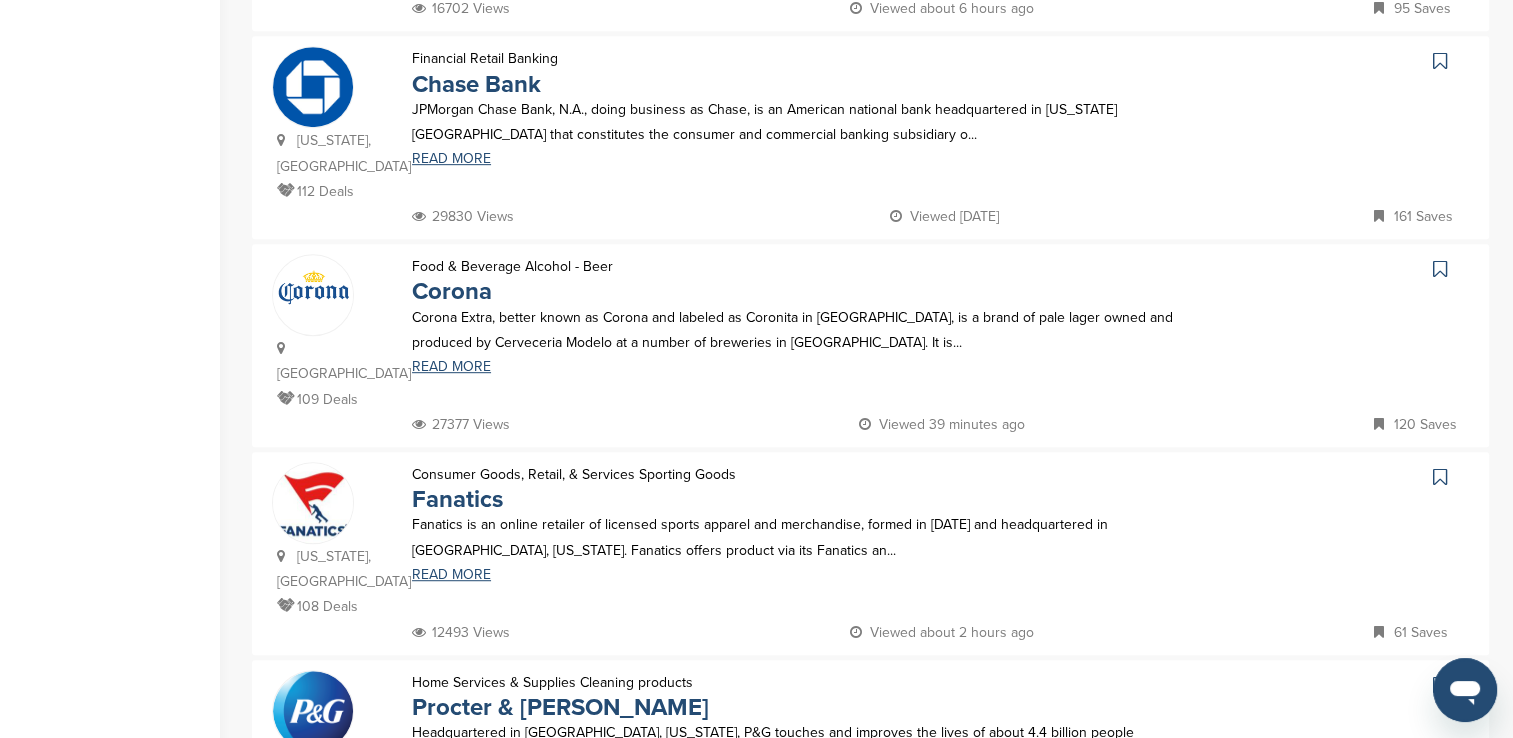 scroll, scrollTop: 1200, scrollLeft: 0, axis: vertical 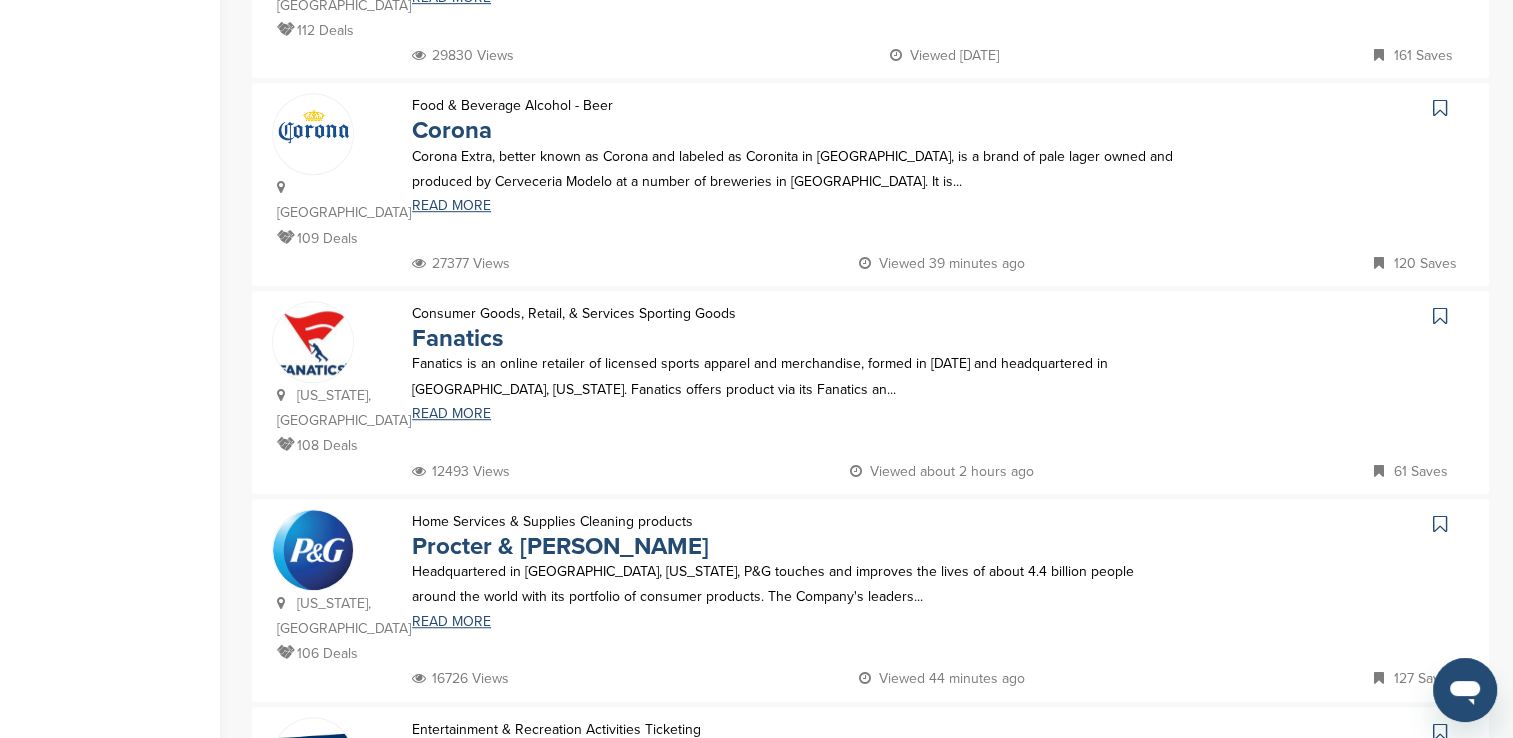 click on "StubHub" at bounding box center (556, 754) 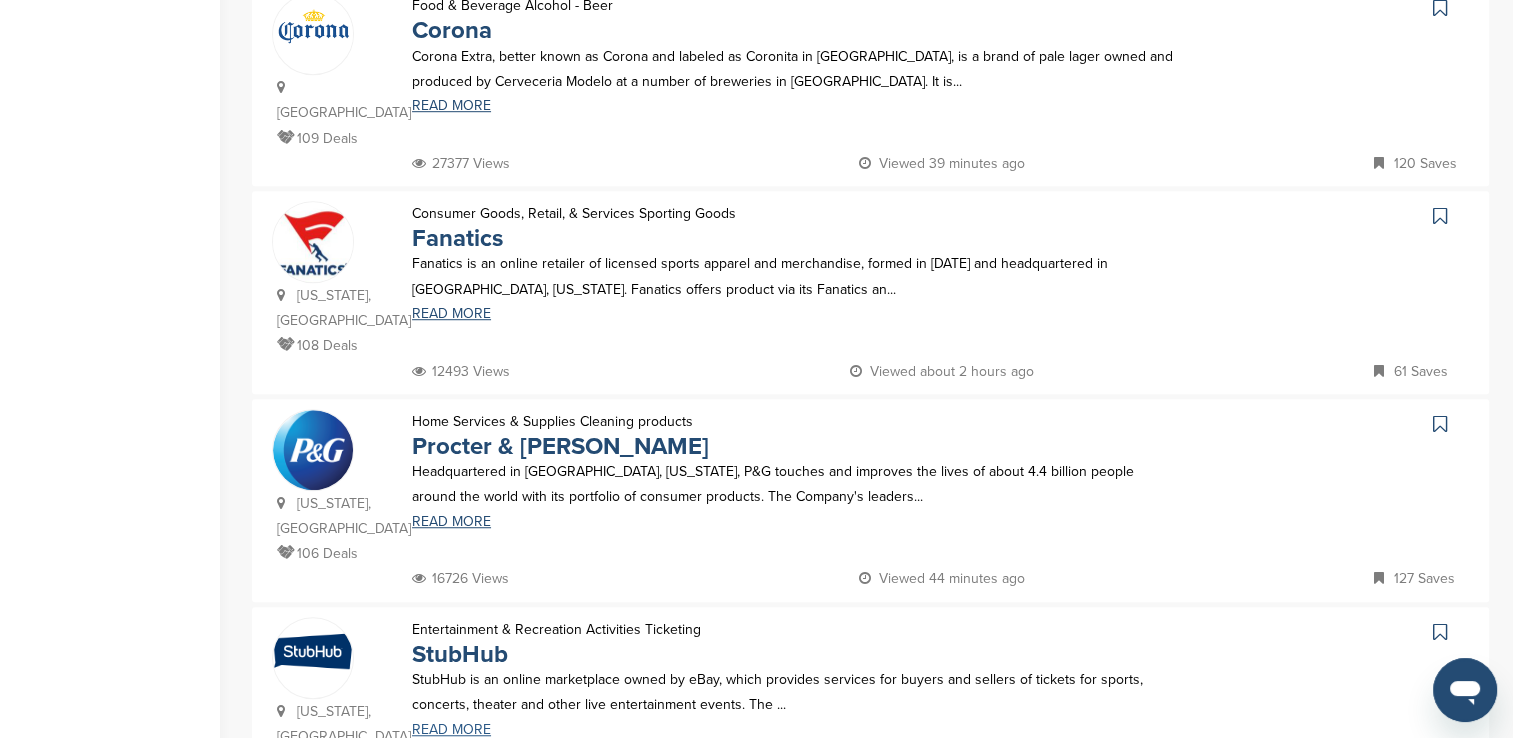 click on "READ MORE" at bounding box center (796, 730) 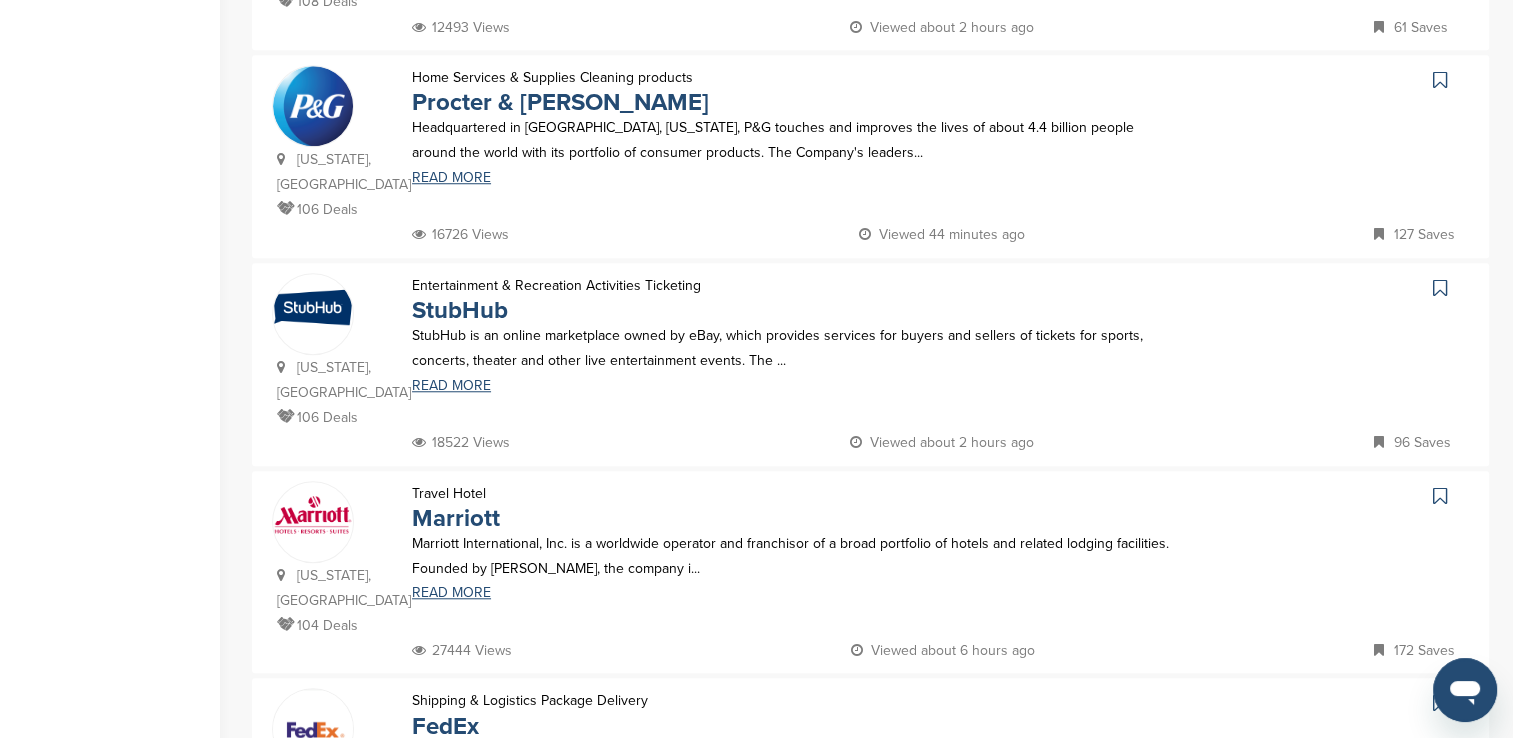 scroll, scrollTop: 1800, scrollLeft: 0, axis: vertical 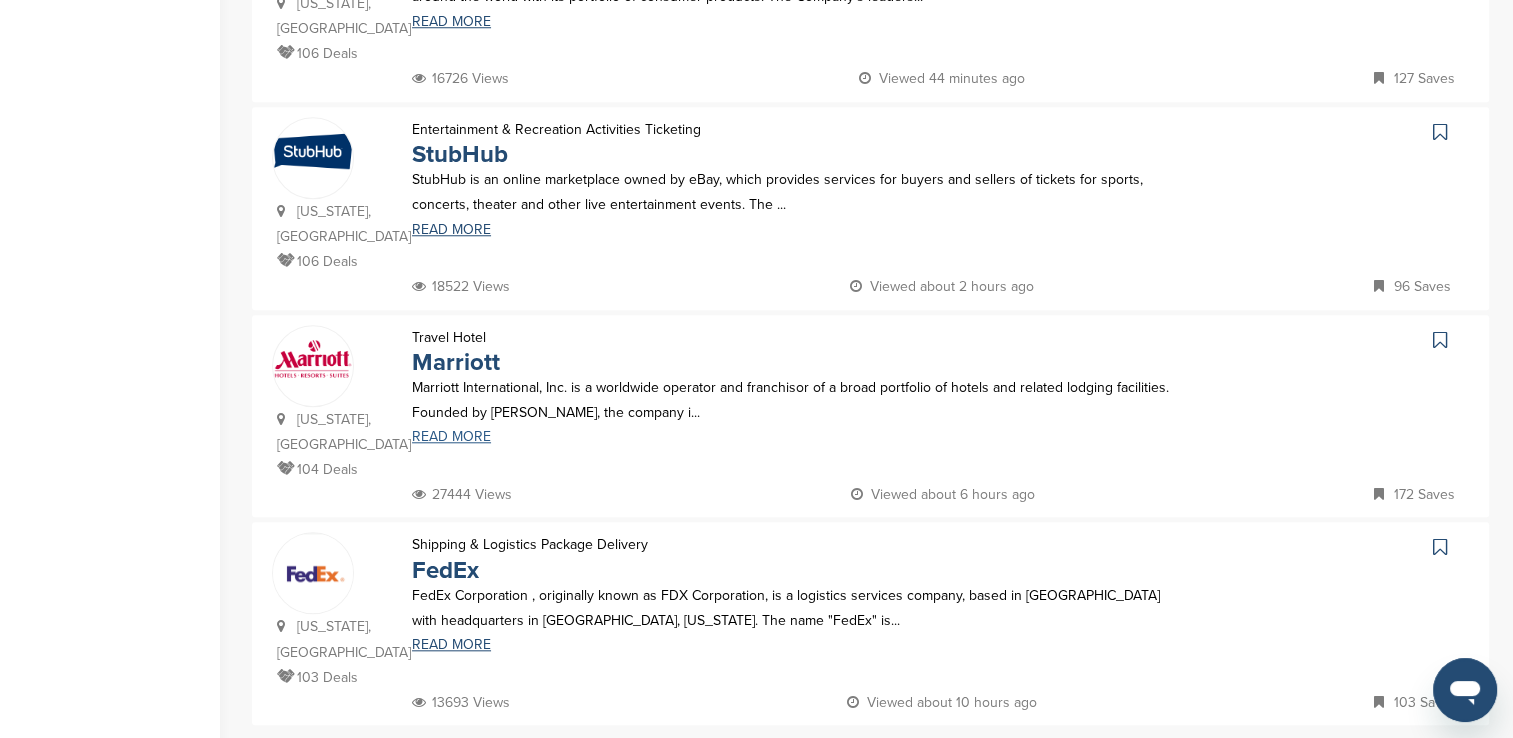 click on "READ MORE" at bounding box center (796, 437) 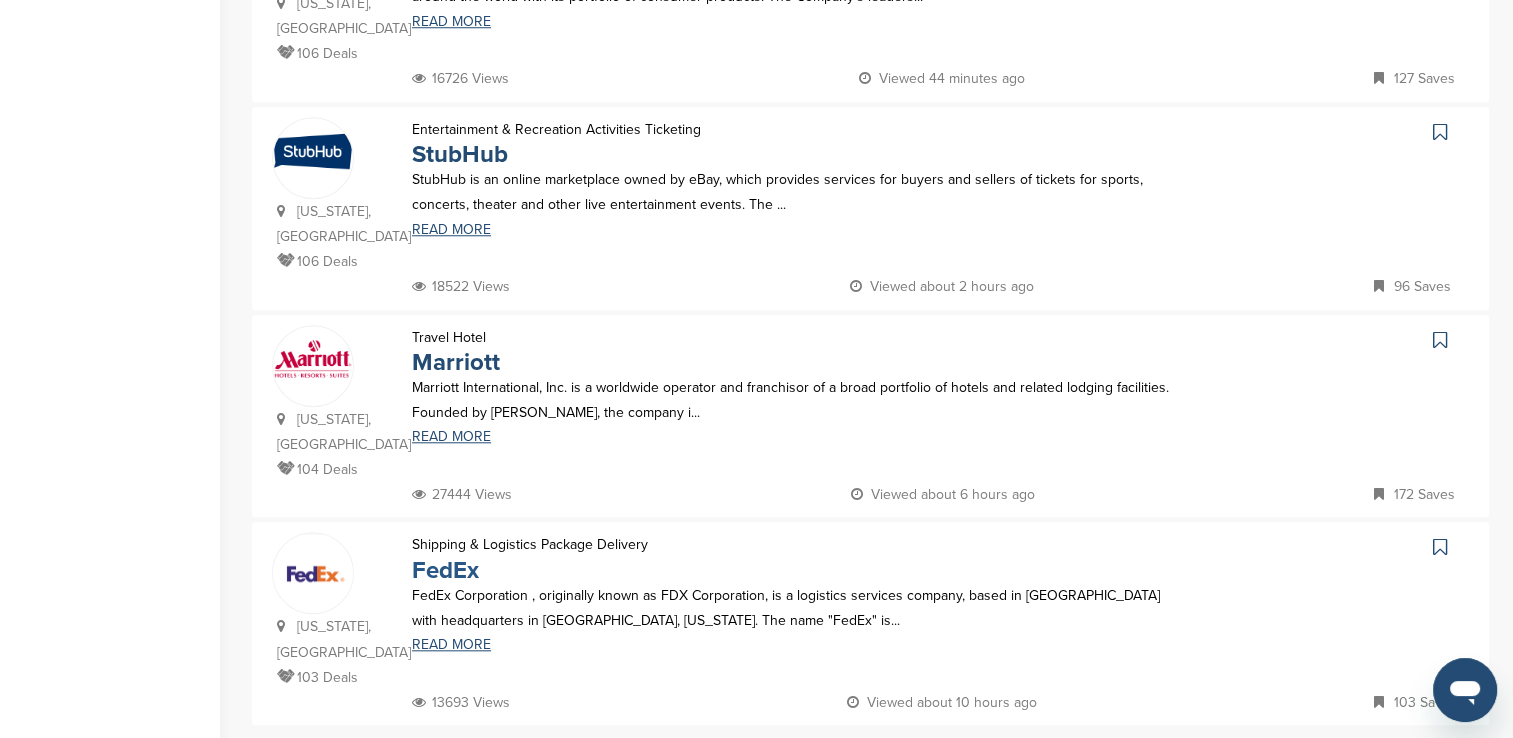 click on "FedEx" at bounding box center [445, 570] 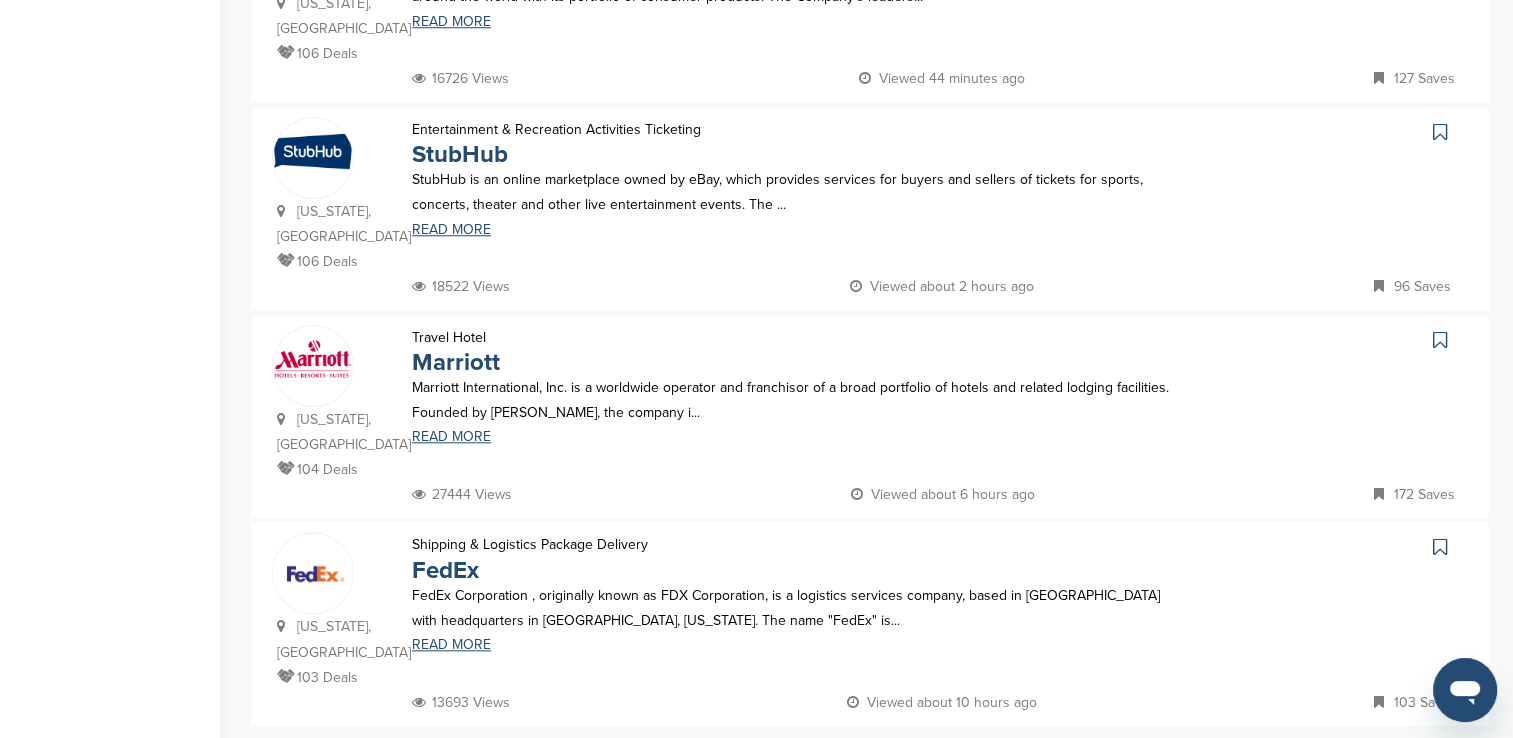 click on "6" at bounding box center (938, 767) 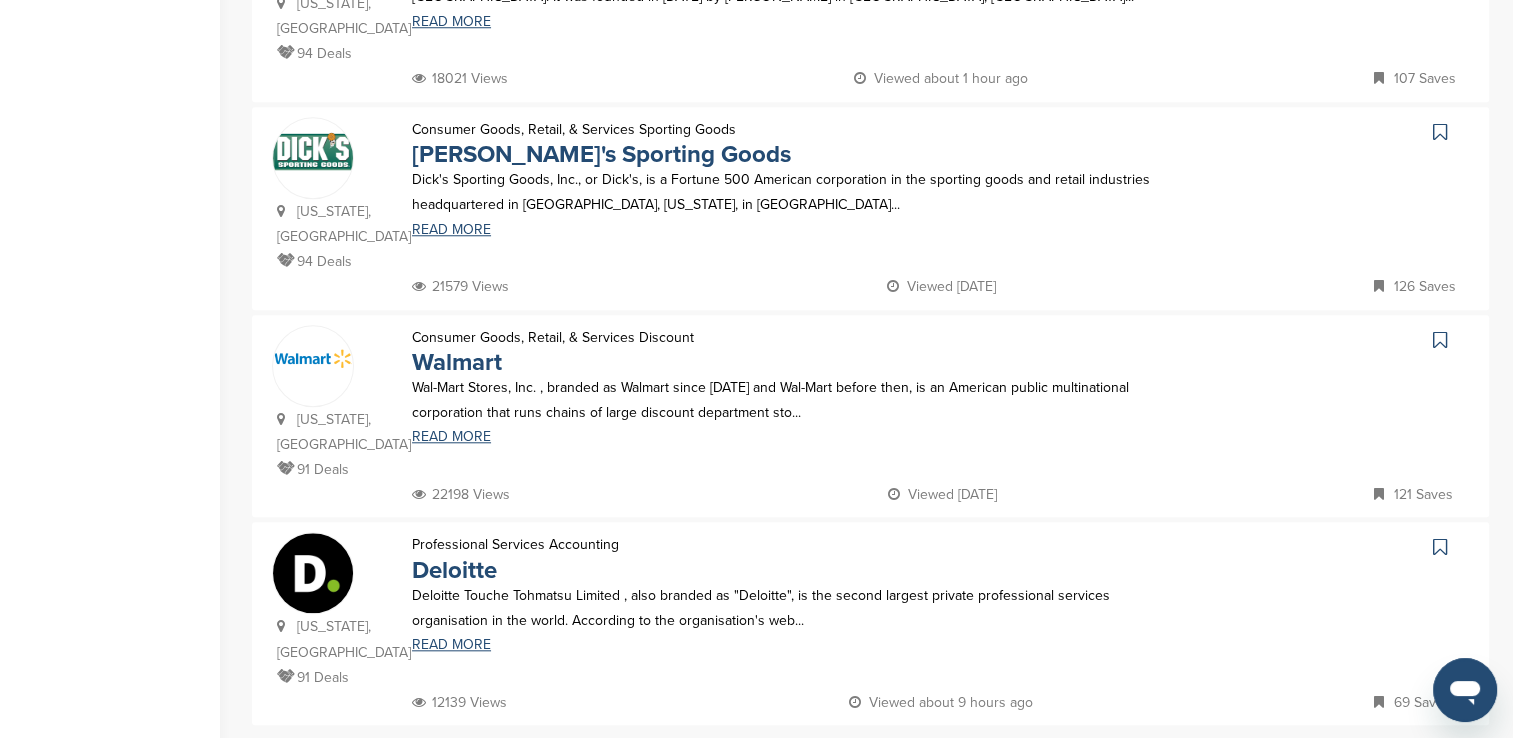 scroll, scrollTop: 0, scrollLeft: 0, axis: both 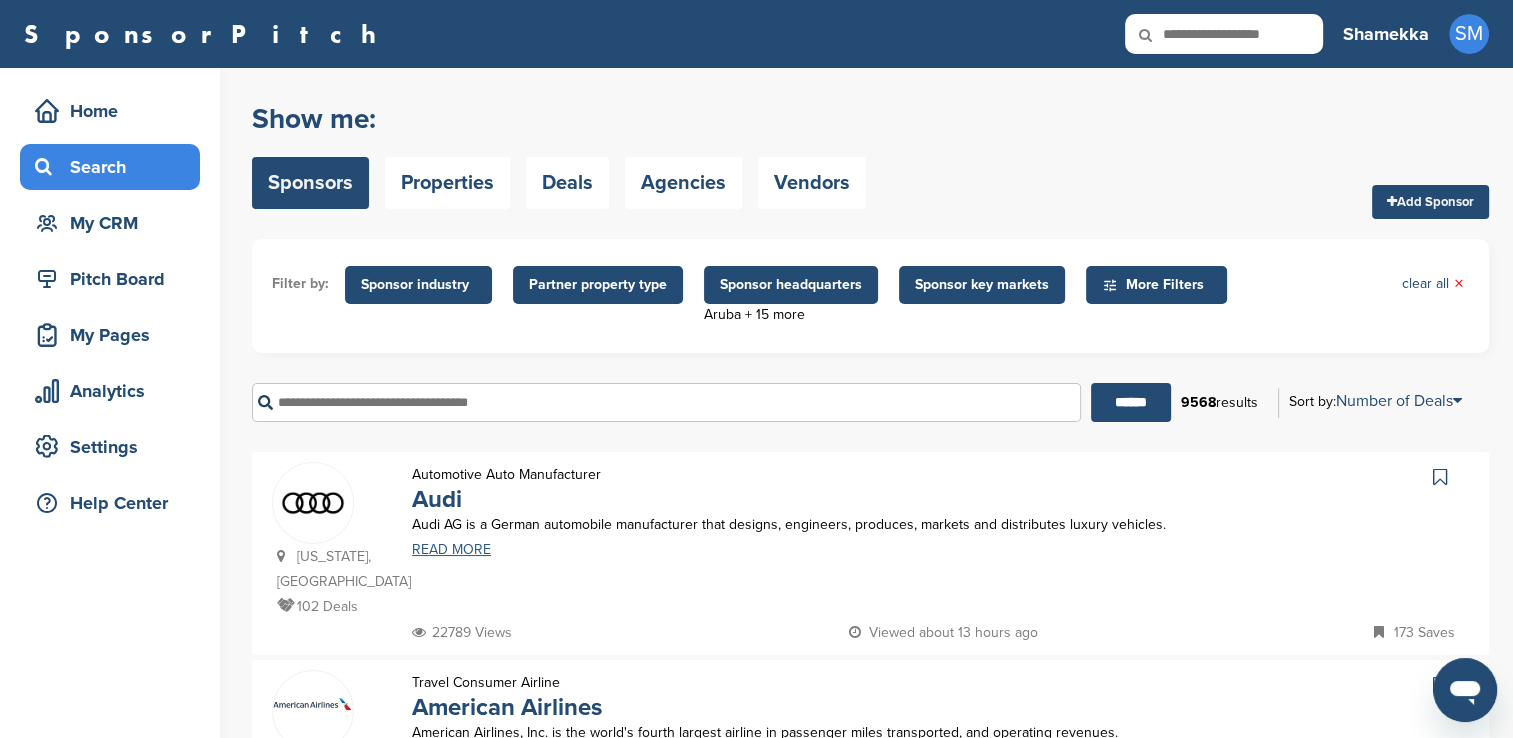 click on "READ MORE" at bounding box center [796, 550] 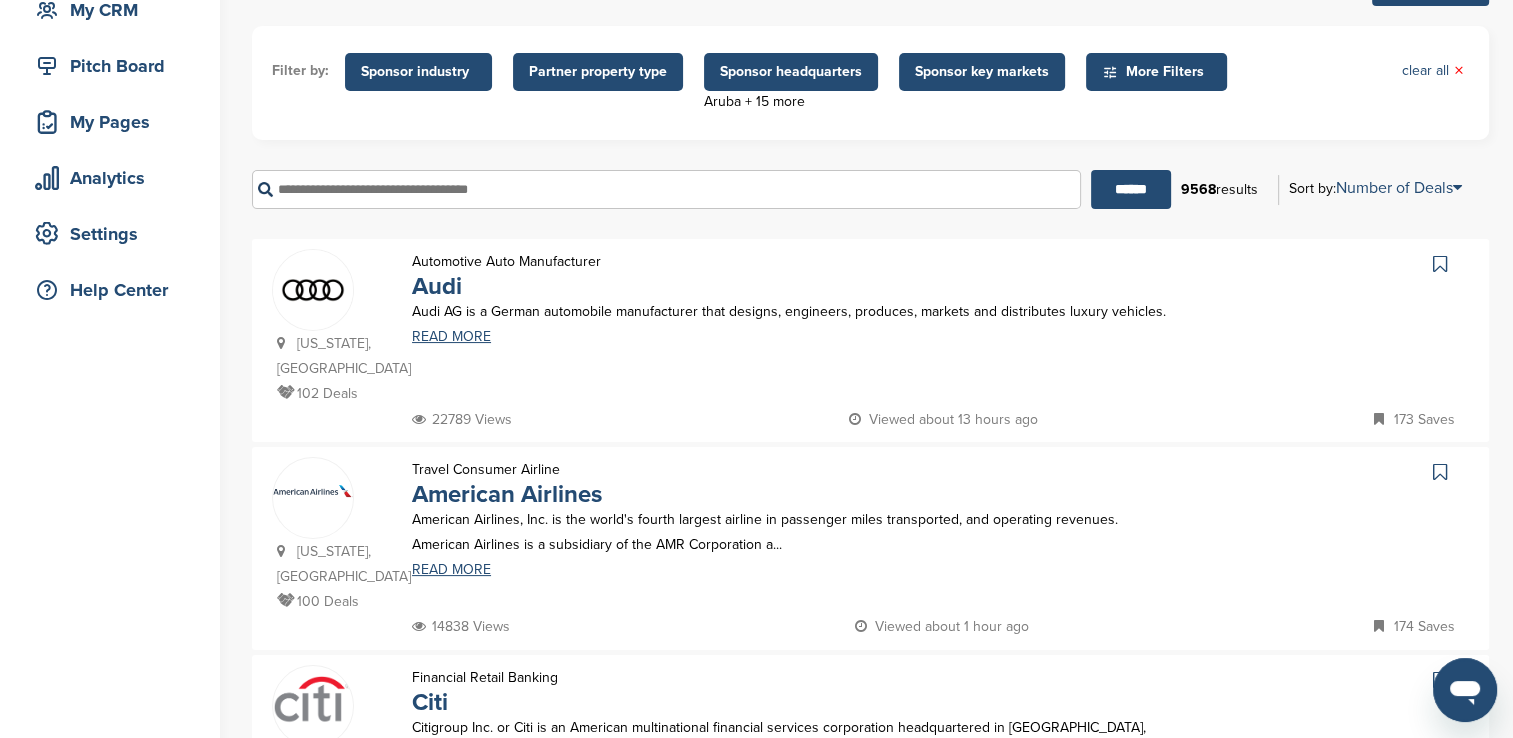 scroll, scrollTop: 300, scrollLeft: 0, axis: vertical 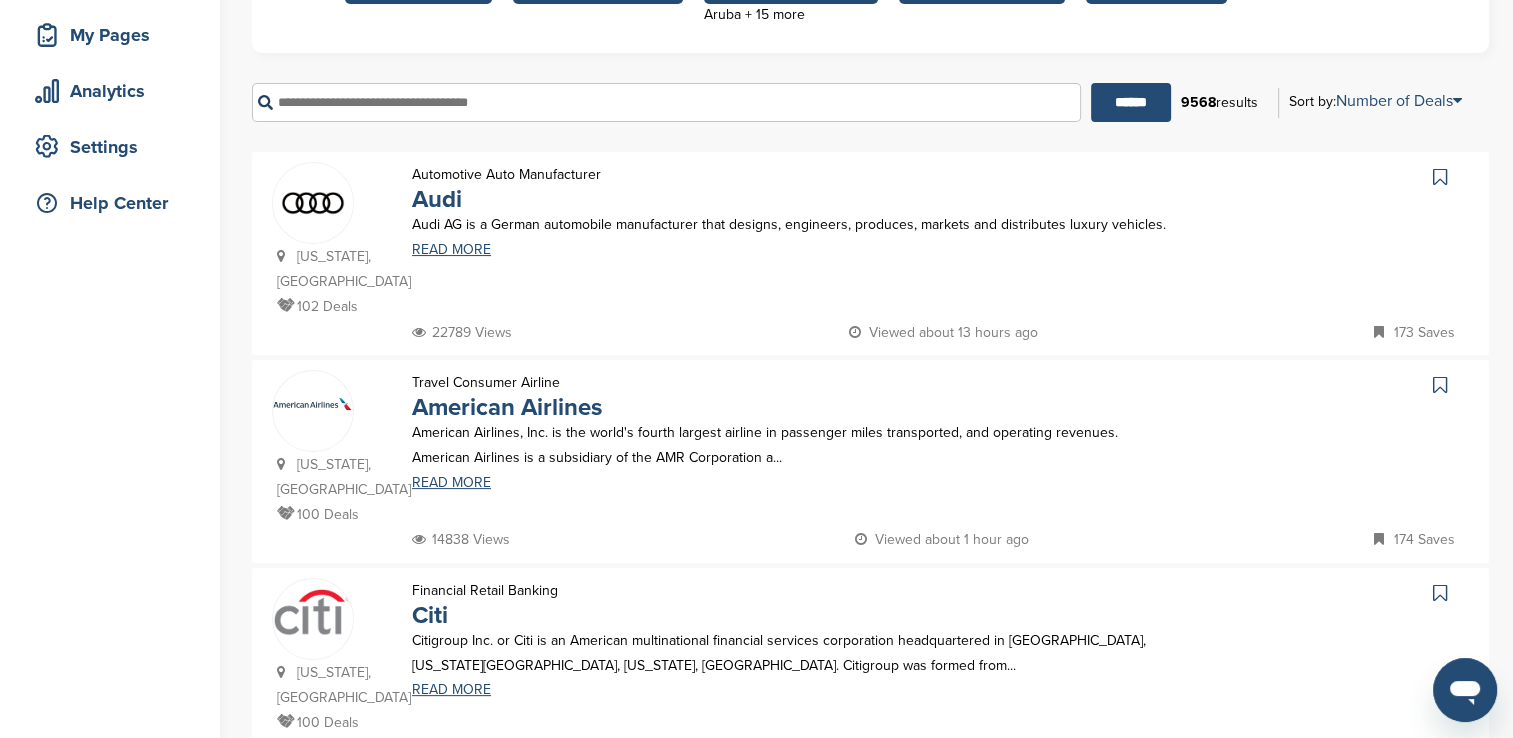 click on "American Airlines, Inc.  is the world's fourth largest airline in passenger miles transported, and operating revenues. American Airlines is a subsidiary of the AMR Corporation a..." at bounding box center [796, 445] 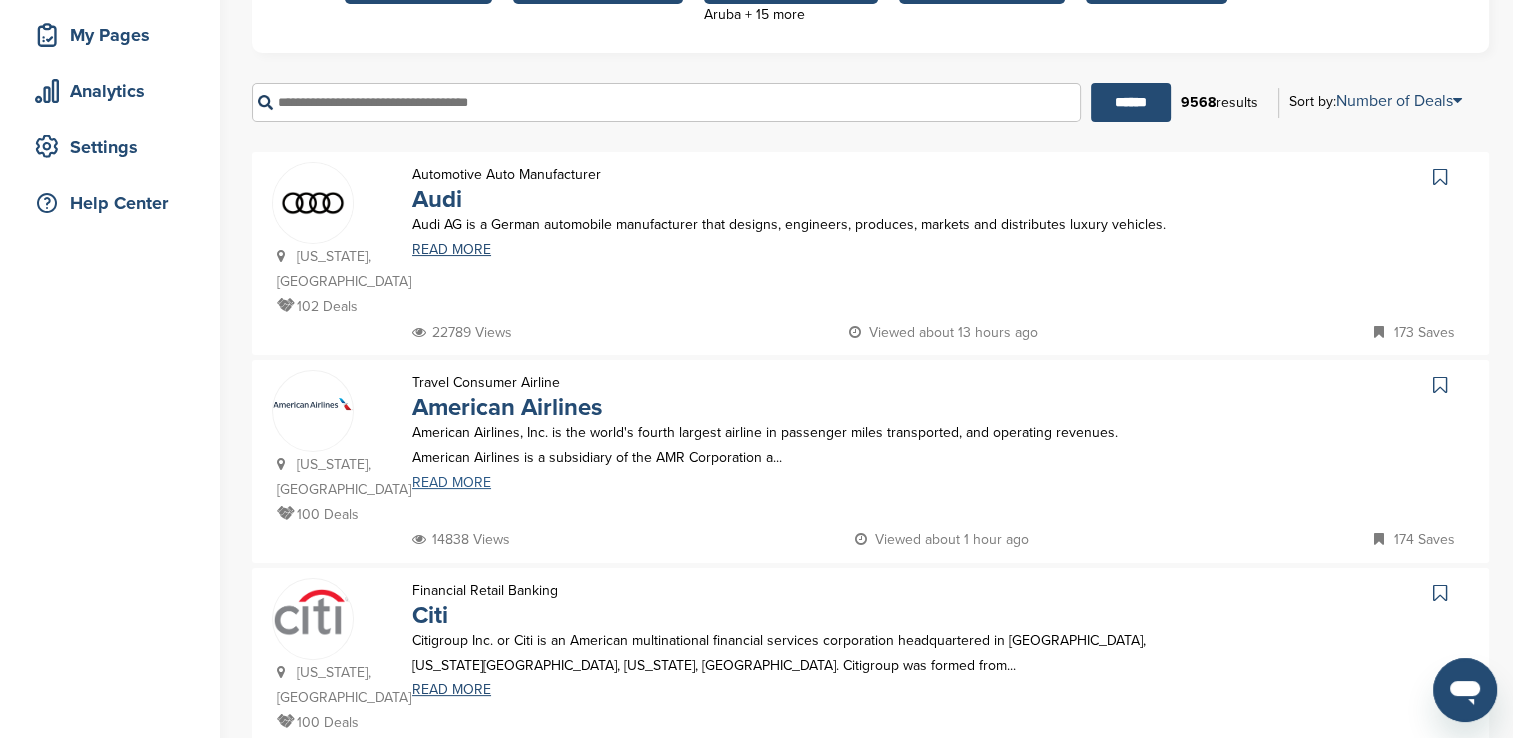 click on "READ MORE" at bounding box center [796, 483] 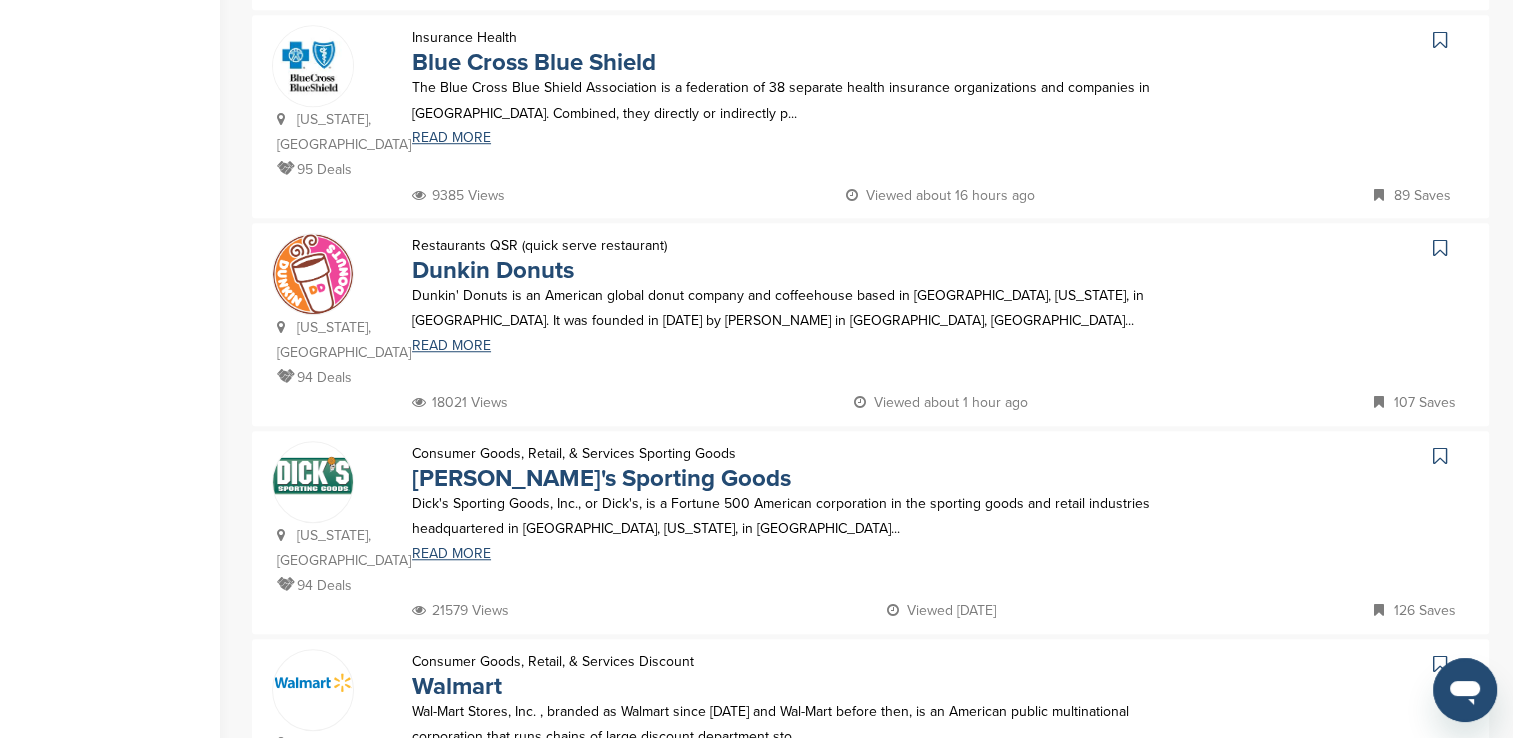 scroll, scrollTop: 1500, scrollLeft: 0, axis: vertical 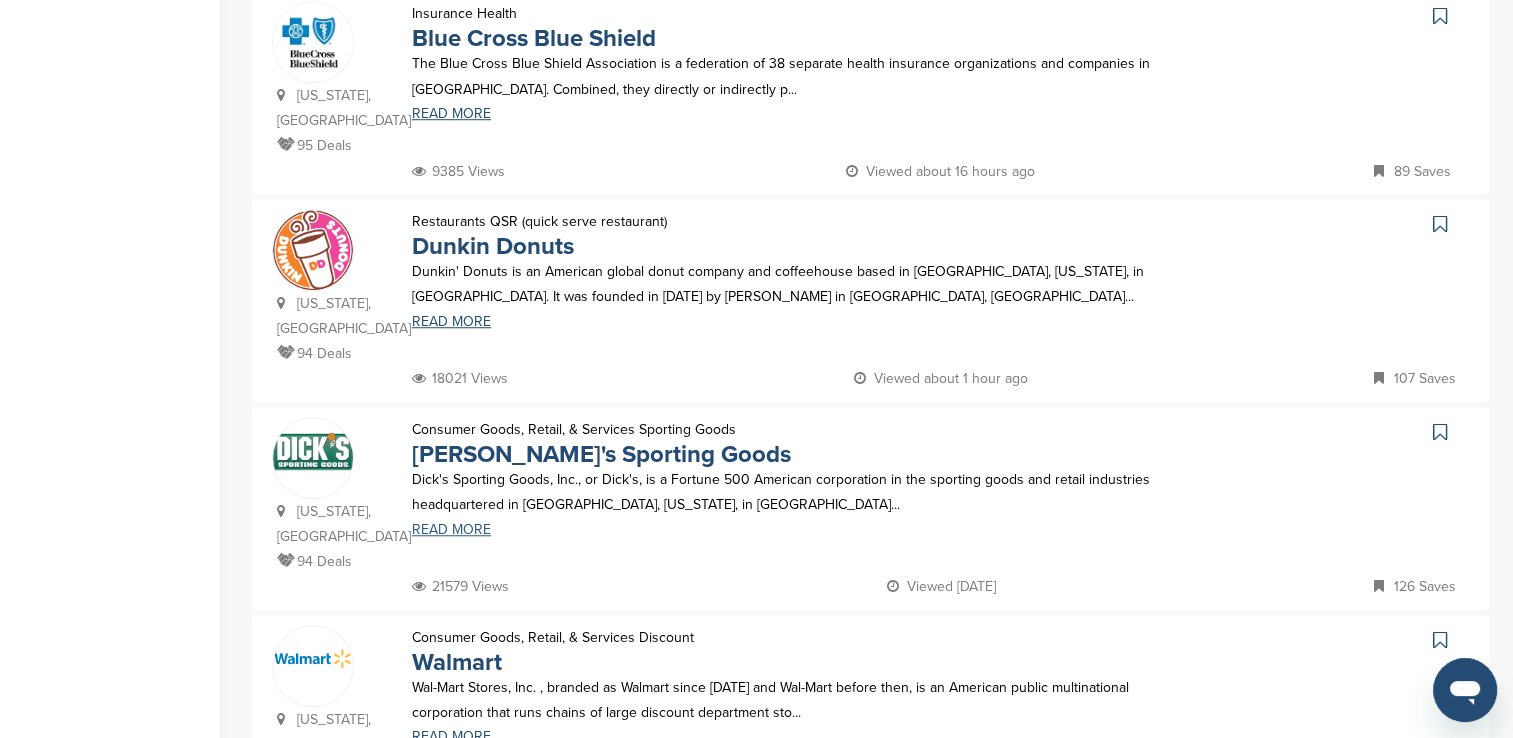 click on "READ MORE" at bounding box center (796, 530) 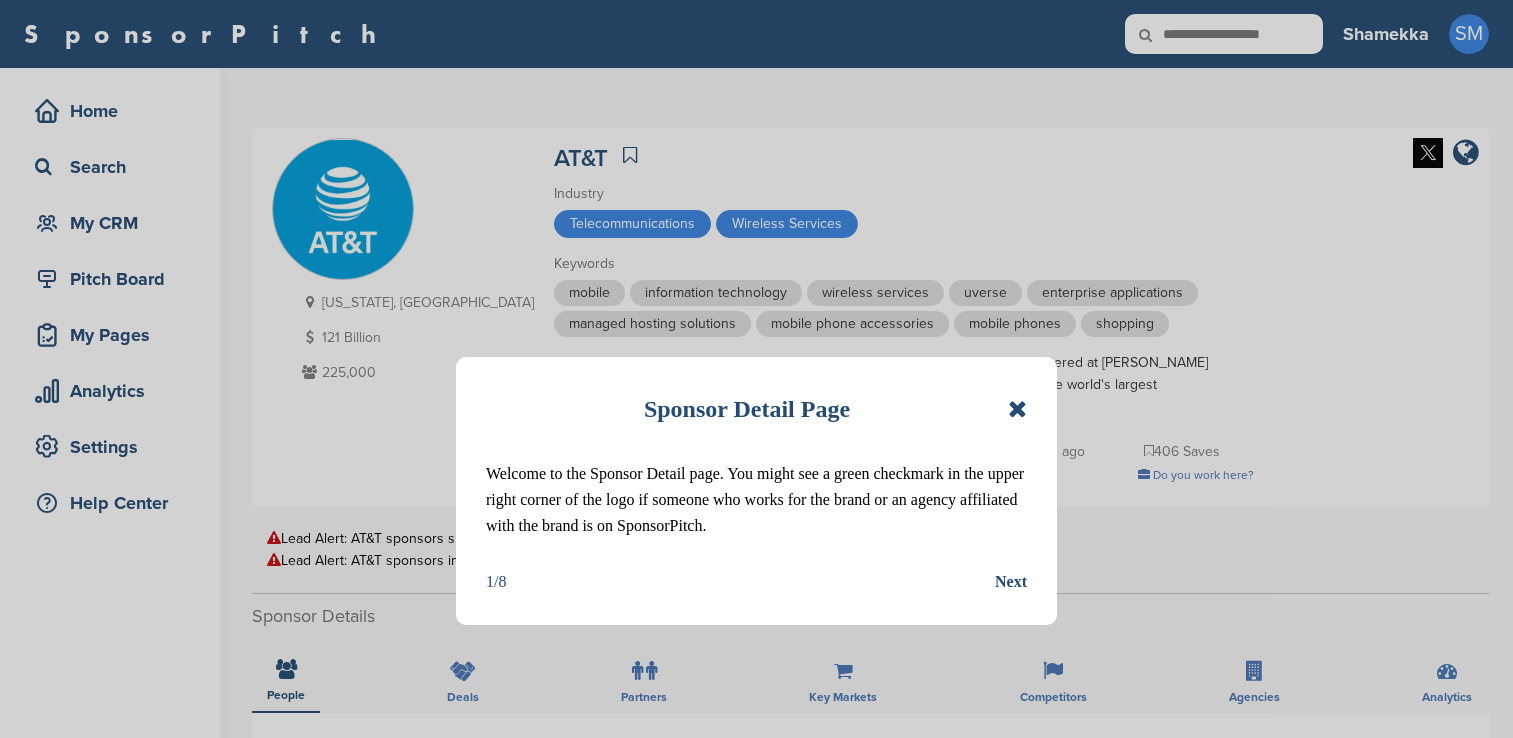 scroll, scrollTop: 0, scrollLeft: 0, axis: both 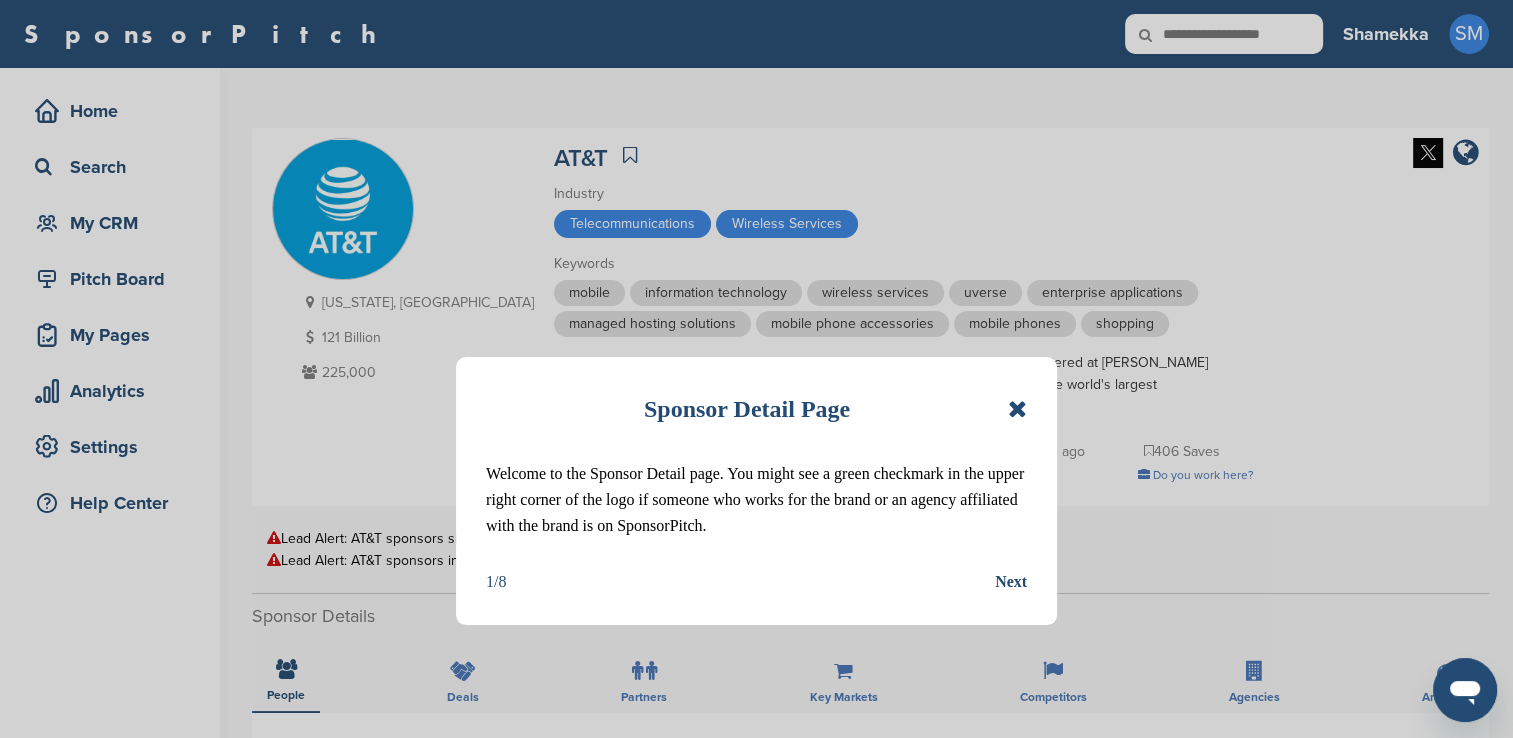 click at bounding box center (1017, 409) 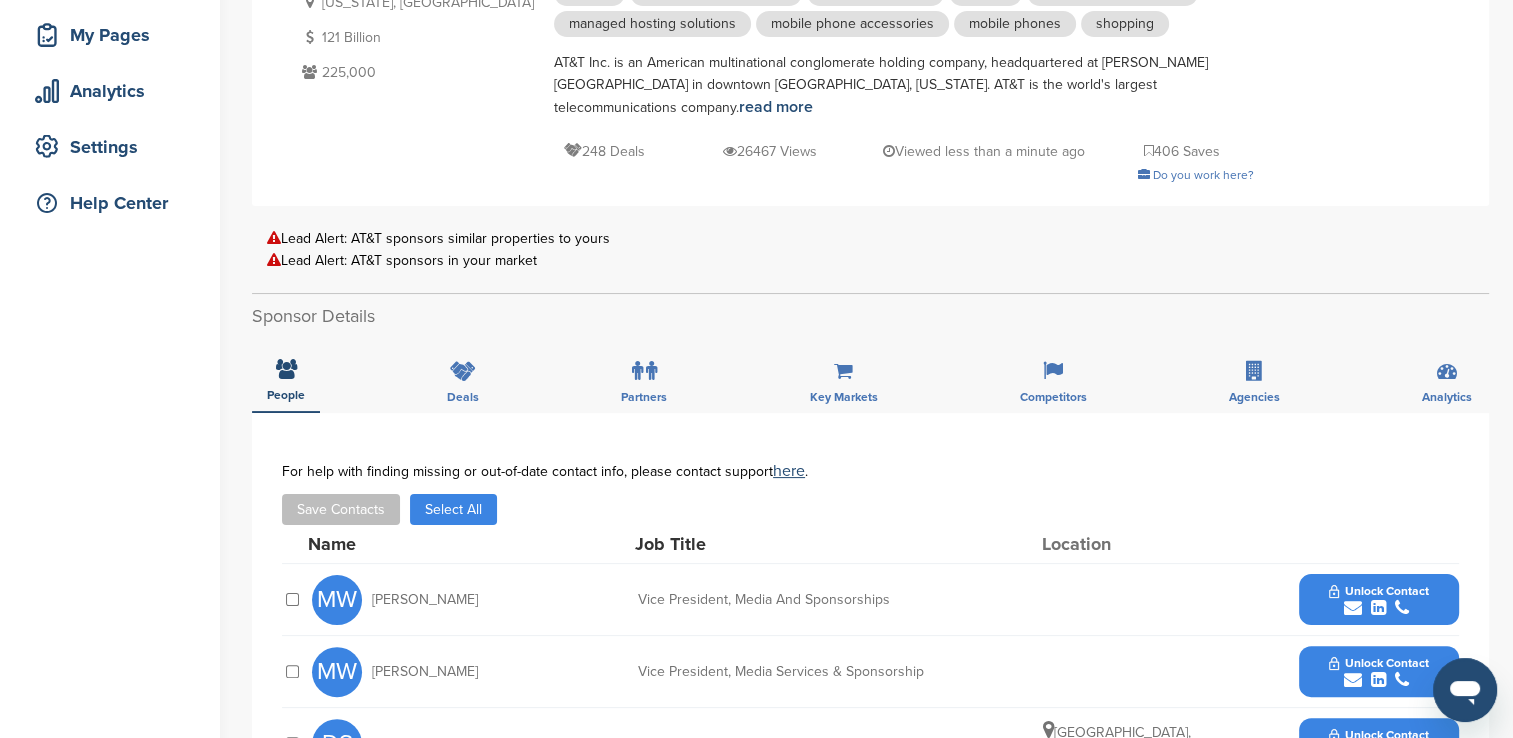 scroll, scrollTop: 400, scrollLeft: 0, axis: vertical 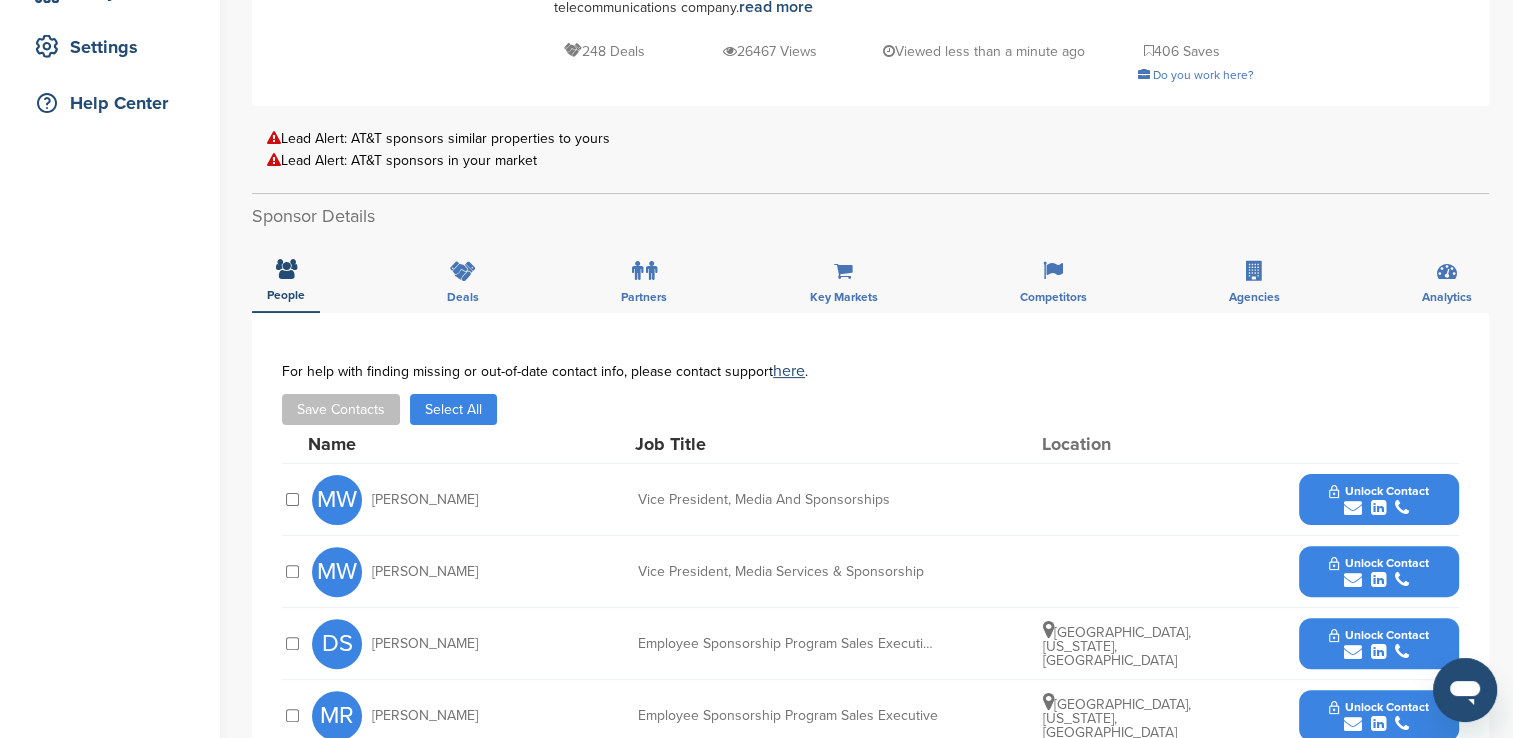 click on "Unlock Contact" at bounding box center [1378, 491] 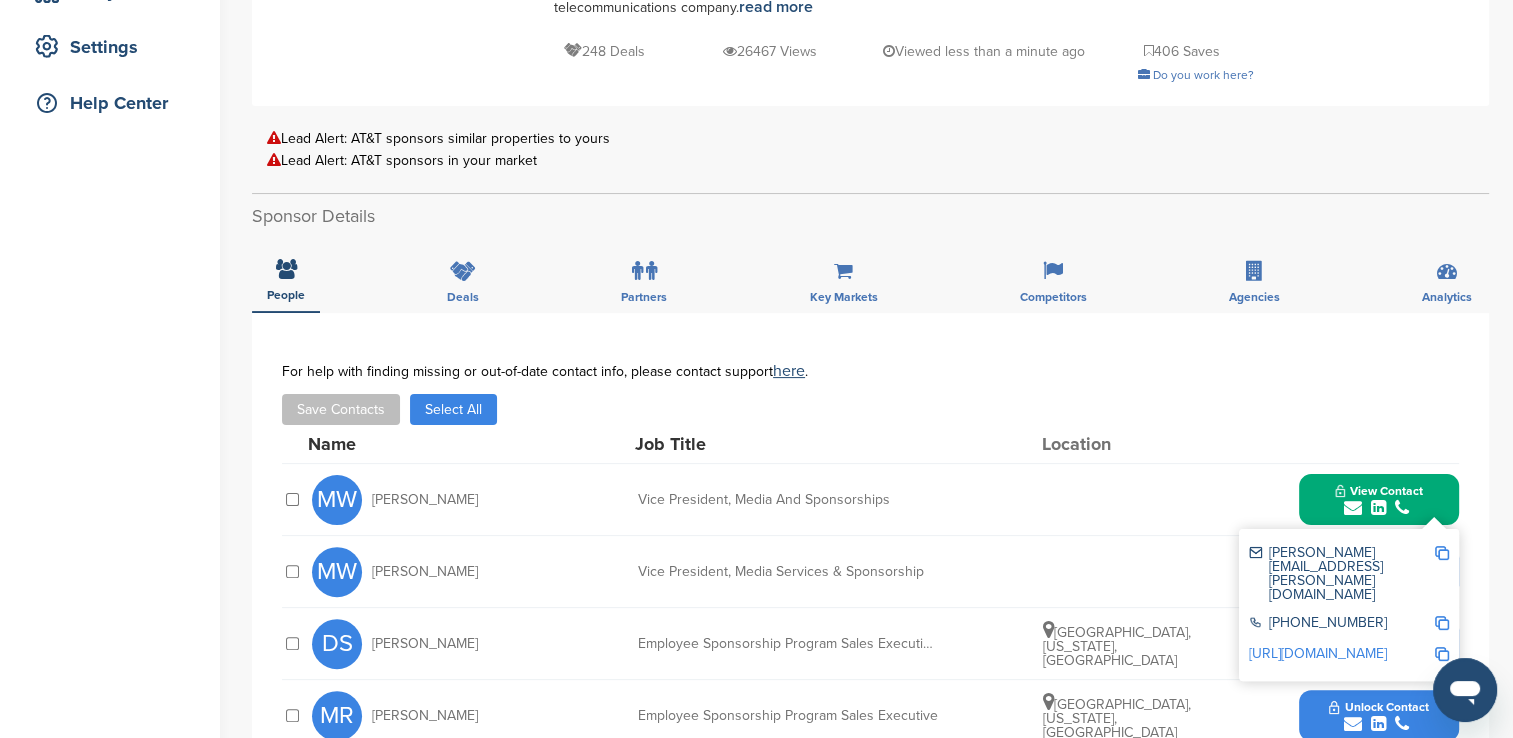click at bounding box center [1442, 553] 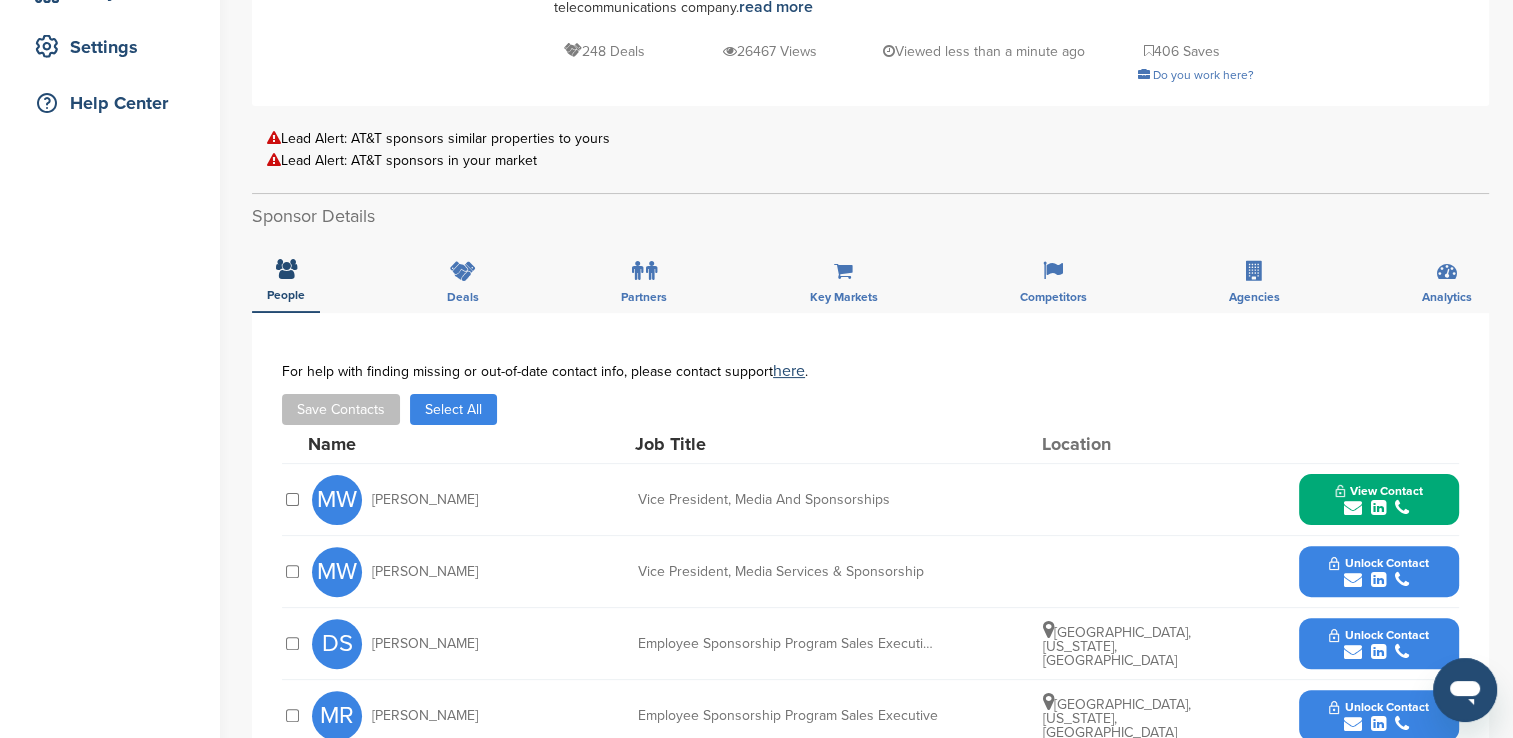 click at bounding box center (1378, 580) 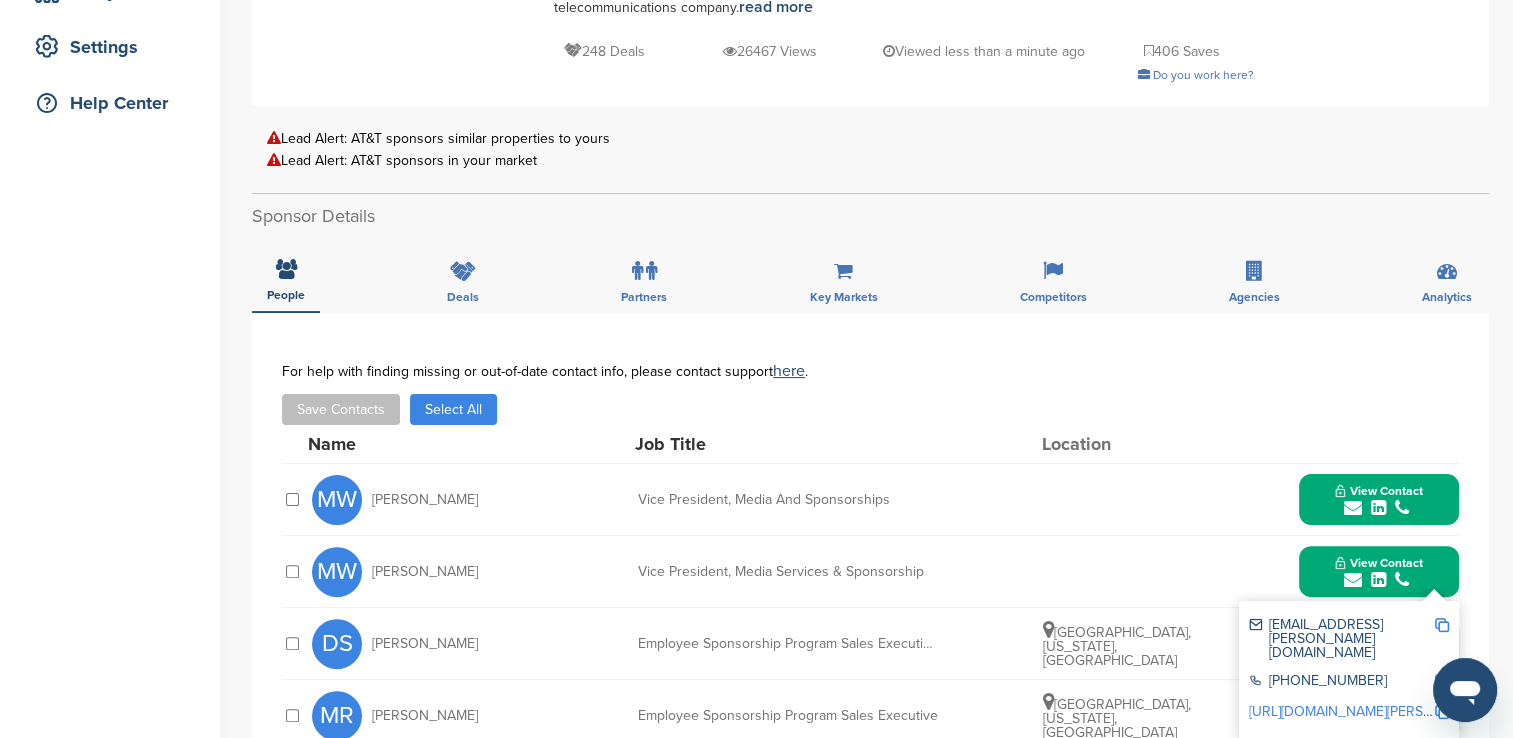 click at bounding box center (1442, 625) 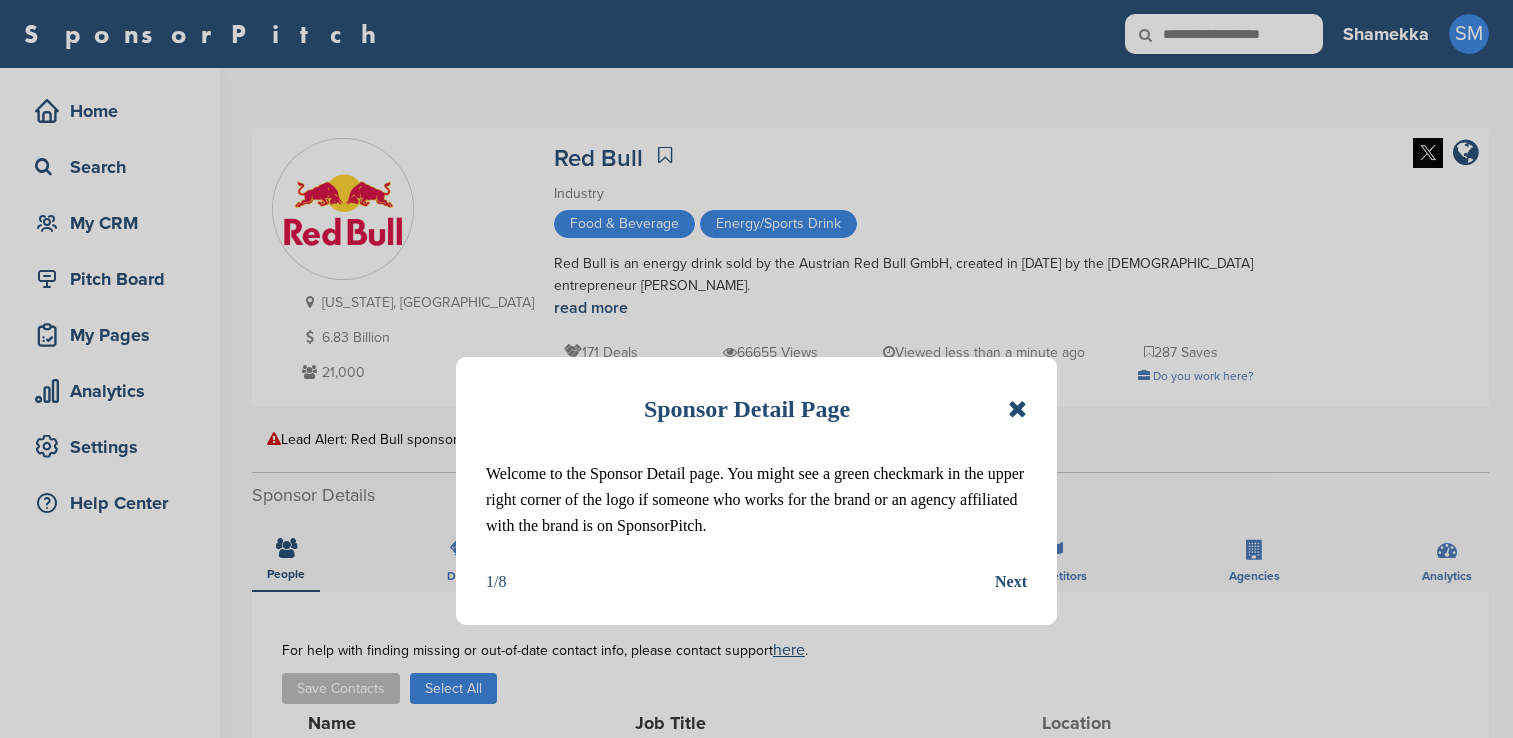 scroll, scrollTop: 0, scrollLeft: 0, axis: both 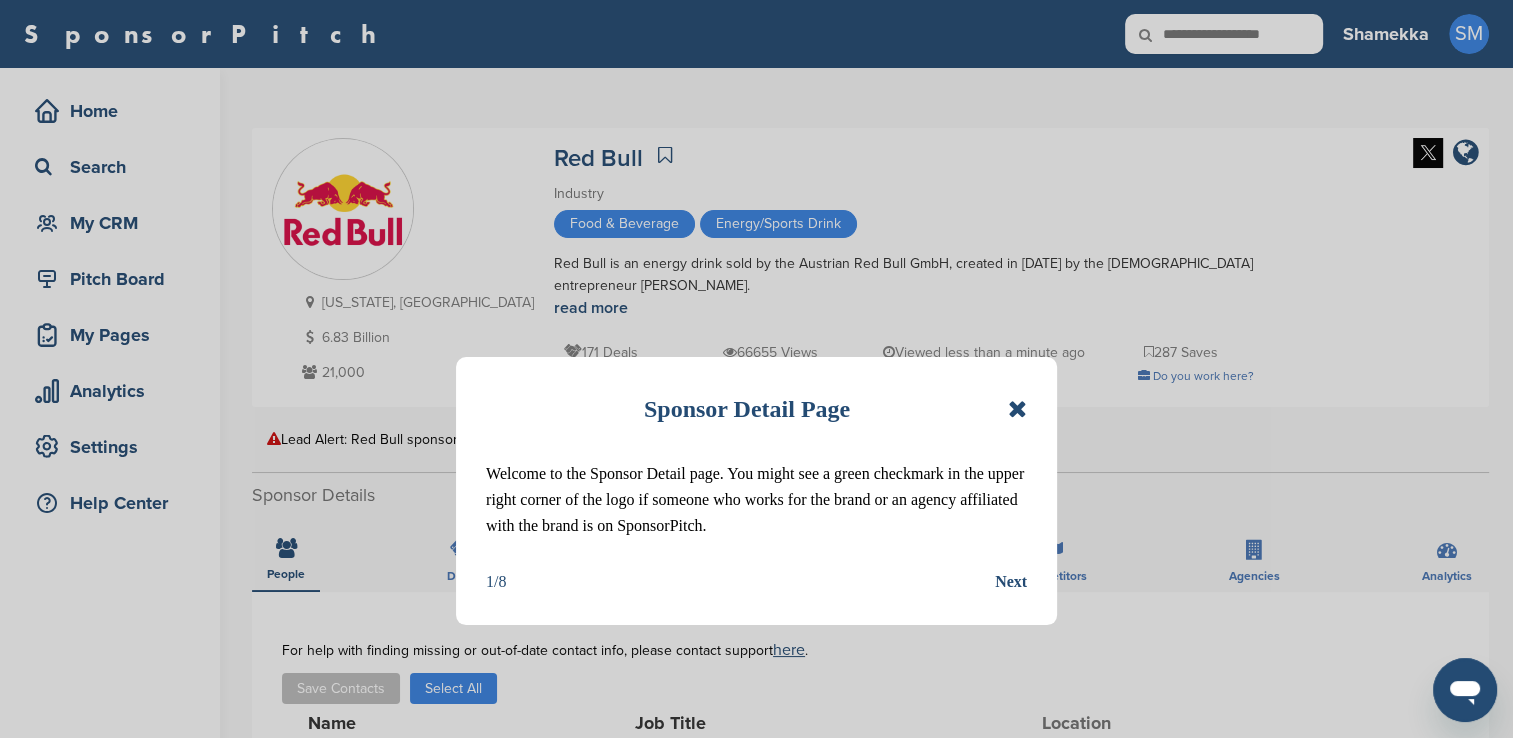 click at bounding box center [1017, 409] 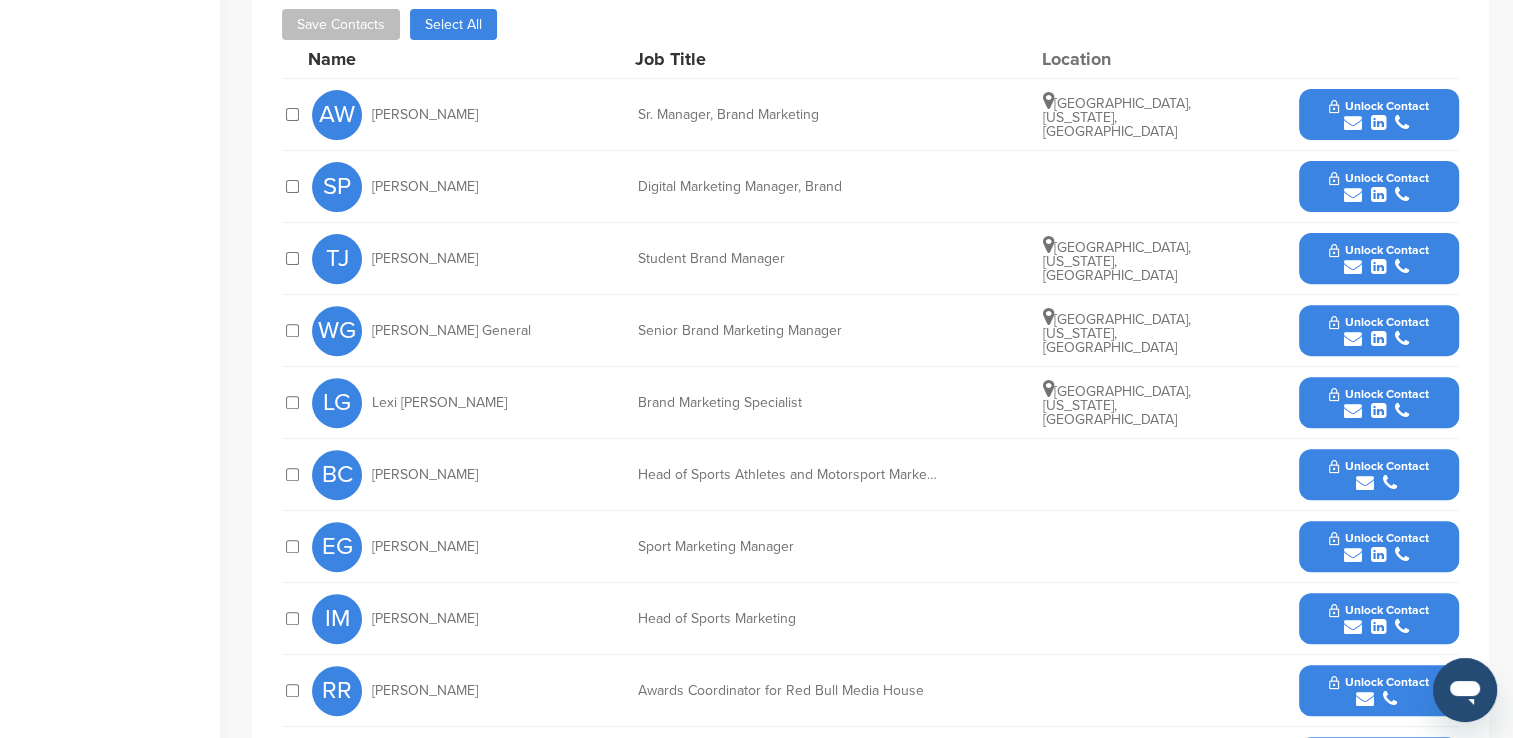 scroll, scrollTop: 700, scrollLeft: 0, axis: vertical 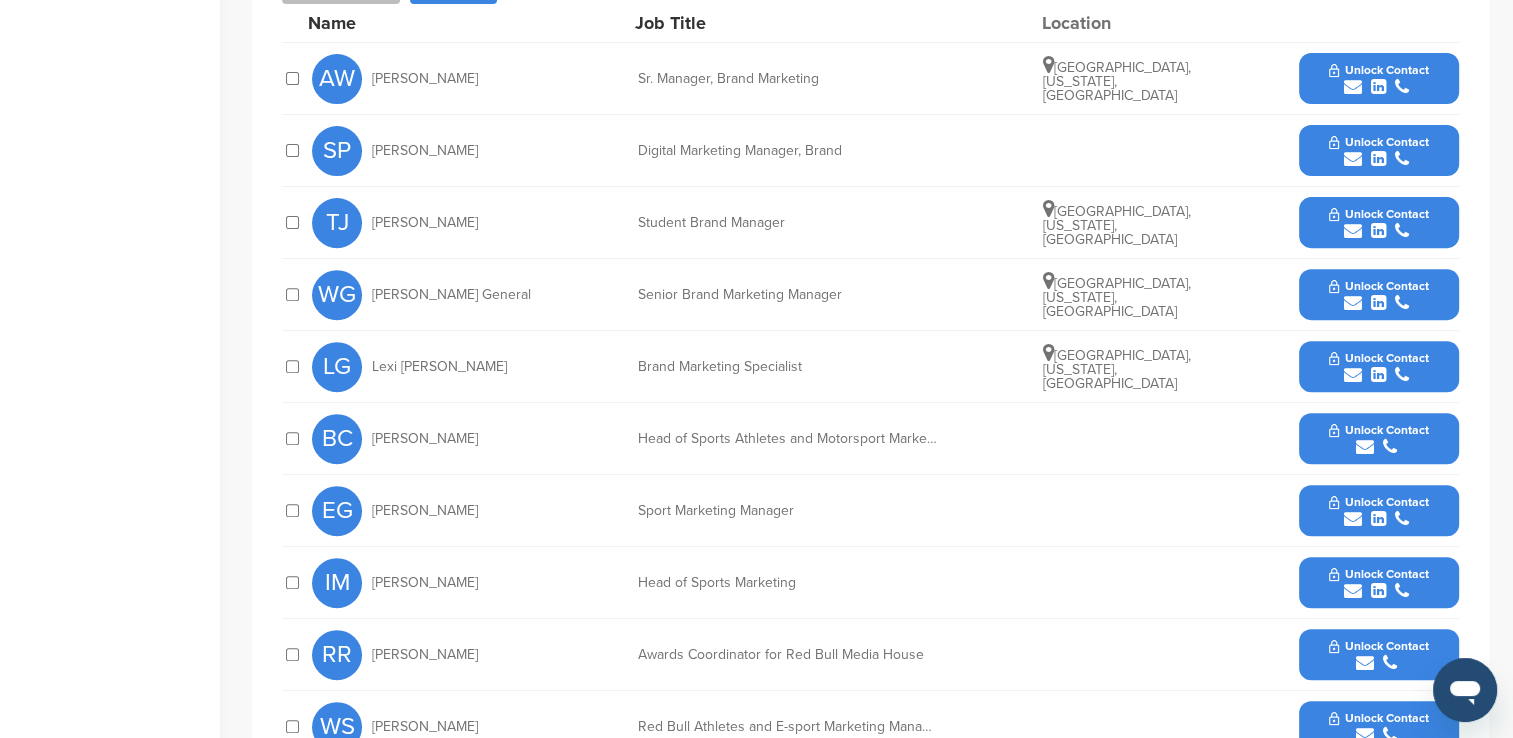 click on "Unlock Contact" at bounding box center (1378, 502) 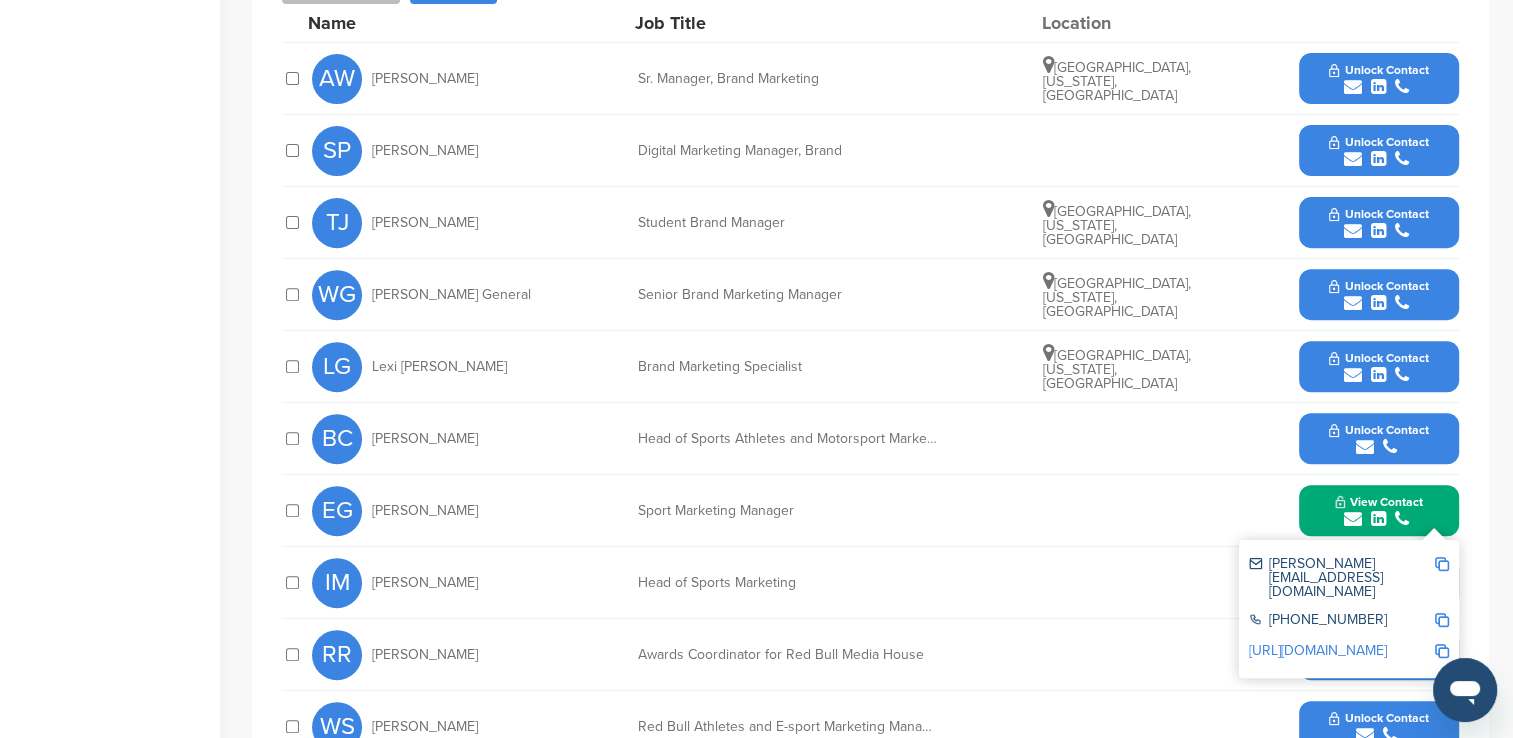 click at bounding box center (1378, 447) 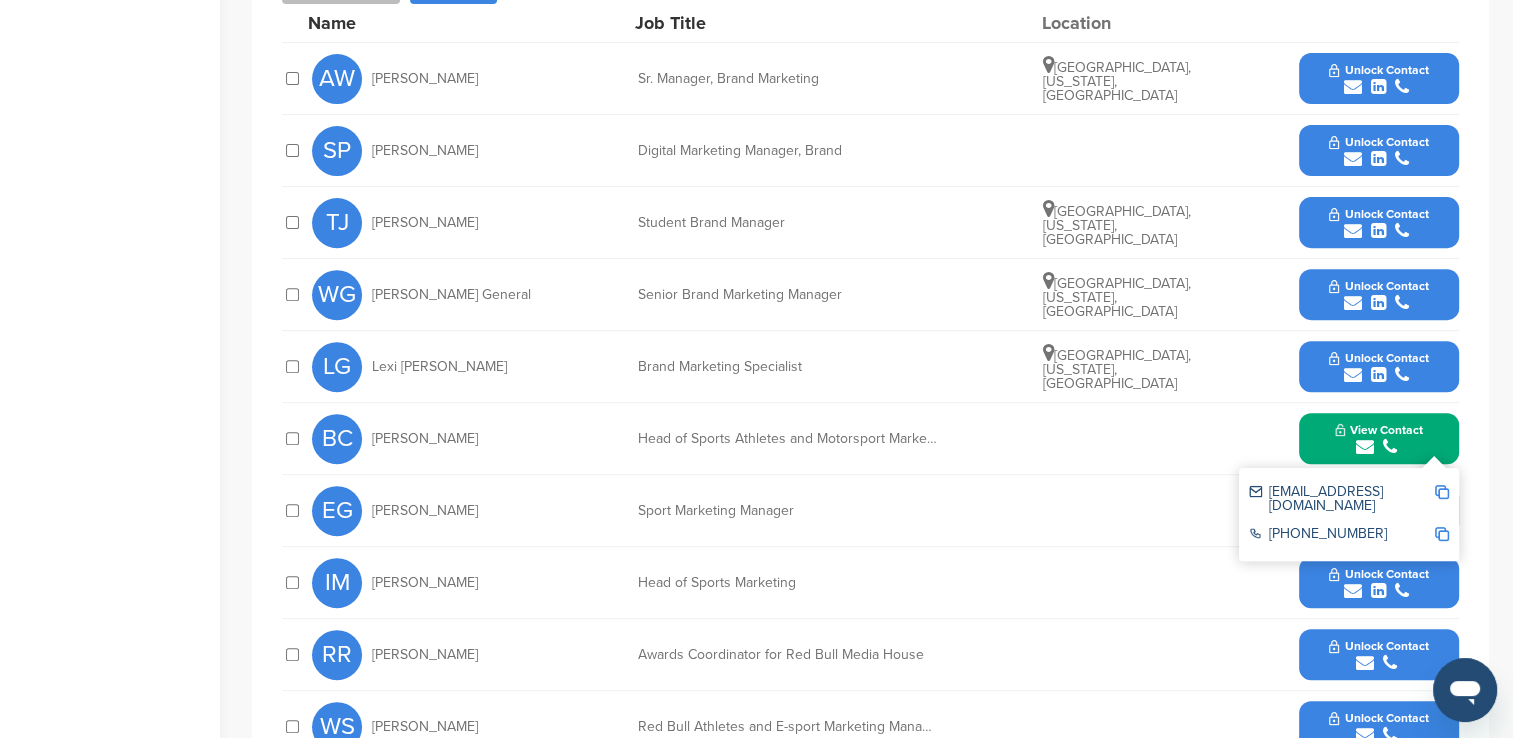click on "**********" at bounding box center (870, 360) 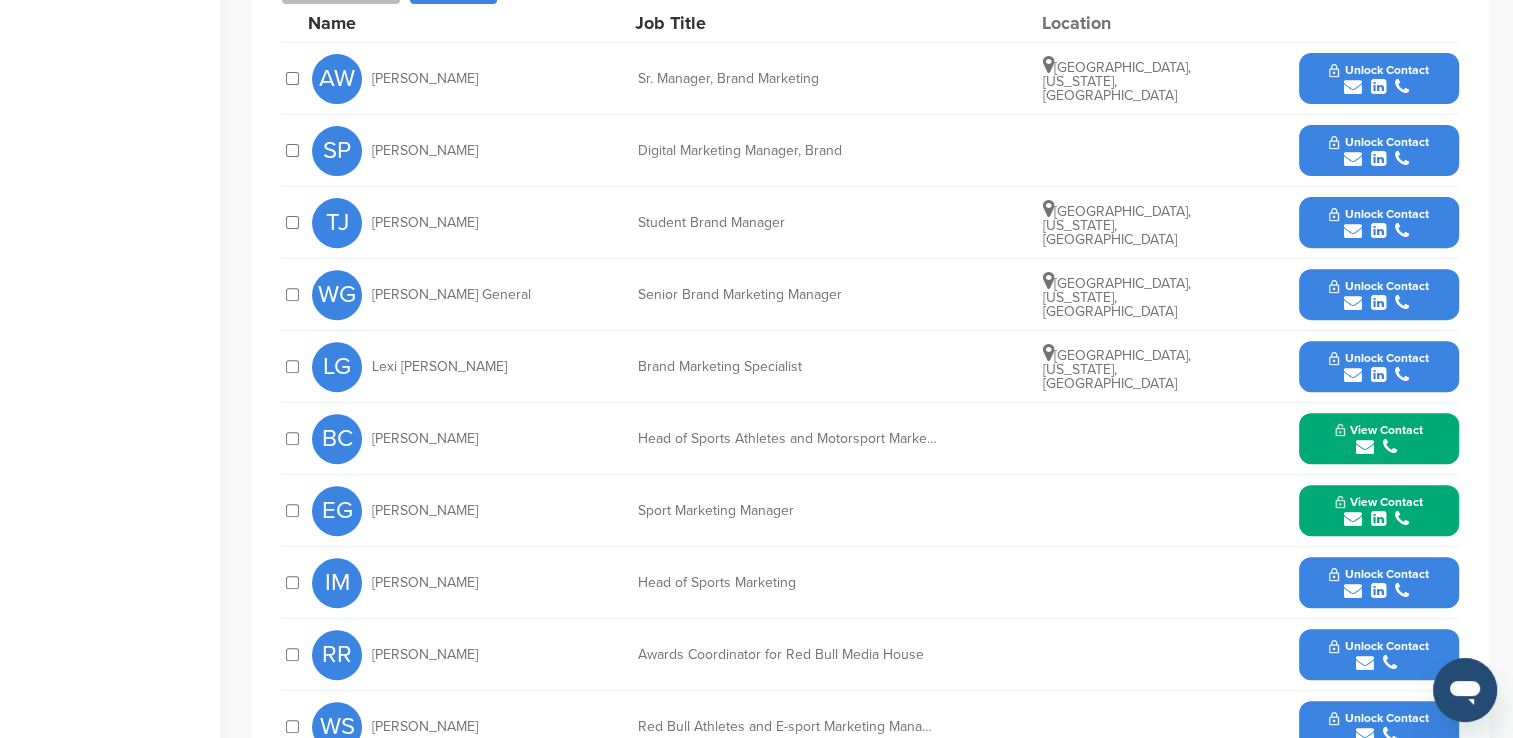 click at bounding box center [1379, 519] 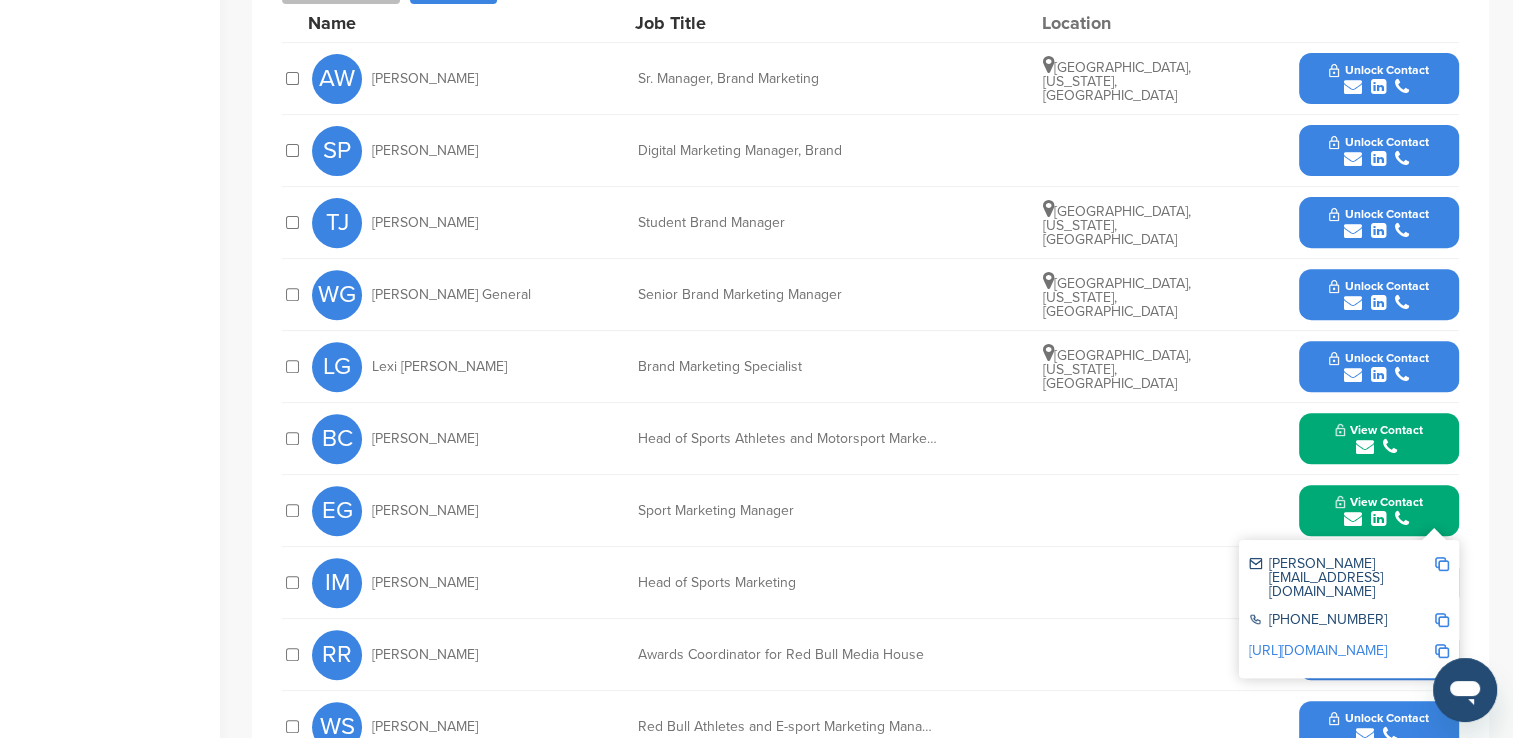 click on "View Contact" at bounding box center [1379, 430] 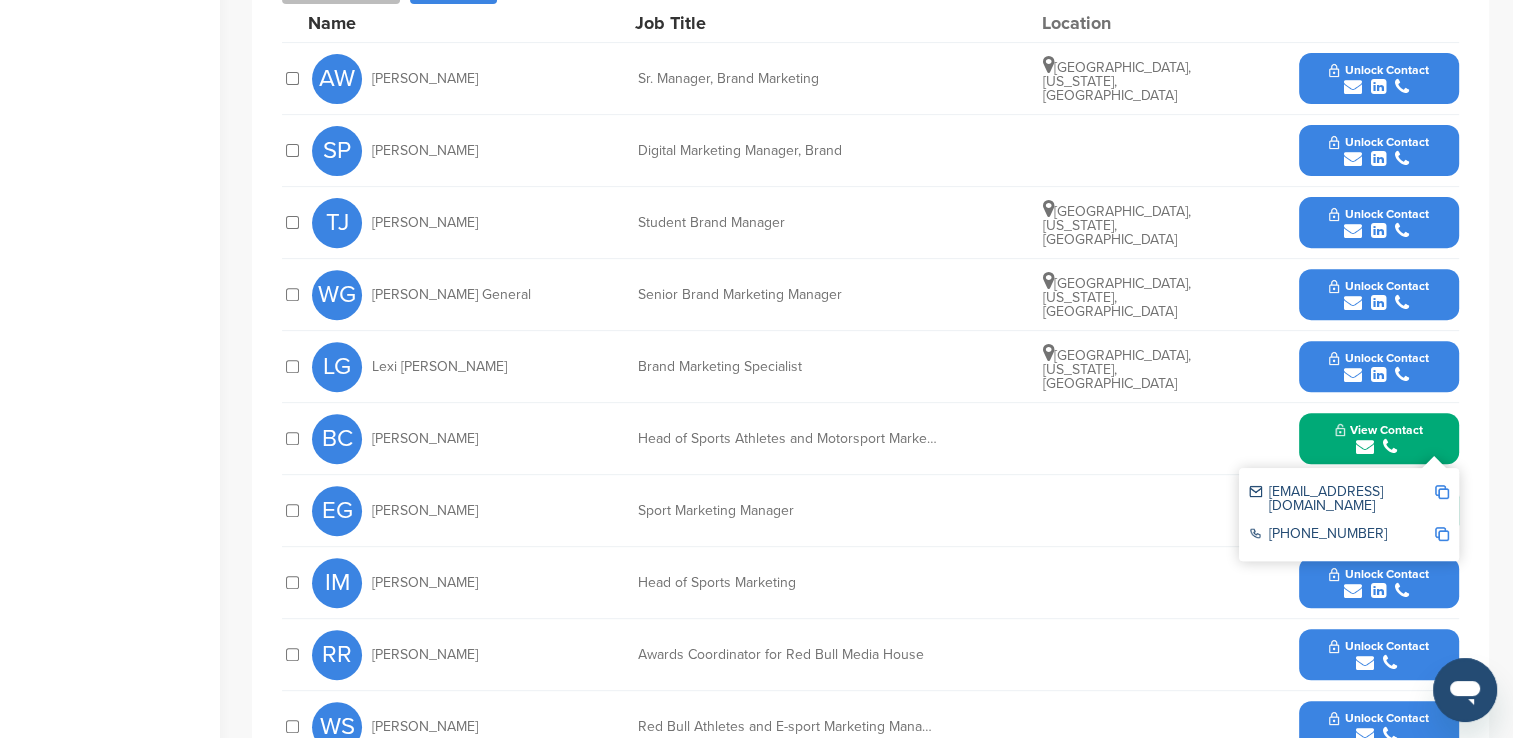 click at bounding box center [1442, 492] 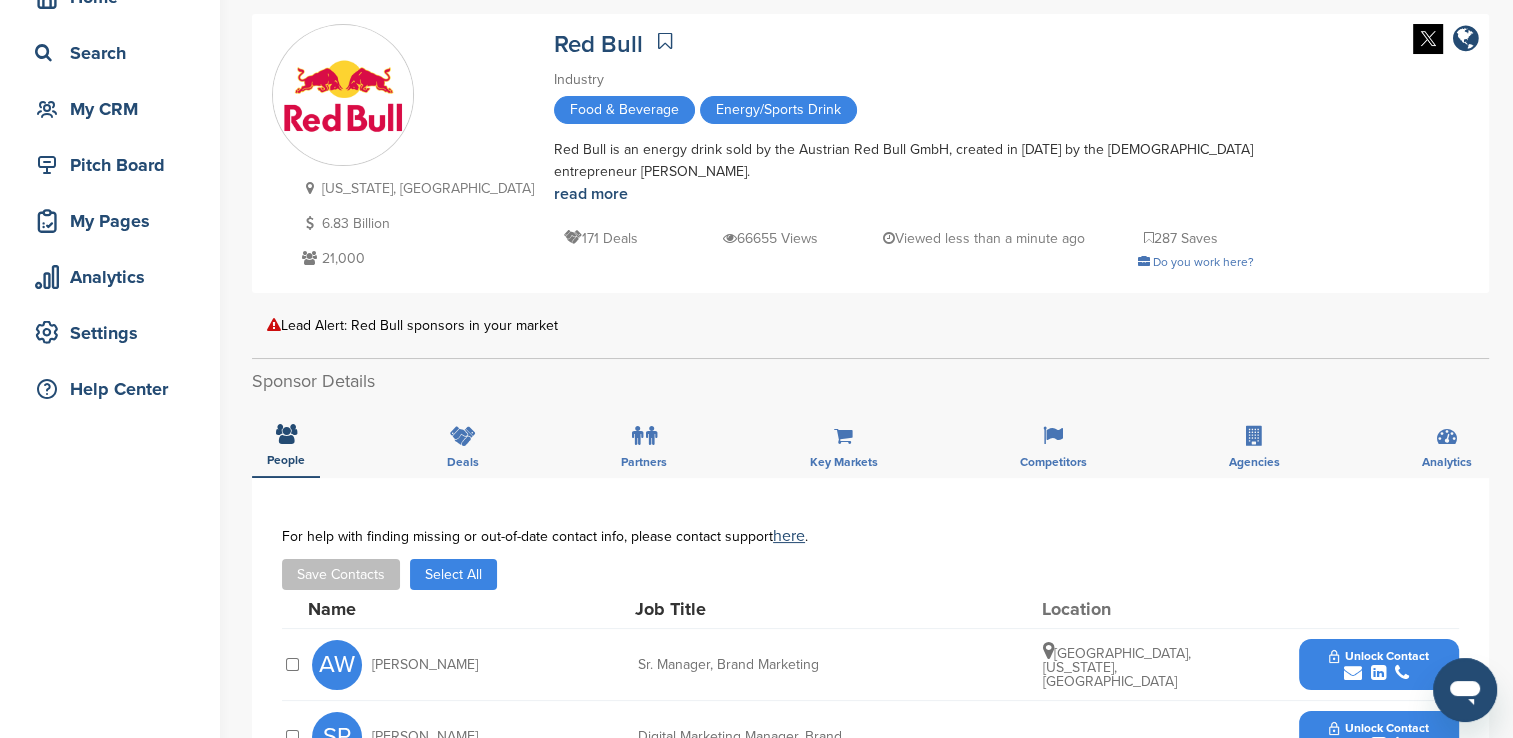 scroll, scrollTop: 100, scrollLeft: 0, axis: vertical 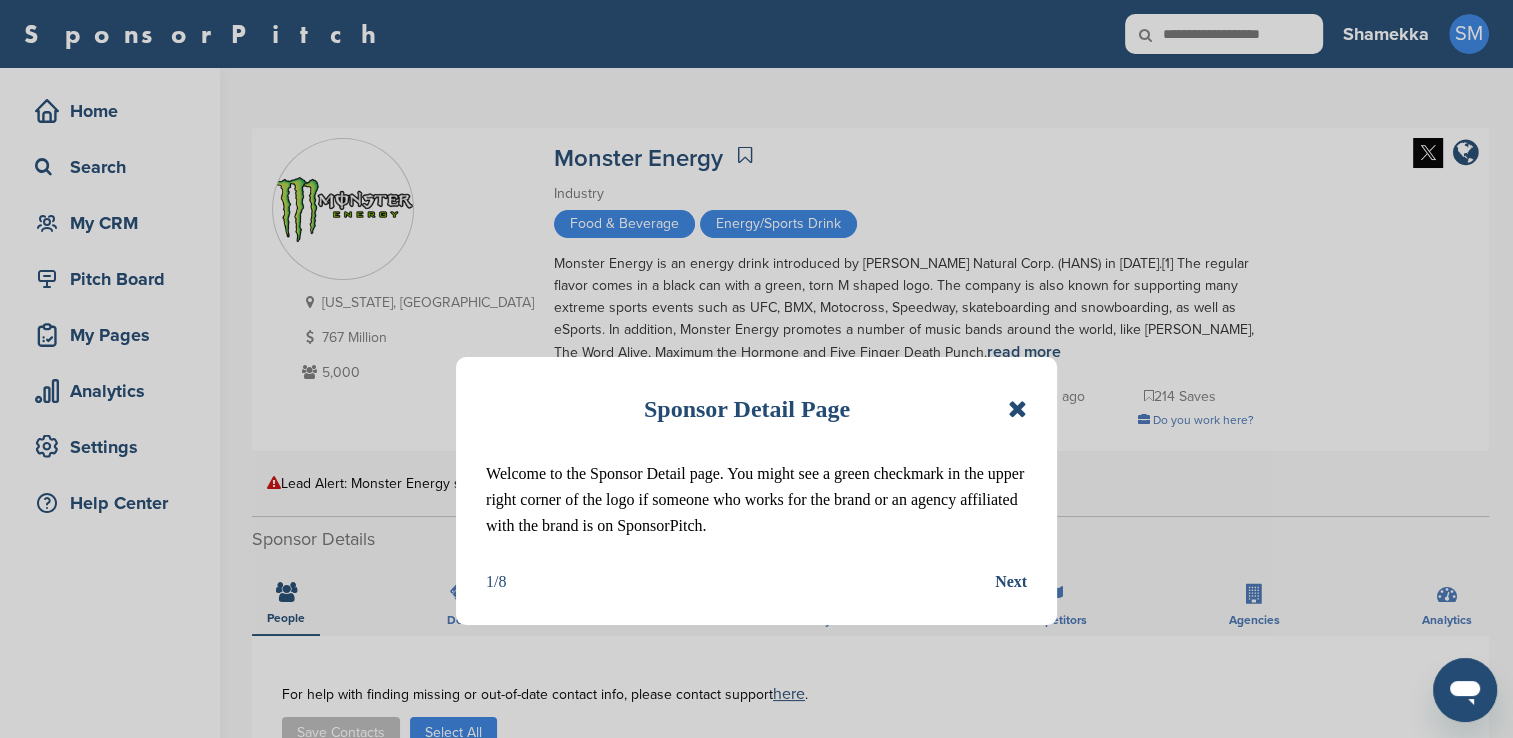 click at bounding box center (1017, 409) 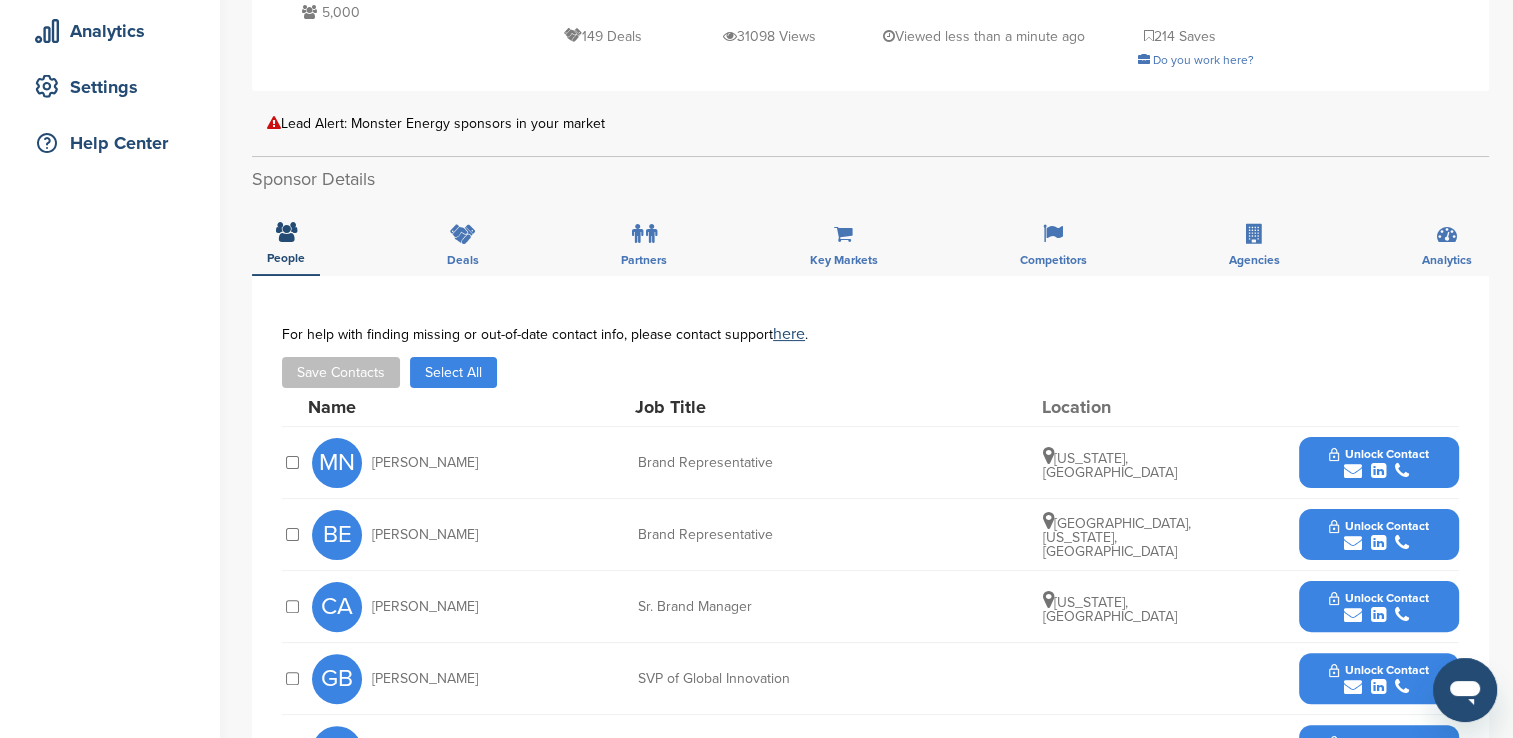 scroll, scrollTop: 400, scrollLeft: 0, axis: vertical 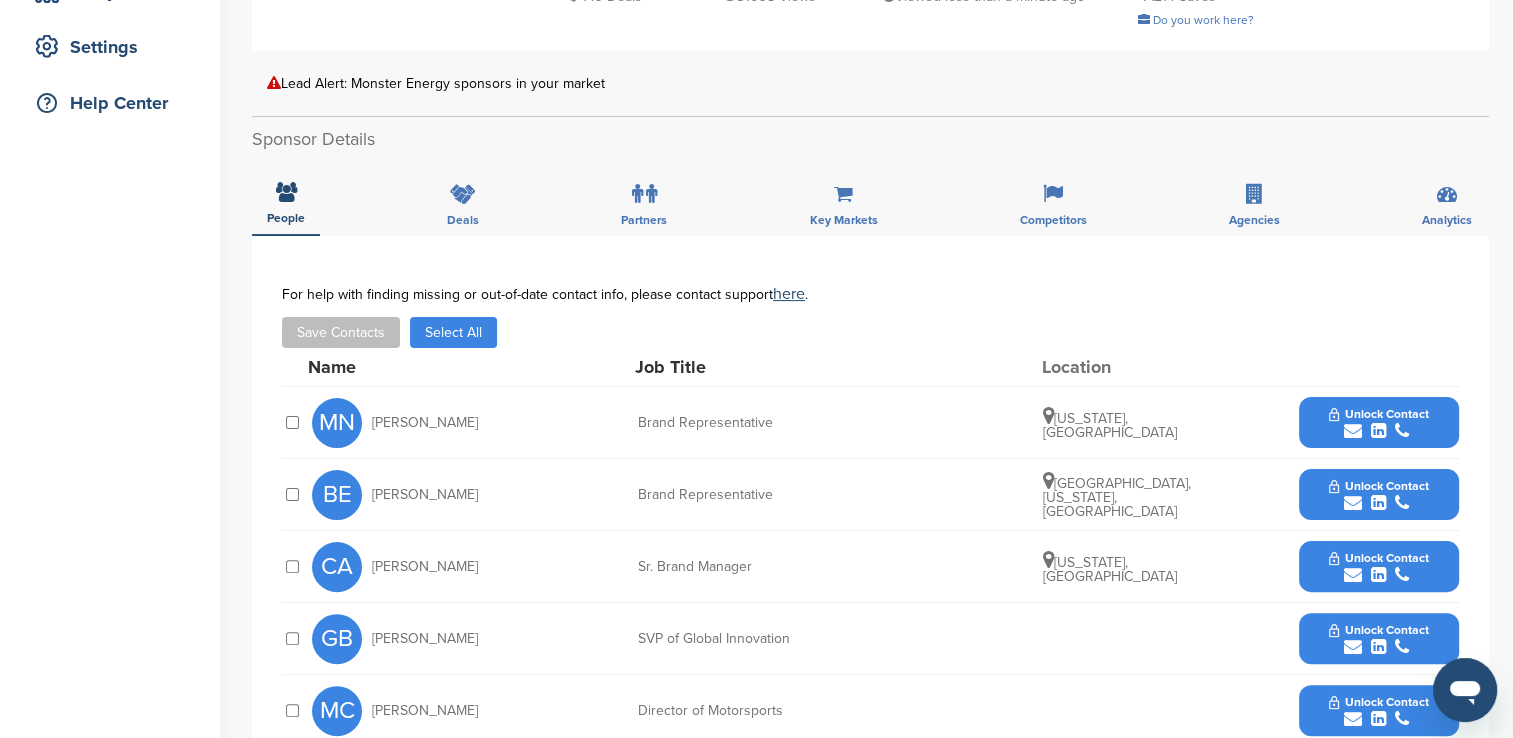 click at bounding box center (1353, 575) 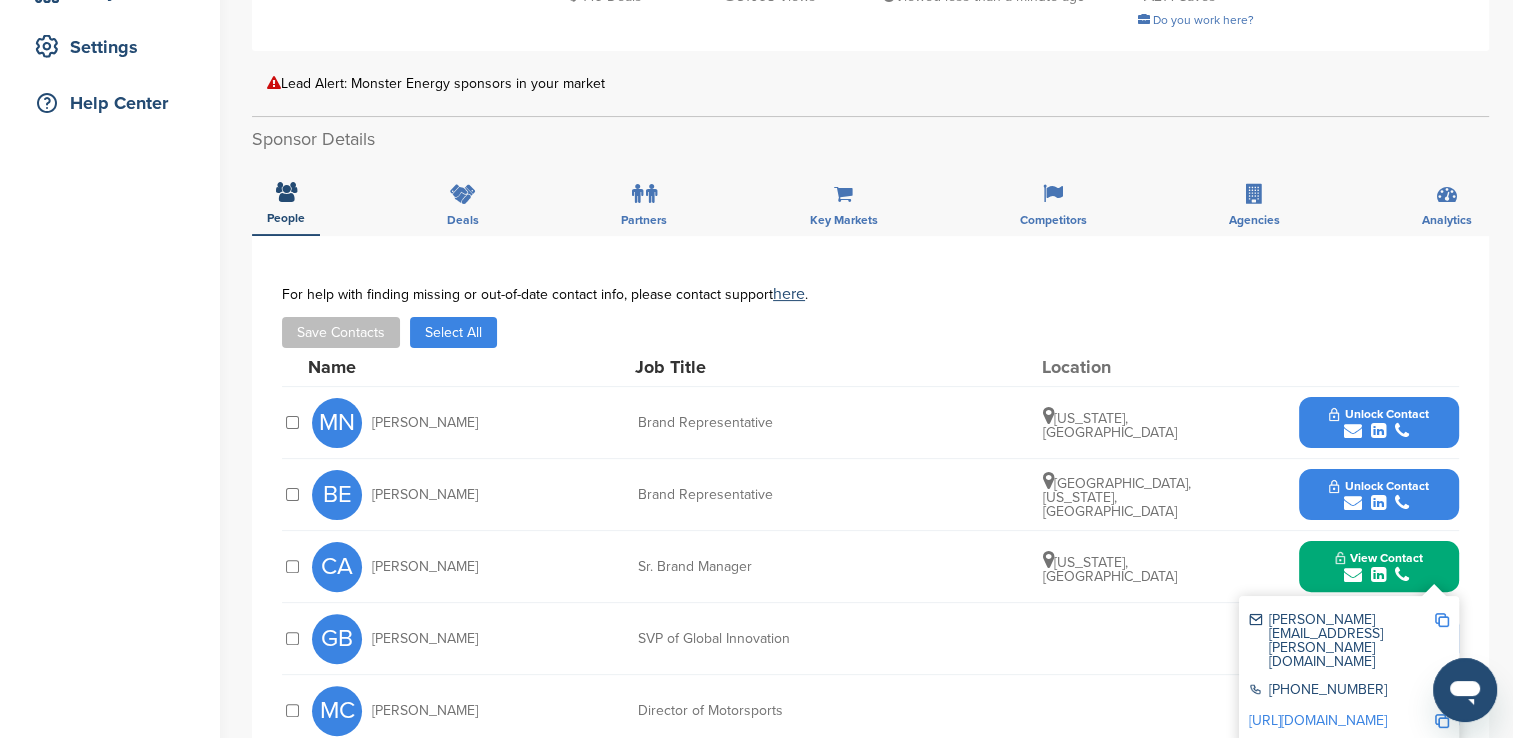 click at bounding box center [1442, 620] 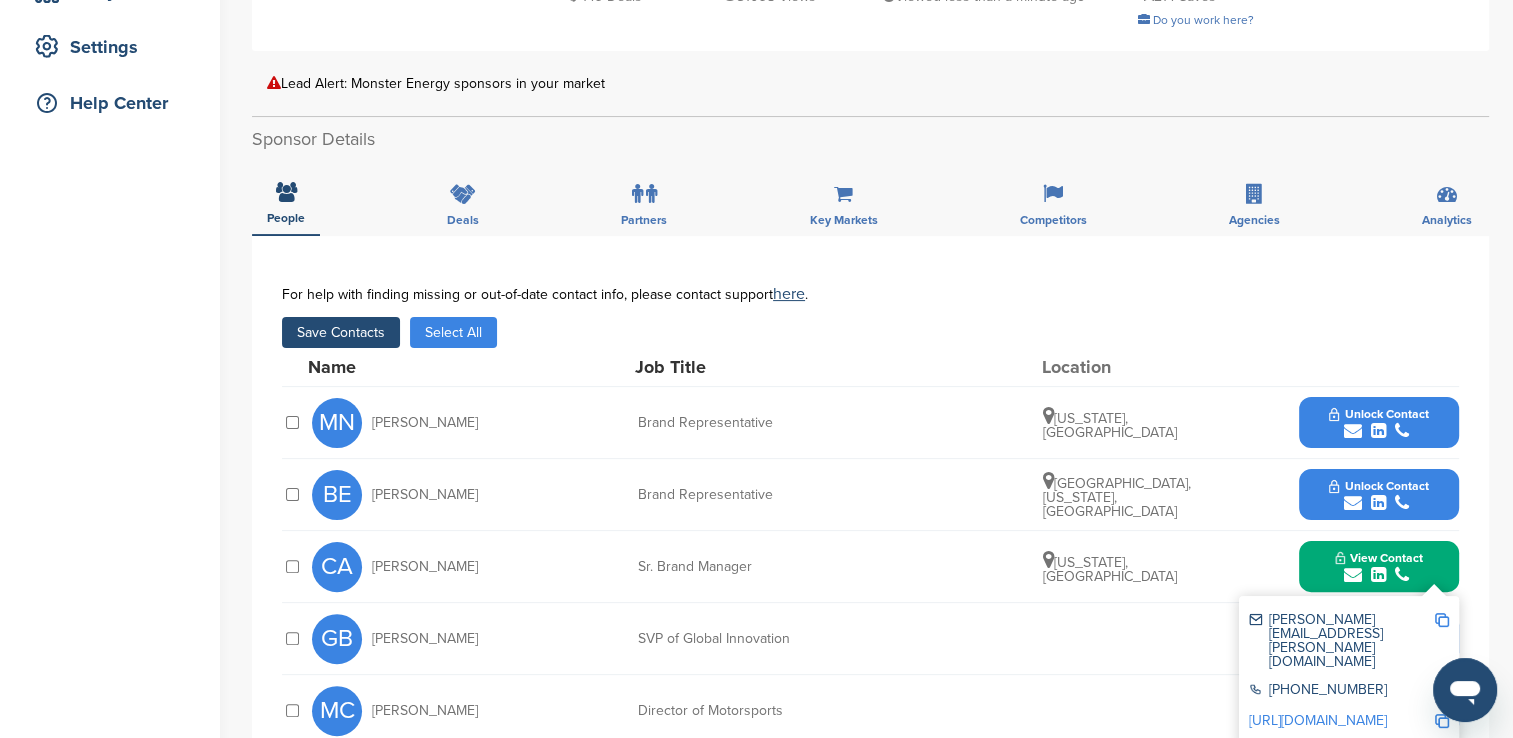 click on "Save Contacts" at bounding box center (341, 332) 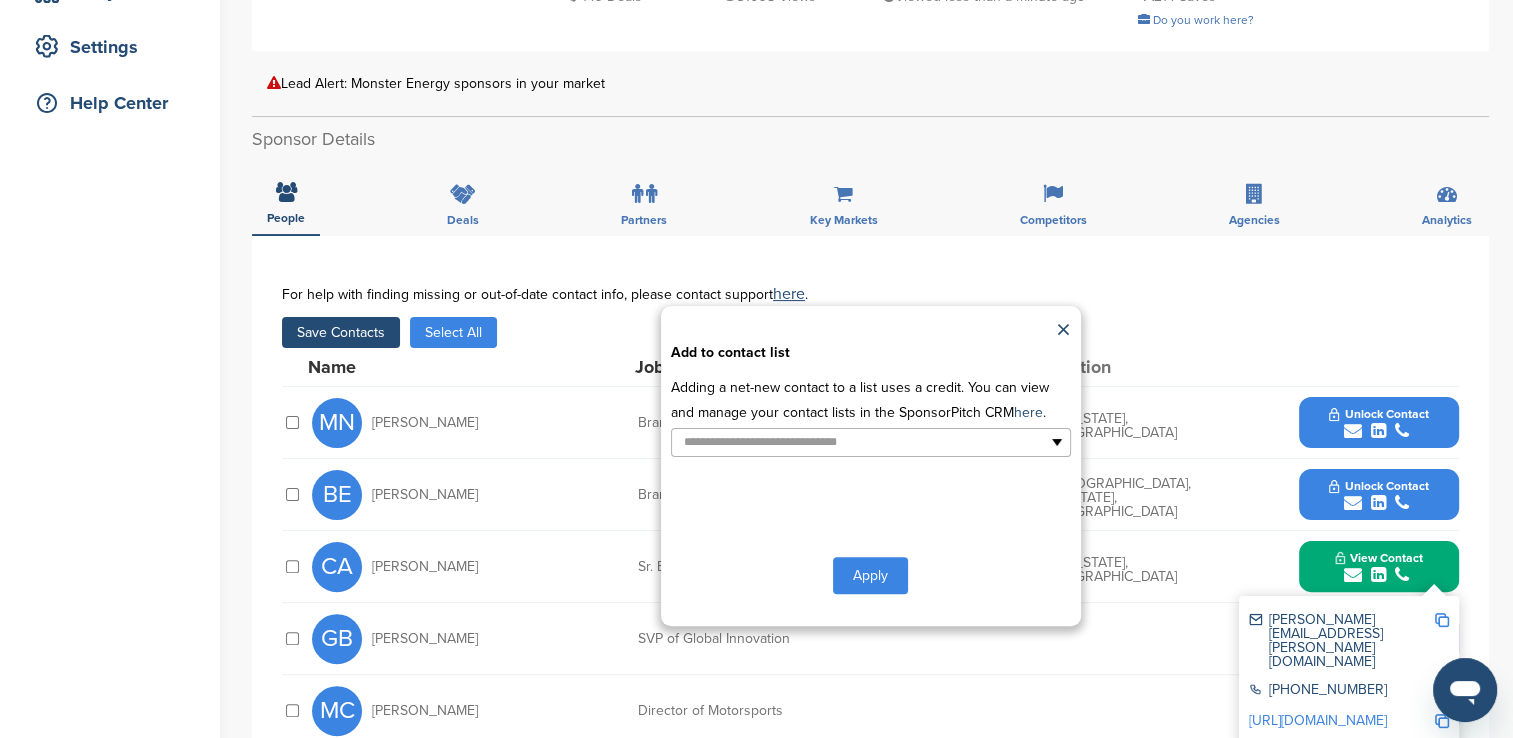 type 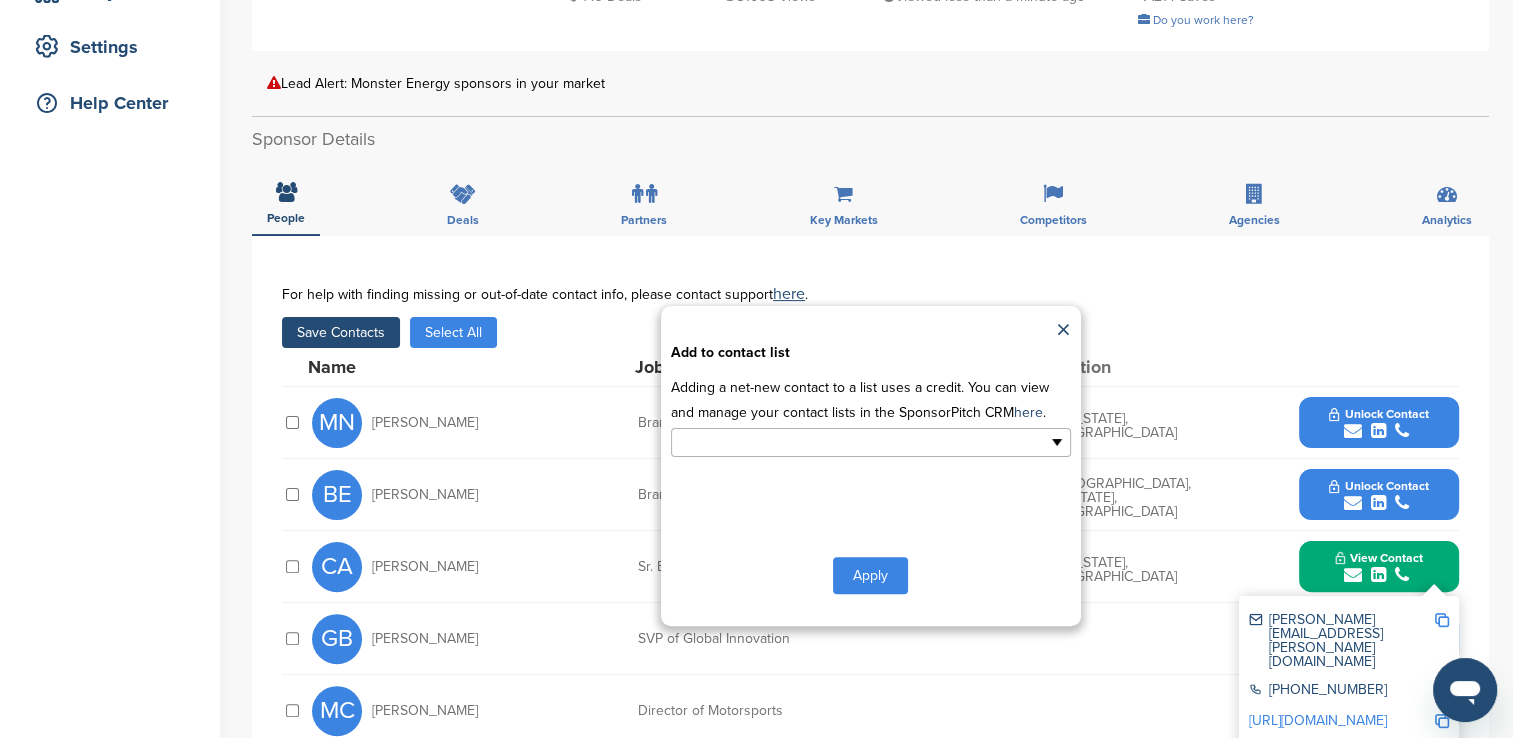 click at bounding box center [871, 442] 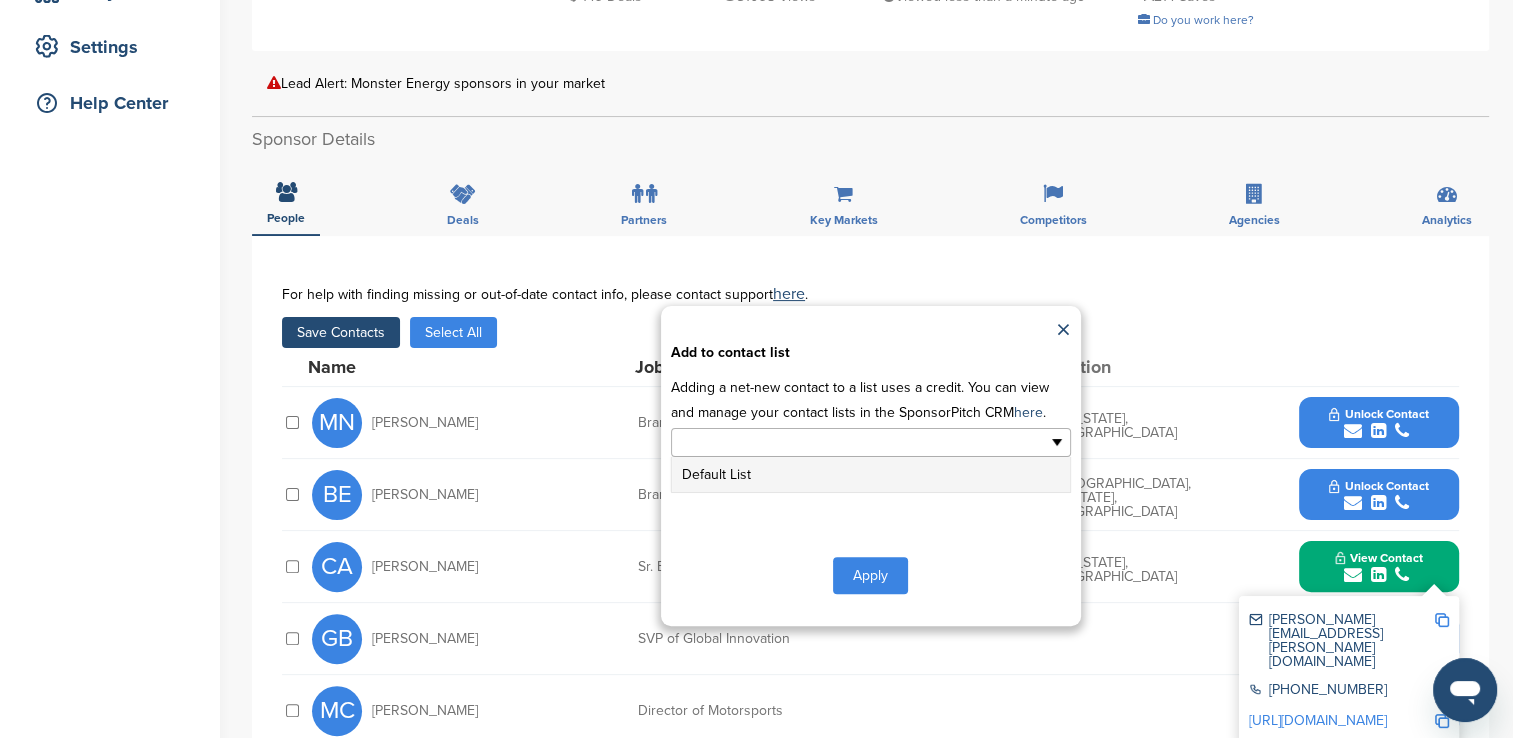 click on "Default List" at bounding box center (871, 474) 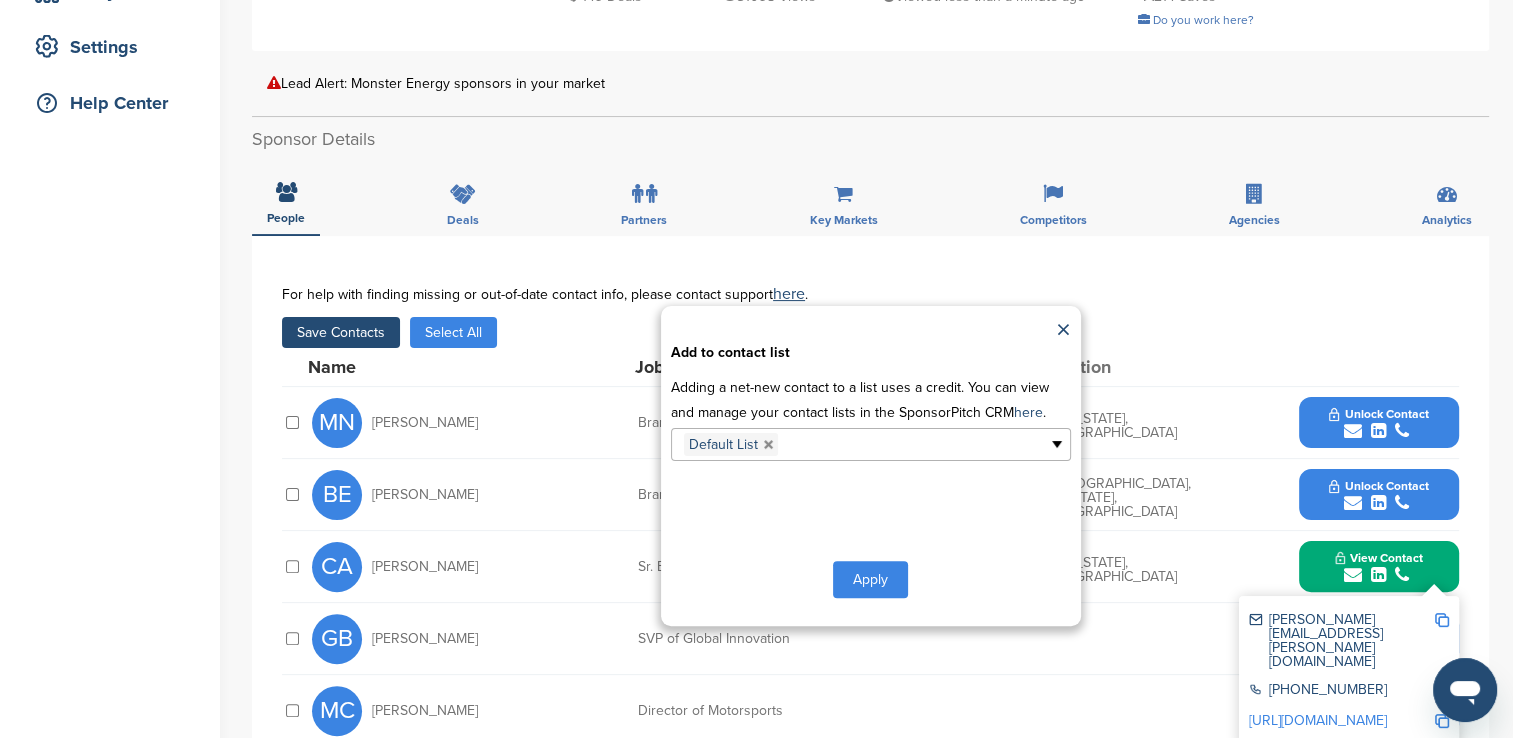 click on "Apply" at bounding box center [870, 579] 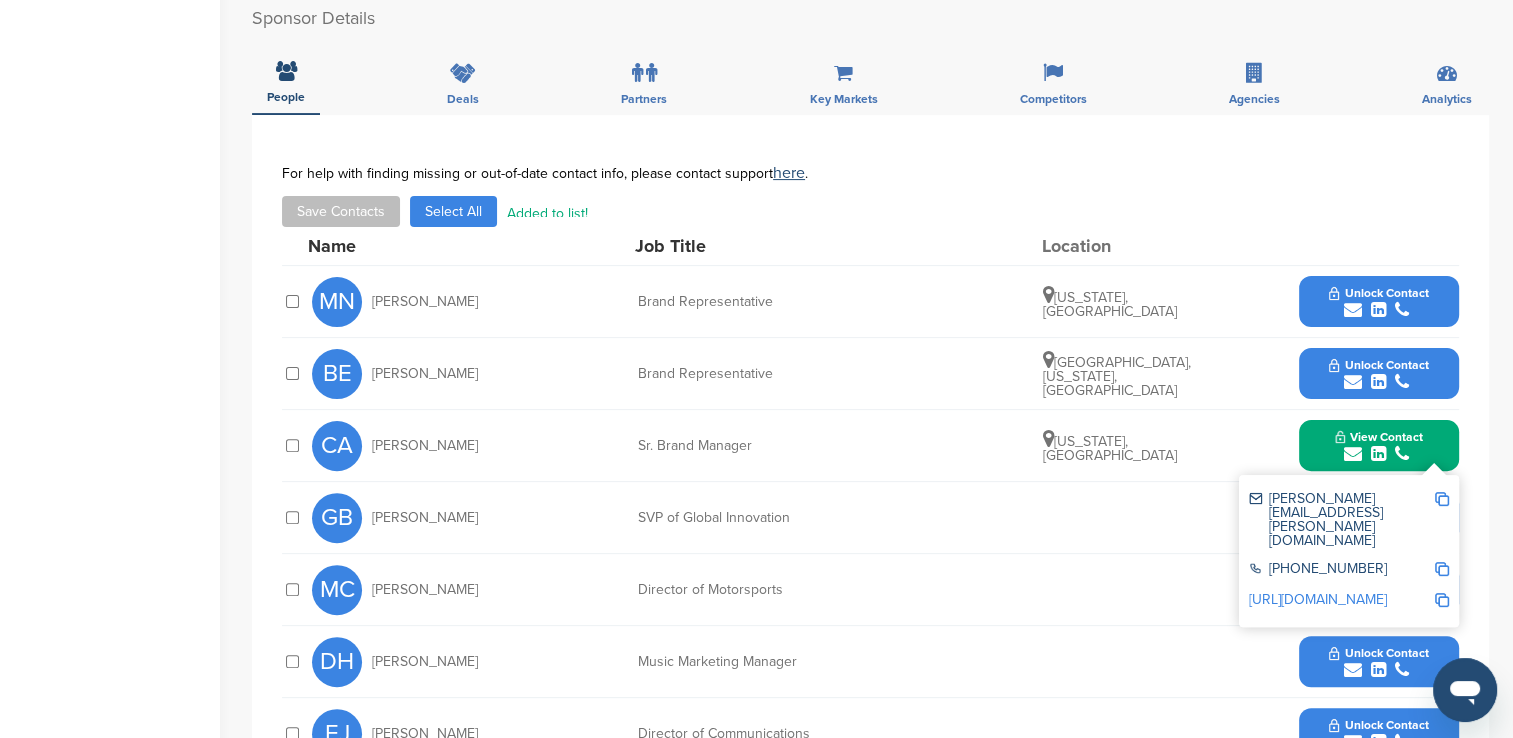 scroll, scrollTop: 600, scrollLeft: 0, axis: vertical 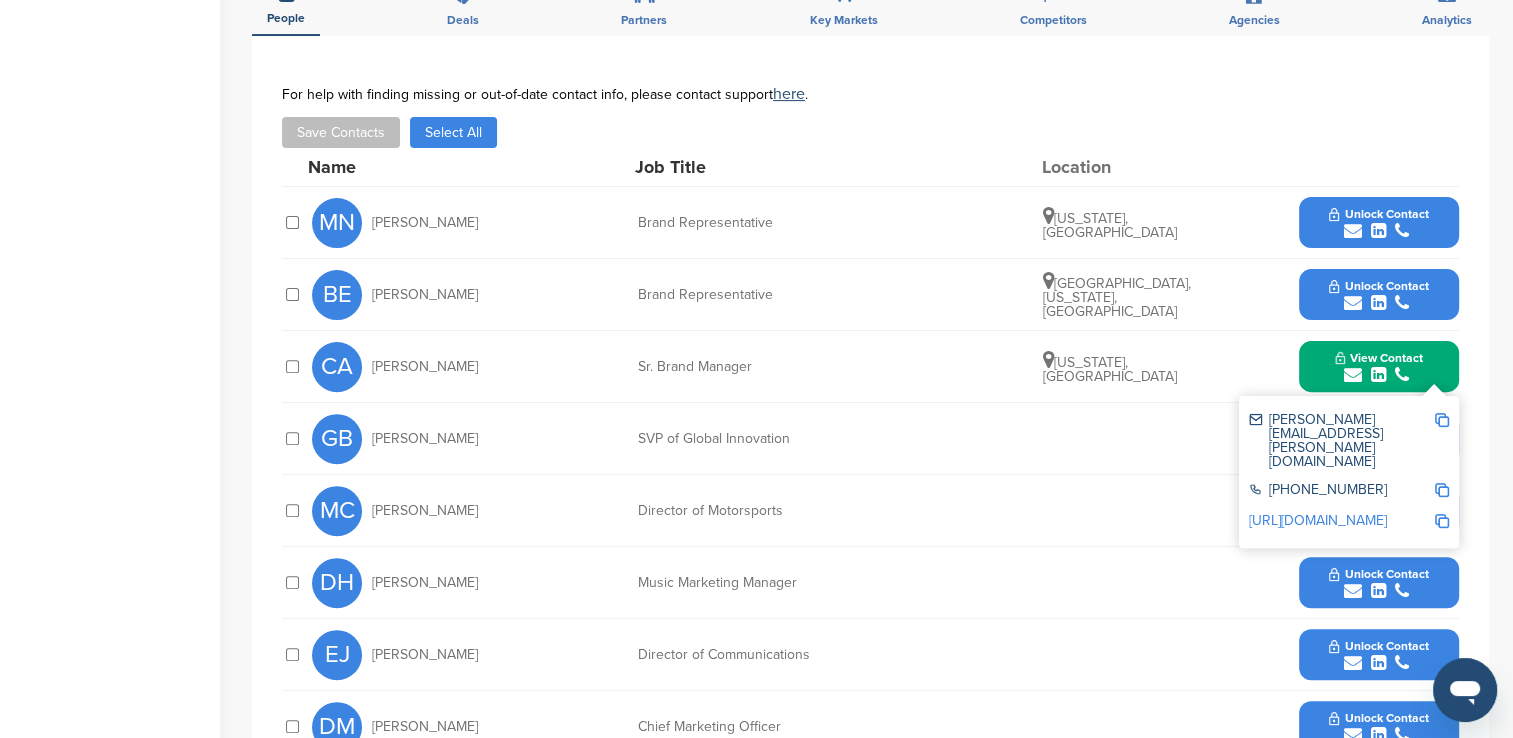 click at bounding box center [1378, 375] 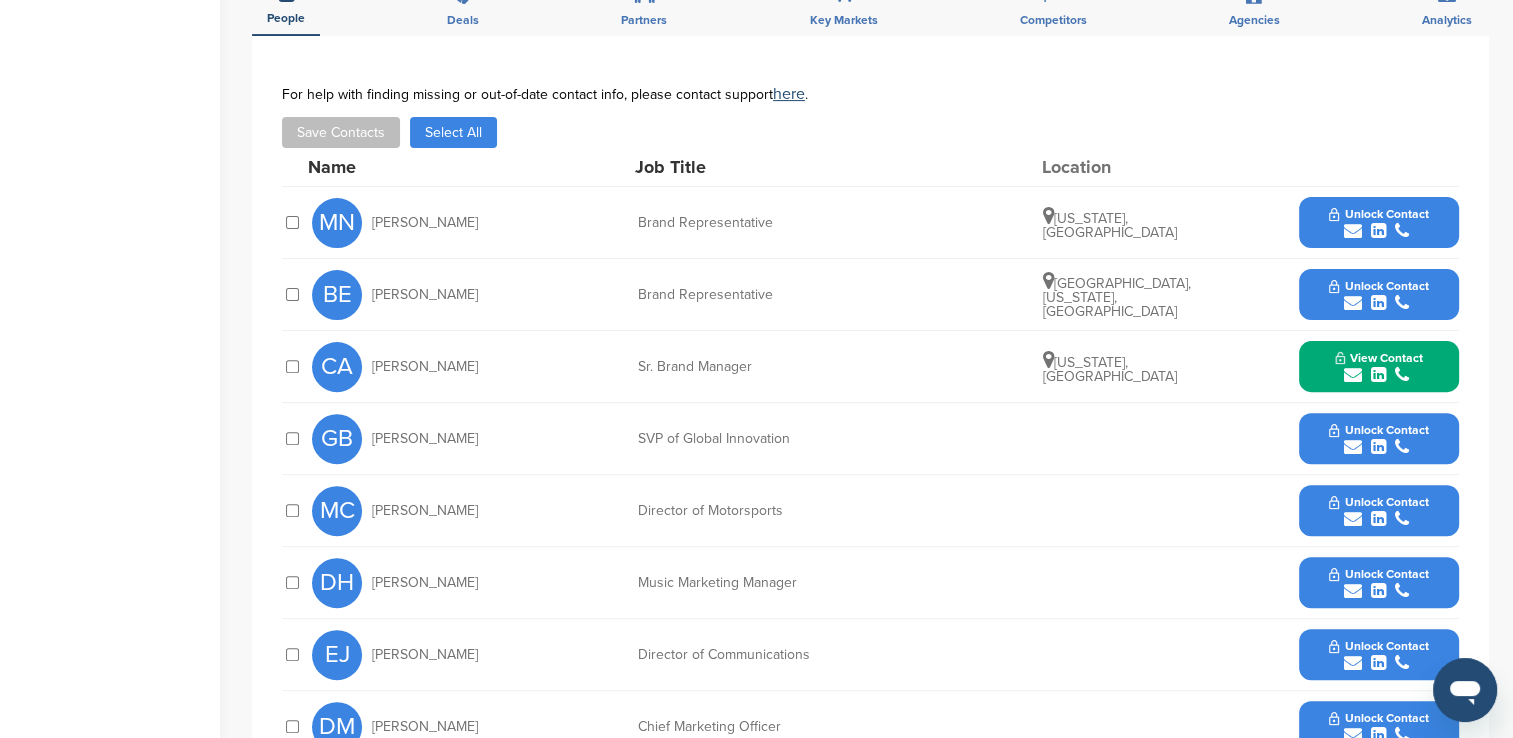 click at bounding box center [1402, 447] 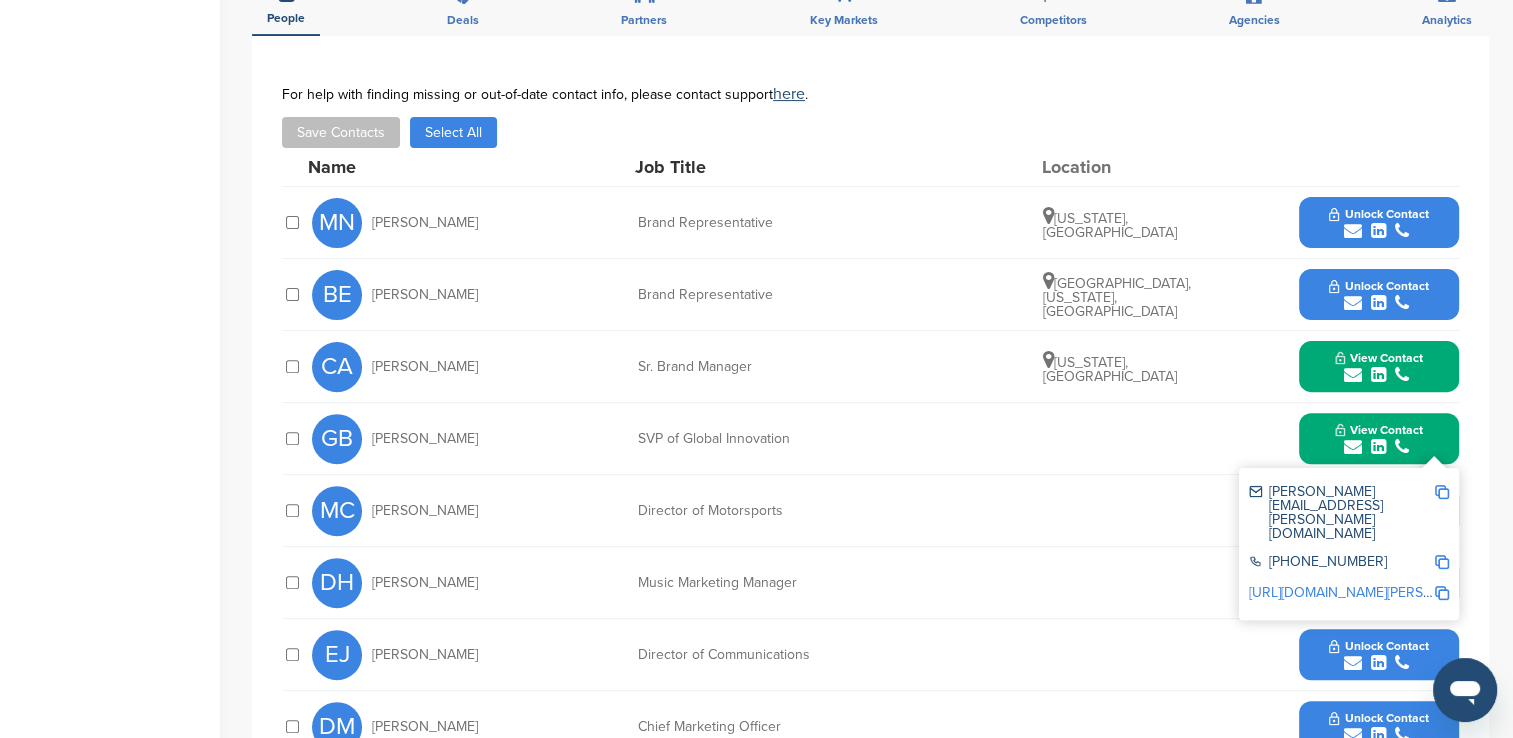 click on "**********" at bounding box center (870, 504) 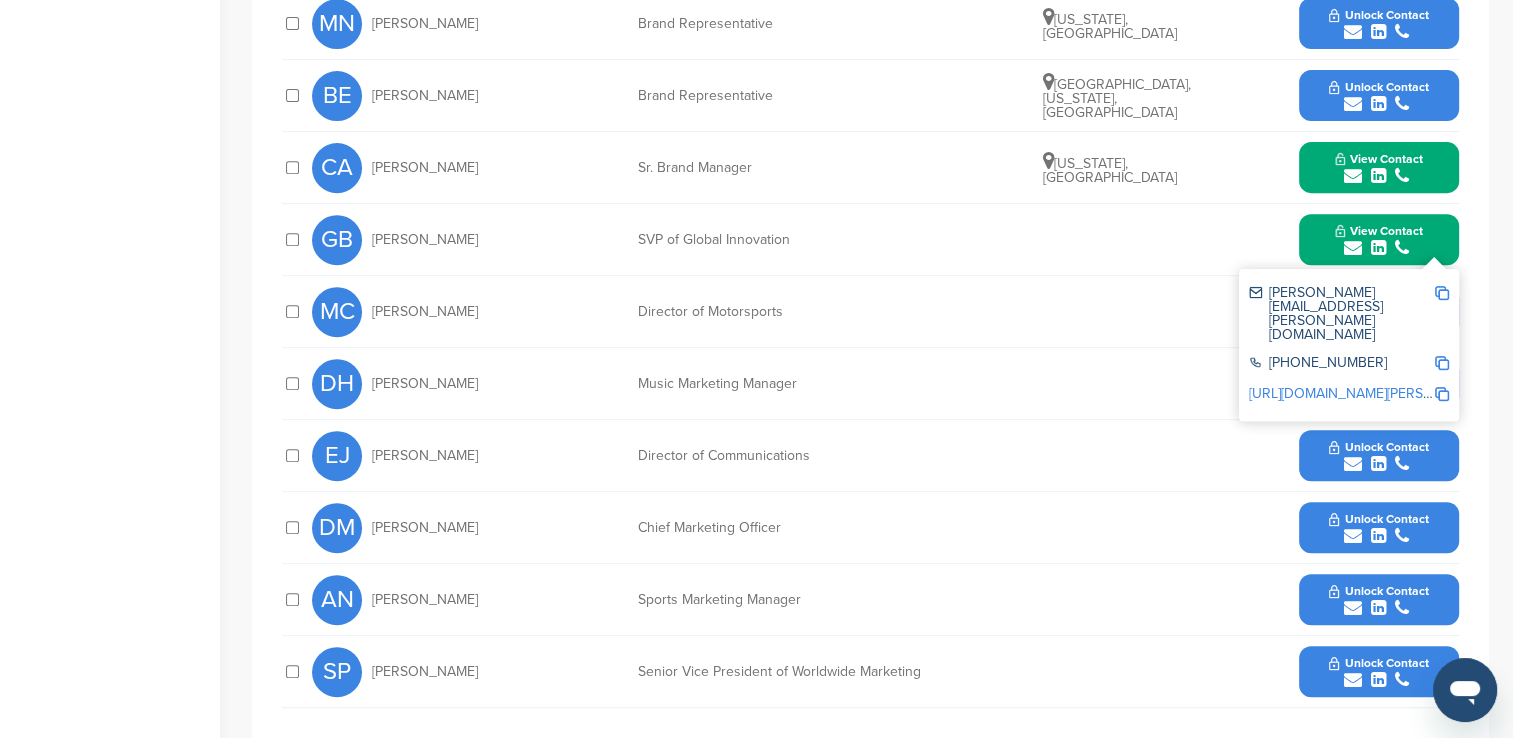 scroll, scrollTop: 800, scrollLeft: 0, axis: vertical 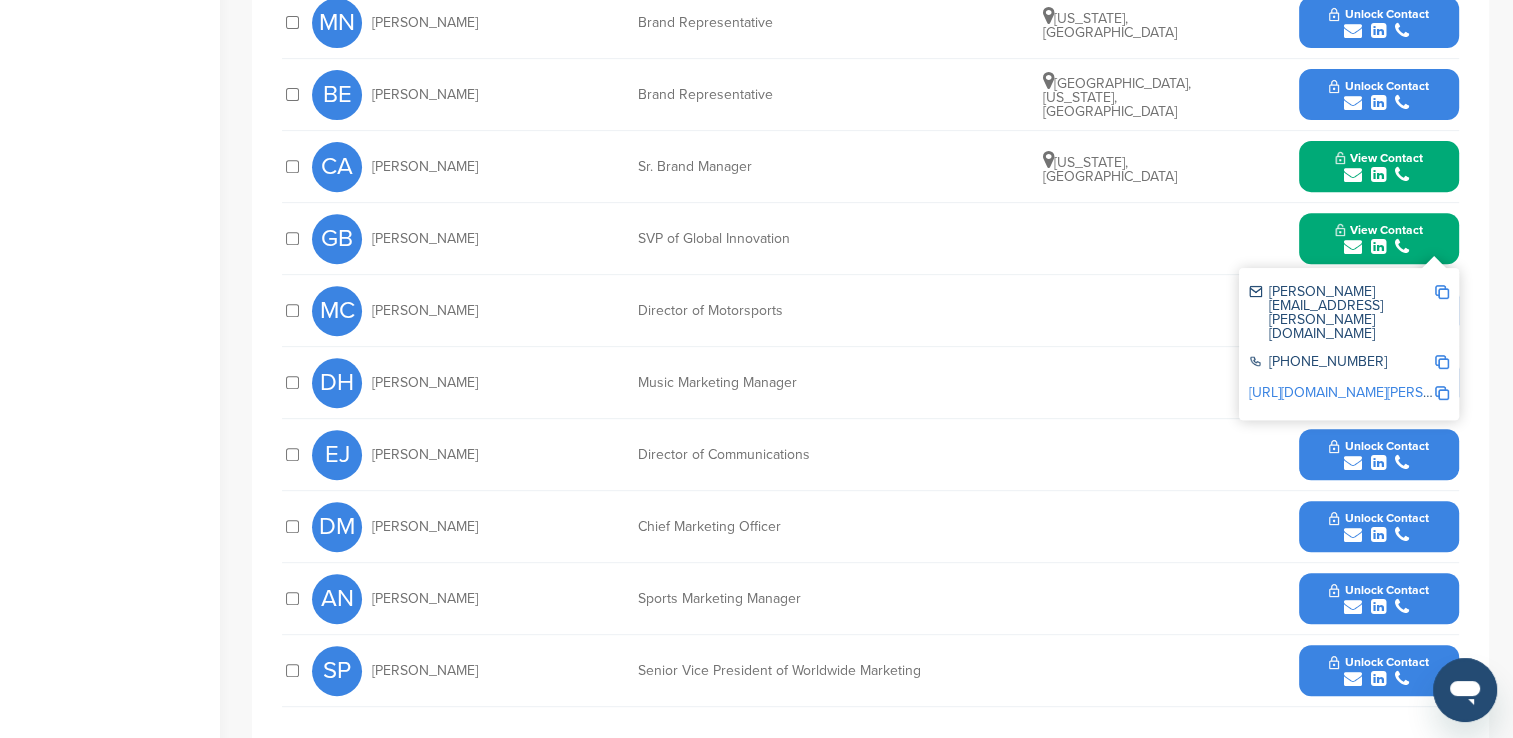 click on "Unlock Contact" at bounding box center (1378, 590) 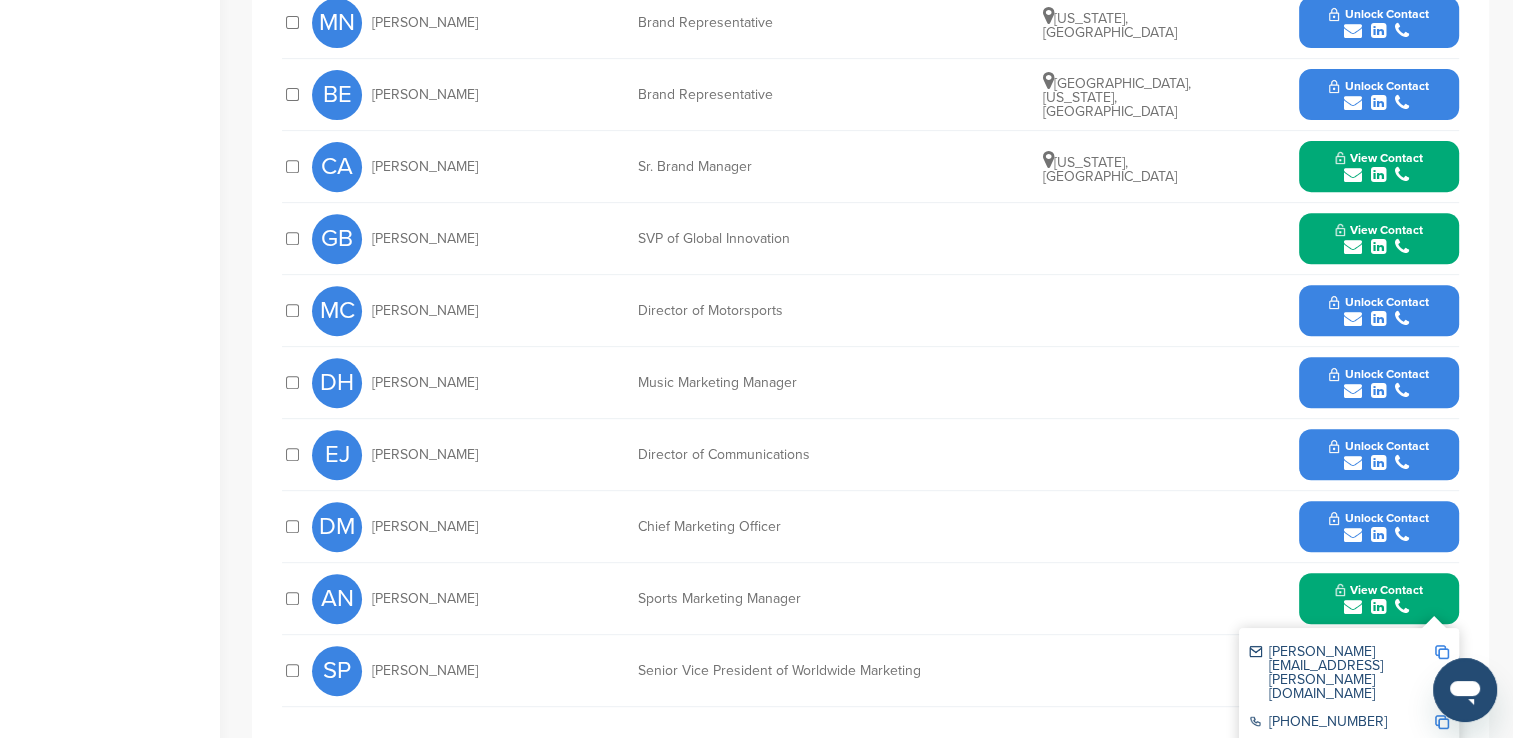 click on "View Contact" at bounding box center (1379, 599) 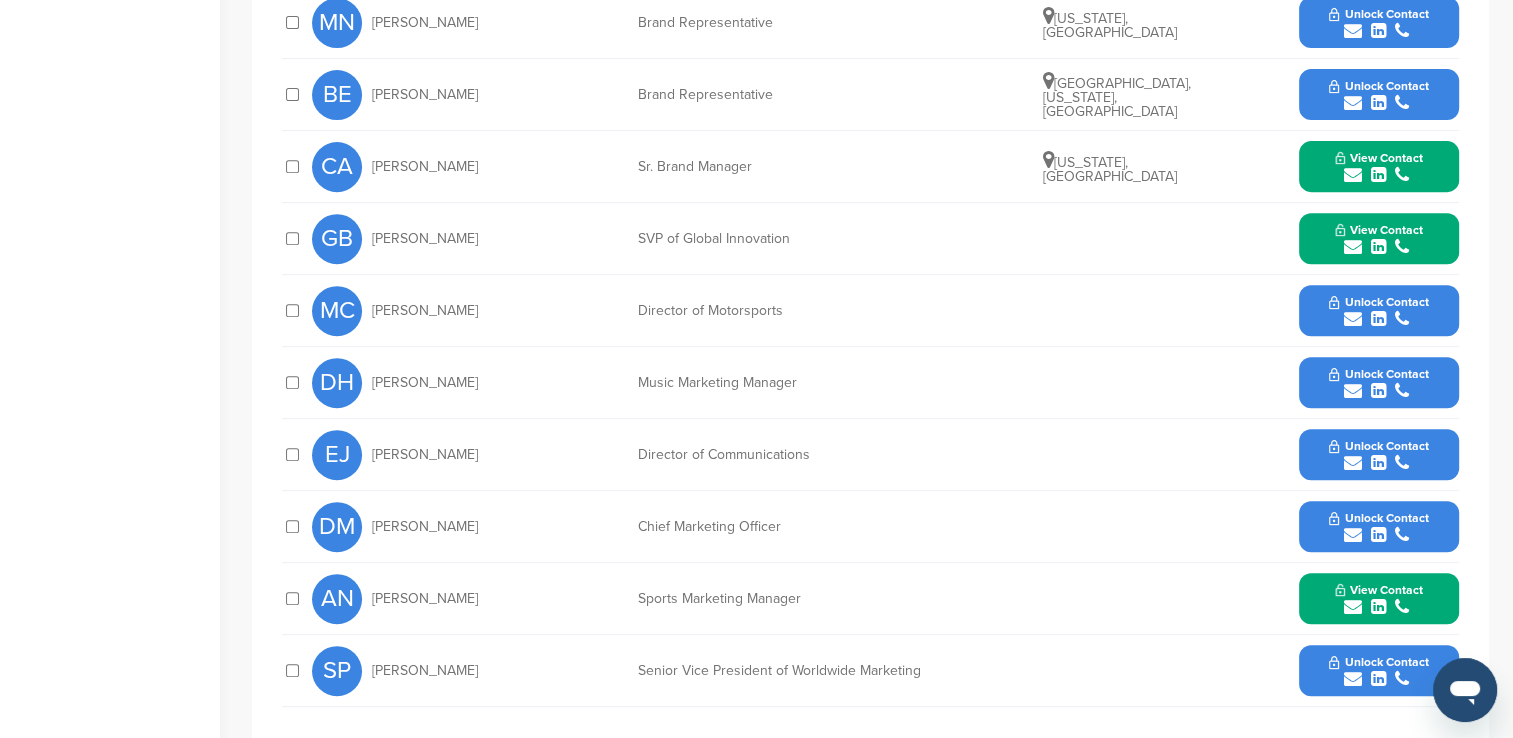 click at bounding box center (1353, 679) 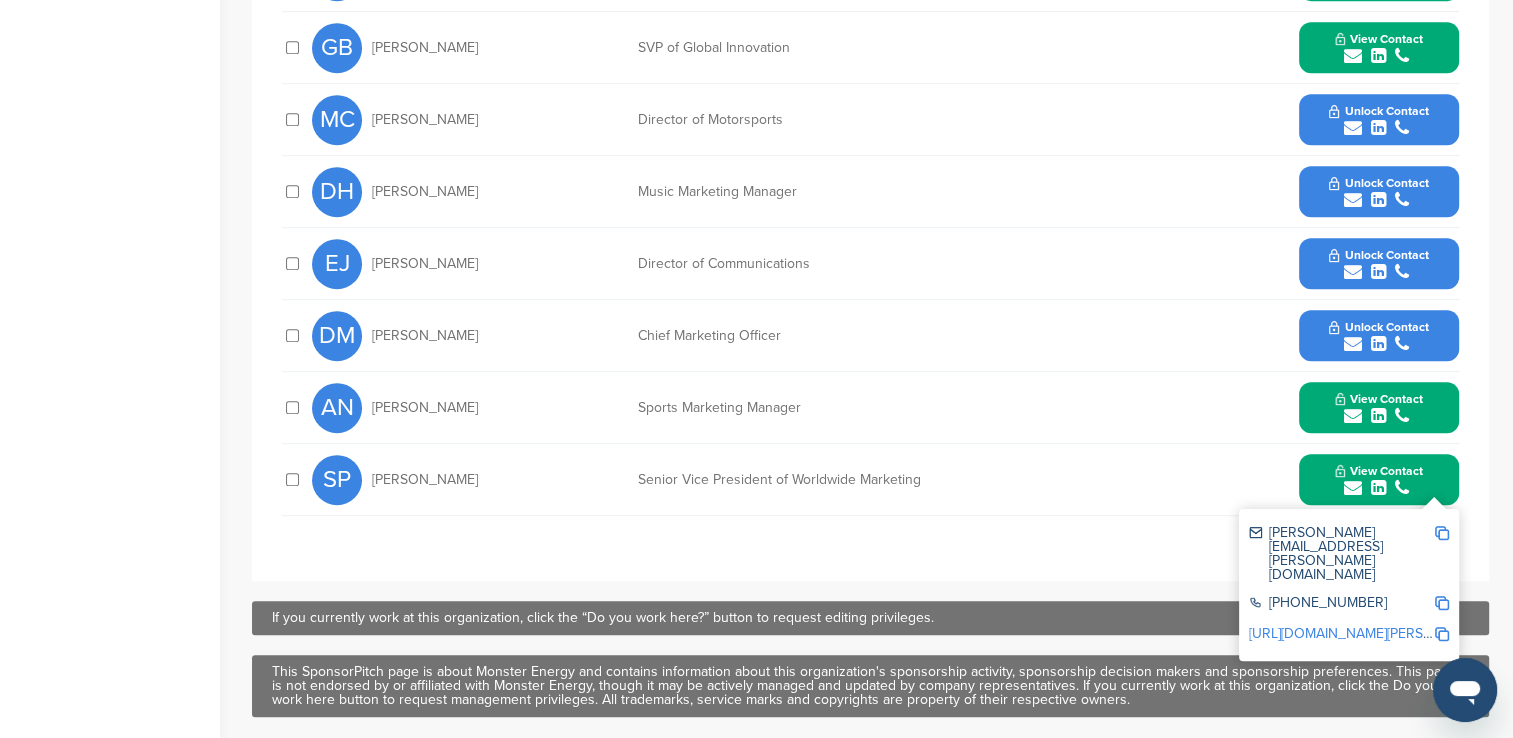 scroll, scrollTop: 1000, scrollLeft: 0, axis: vertical 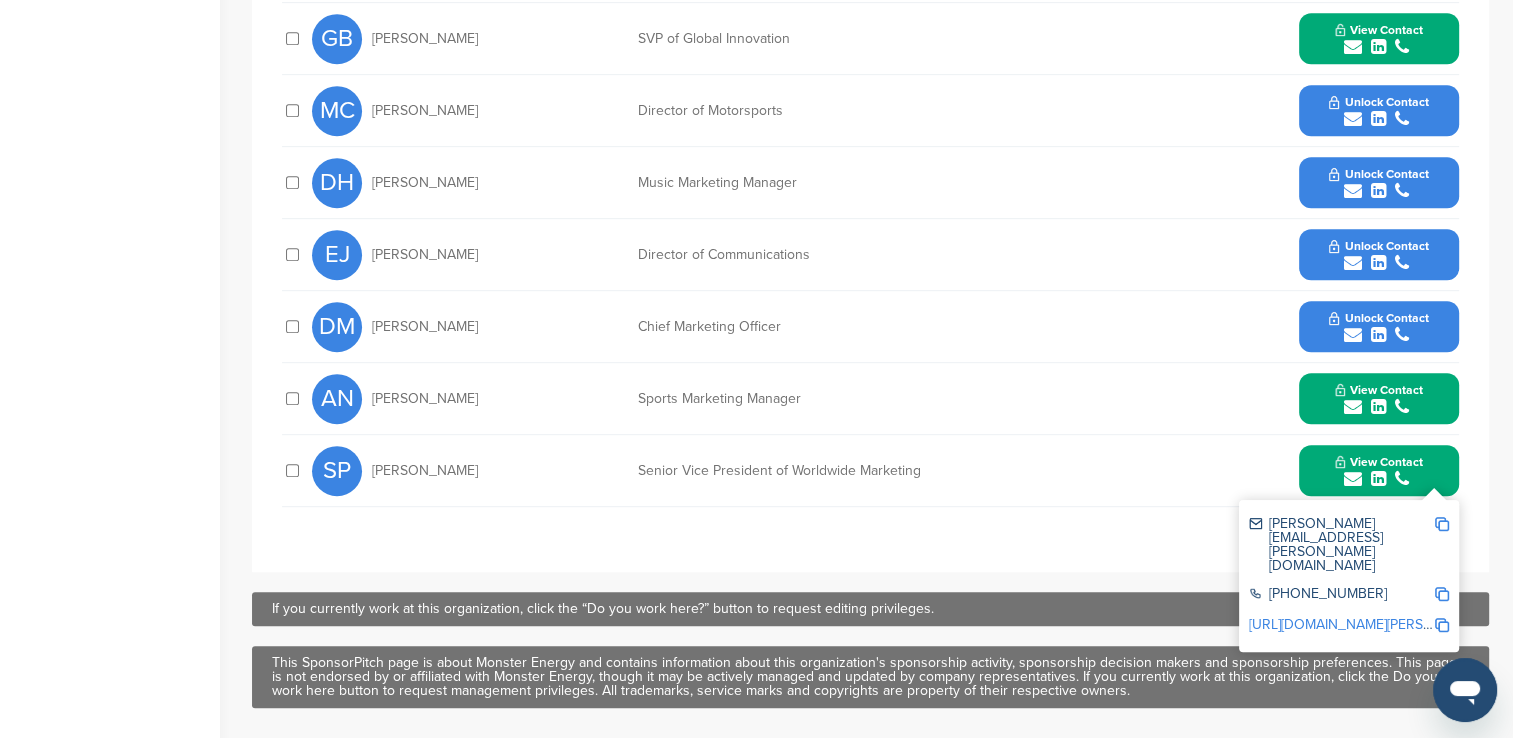 click on "Unlock Contact" at bounding box center [1378, 318] 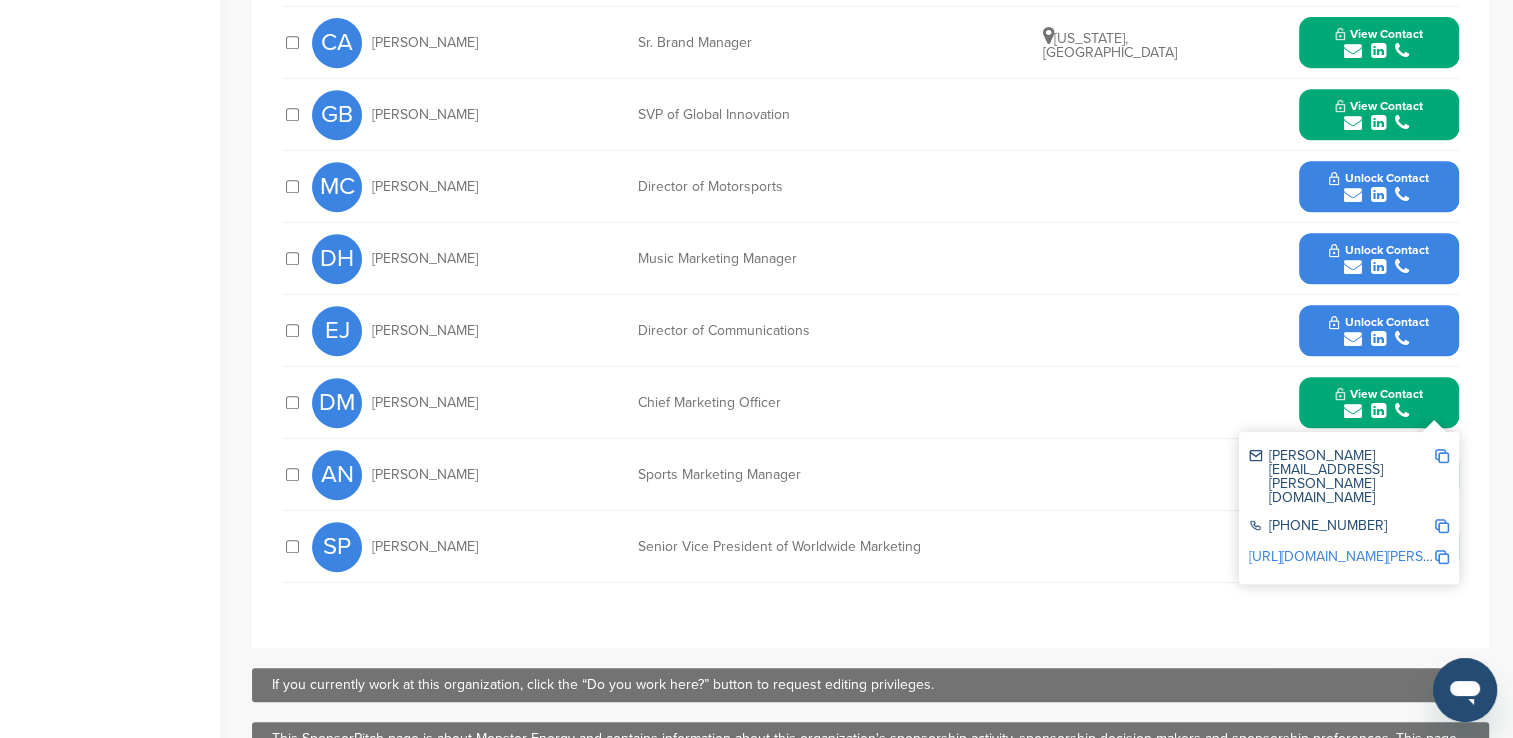 scroll, scrollTop: 600, scrollLeft: 0, axis: vertical 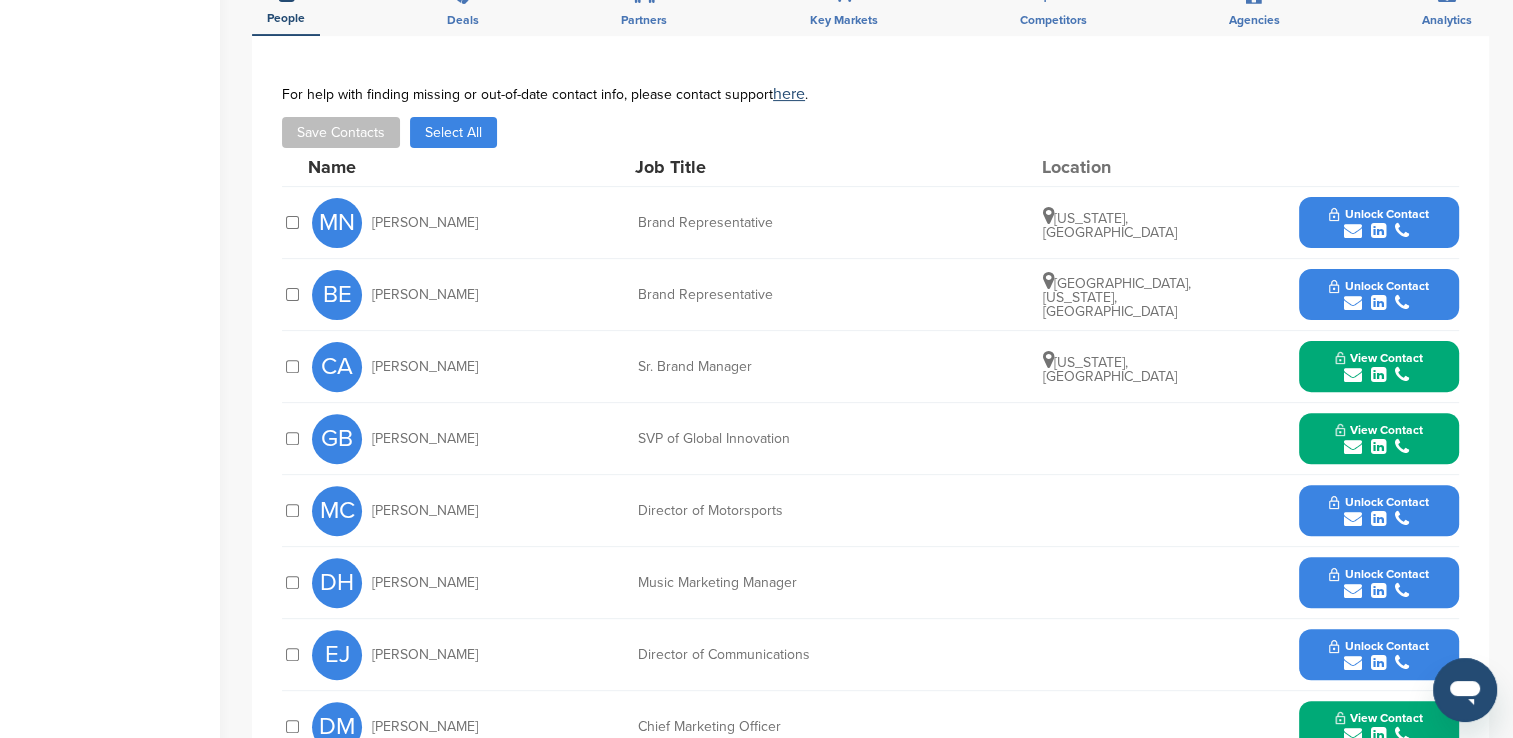 click on "View Contact" at bounding box center [1379, 430] 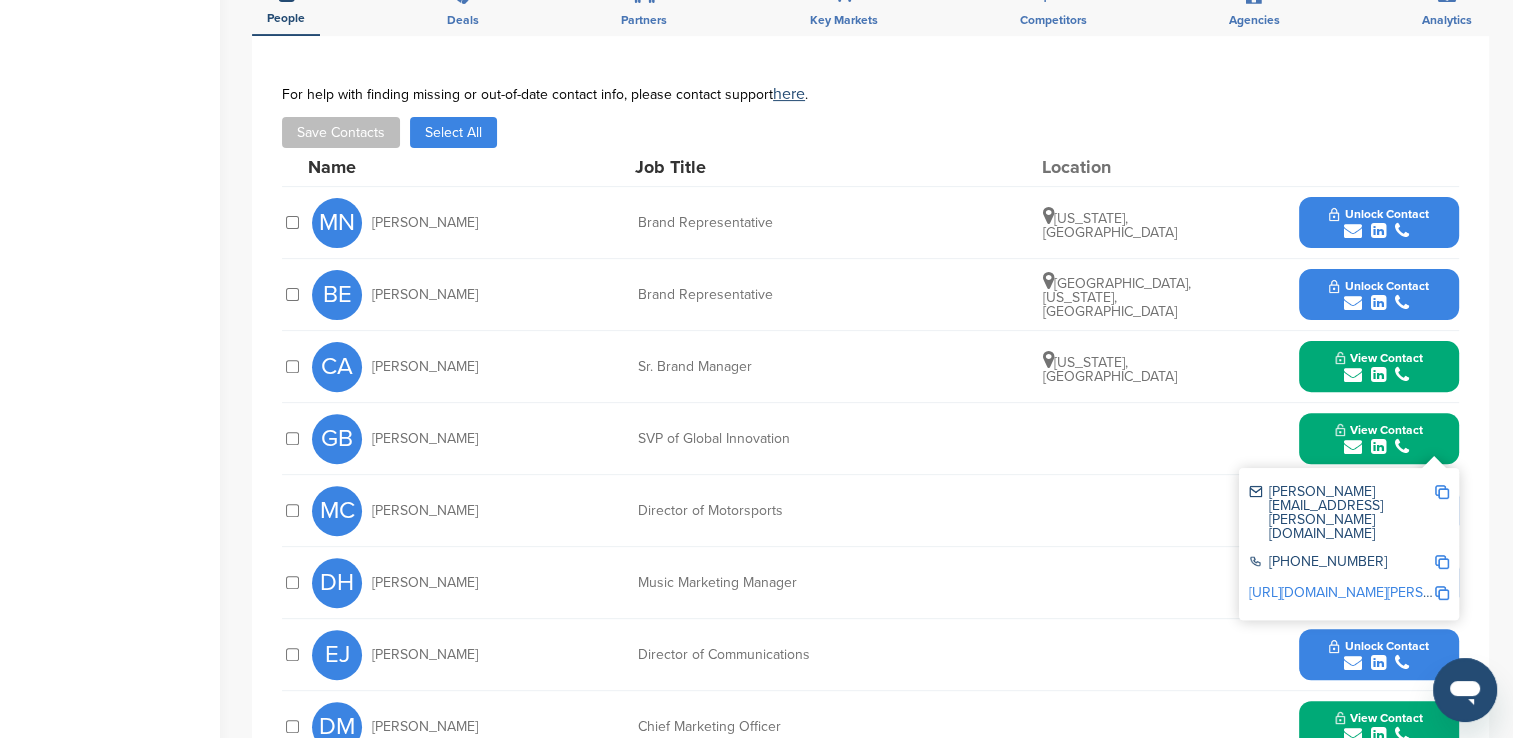 click on "**********" at bounding box center [870, 504] 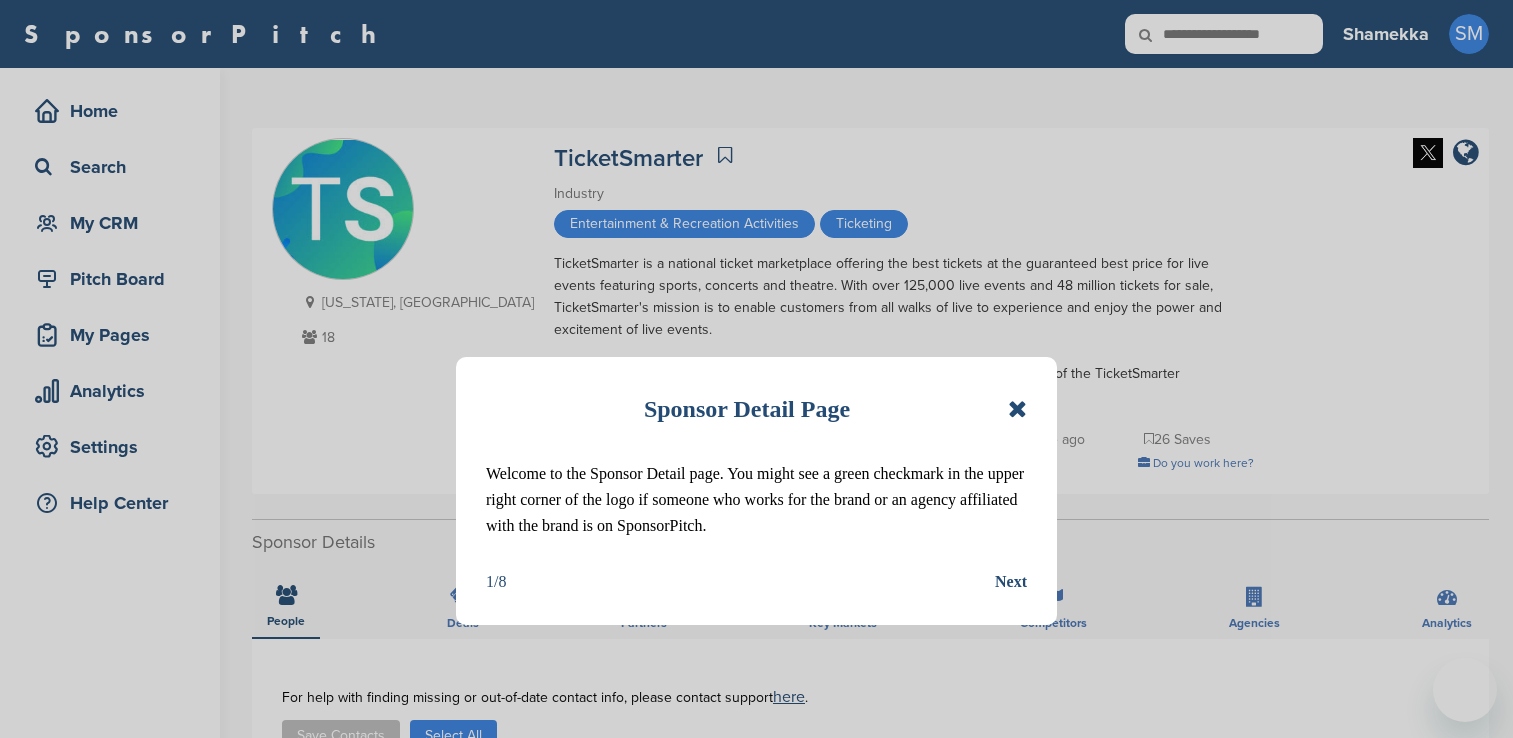 scroll, scrollTop: 0, scrollLeft: 0, axis: both 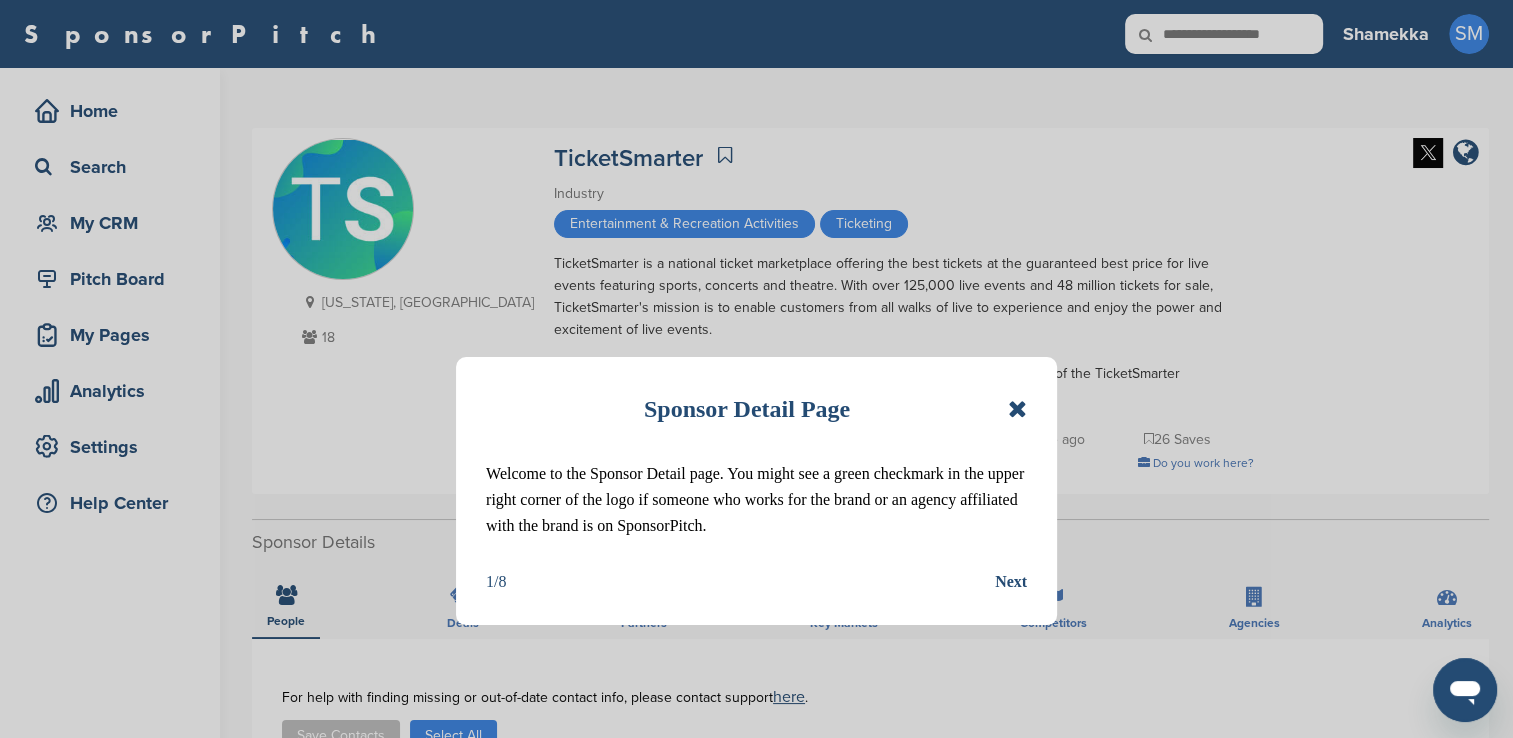 click at bounding box center [1017, 409] 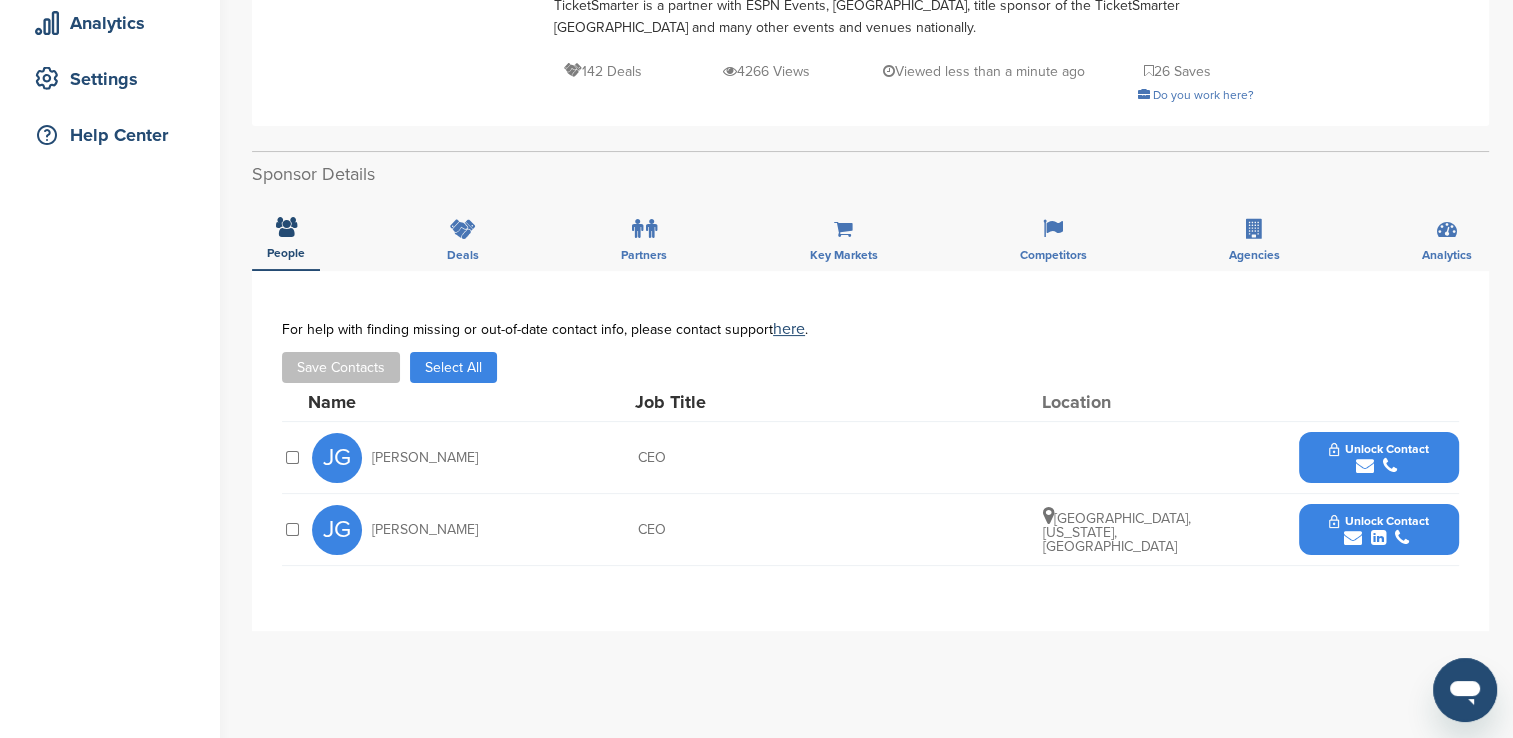 scroll, scrollTop: 400, scrollLeft: 0, axis: vertical 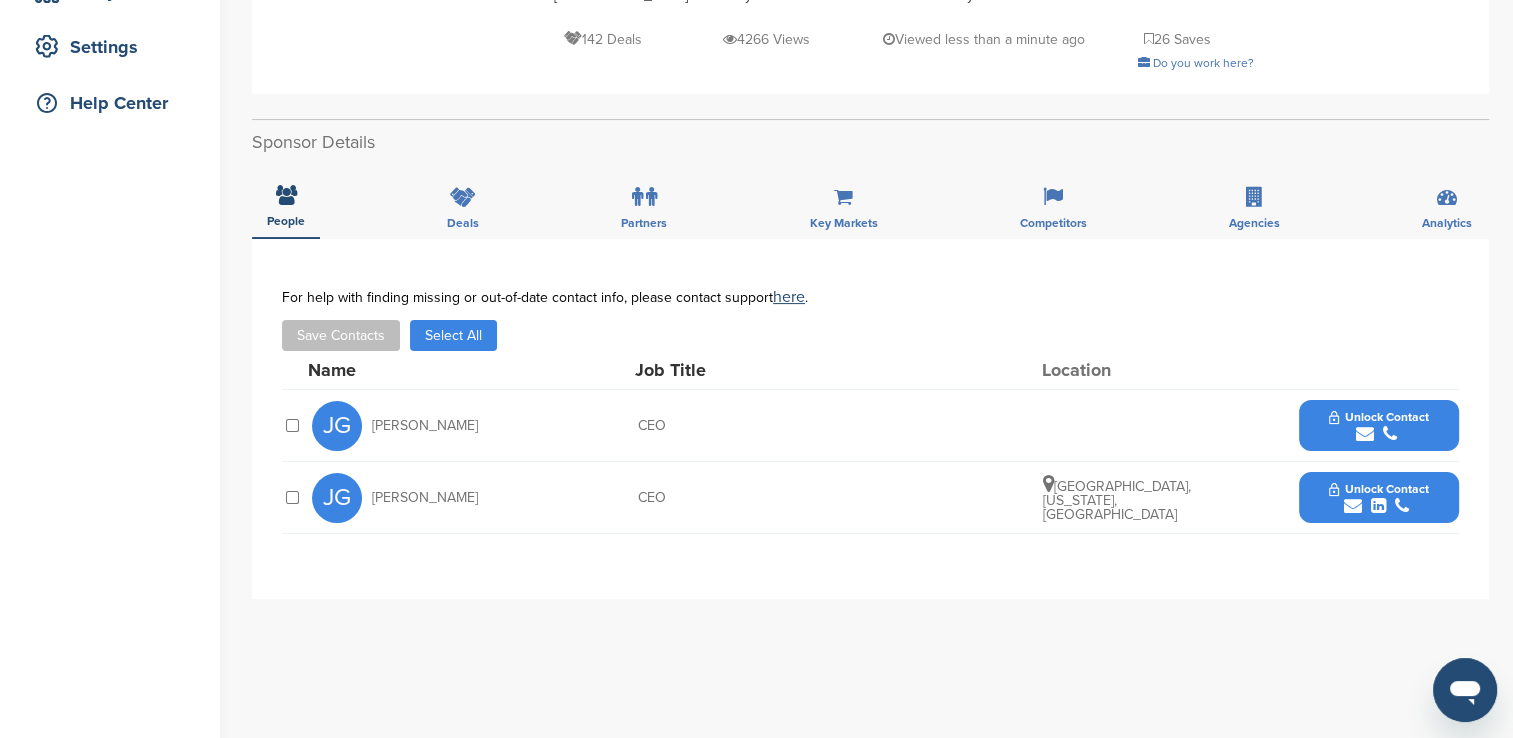 click on "Unlock Contact" at bounding box center (1378, 417) 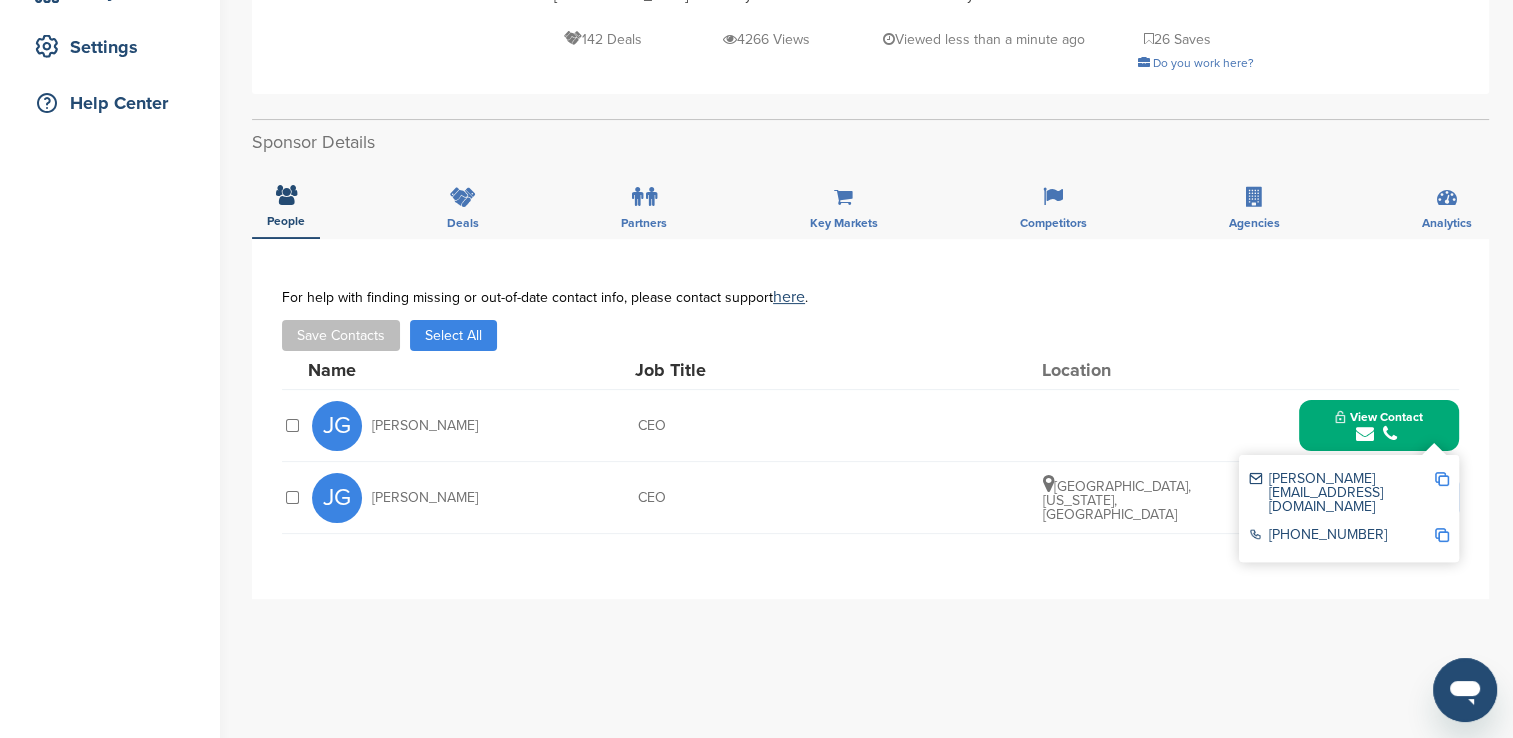 click at bounding box center (1442, 479) 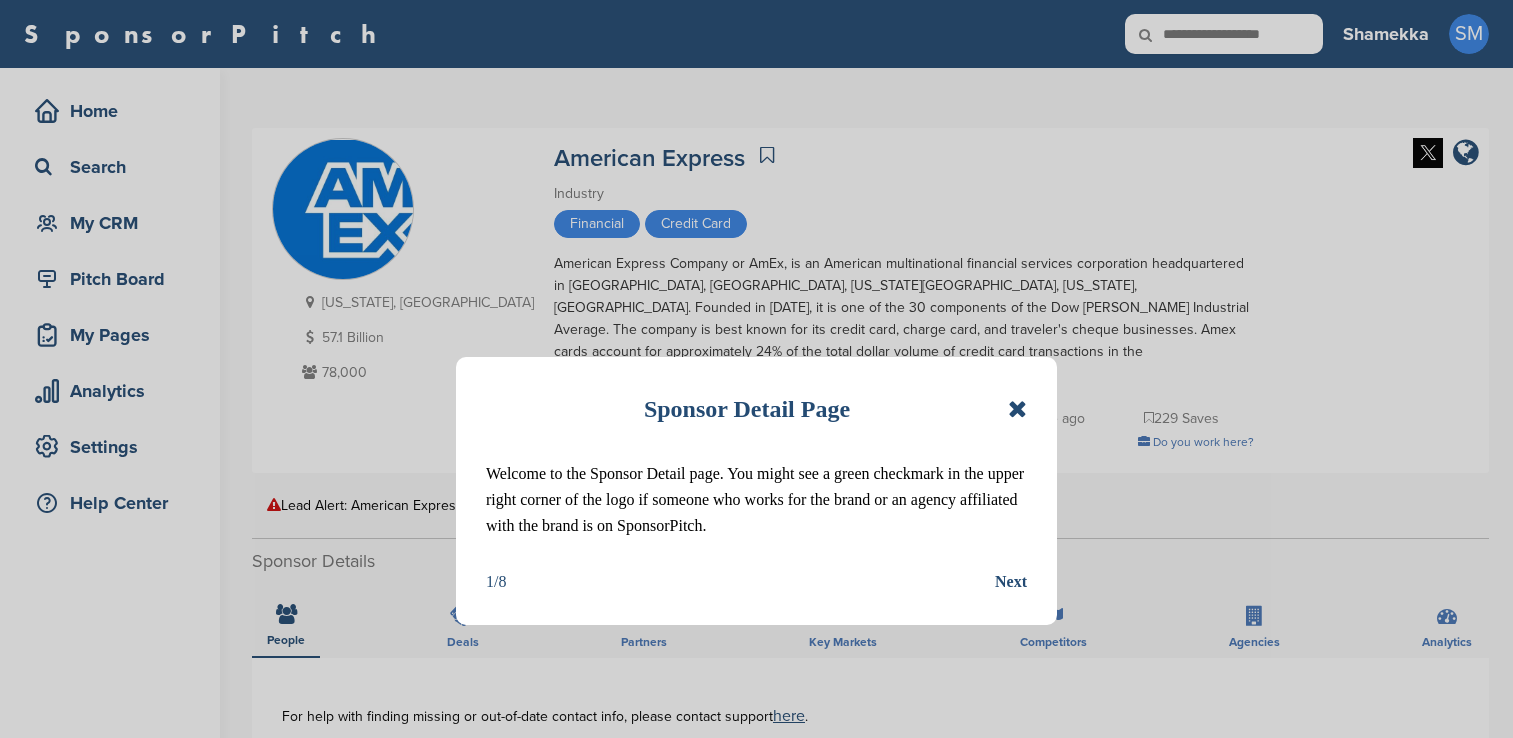 scroll, scrollTop: 0, scrollLeft: 0, axis: both 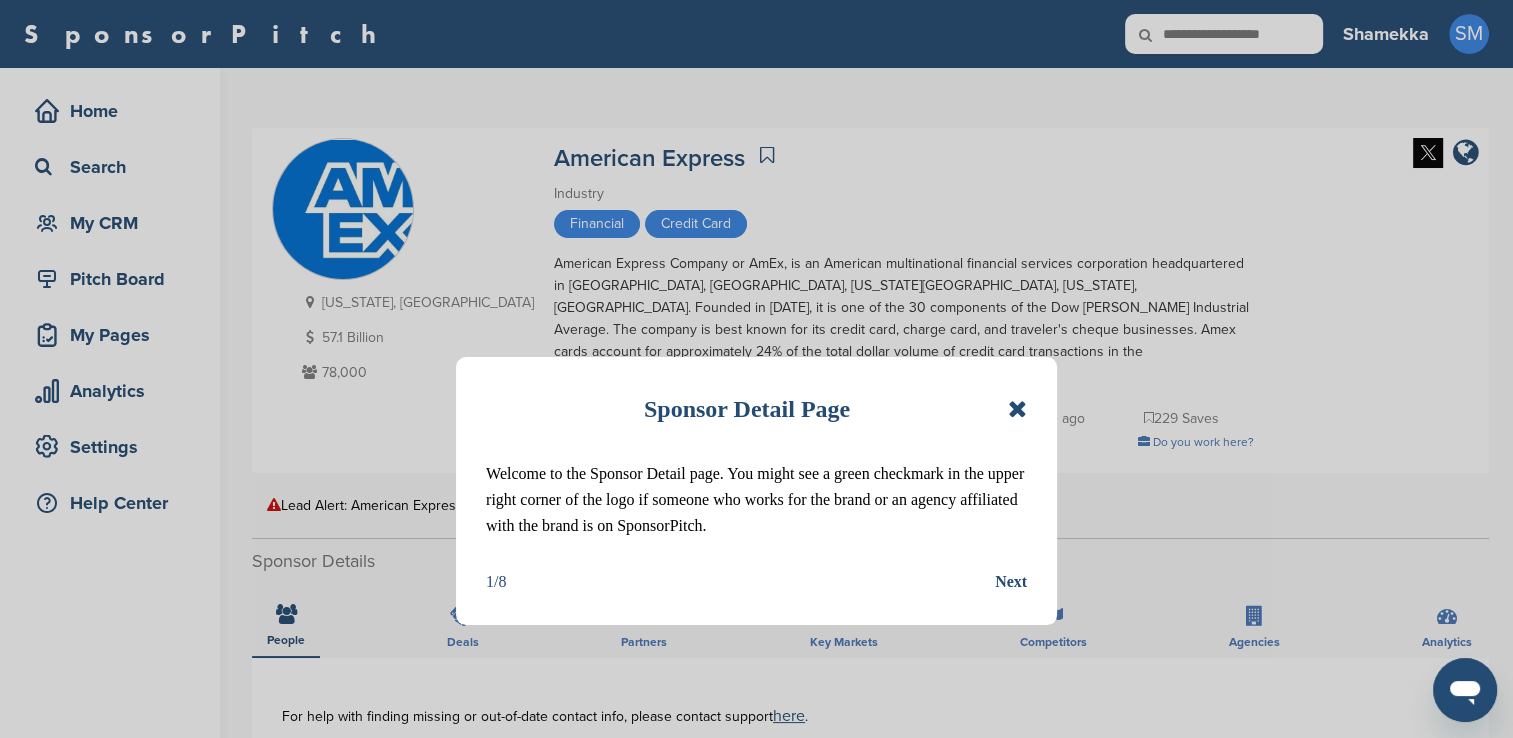 click at bounding box center [1017, 409] 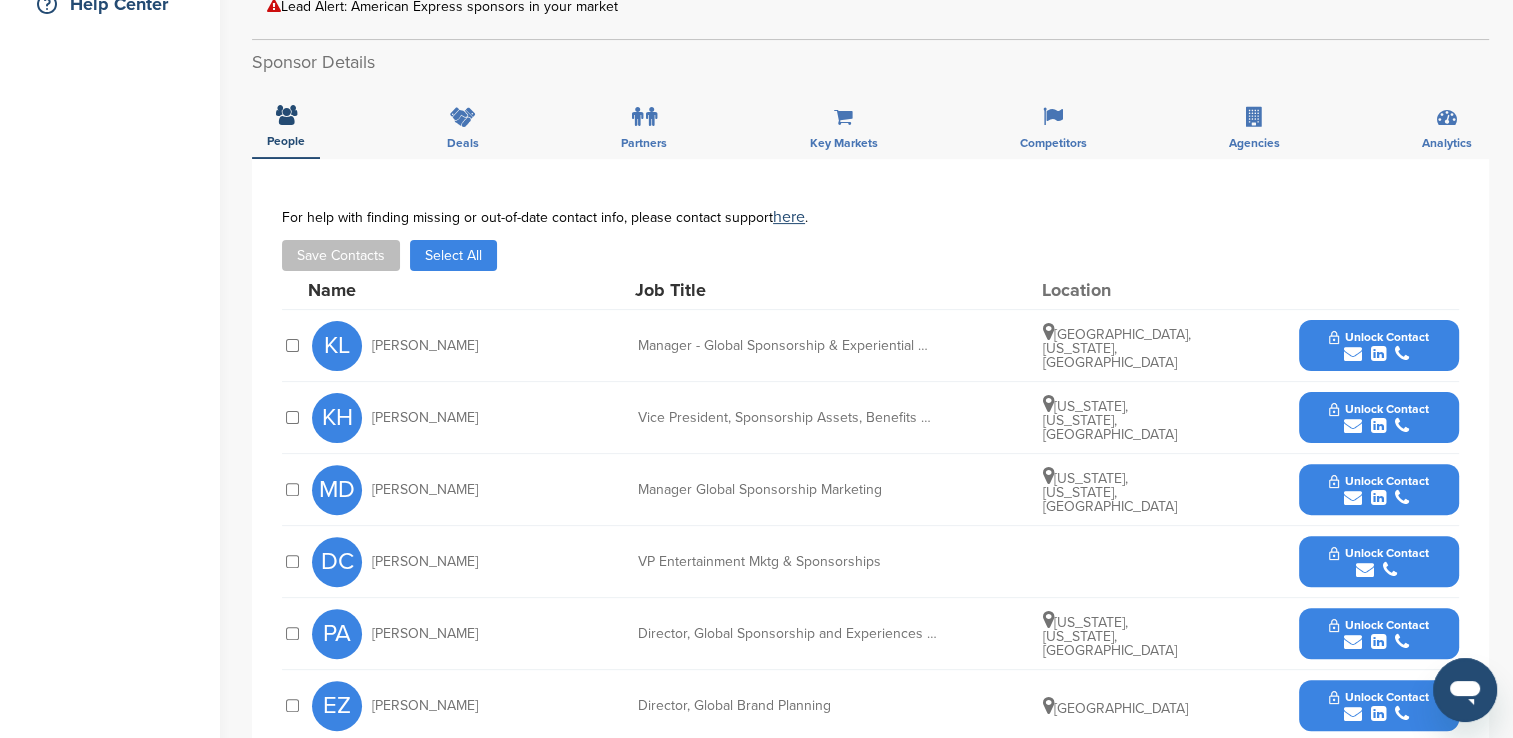 scroll, scrollTop: 500, scrollLeft: 0, axis: vertical 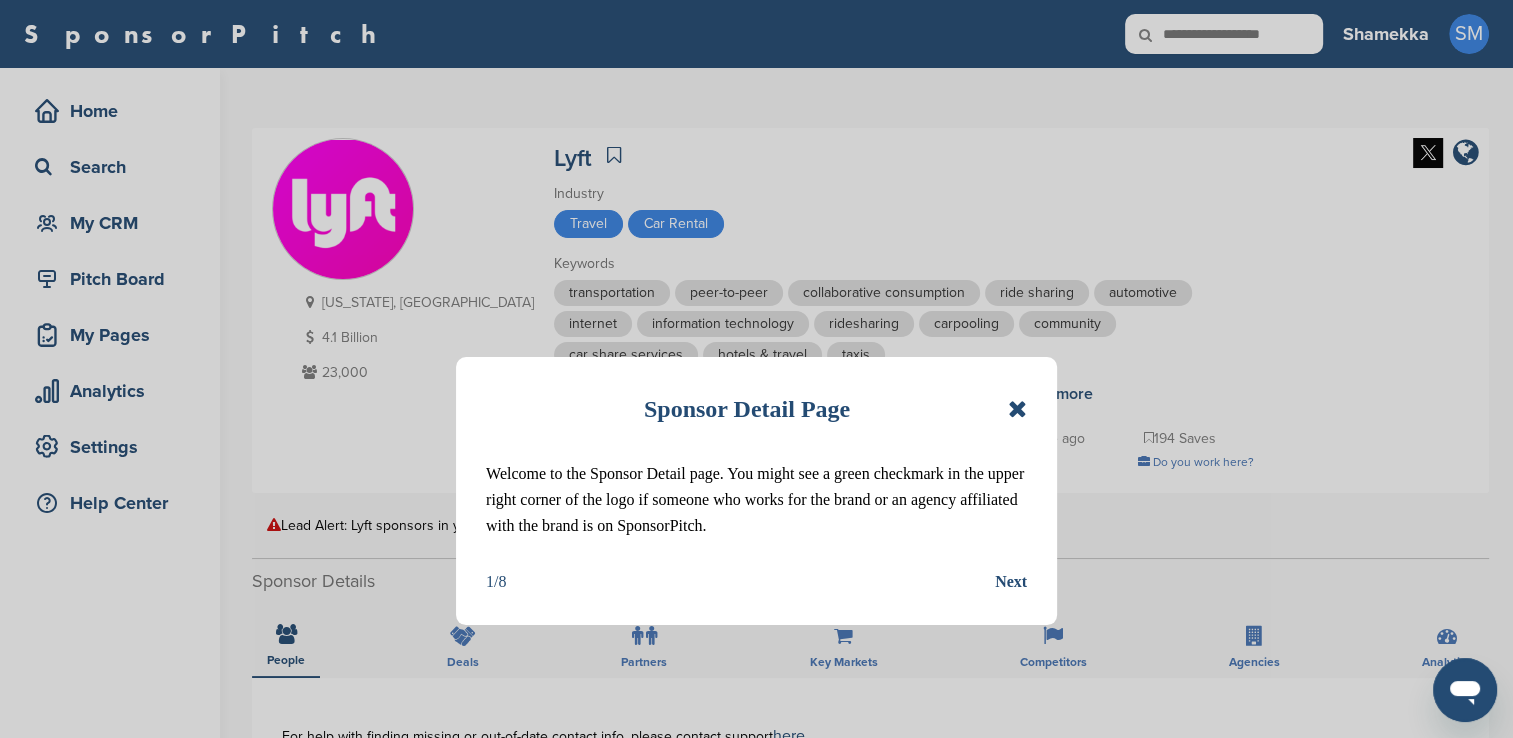 click at bounding box center [1017, 409] 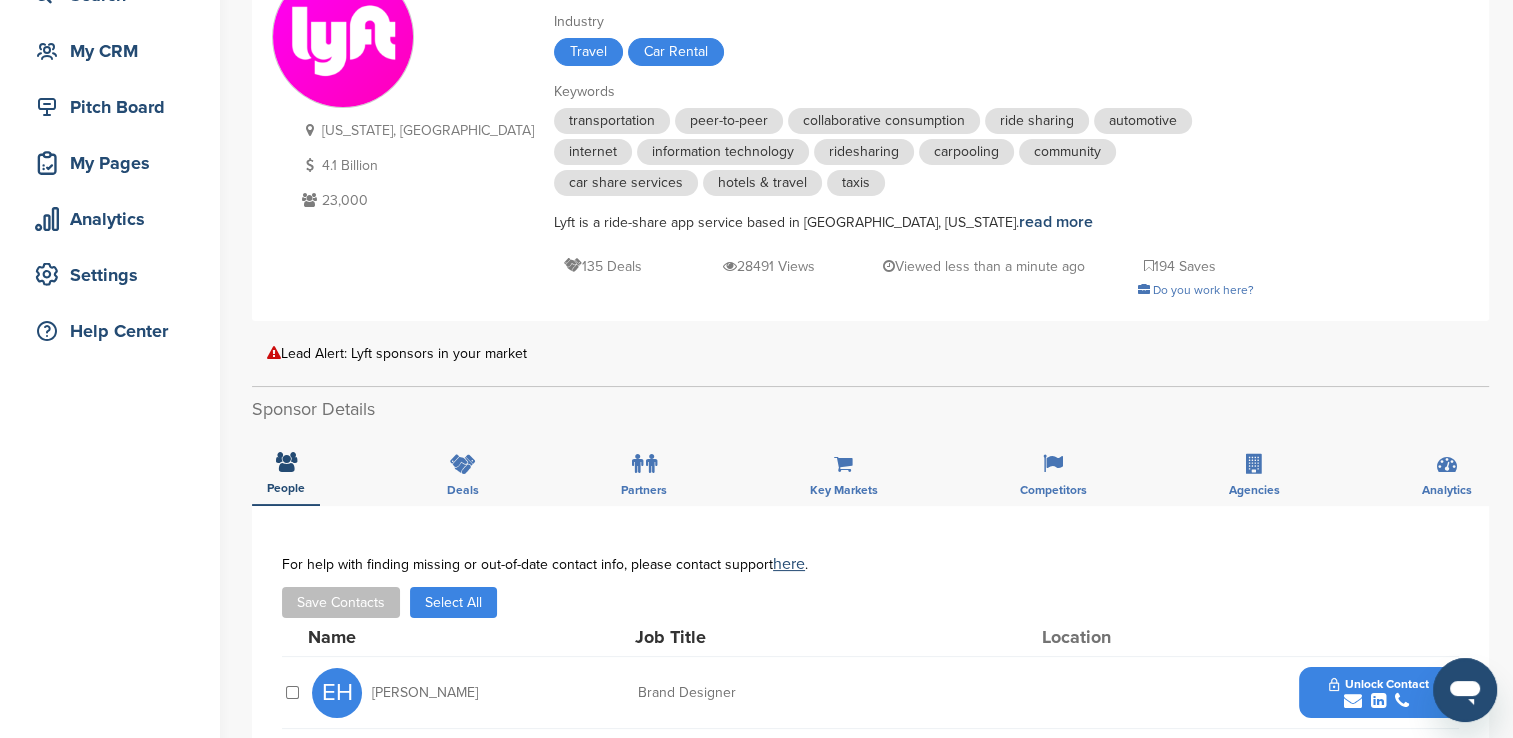 scroll, scrollTop: 400, scrollLeft: 0, axis: vertical 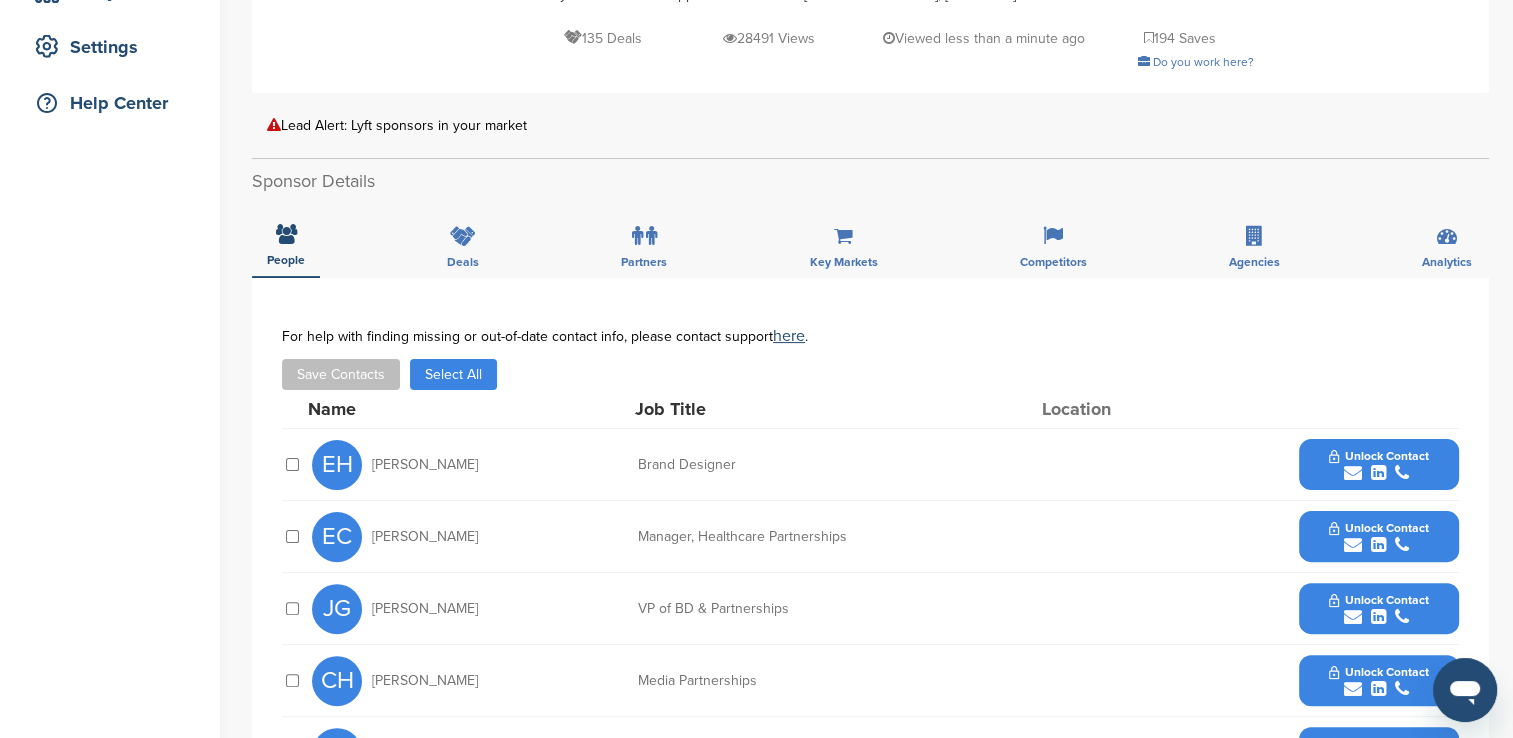 click on "Unlock Contact" at bounding box center (1378, 537) 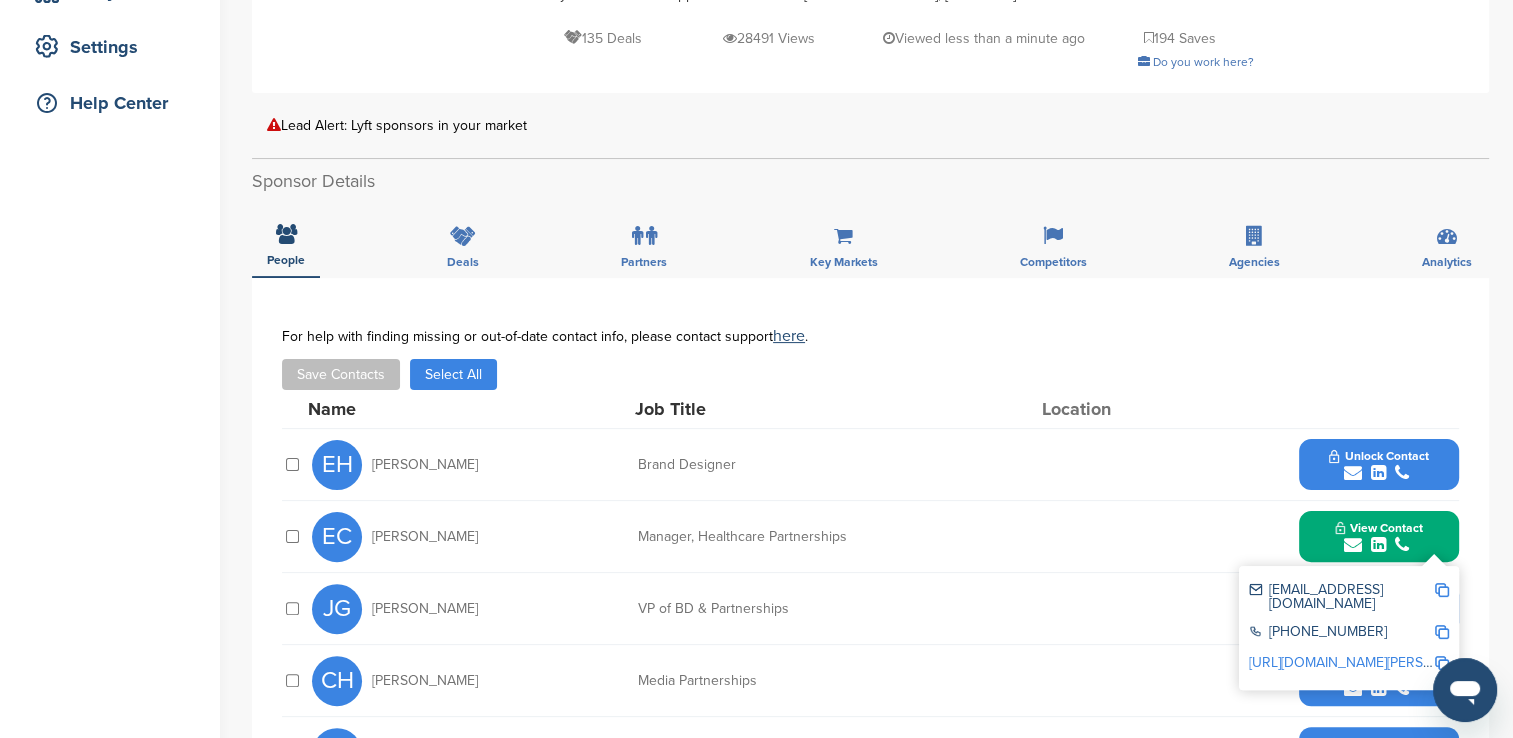click on "View Contact" at bounding box center (1379, 528) 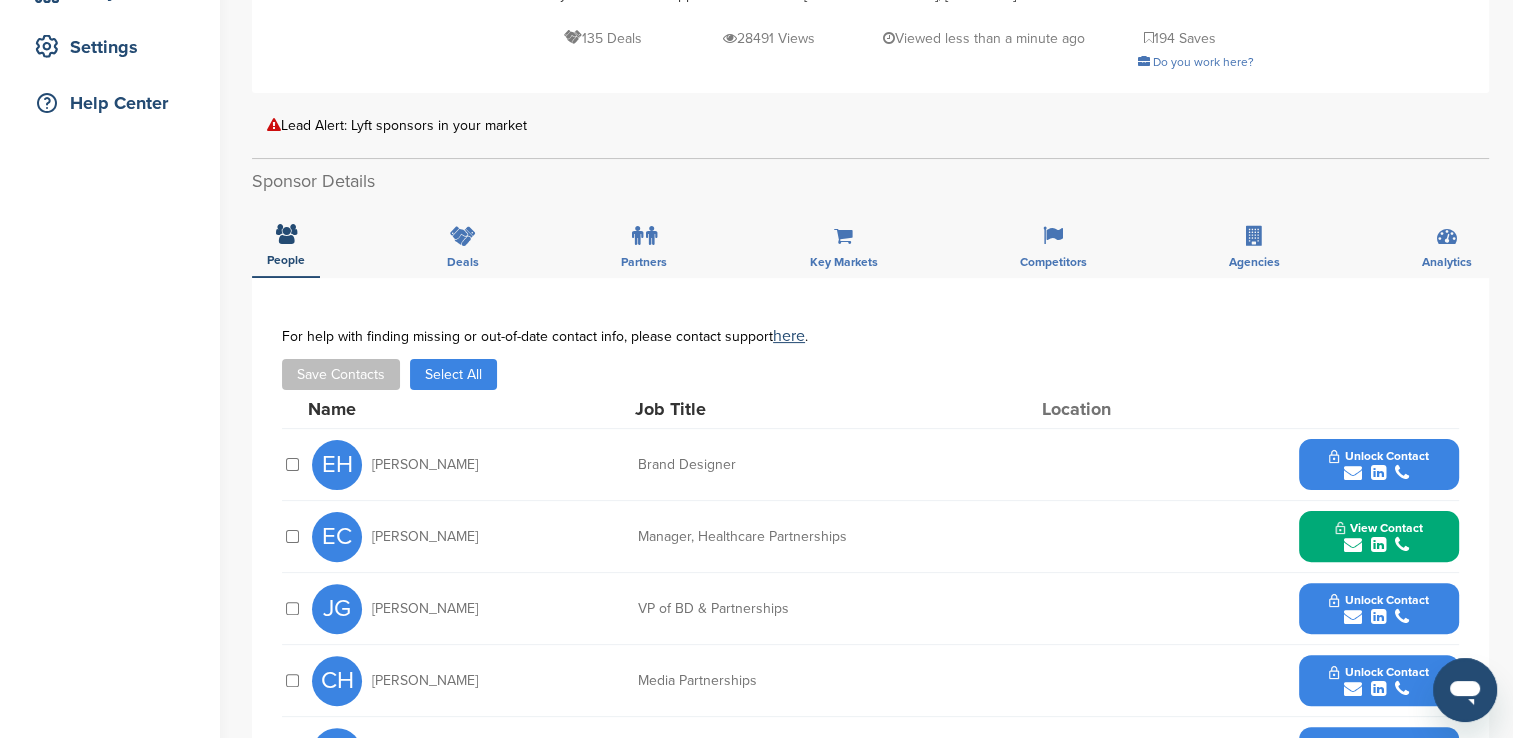 click at bounding box center [1378, 617] 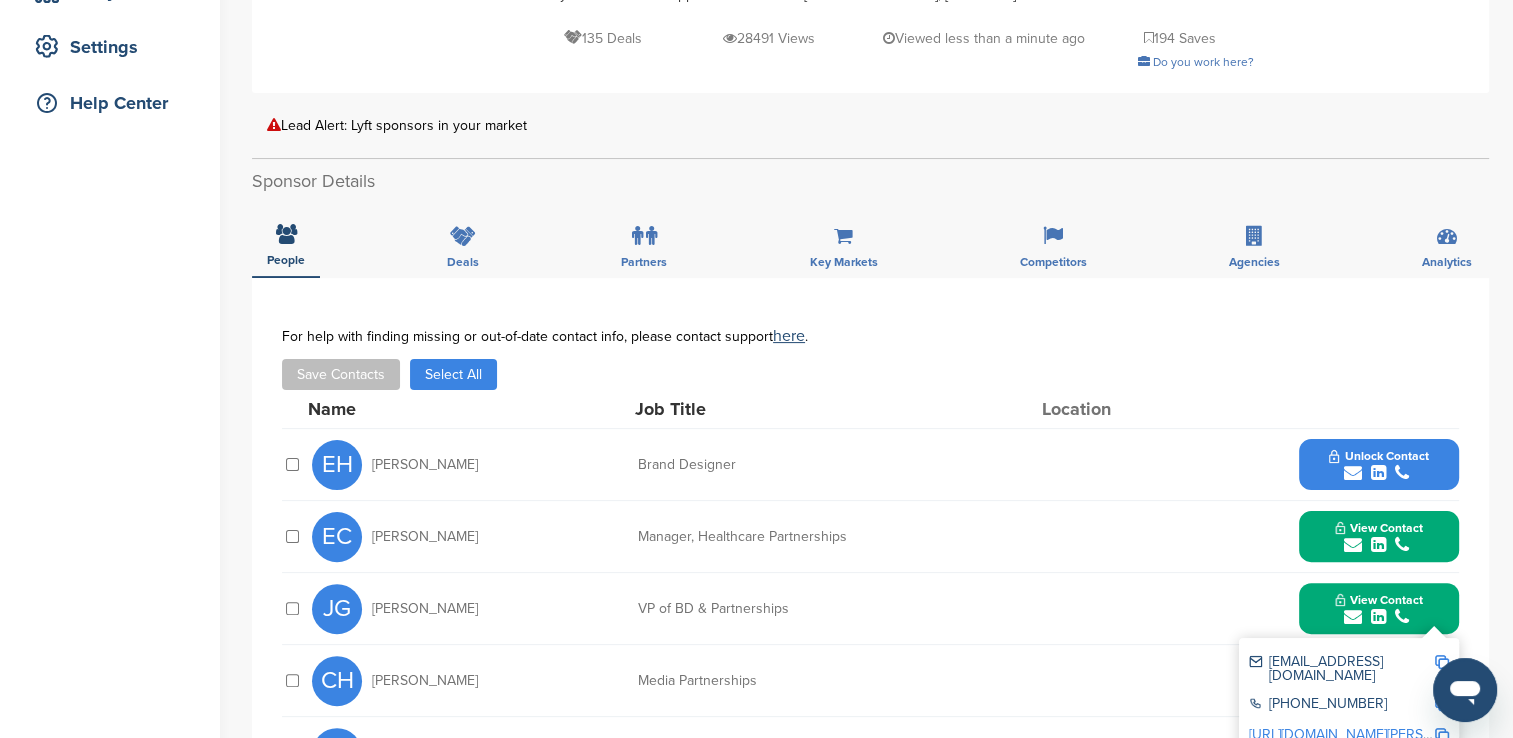 click on "View Contact" at bounding box center (1379, 528) 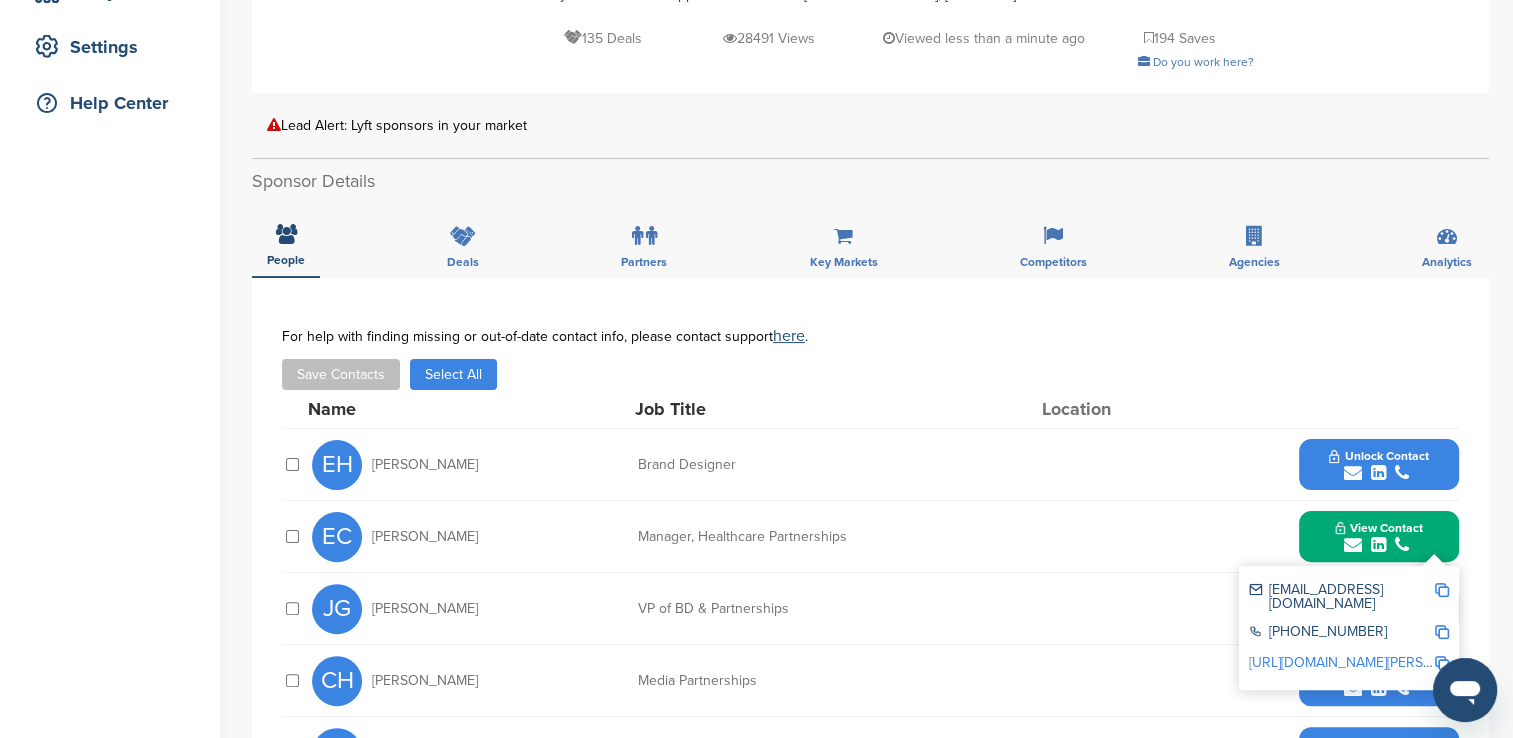 click at bounding box center (1442, 590) 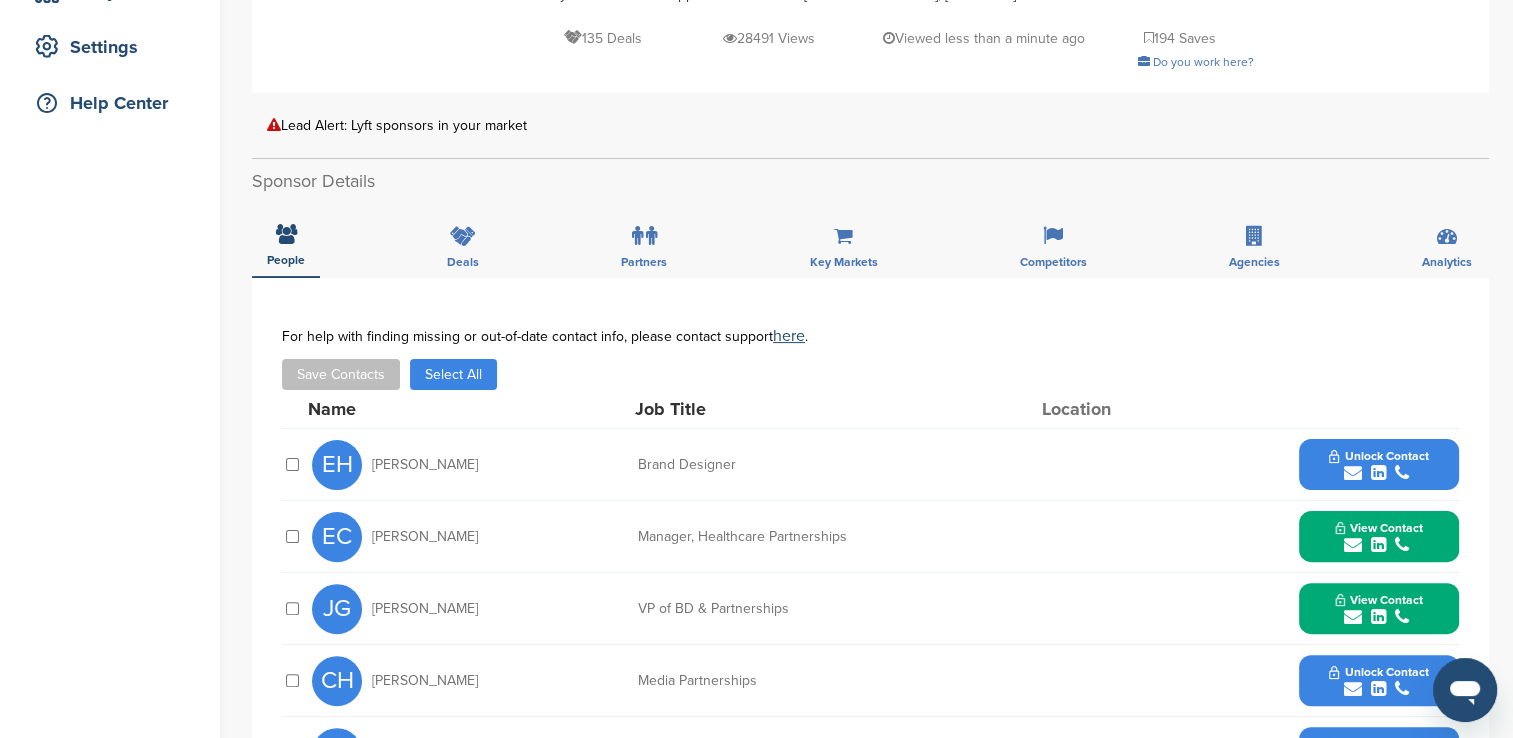 click on "View Contact" at bounding box center (1379, 609) 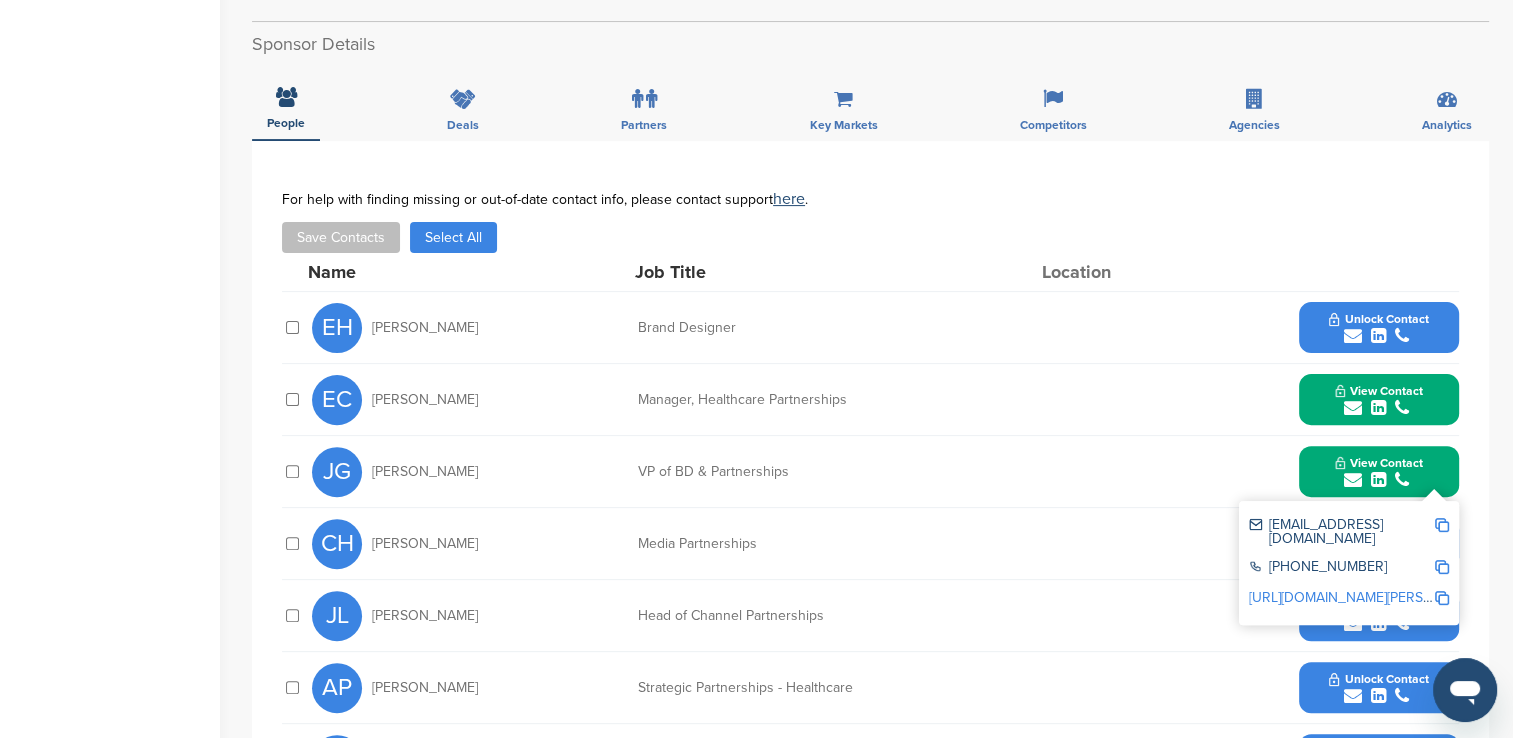 scroll, scrollTop: 600, scrollLeft: 0, axis: vertical 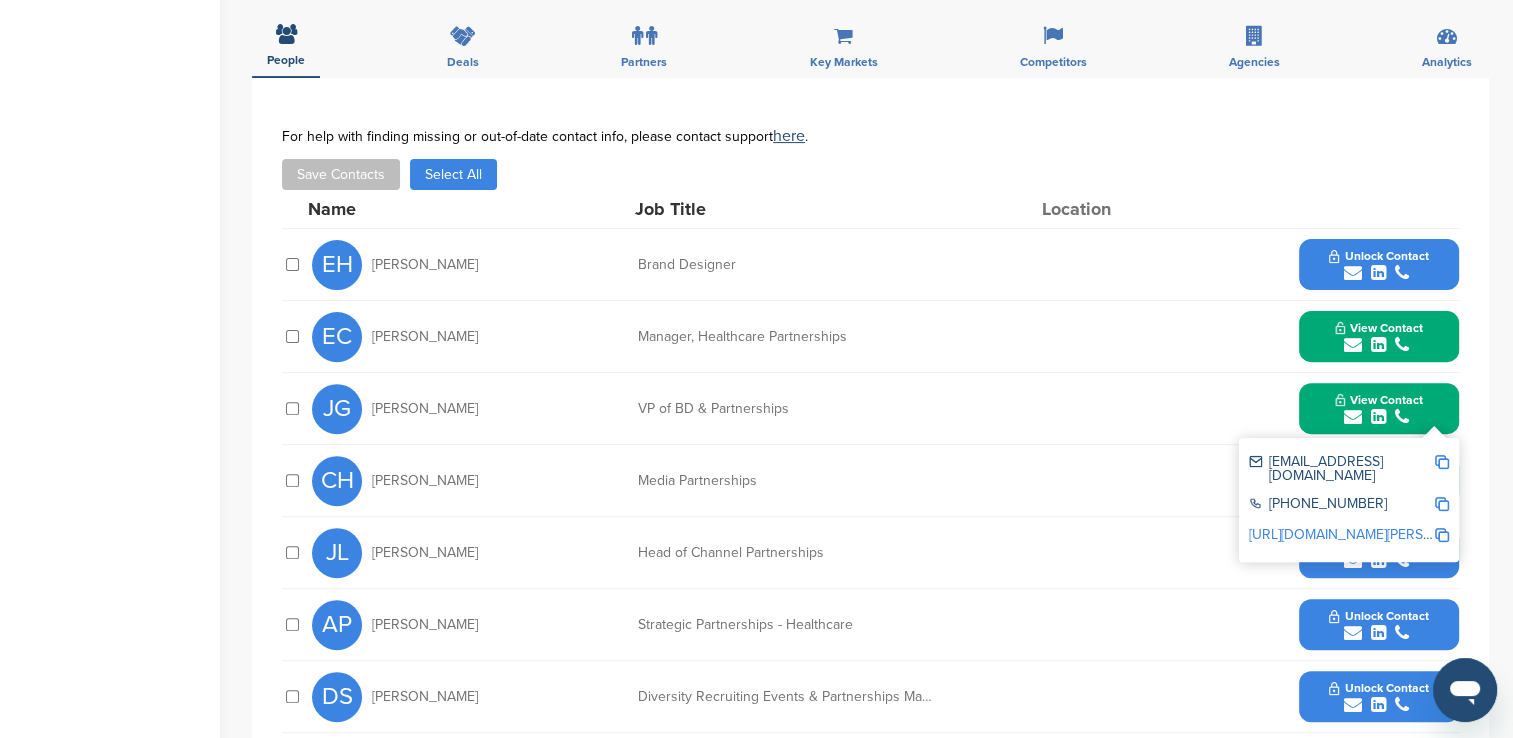 click at bounding box center [1442, 462] 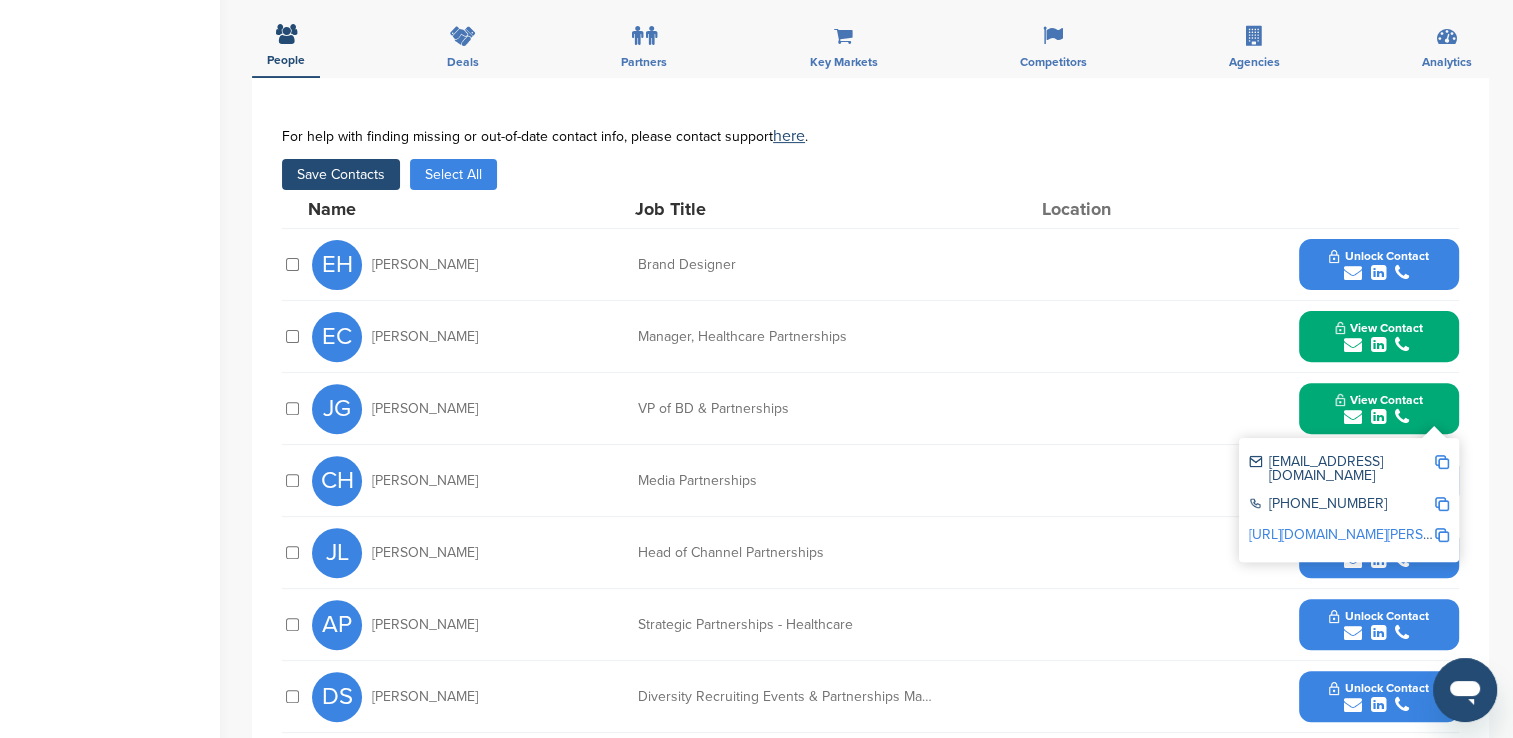 click on "Save Contacts" at bounding box center [341, 174] 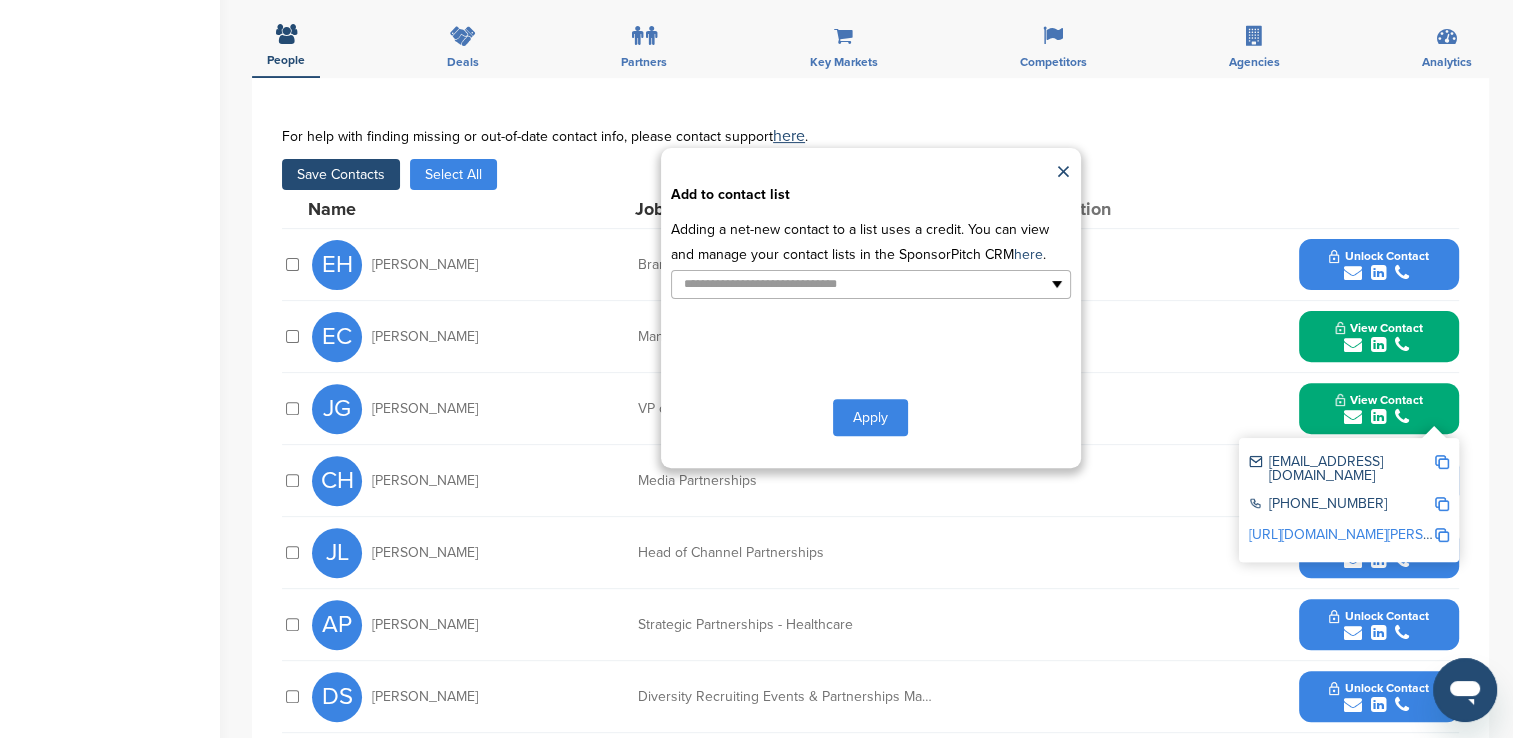 type 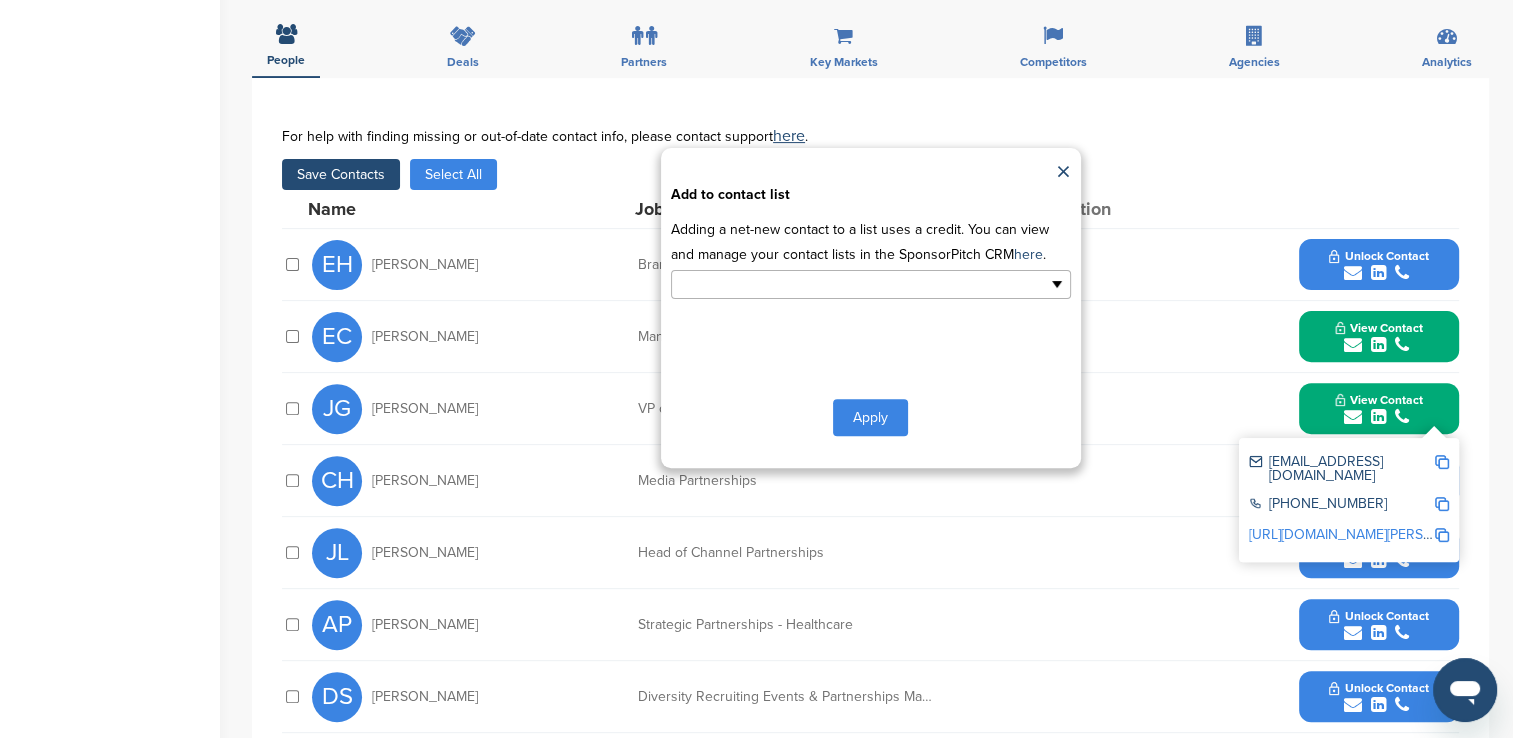 click at bounding box center (871, 284) 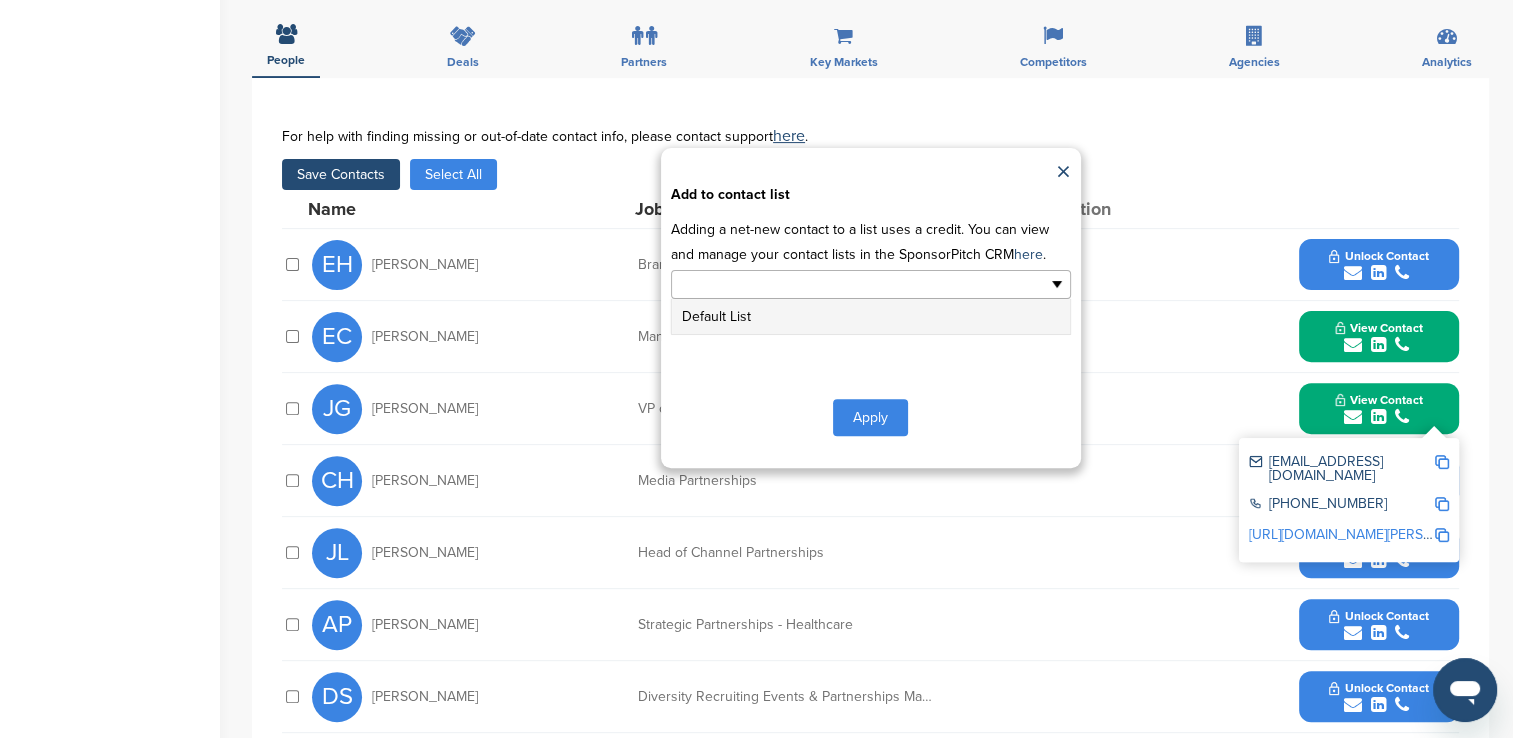 click on "Default List" at bounding box center (871, 316) 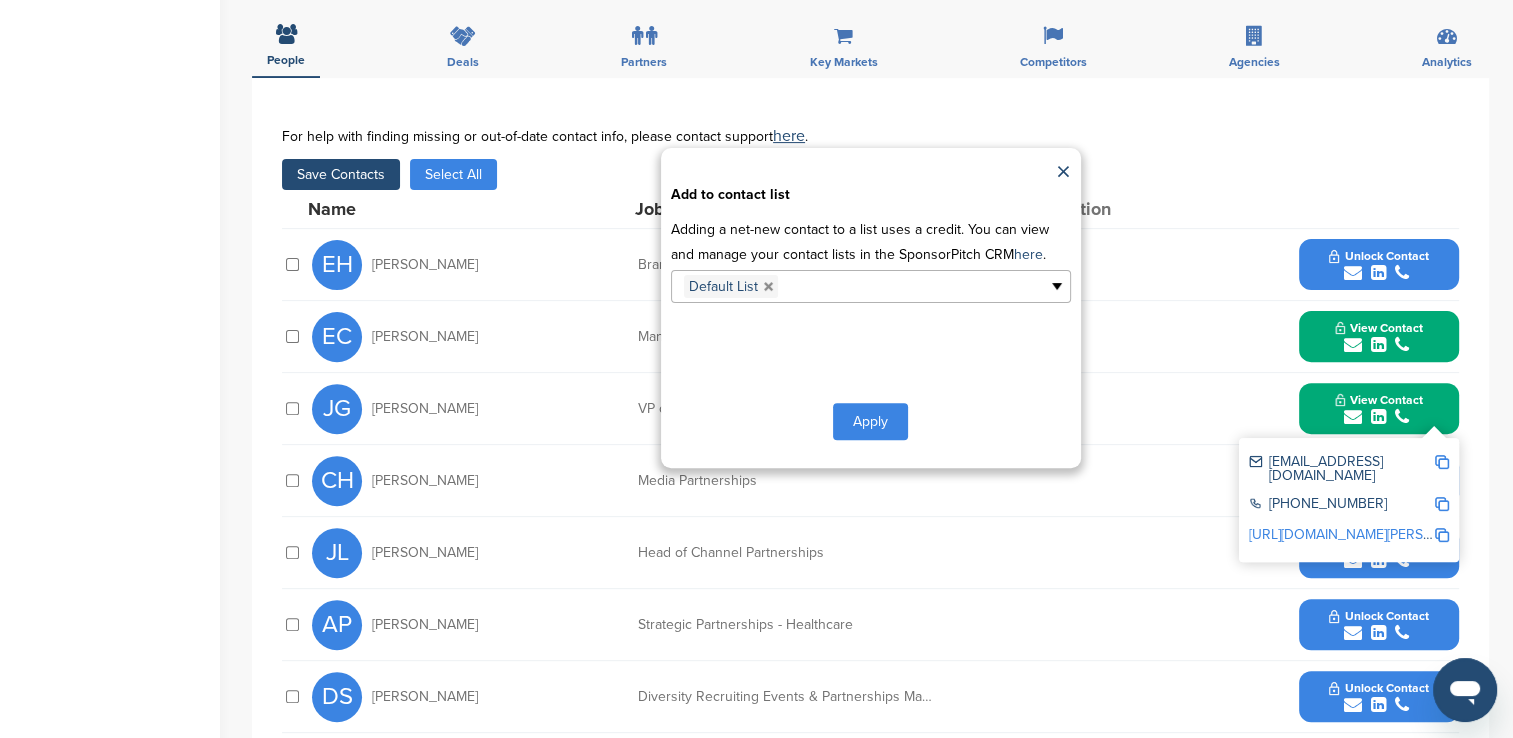 click on "Apply" at bounding box center (870, 421) 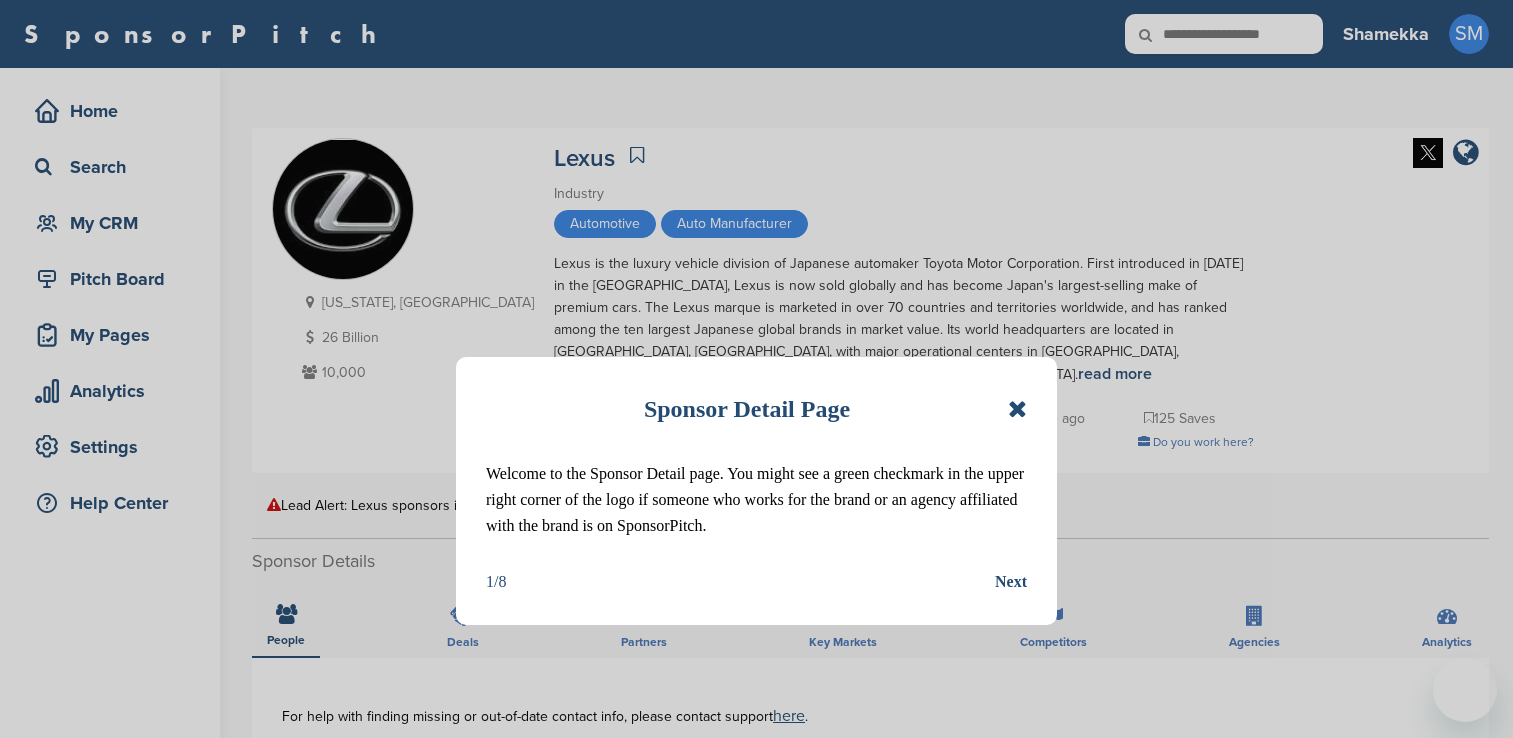 scroll, scrollTop: 0, scrollLeft: 0, axis: both 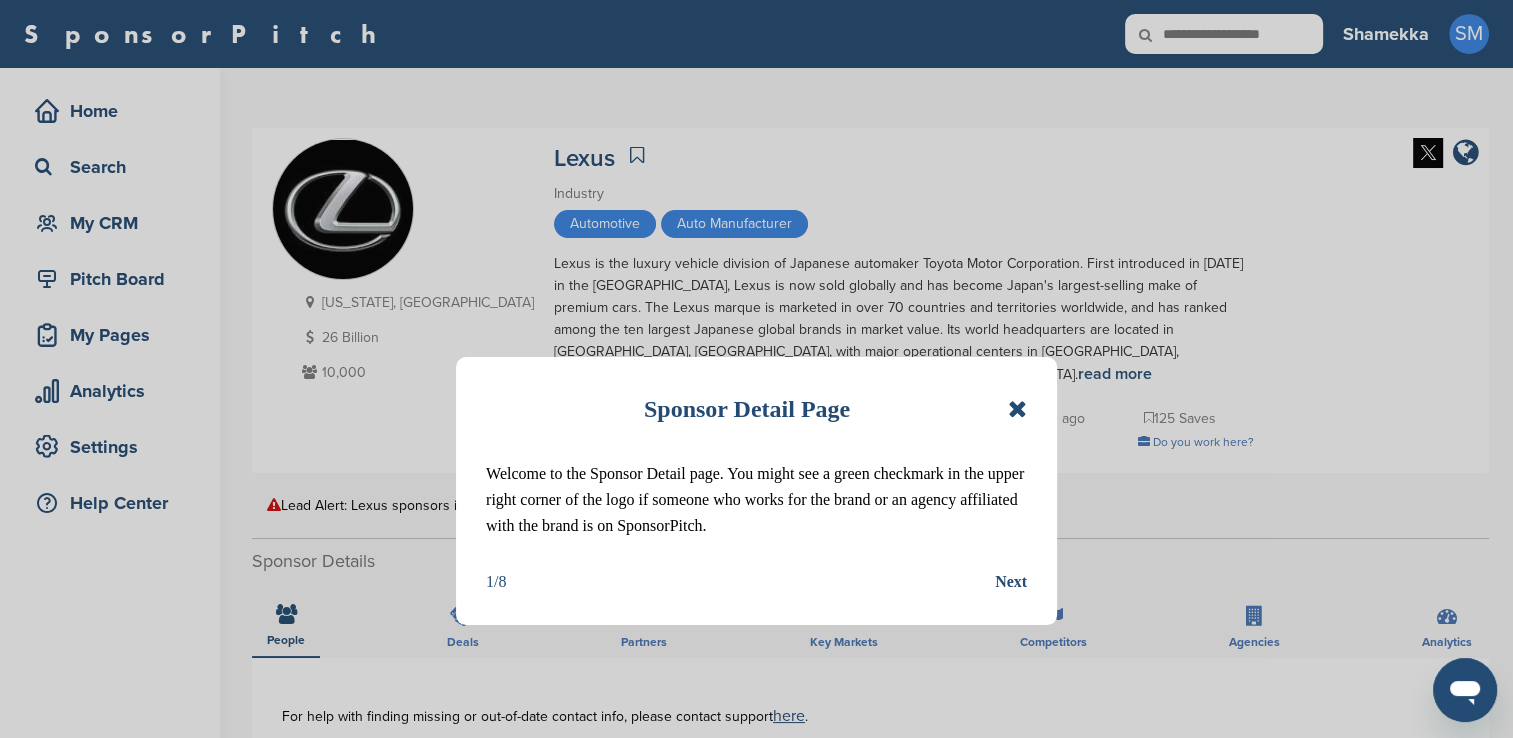 click at bounding box center (1017, 409) 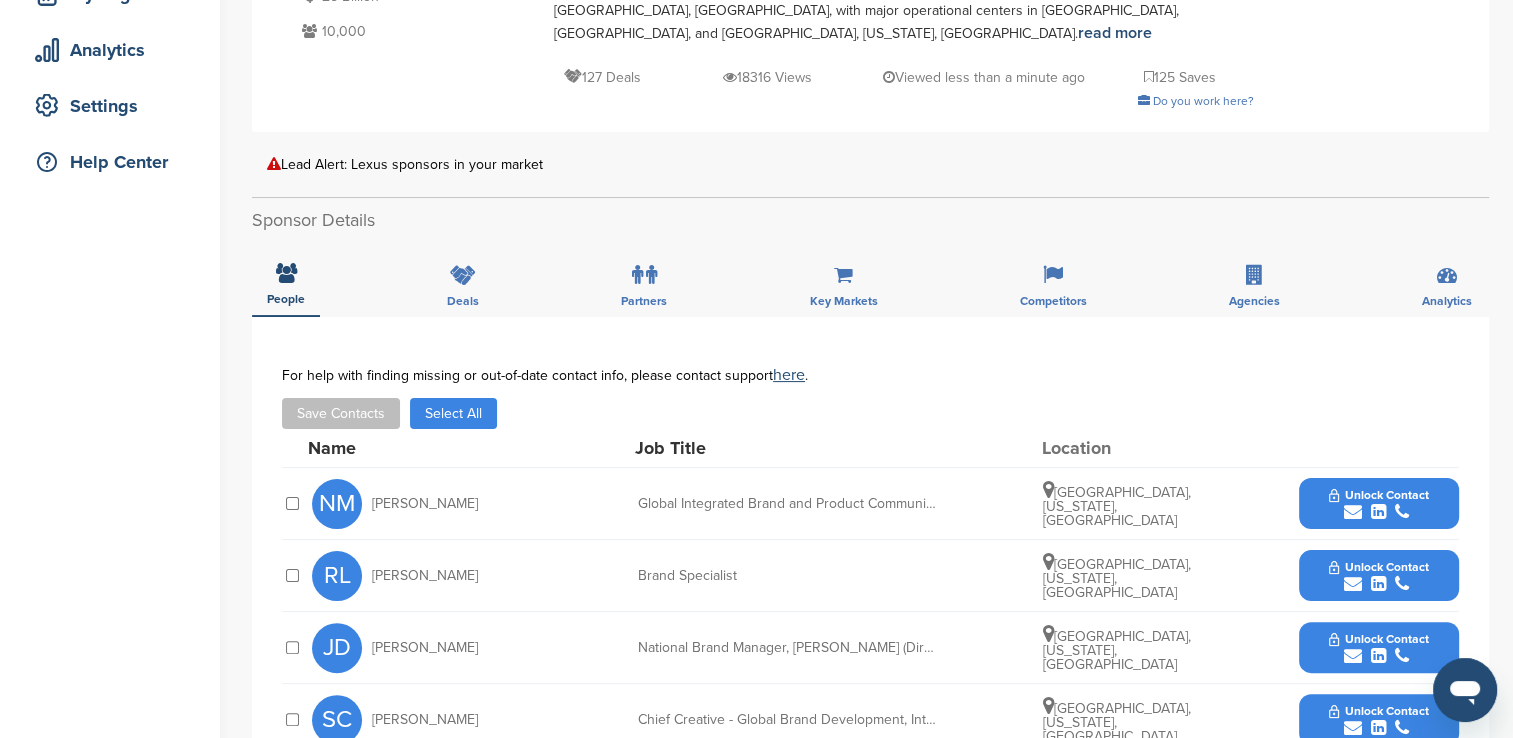 scroll, scrollTop: 400, scrollLeft: 0, axis: vertical 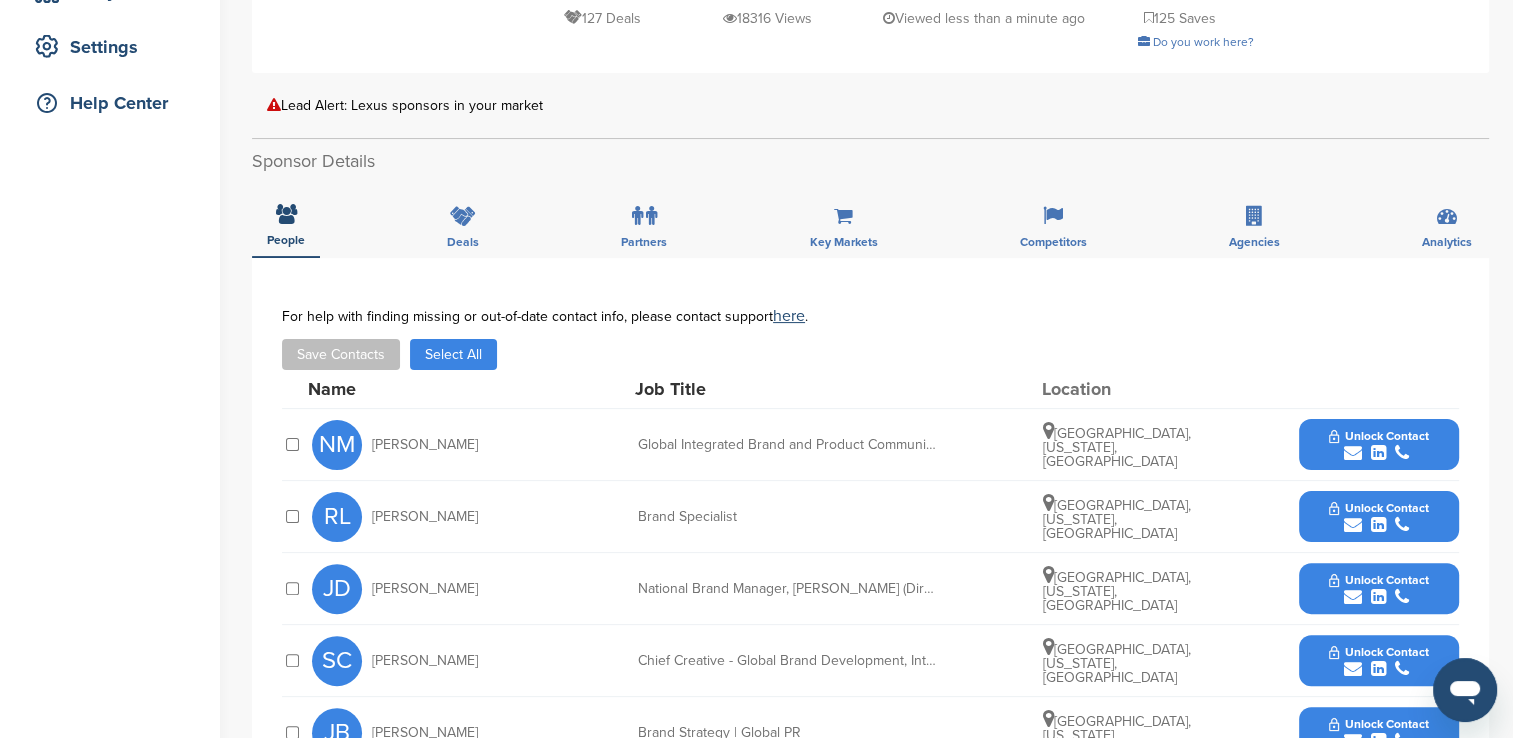 click at bounding box center [1402, 597] 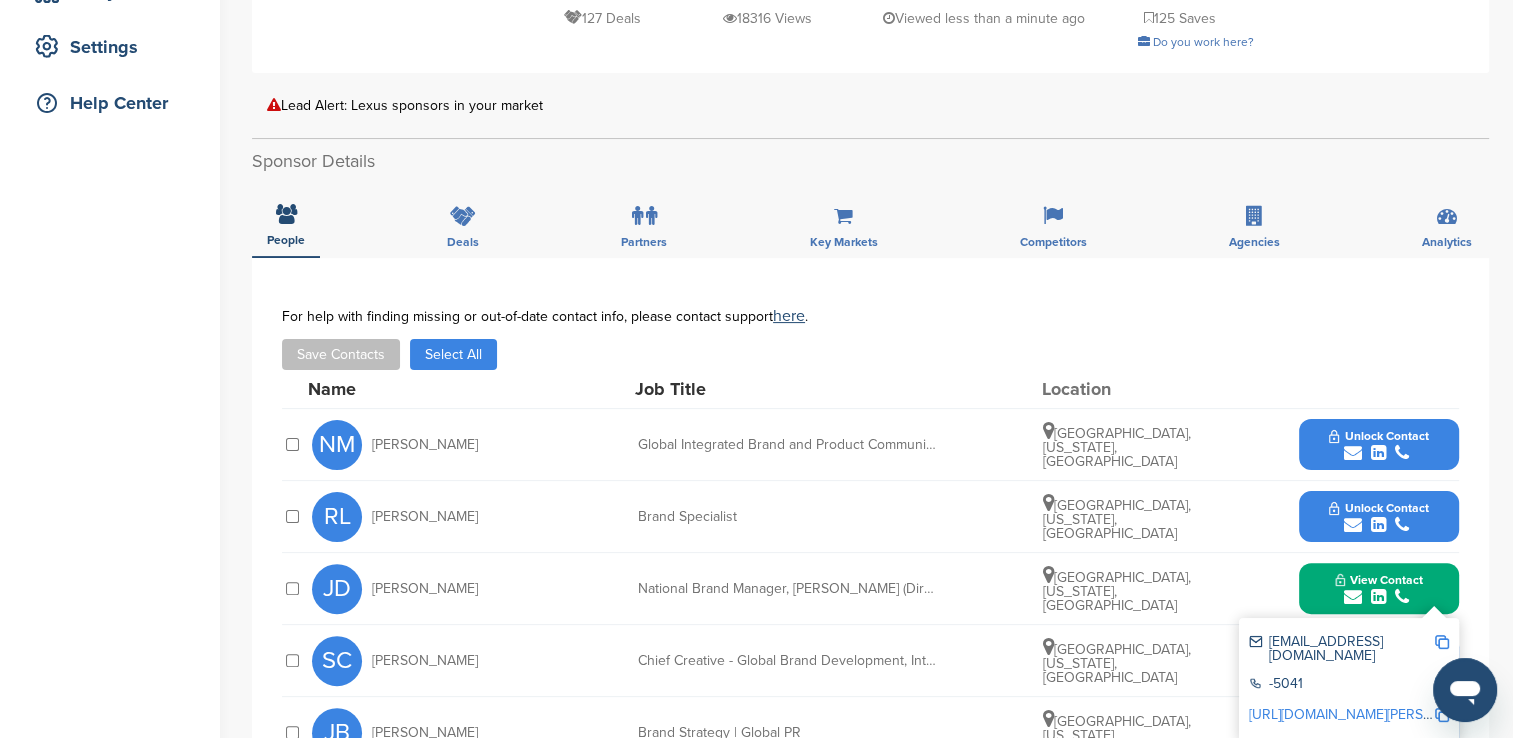 click at bounding box center [1442, 642] 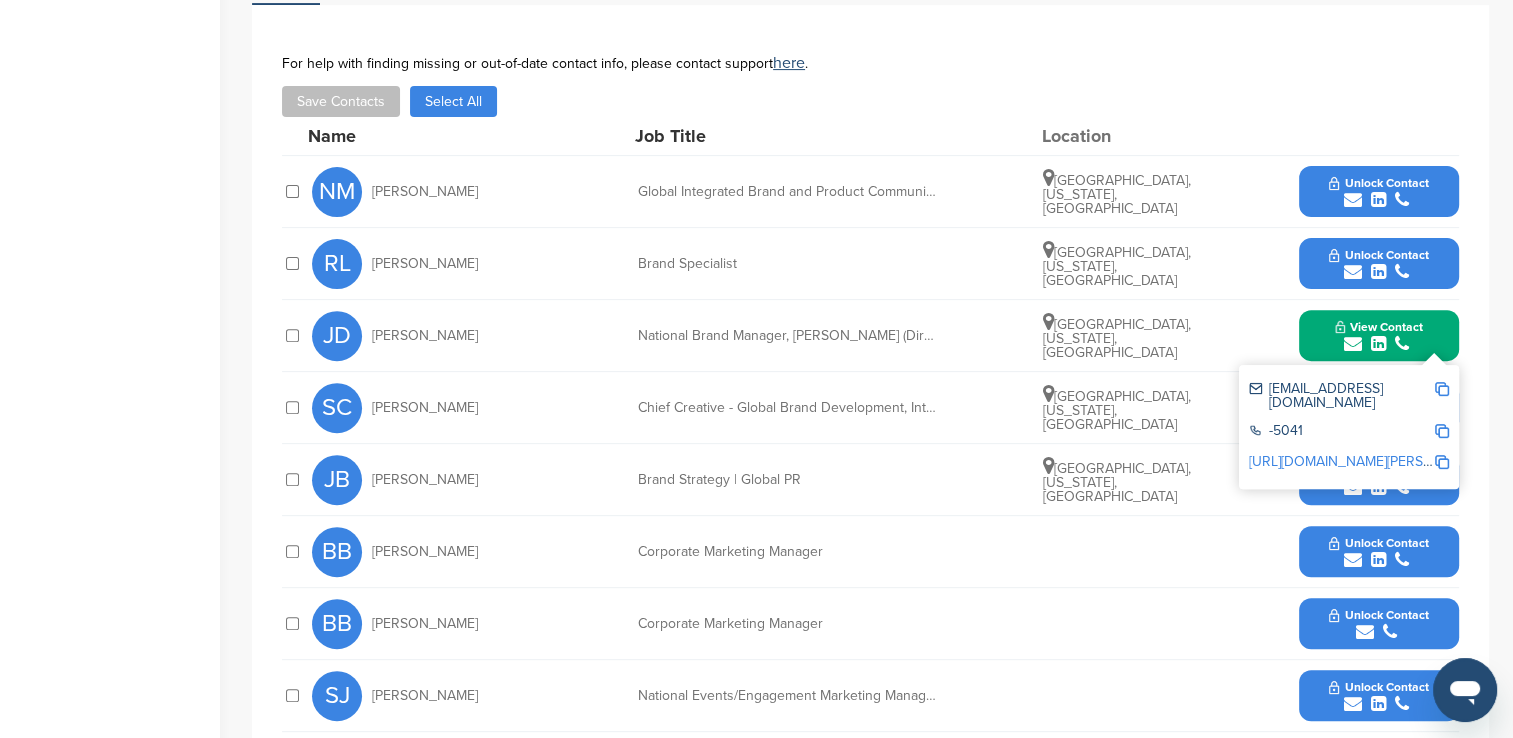scroll, scrollTop: 800, scrollLeft: 0, axis: vertical 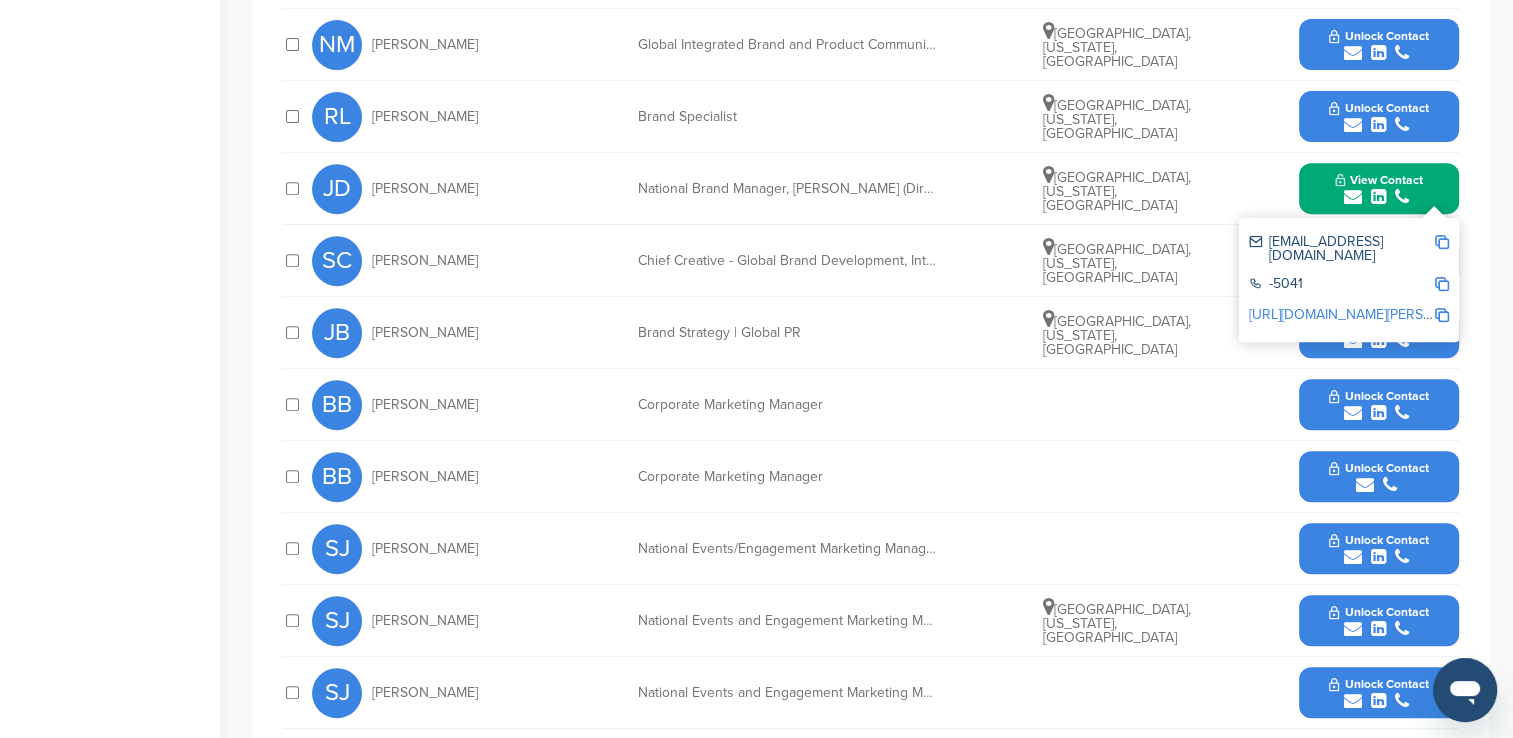click on "Unlock Contact" at bounding box center [1378, 396] 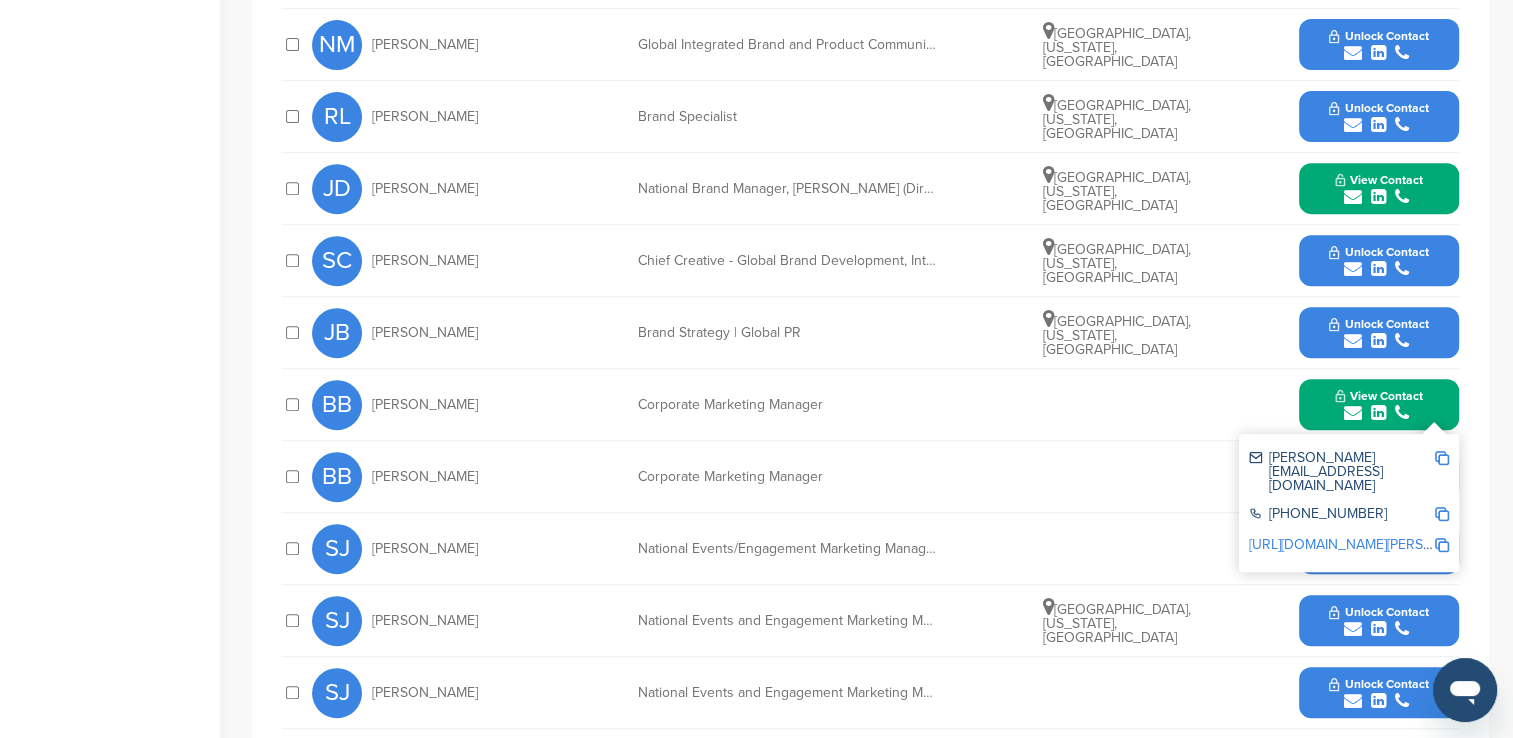 click at bounding box center [1442, 458] 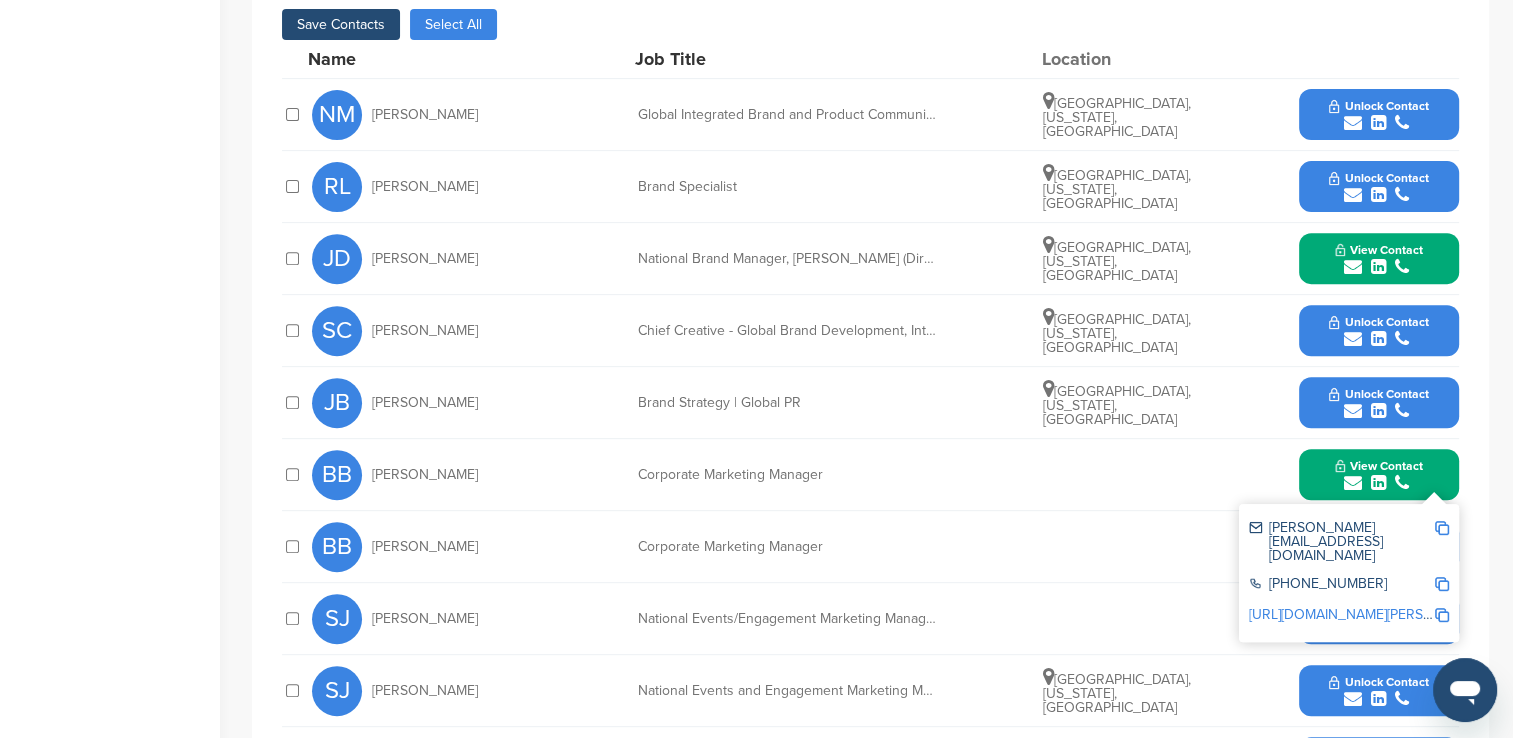 scroll, scrollTop: 700, scrollLeft: 0, axis: vertical 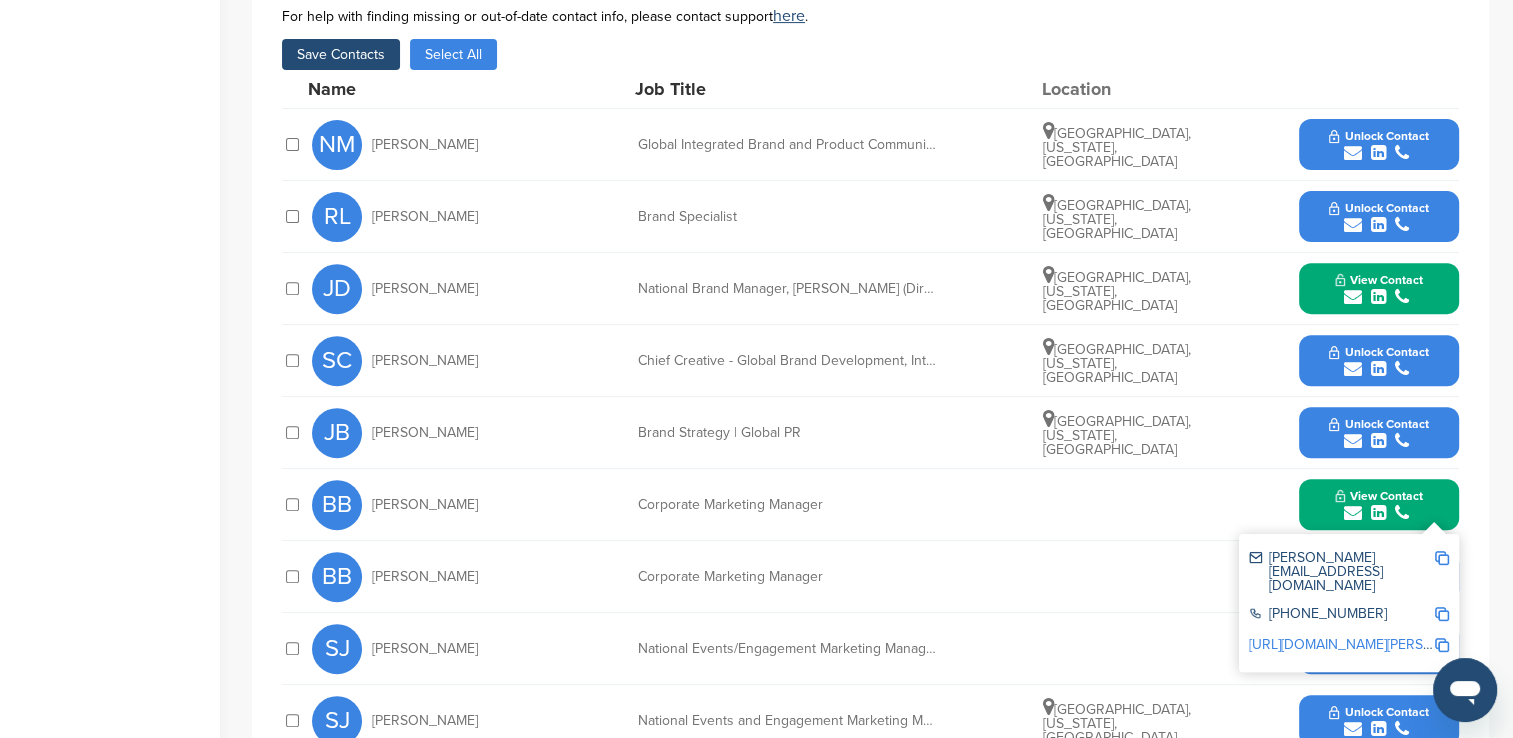 click on "Save Contacts" at bounding box center [341, 54] 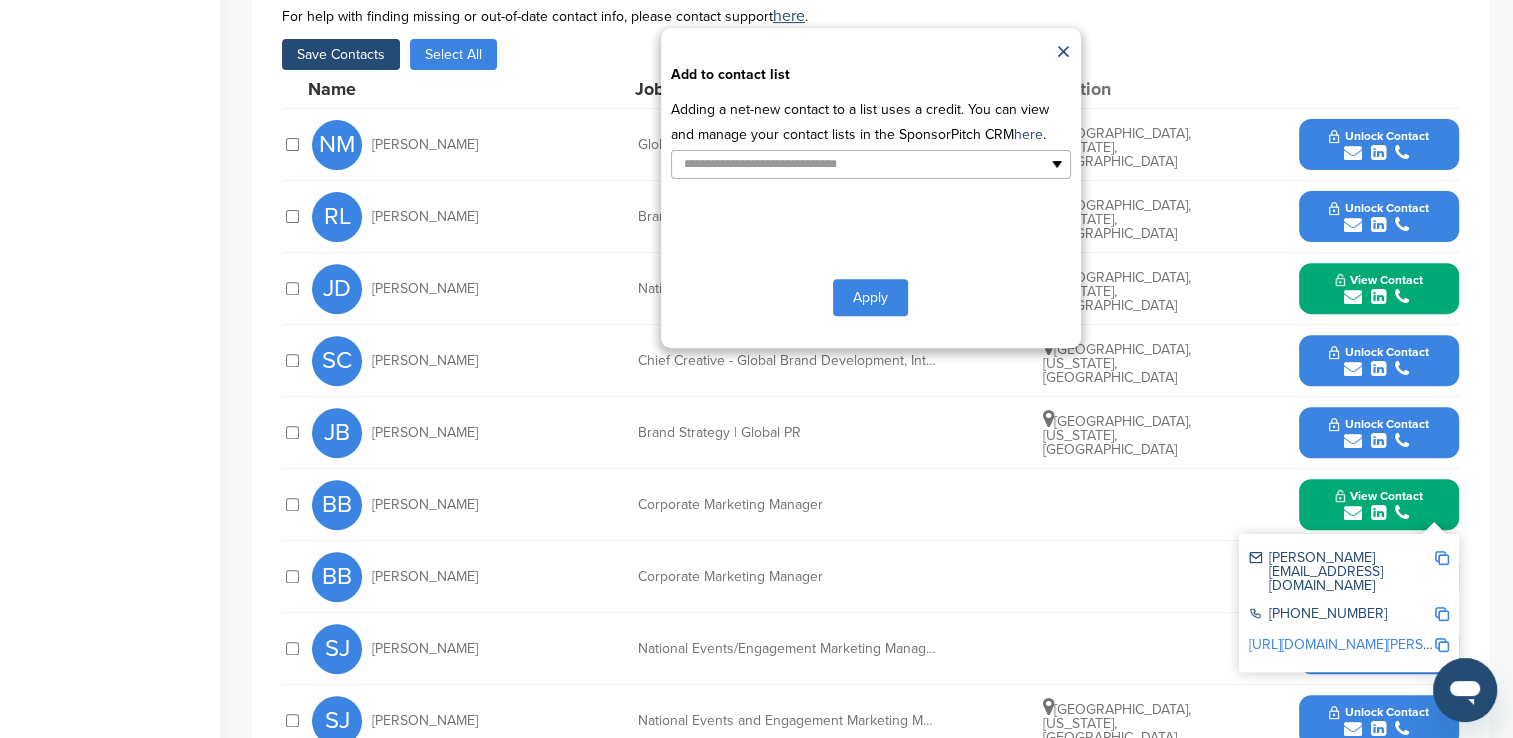 type 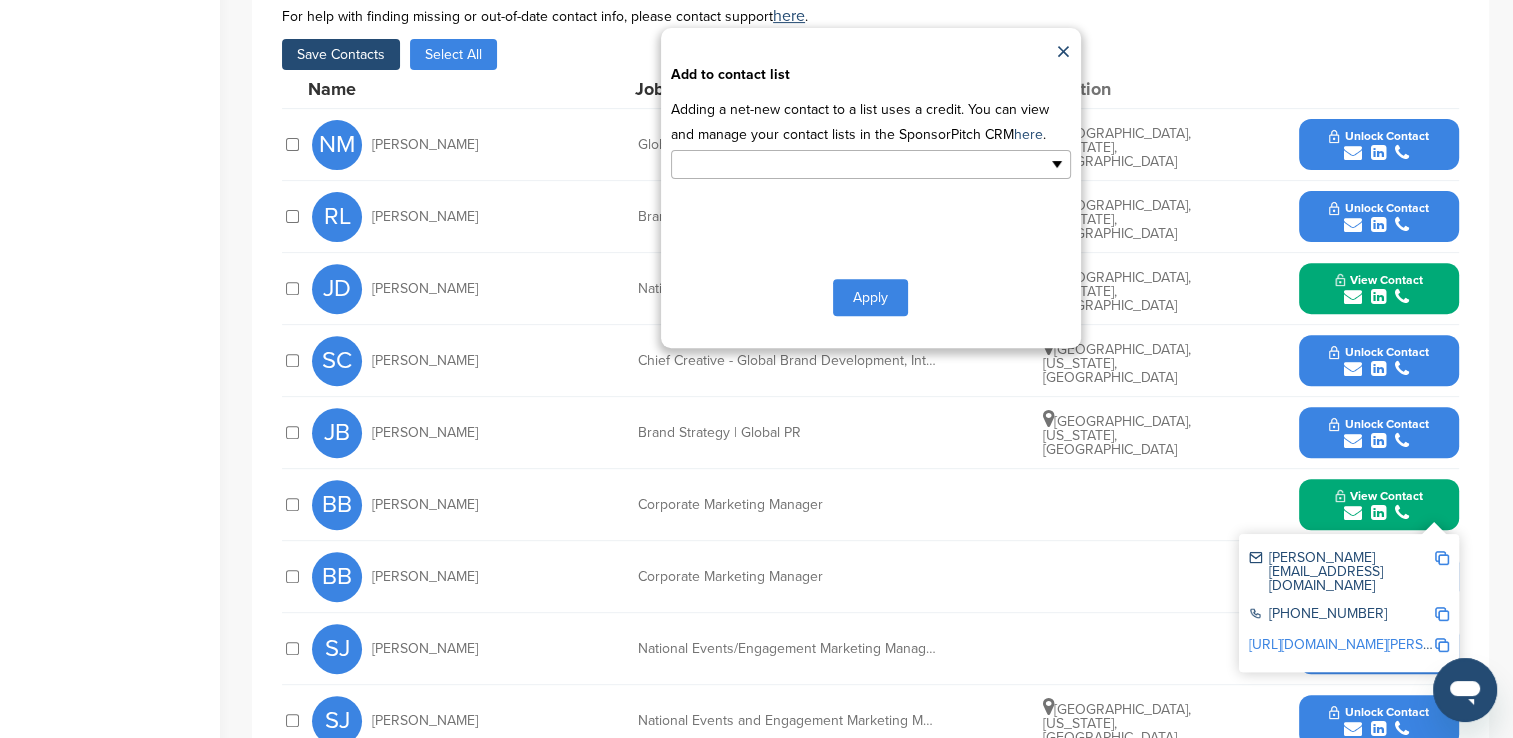 click at bounding box center (784, 164) 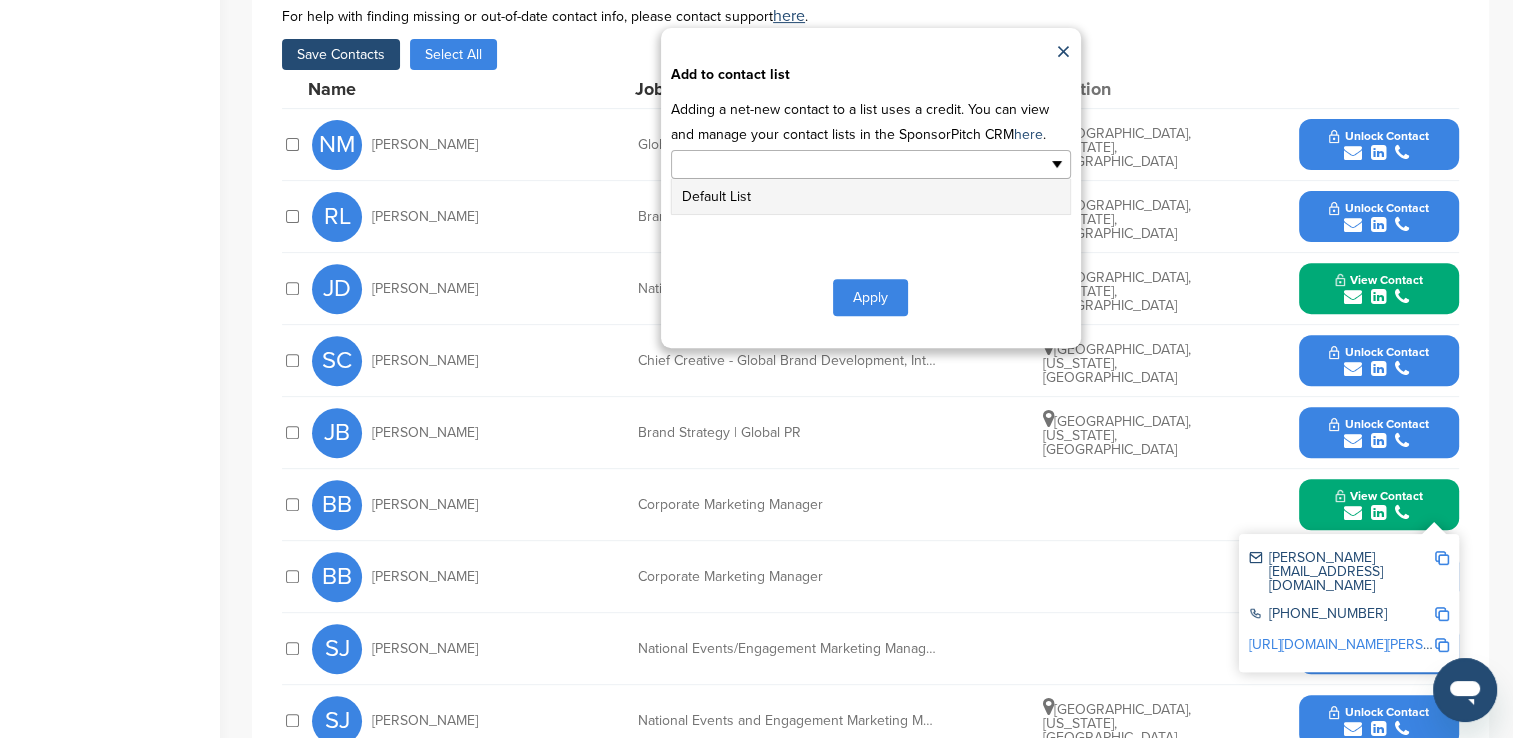 click on "Default List" at bounding box center (871, 196) 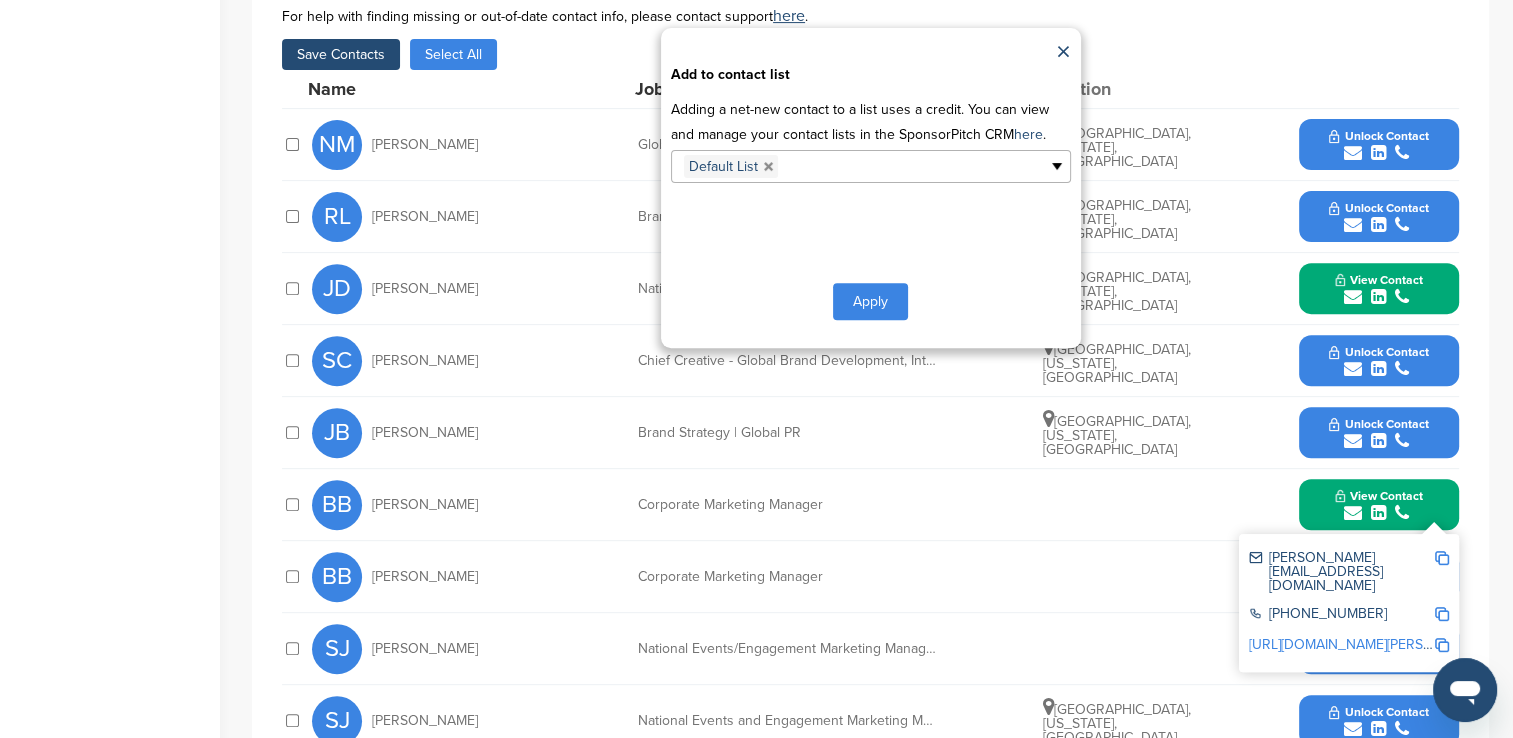 click on "Apply" at bounding box center (870, 301) 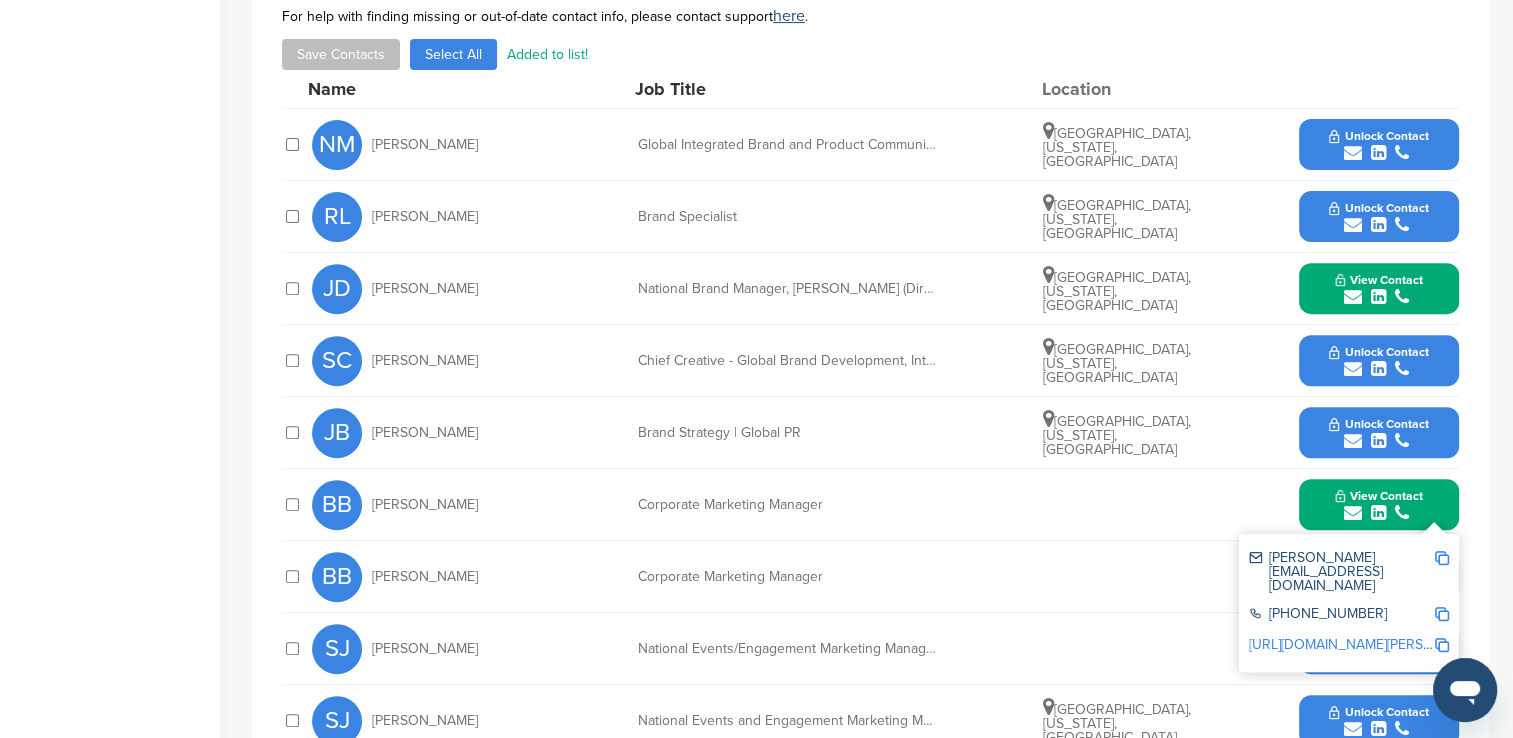 click on "JD
J Dittrick
National Brand Manager, Lexus (Director Level)
Torrance, California, United States
View Contact
j_dittrick@lexus.com
-5041
http://www.linkedin.com/in/j-dittrick-b78b80a7" at bounding box center (885, 288) 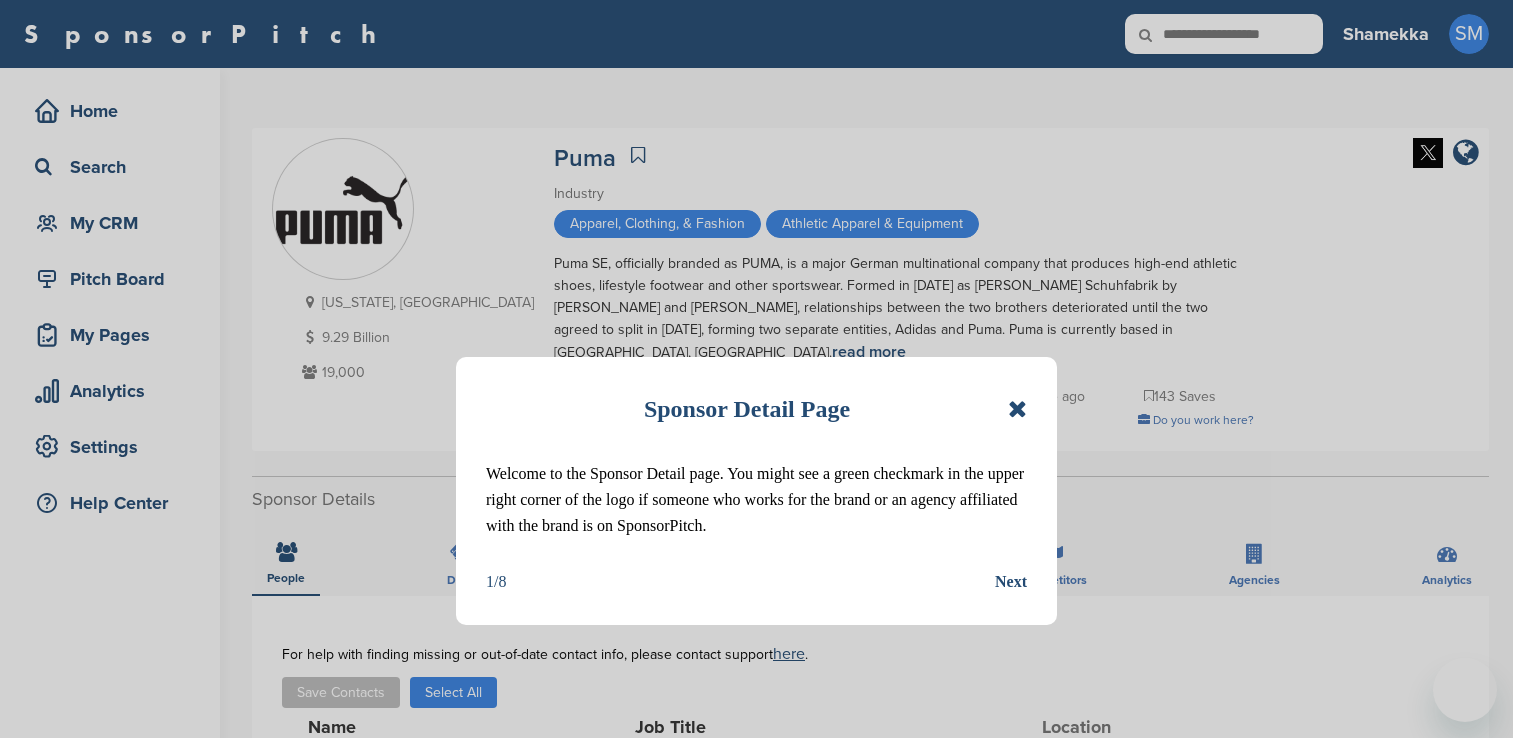 scroll, scrollTop: 0, scrollLeft: 0, axis: both 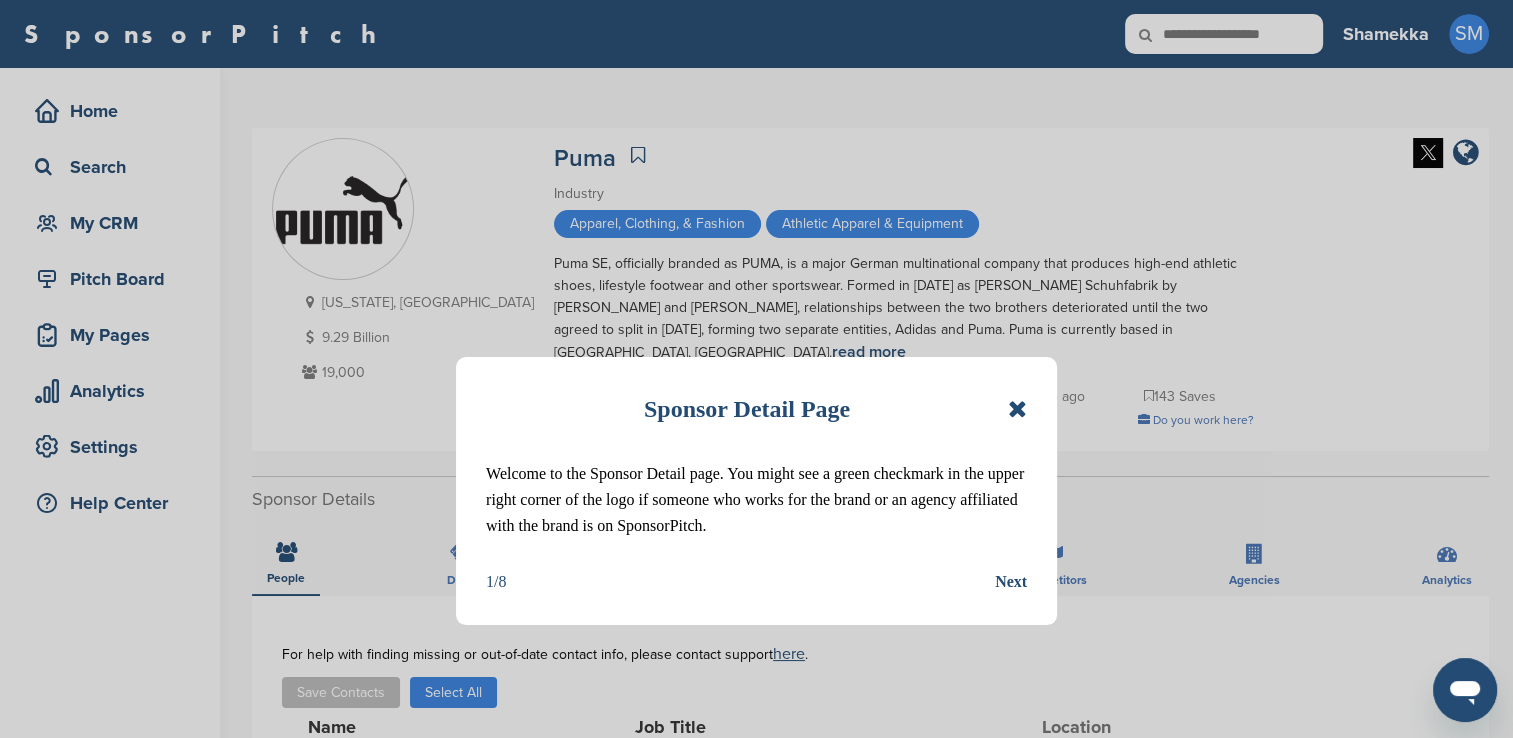 click at bounding box center (1017, 409) 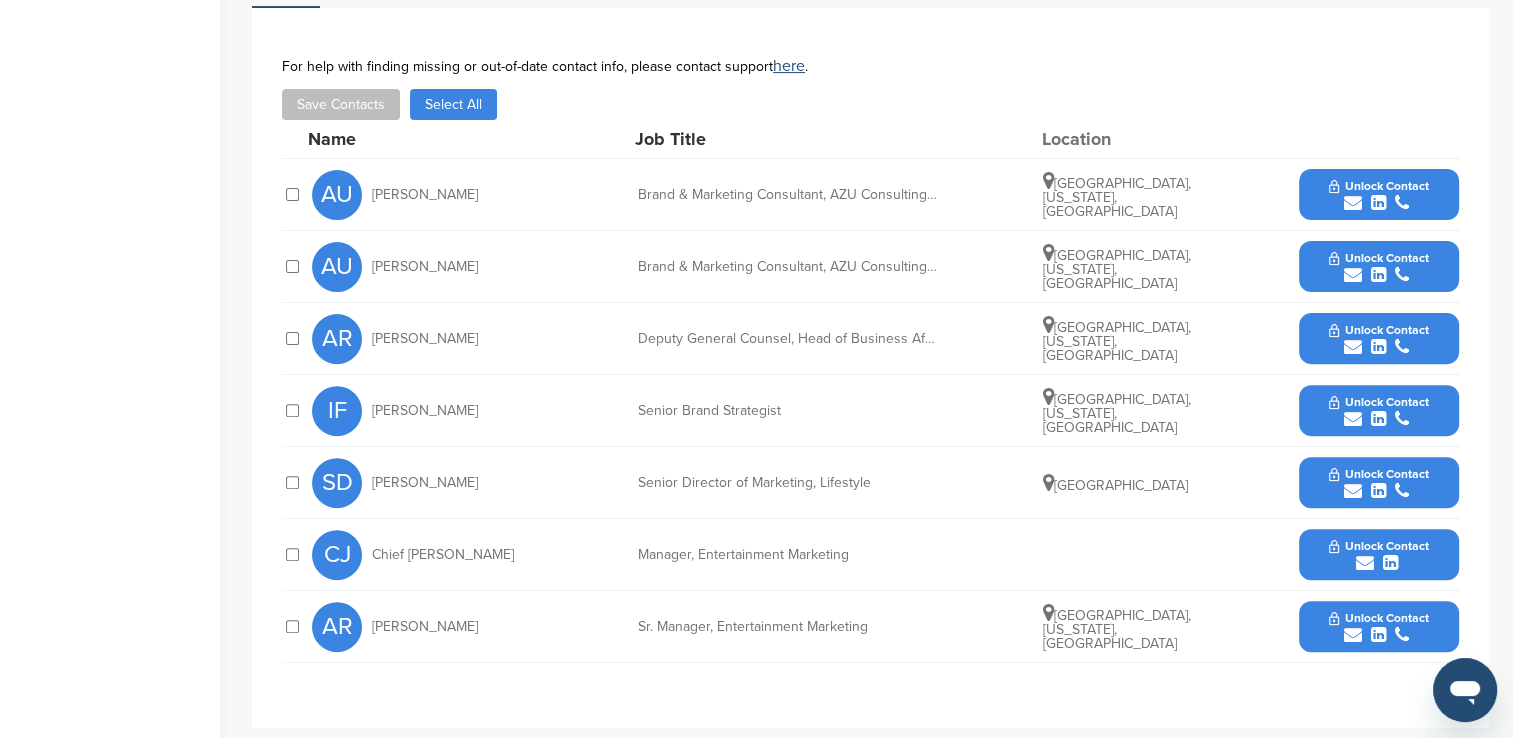 scroll, scrollTop: 600, scrollLeft: 0, axis: vertical 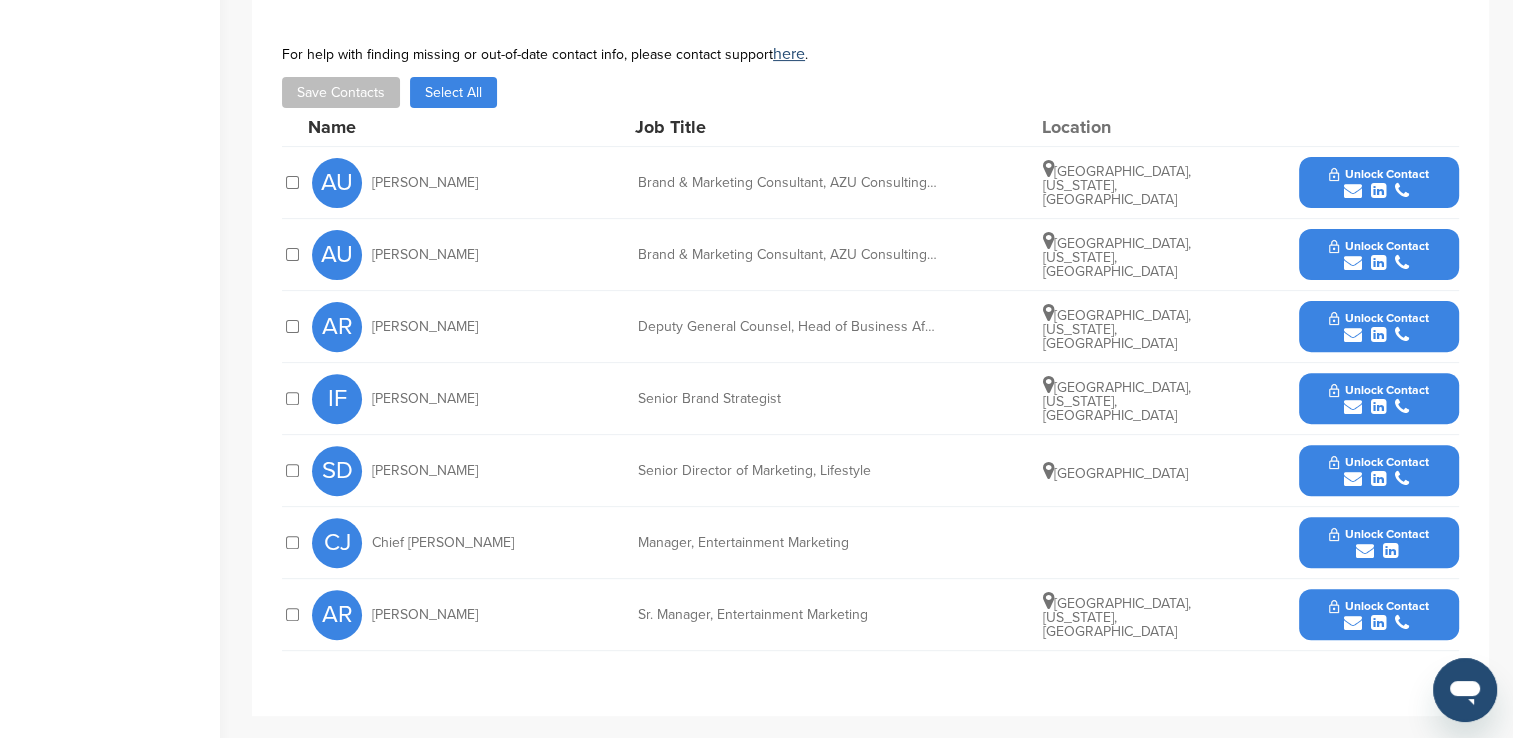 click on "Unlock Contact" at bounding box center (1378, 606) 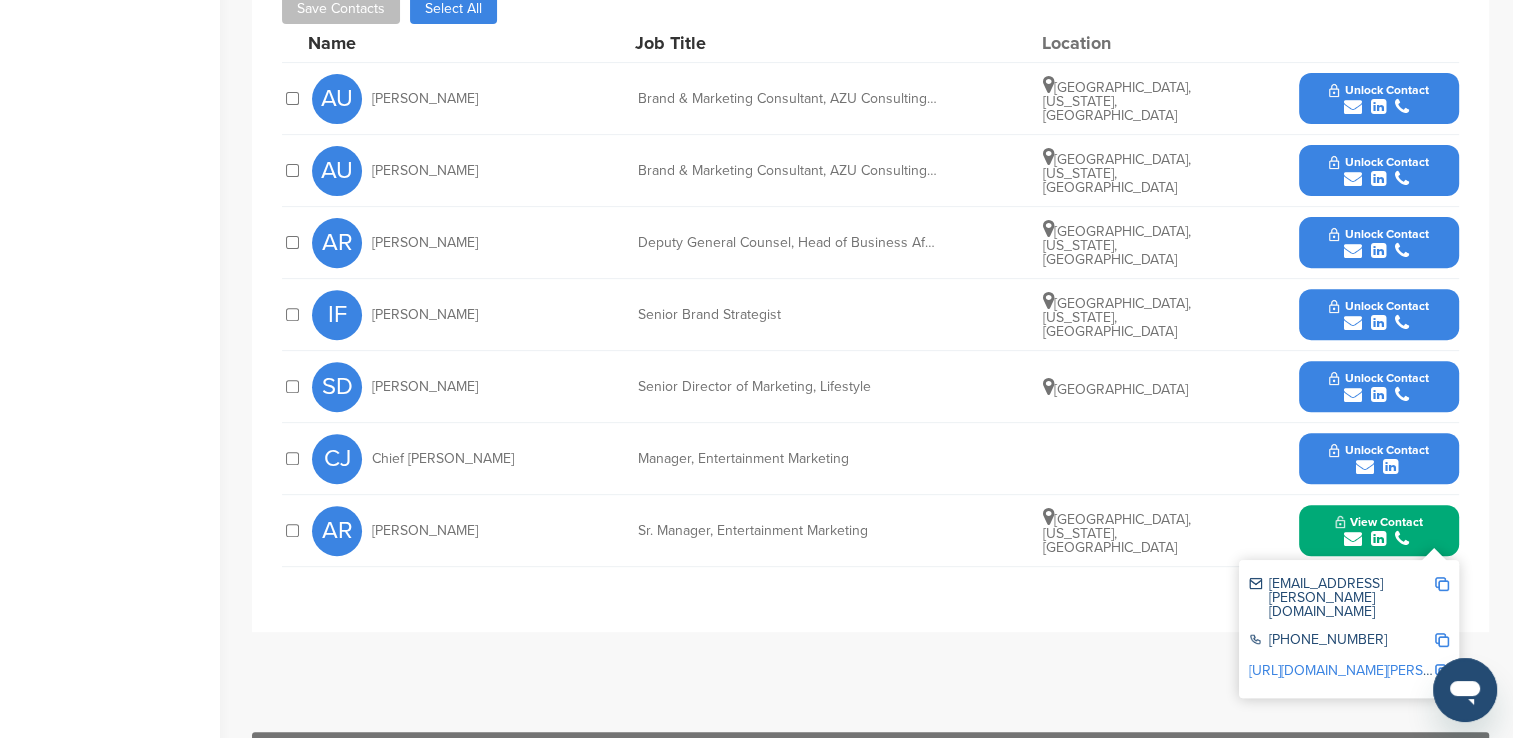 scroll, scrollTop: 800, scrollLeft: 0, axis: vertical 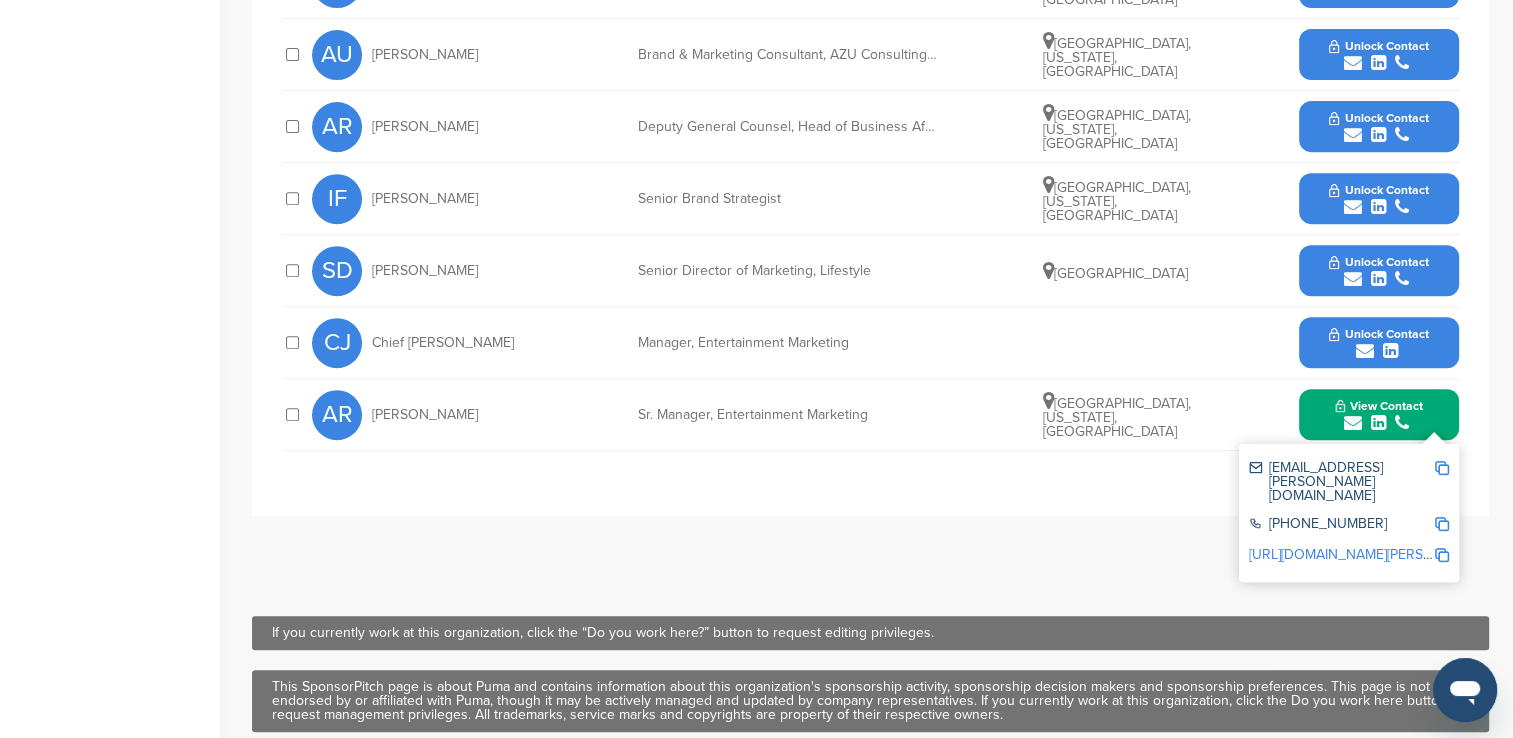 click at bounding box center (1442, 468) 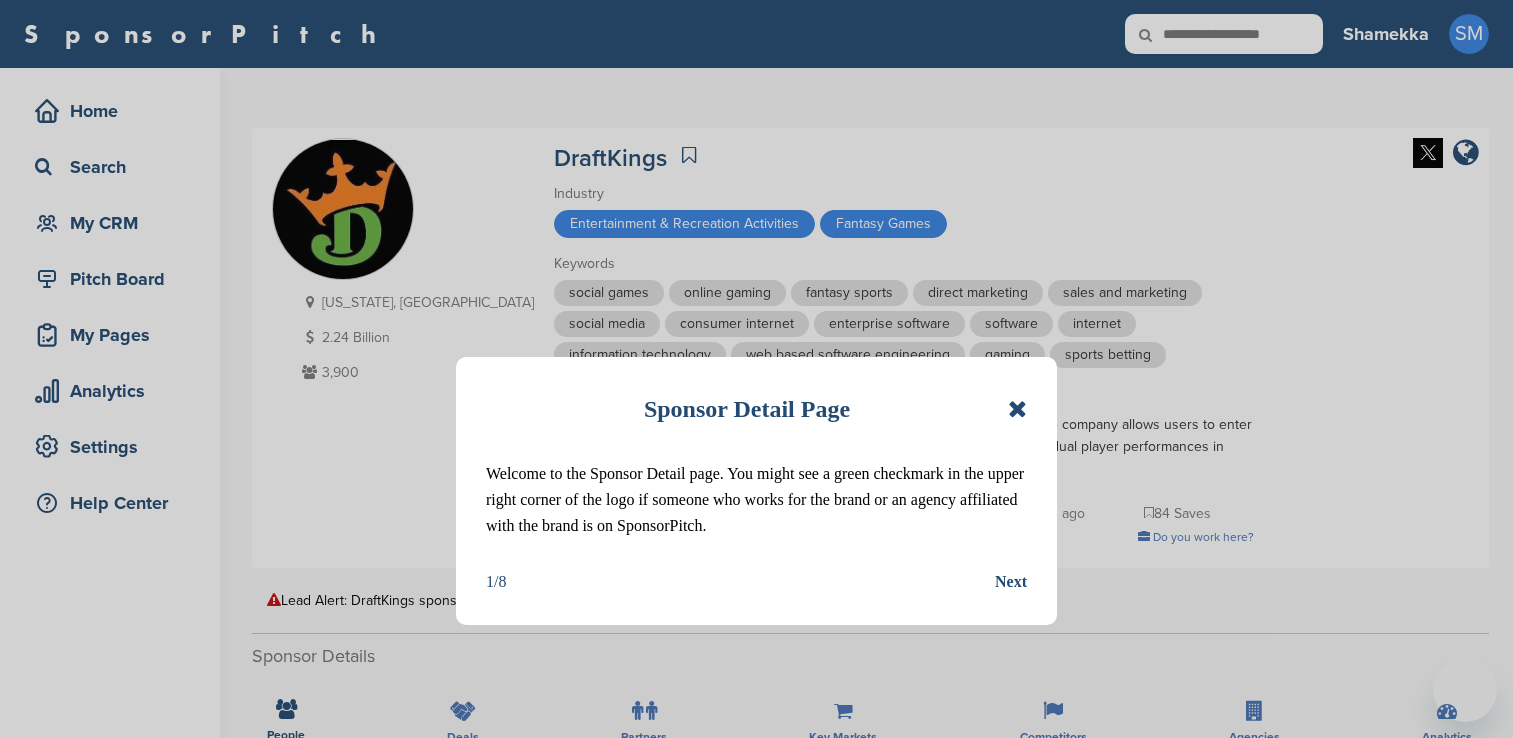 scroll, scrollTop: 0, scrollLeft: 0, axis: both 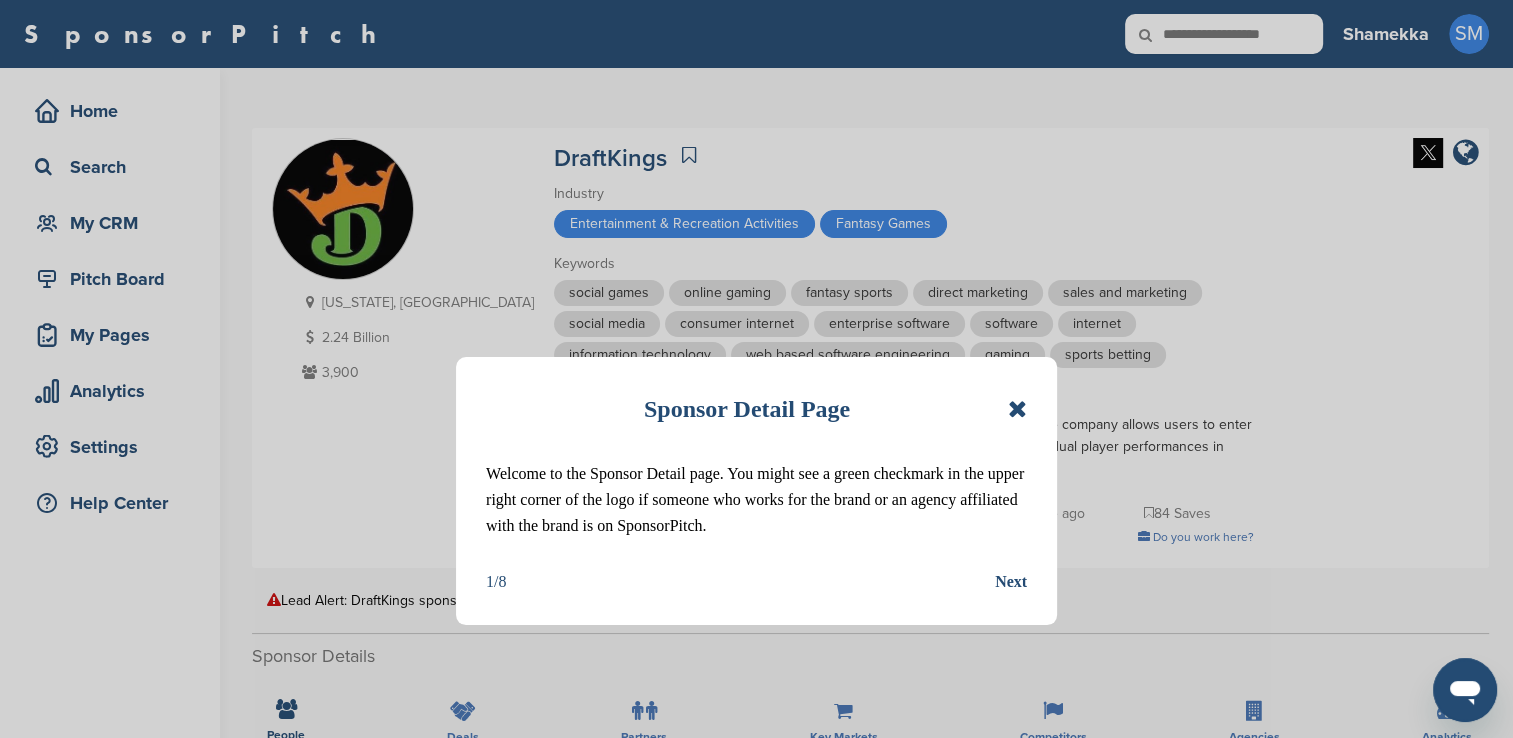 click on "Sponsor Detail Page" at bounding box center [756, 409] 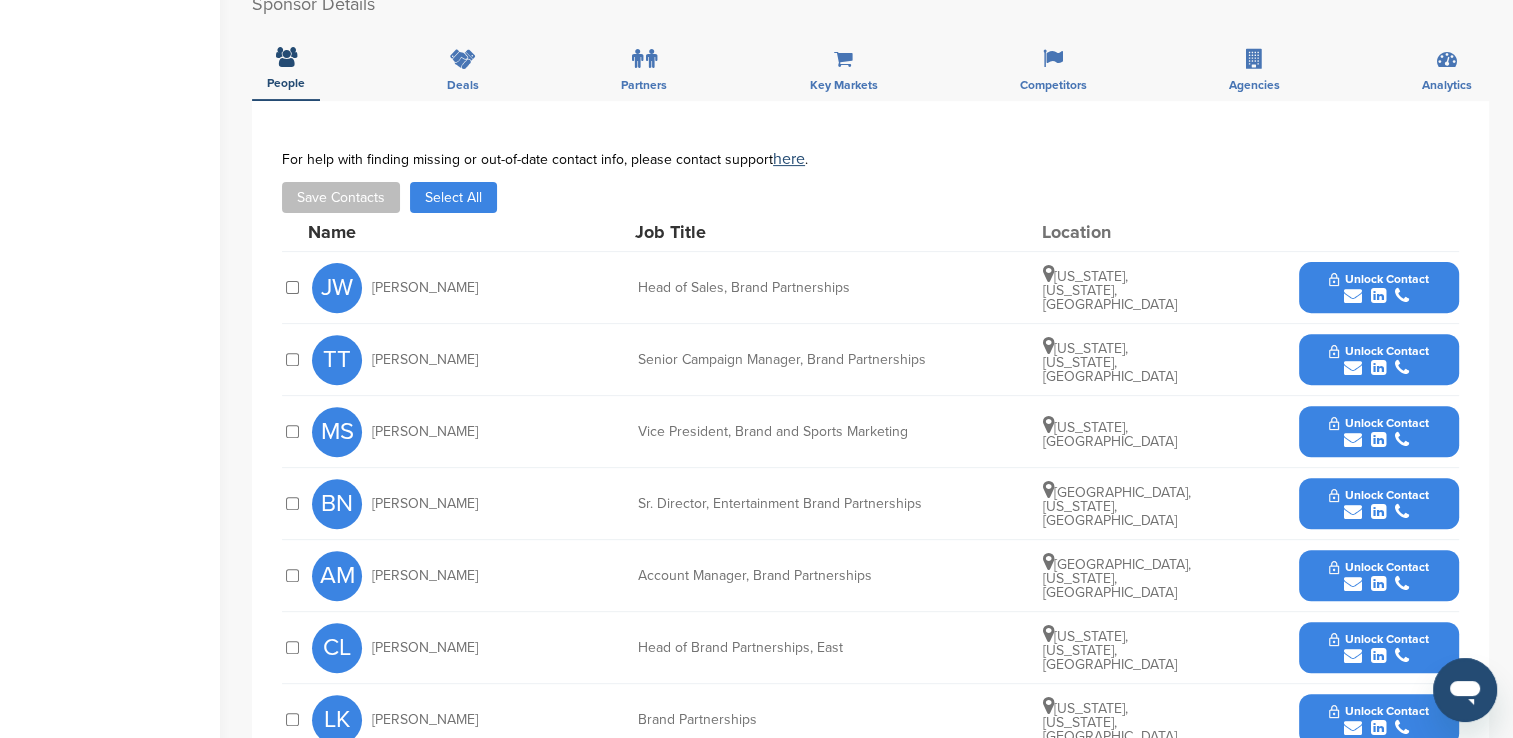 scroll, scrollTop: 700, scrollLeft: 0, axis: vertical 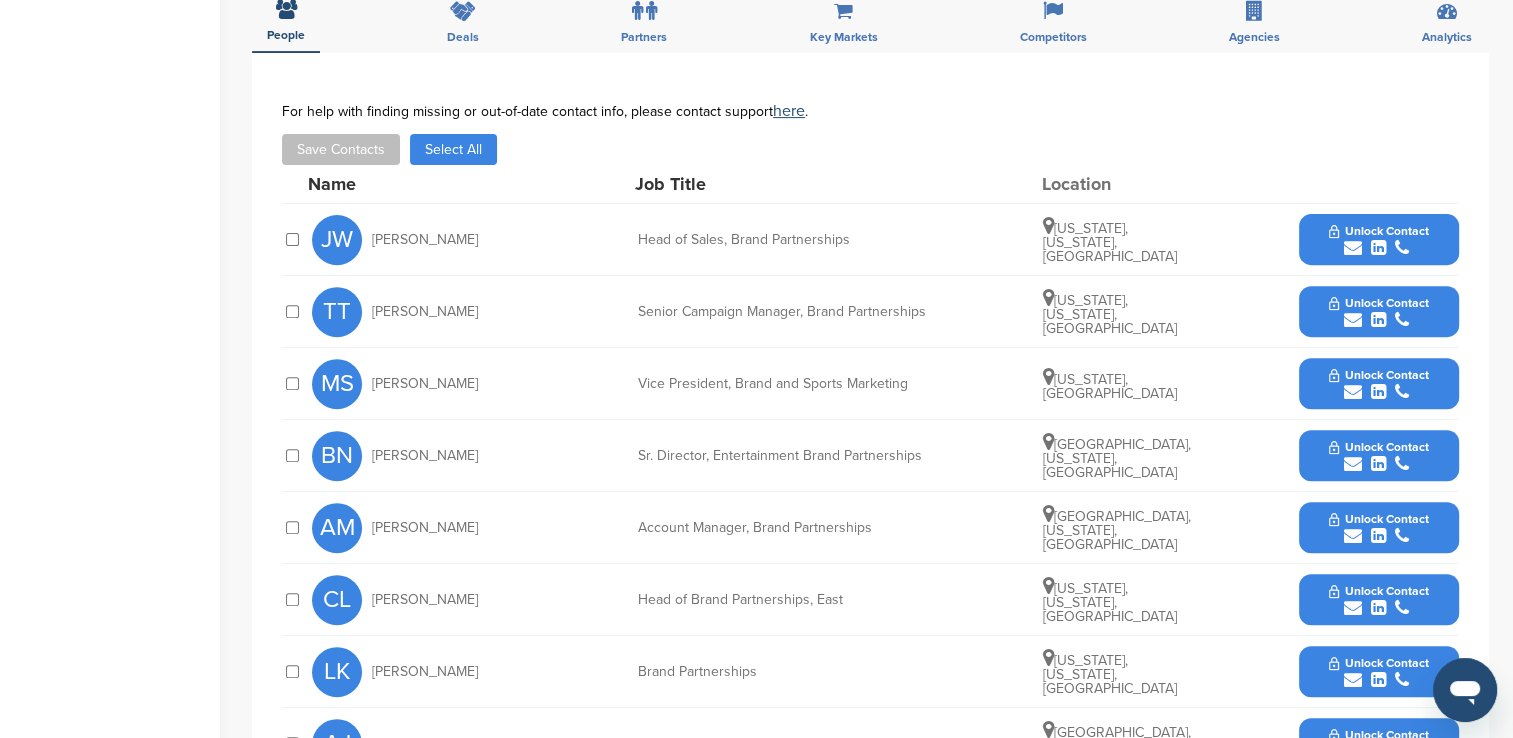 click on "Unlock Contact" at bounding box center [1378, 447] 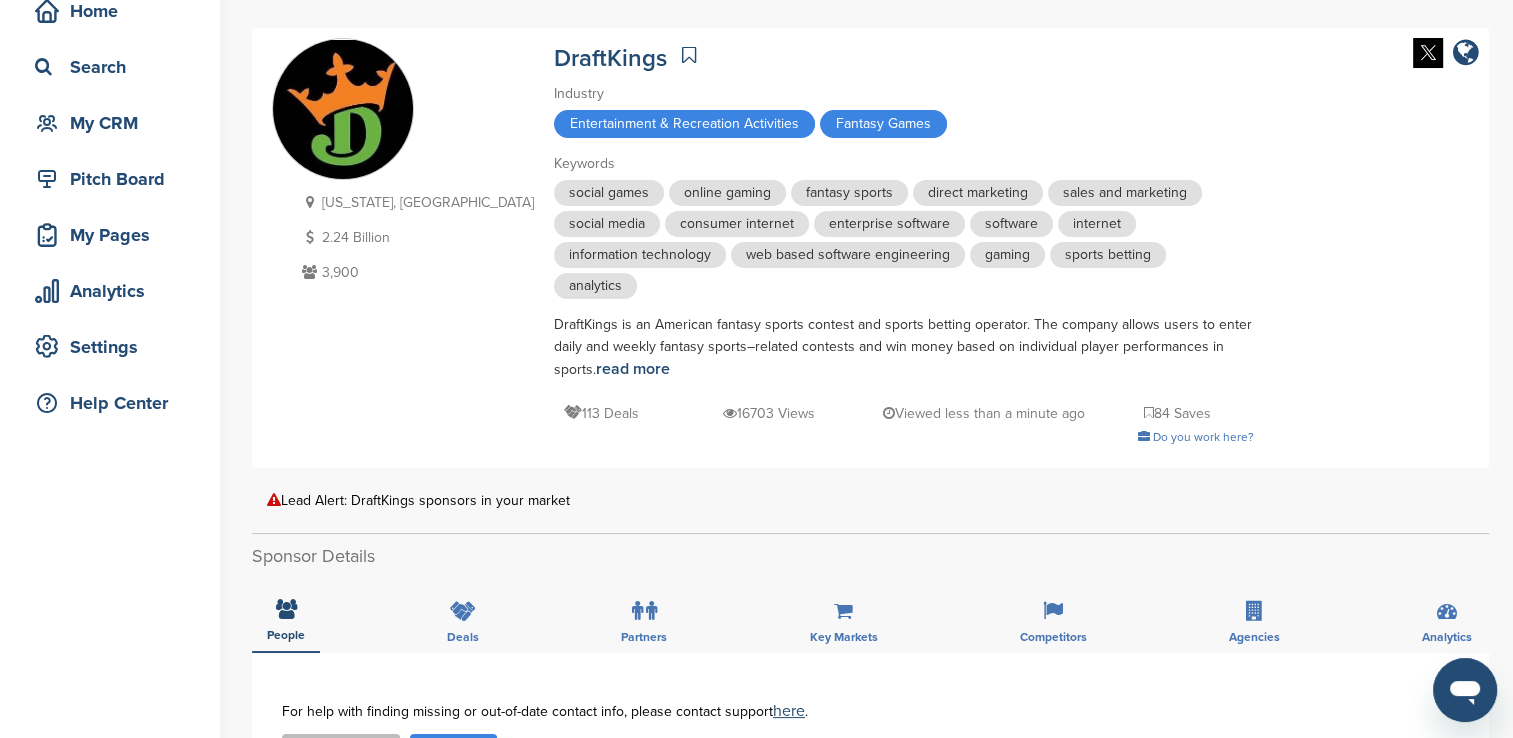 scroll, scrollTop: 100, scrollLeft: 0, axis: vertical 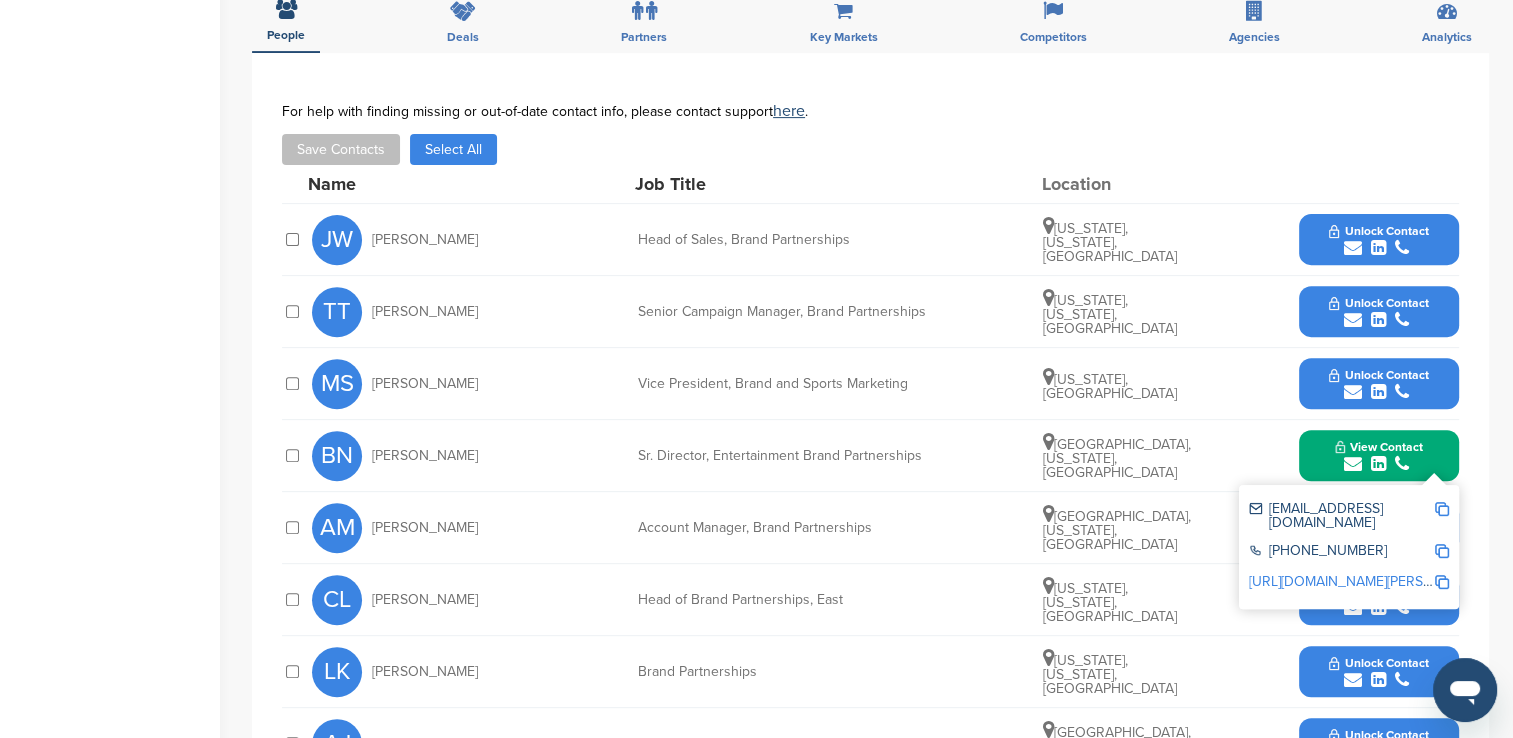 click at bounding box center [1442, 509] 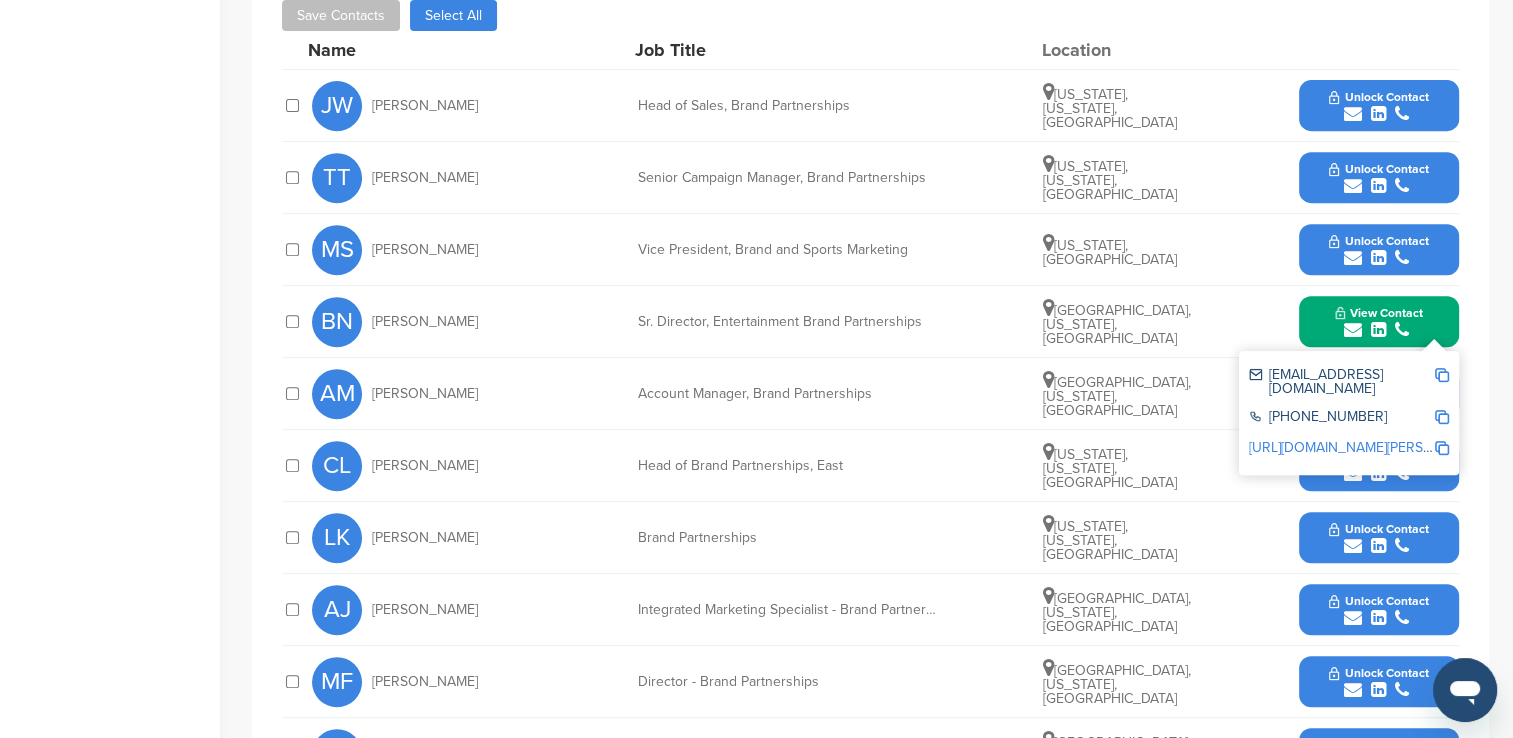 scroll, scrollTop: 800, scrollLeft: 0, axis: vertical 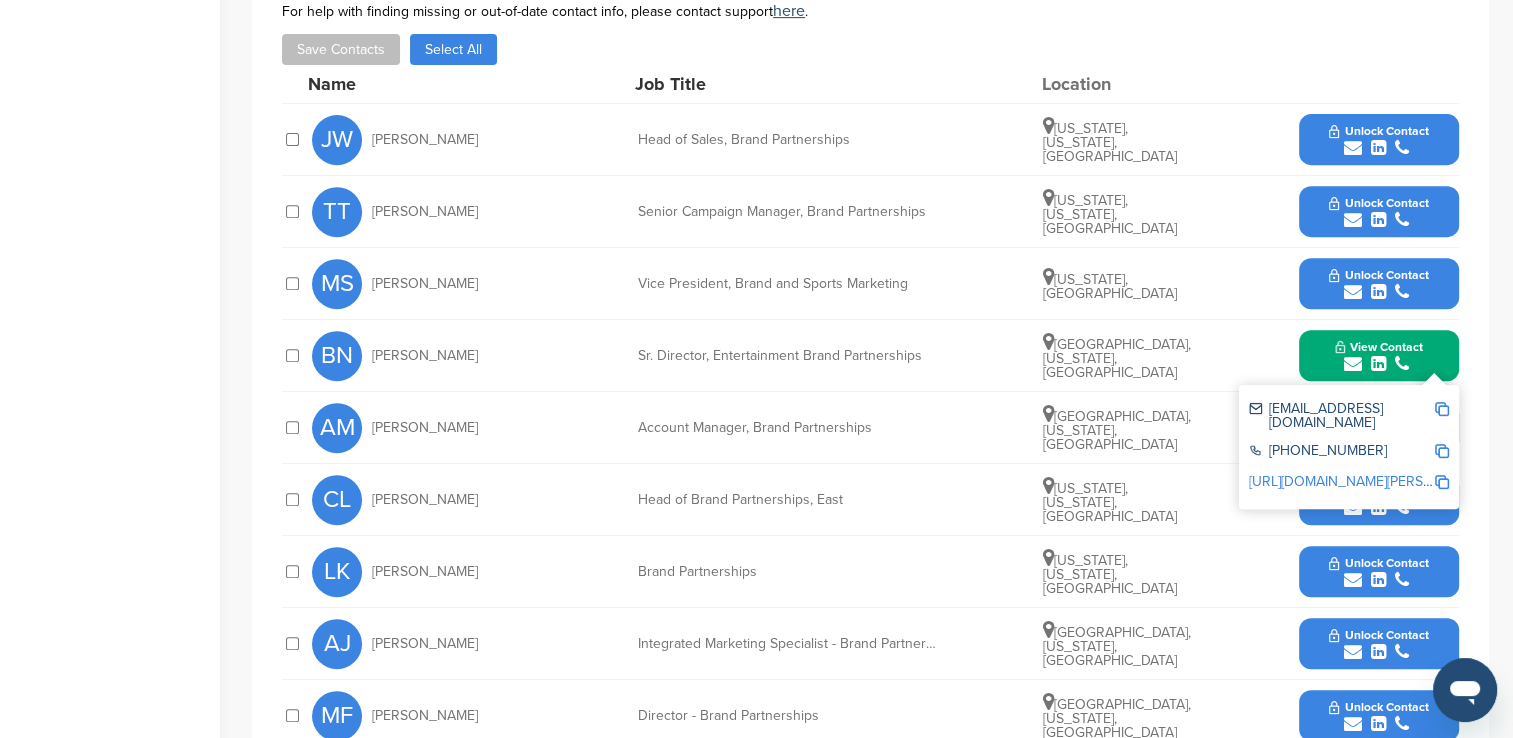 click on "Unlock Contact" at bounding box center [1378, 275] 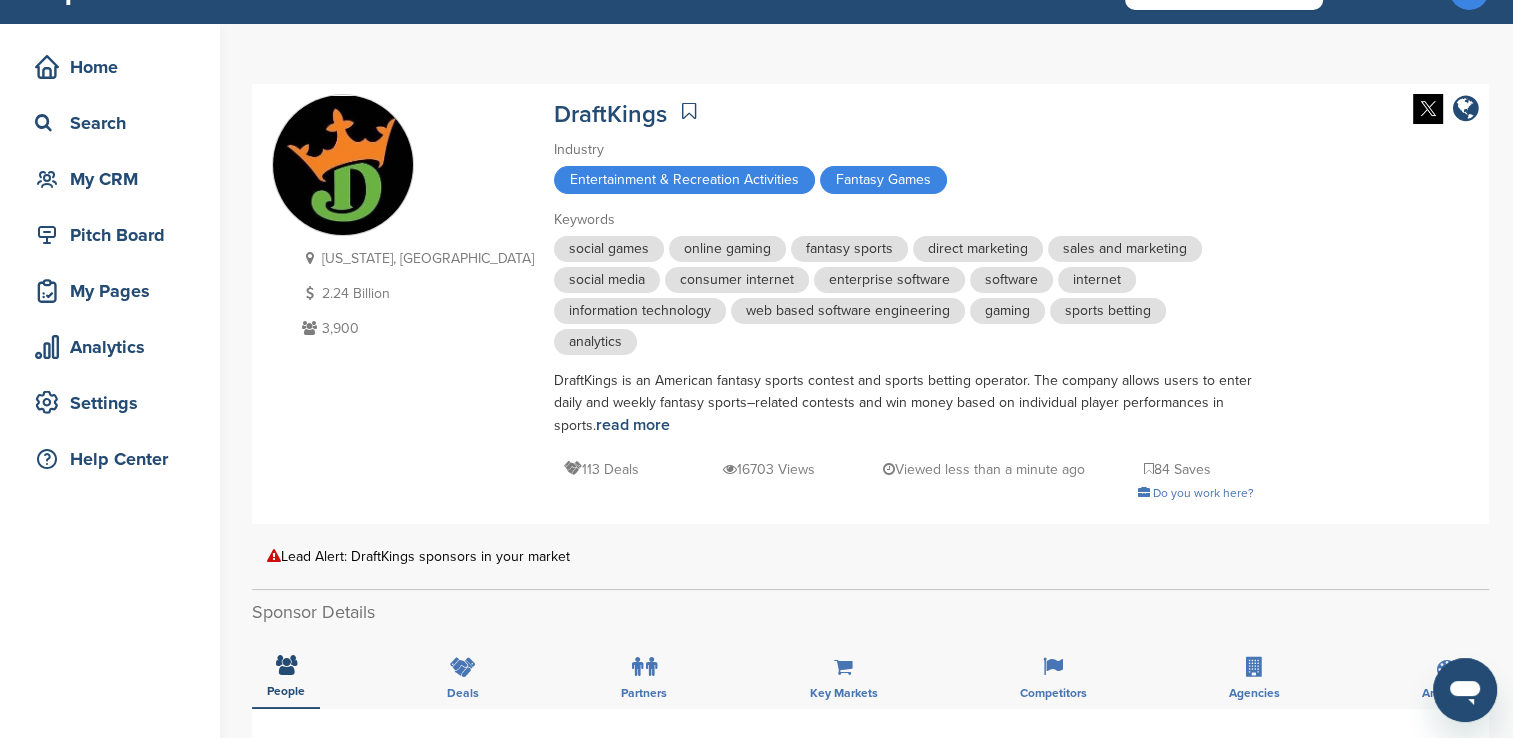 scroll, scrollTop: 0, scrollLeft: 0, axis: both 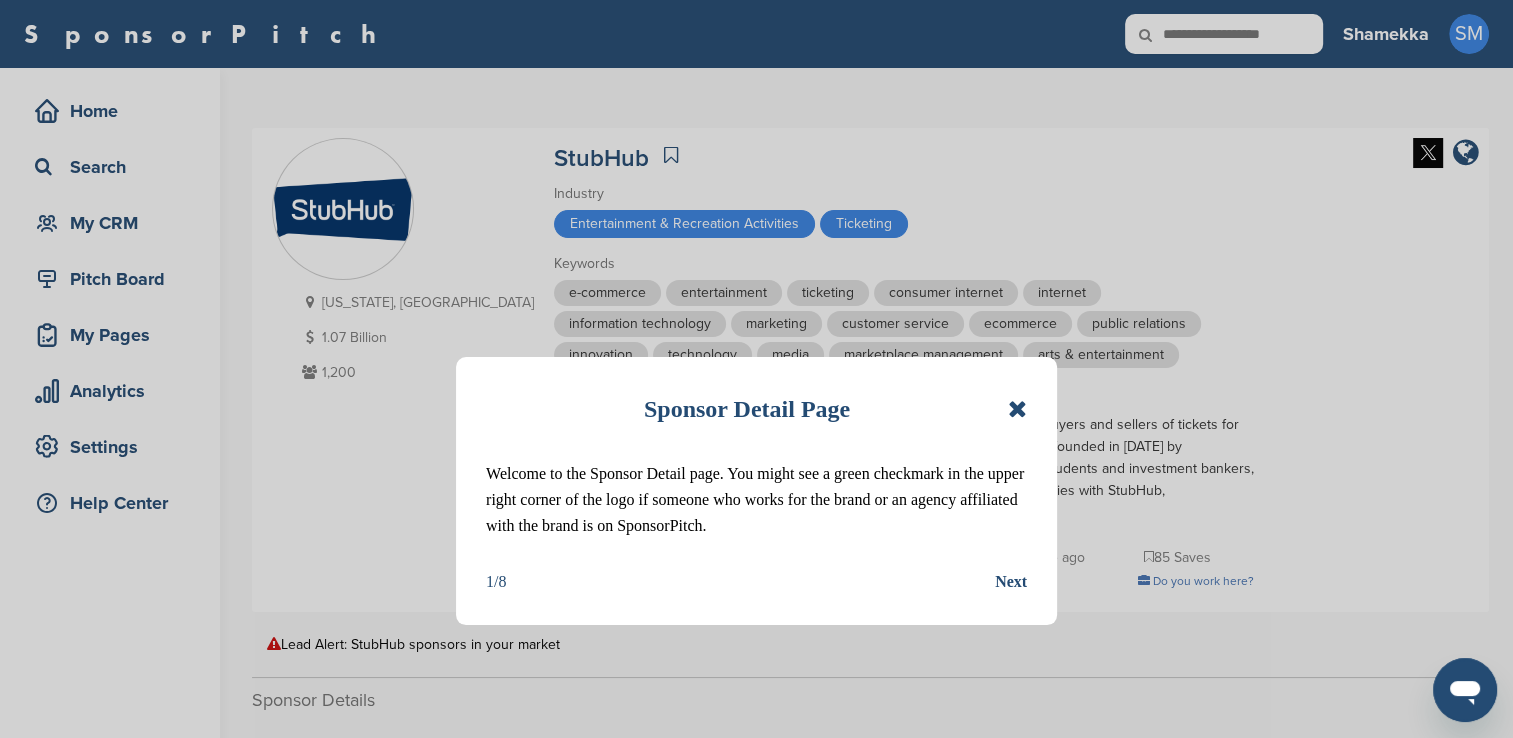click at bounding box center [1017, 409] 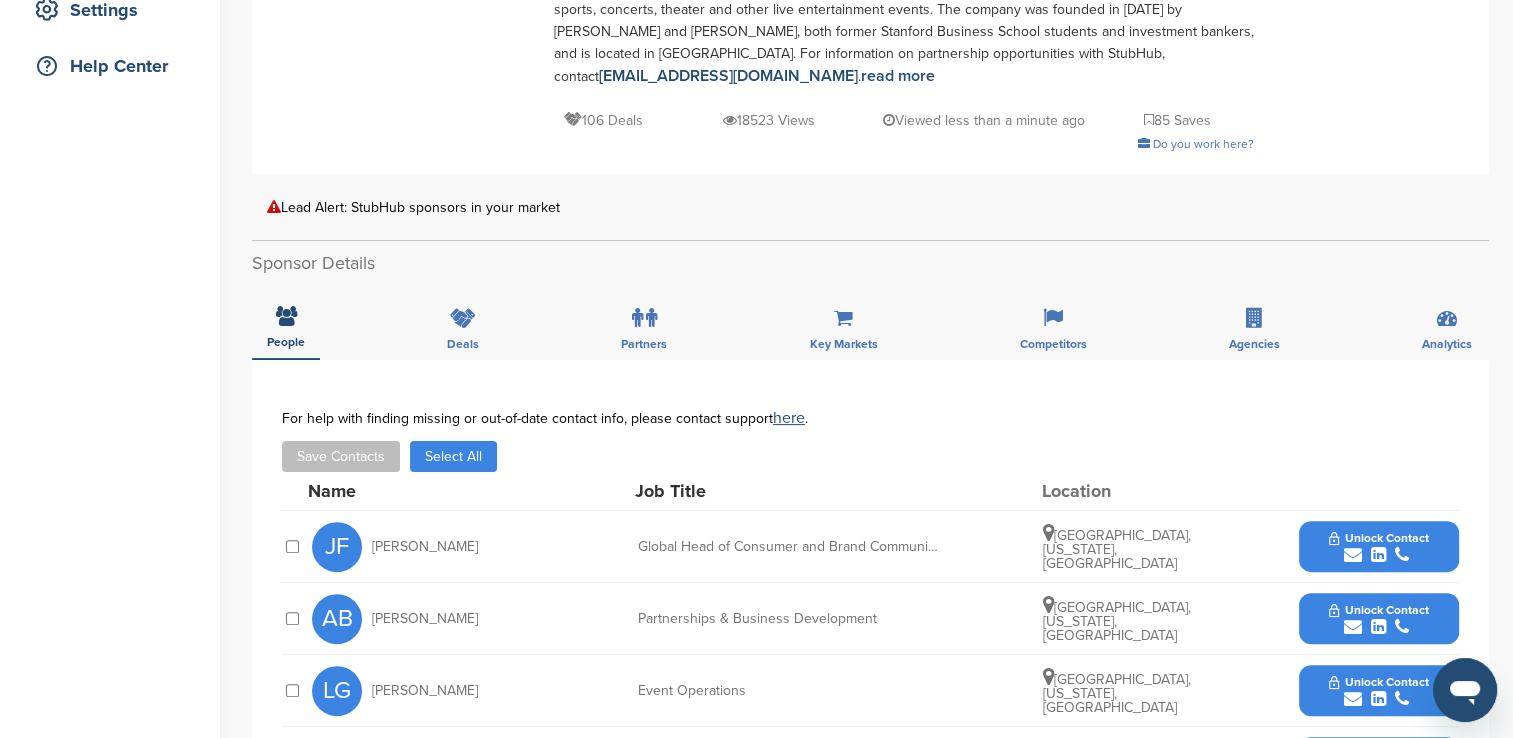 scroll, scrollTop: 500, scrollLeft: 0, axis: vertical 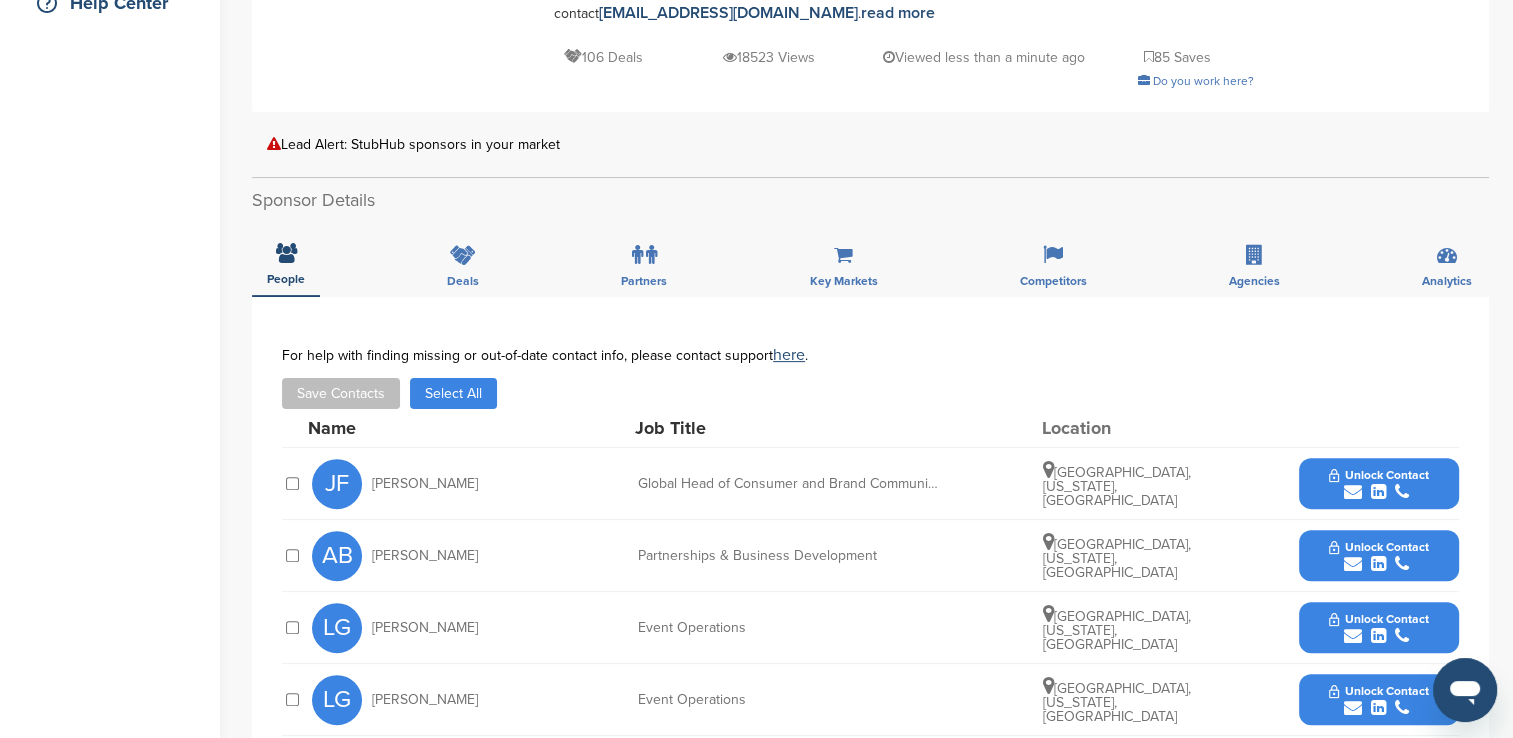 click on "Unlock Contact" at bounding box center [1378, 475] 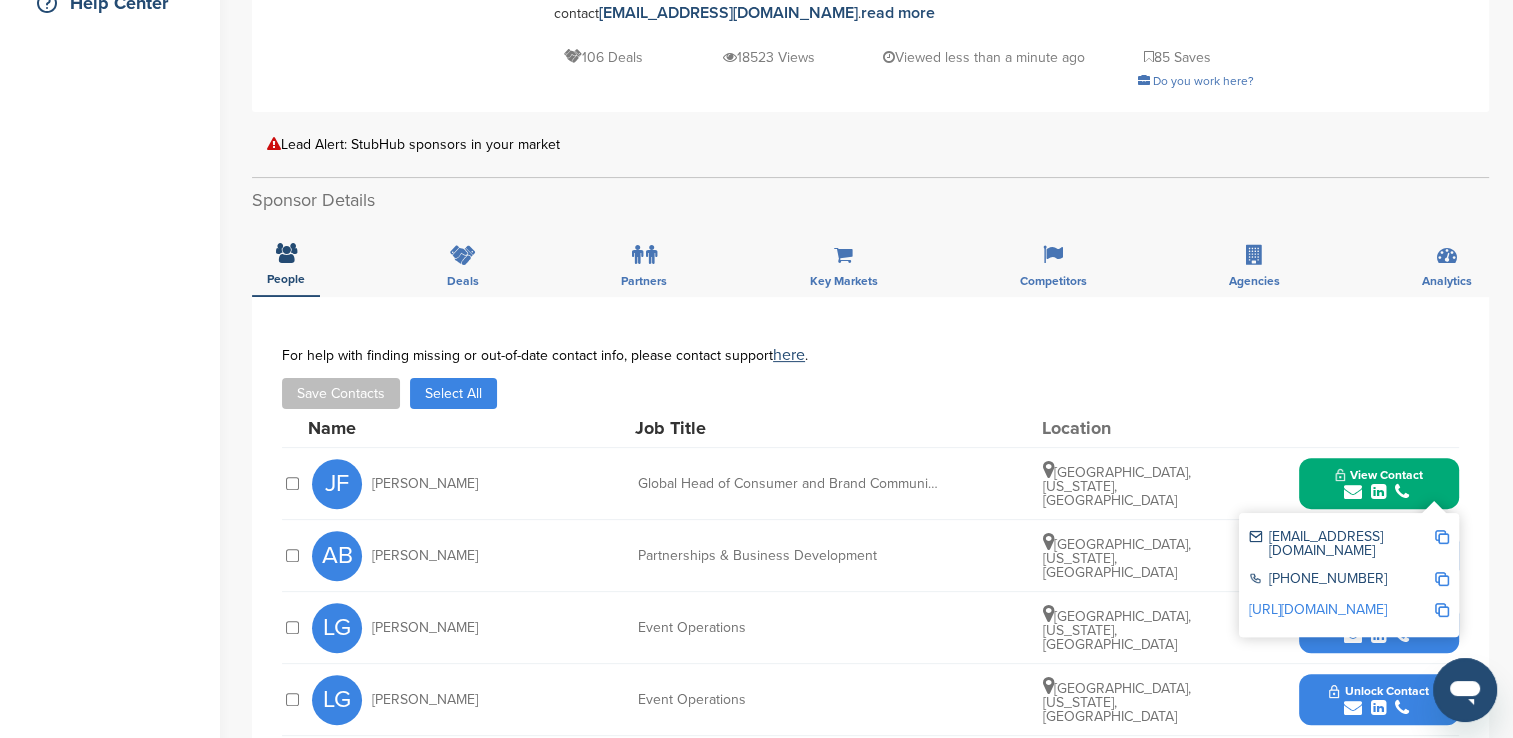 click at bounding box center (1442, 537) 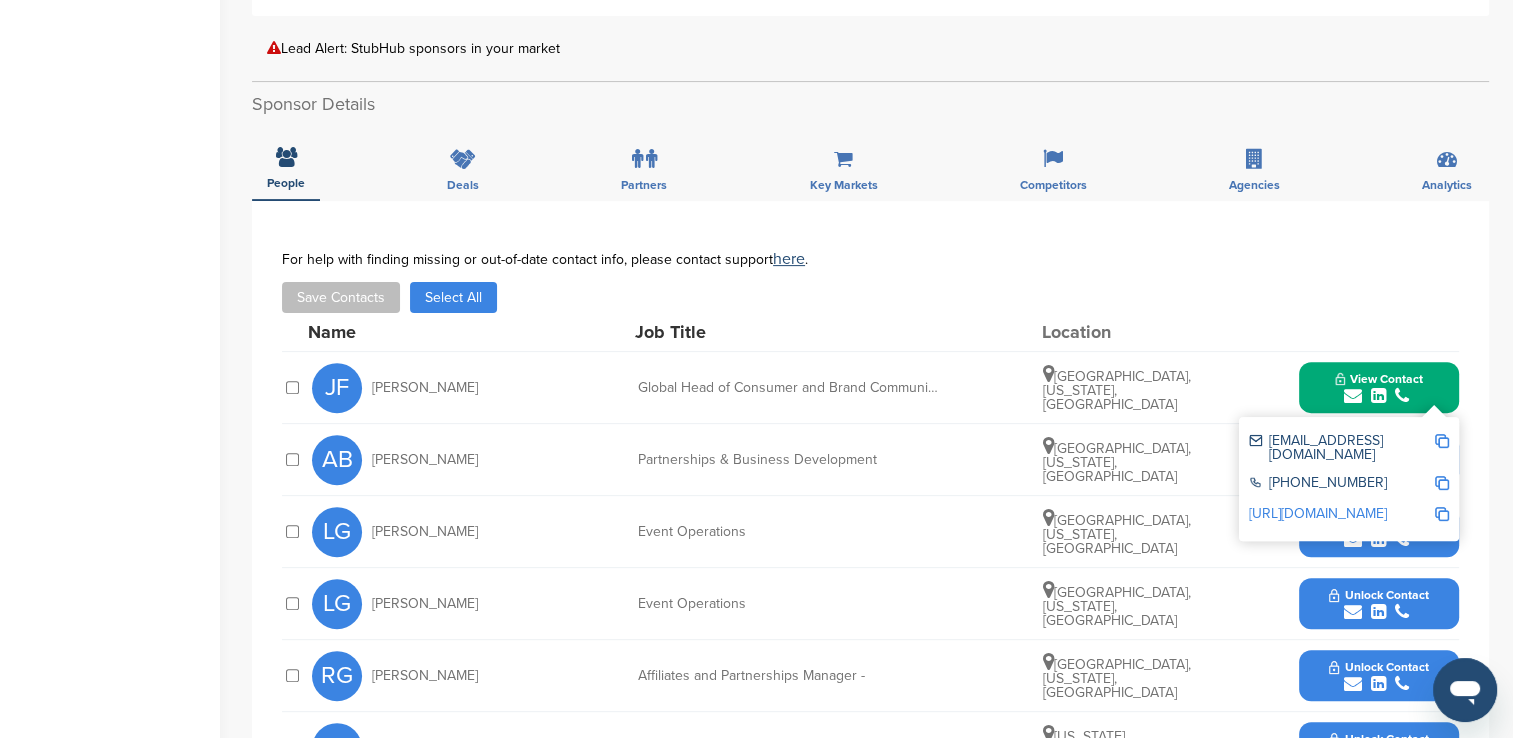 scroll, scrollTop: 600, scrollLeft: 0, axis: vertical 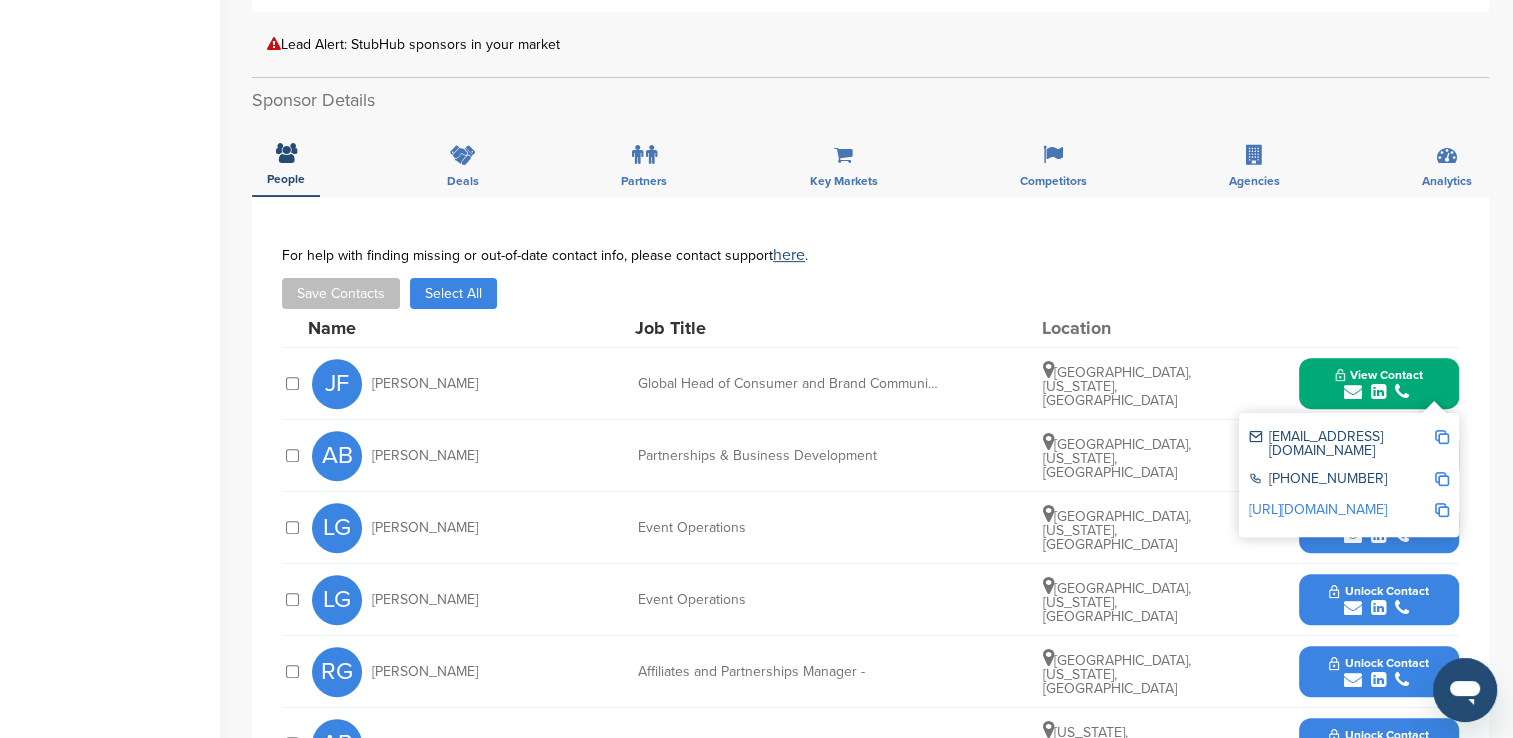 click on "[GEOGRAPHIC_DATA], [US_STATE], [GEOGRAPHIC_DATA]" at bounding box center (1117, 458) 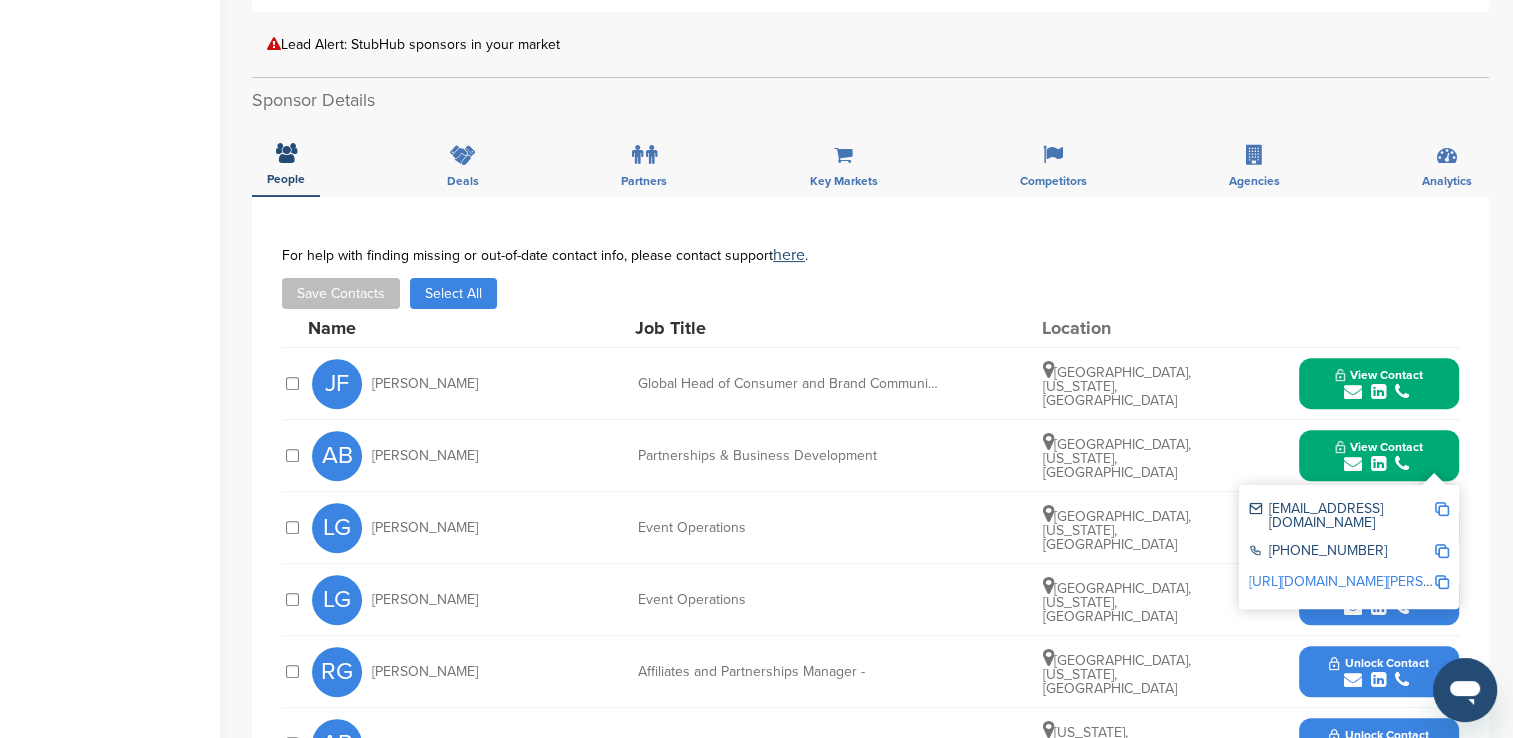 click at bounding box center [1442, 509] 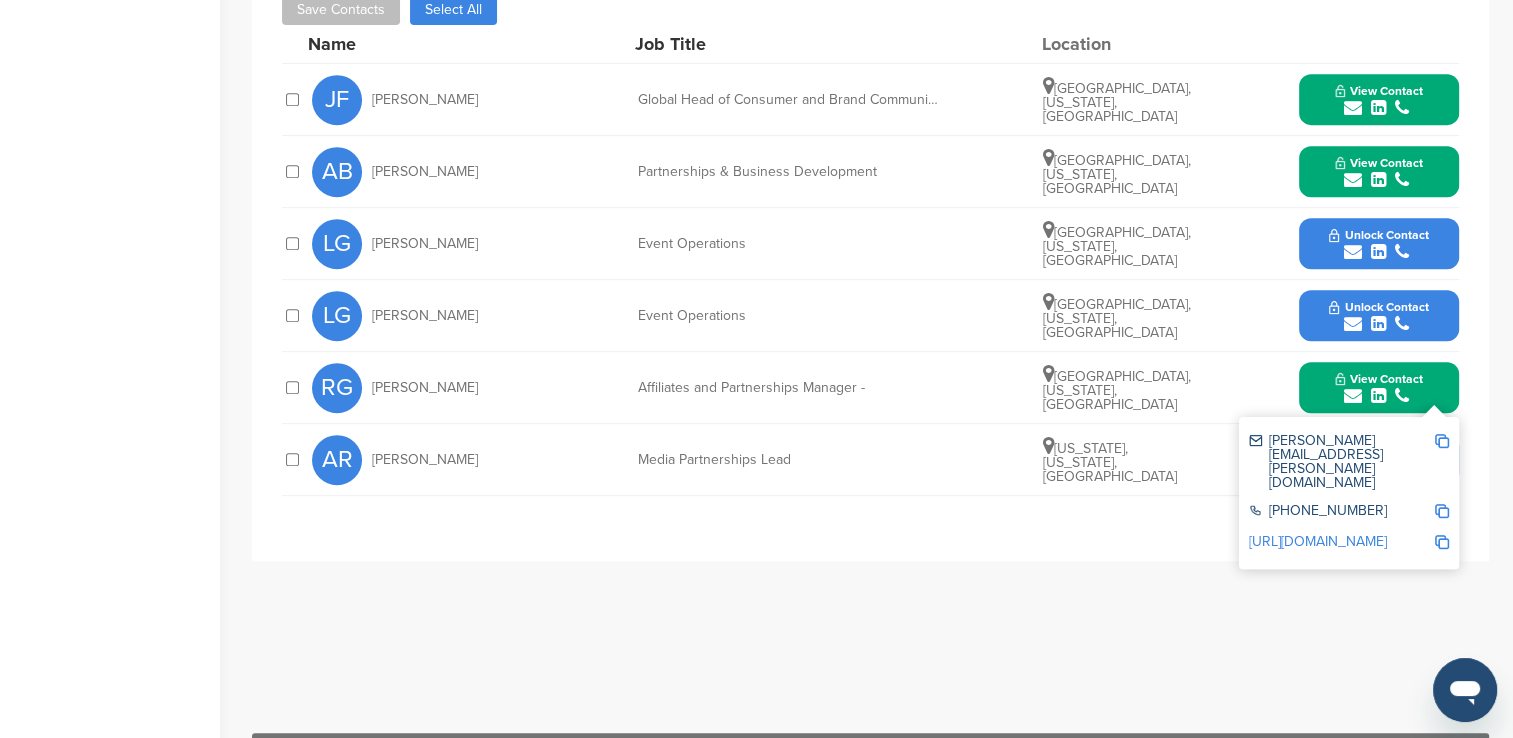scroll, scrollTop: 900, scrollLeft: 0, axis: vertical 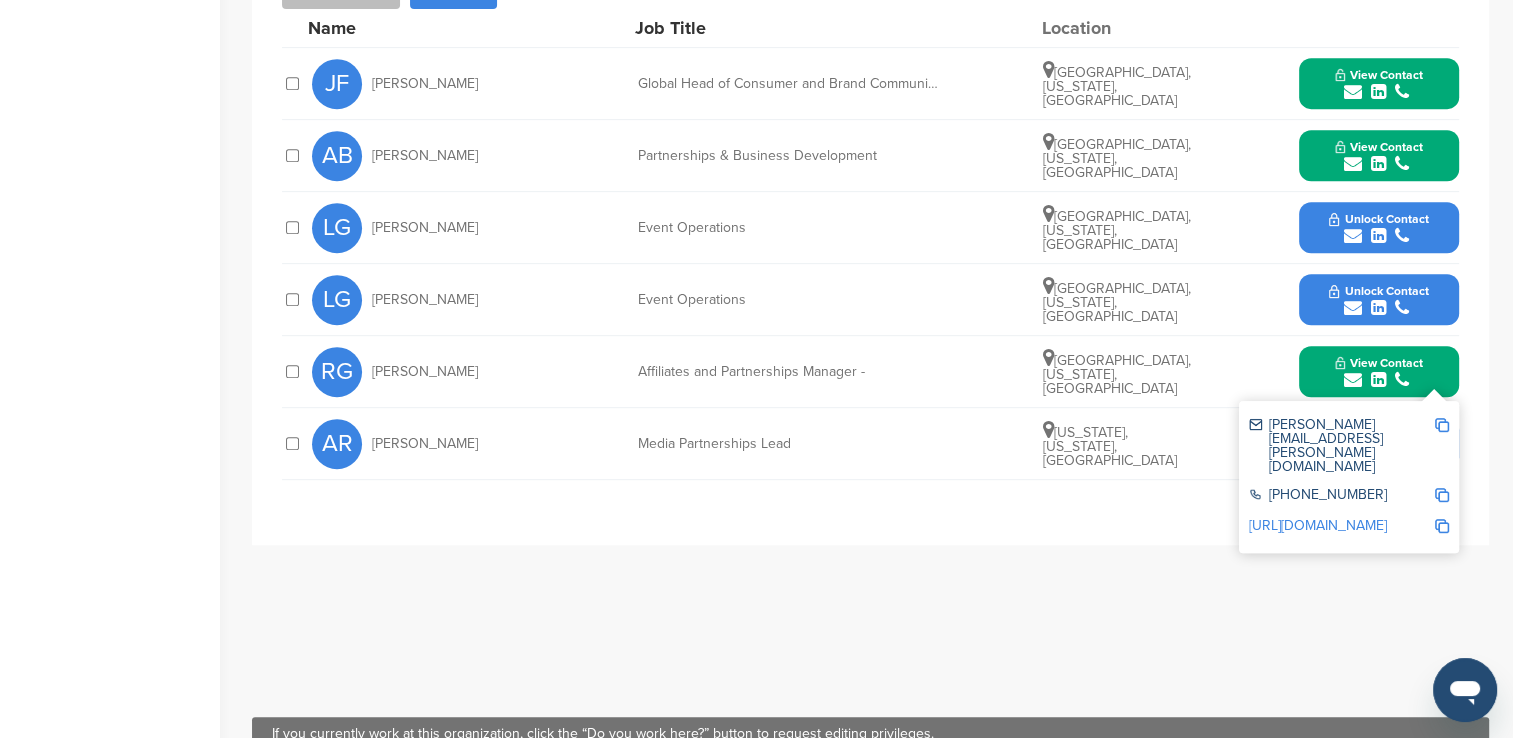 click at bounding box center [1442, 425] 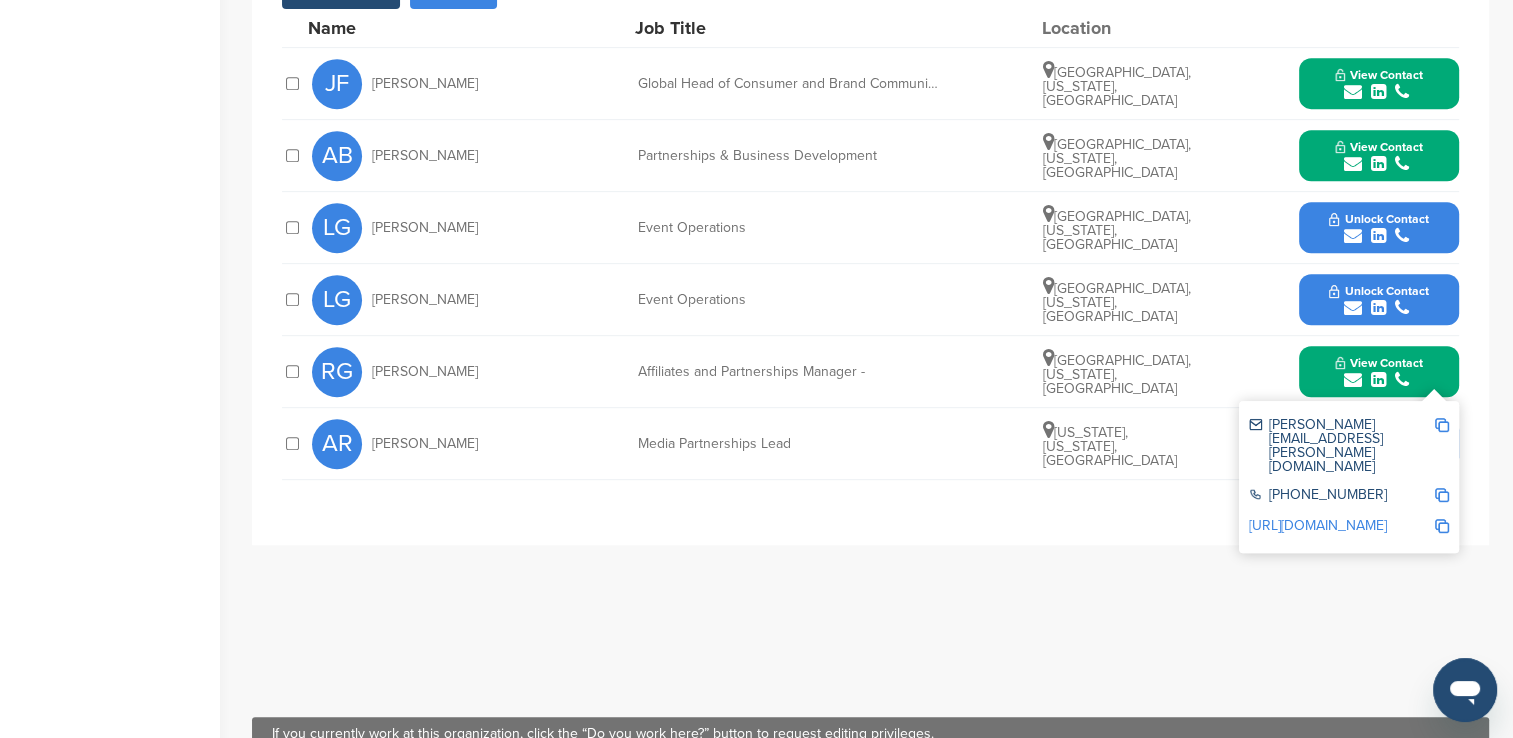 click on "JF
Jessica Finn
Global Head of Consumer and Brand Communications
Los Angeles, California, United States
View Contact
jerskine@stubhub.com
+1 408-376-7400
http://www.linkedin.com/in/jessicaerskine" at bounding box center [870, 84] 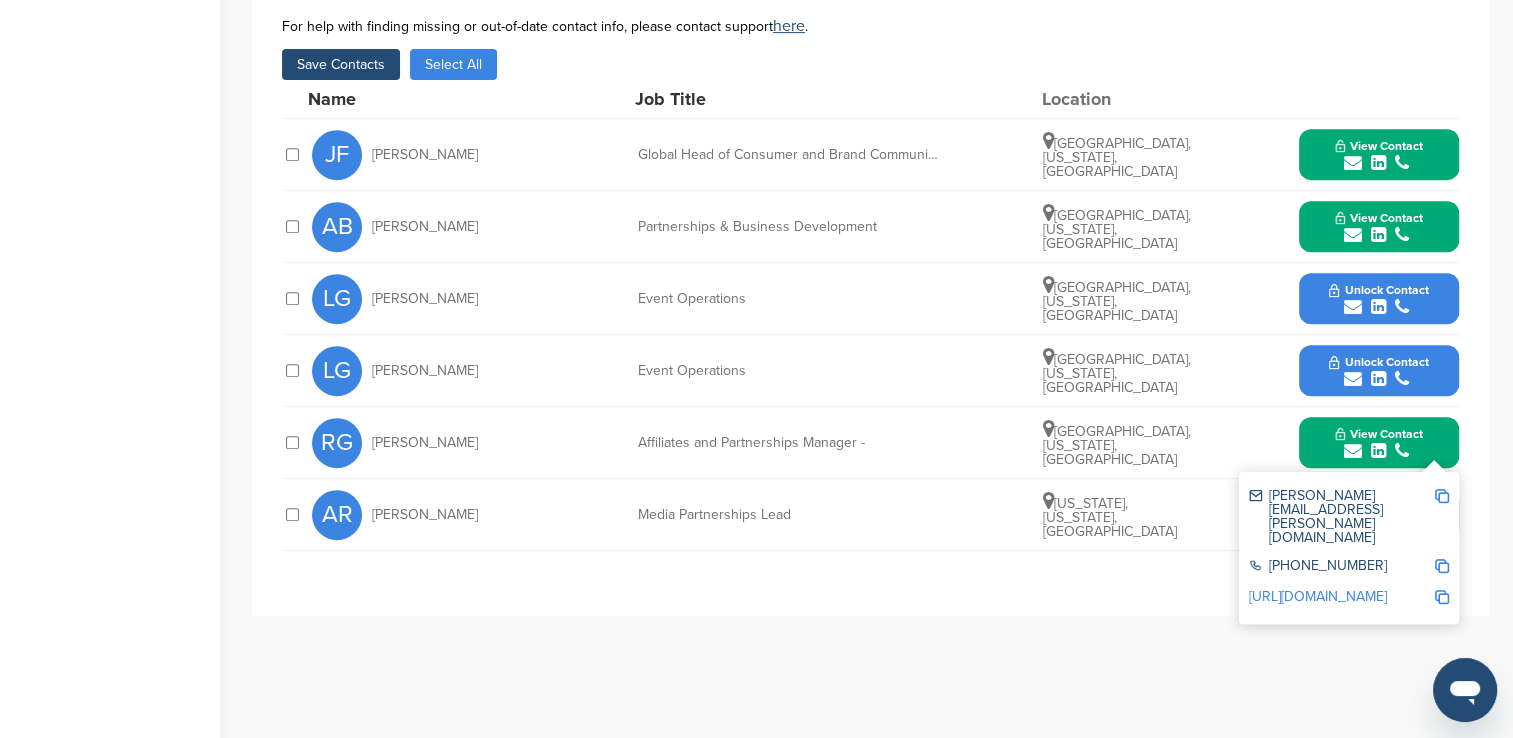 scroll, scrollTop: 700, scrollLeft: 0, axis: vertical 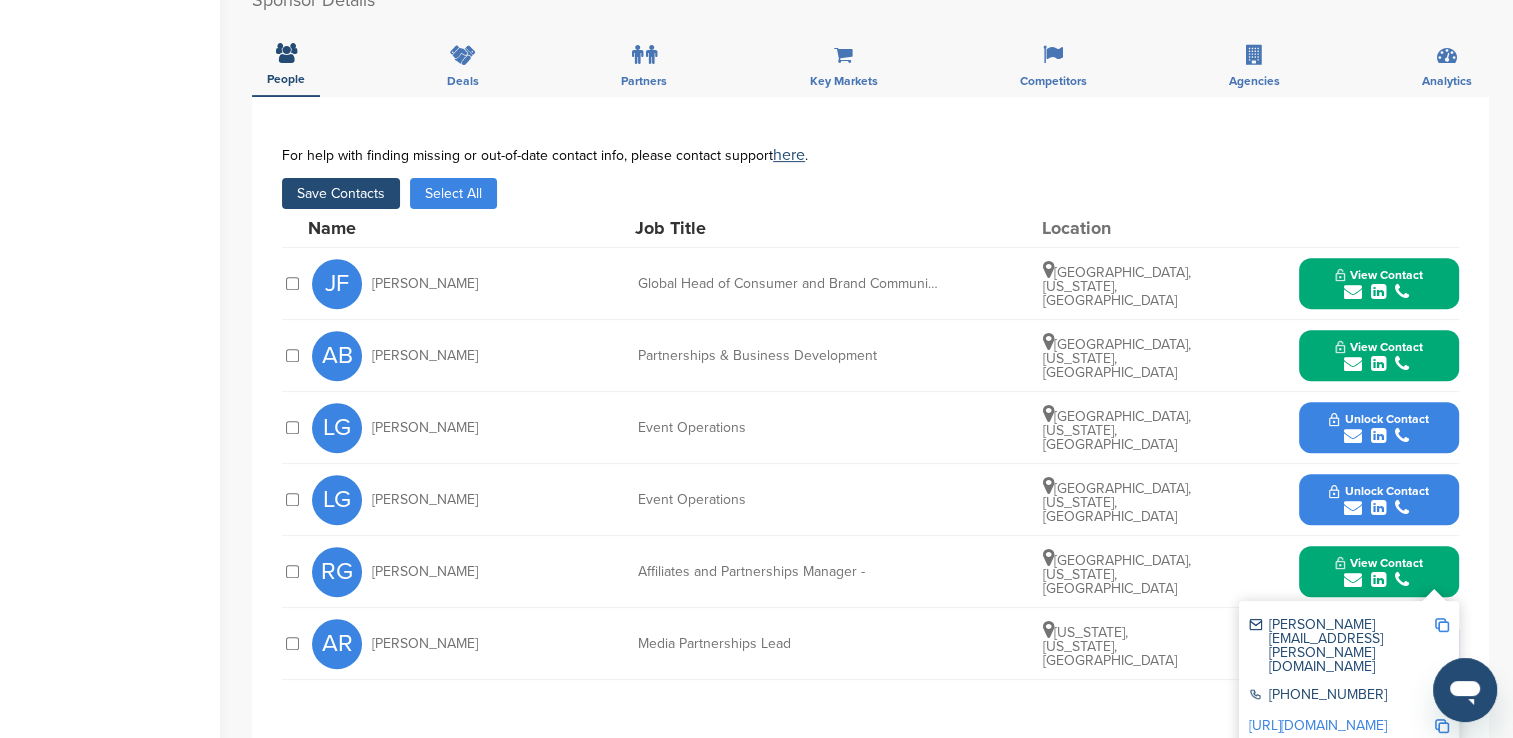 click on "Save Contacts" at bounding box center (341, 193) 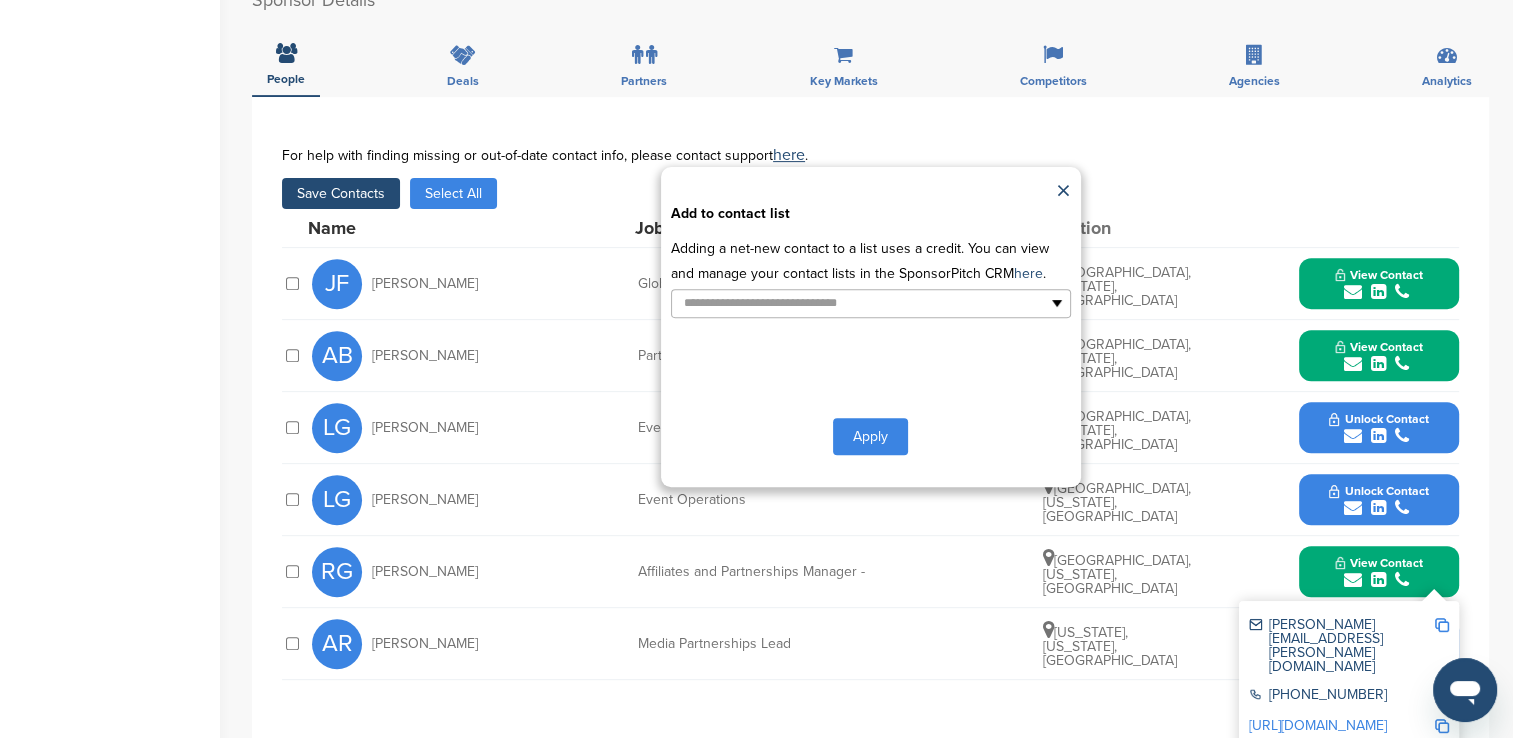 type 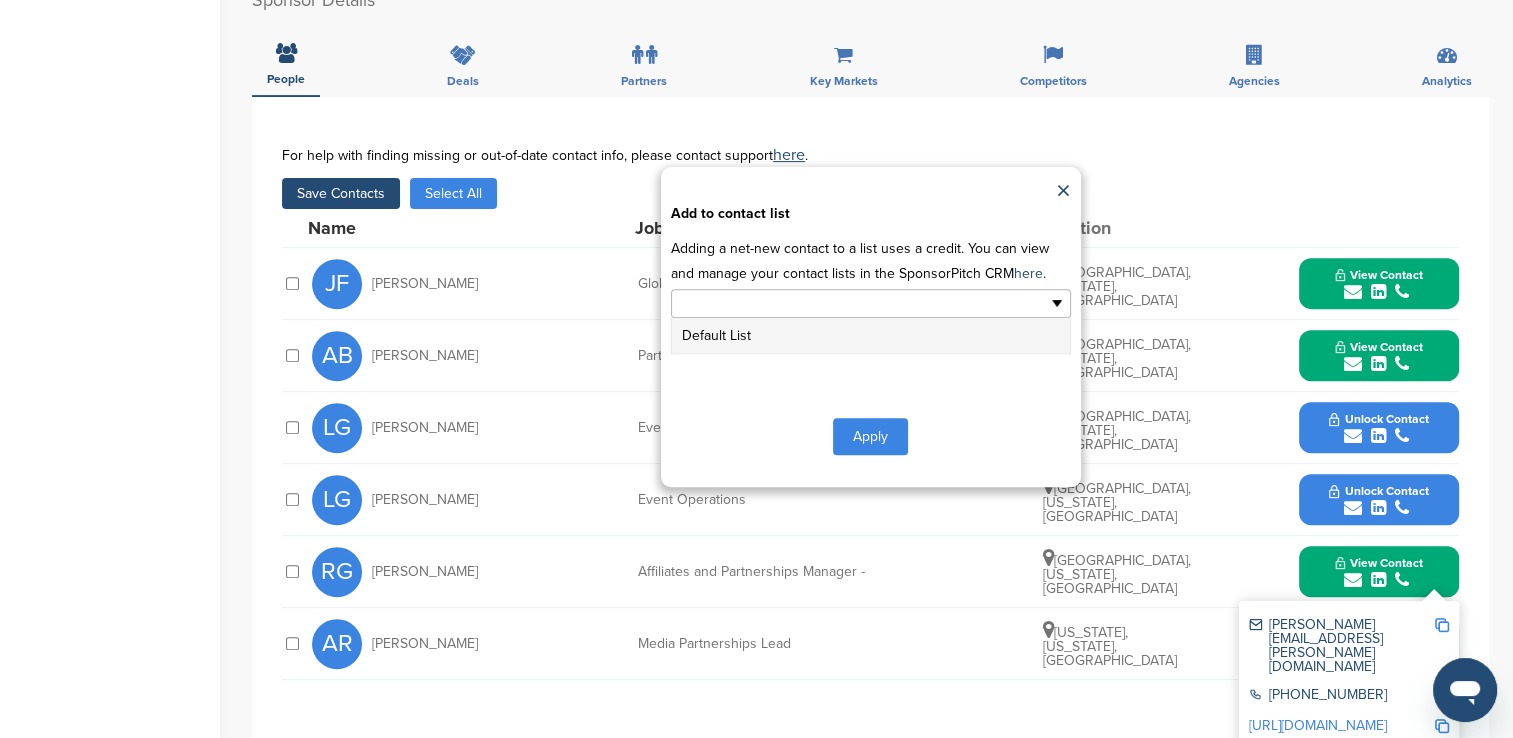 click at bounding box center [871, 303] 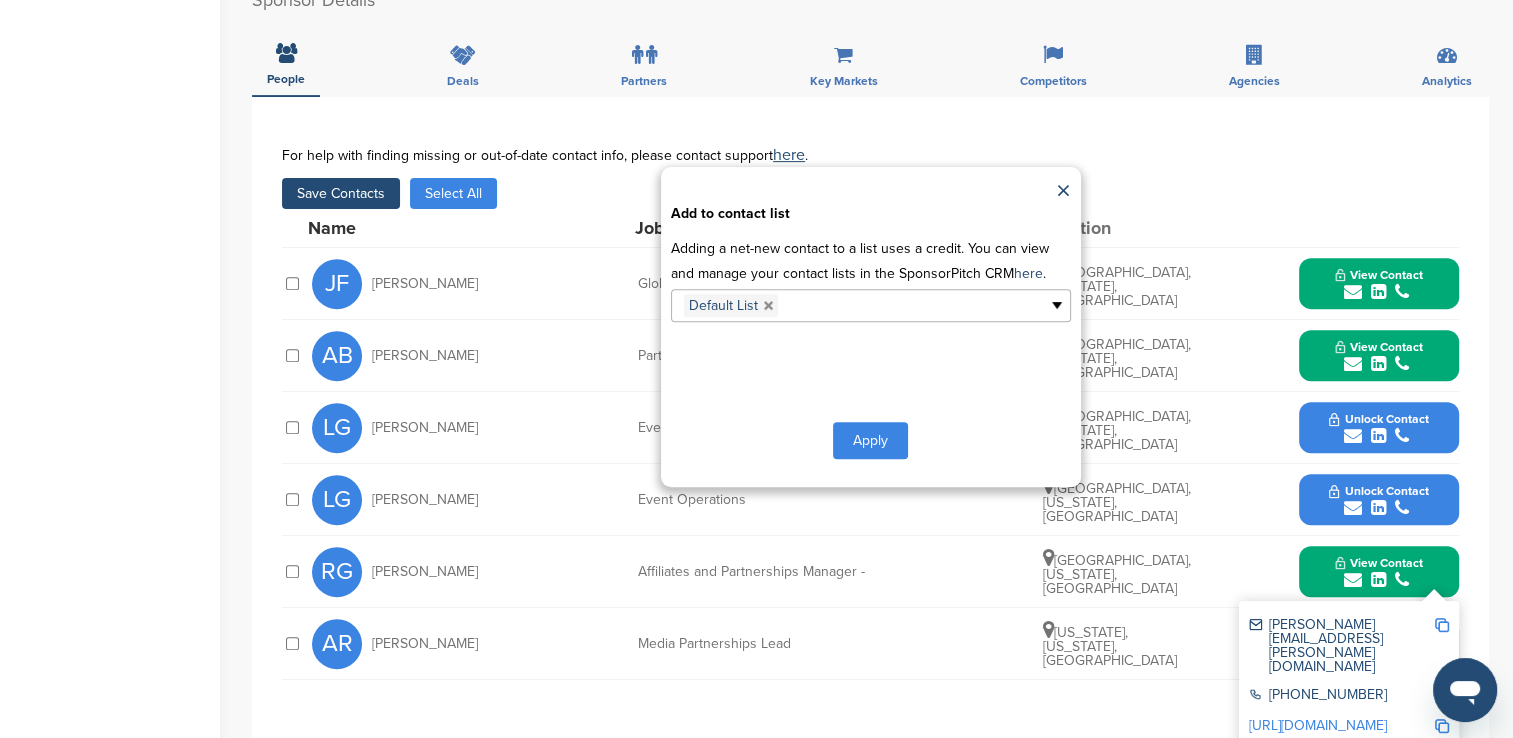 click on "Apply" at bounding box center (870, 440) 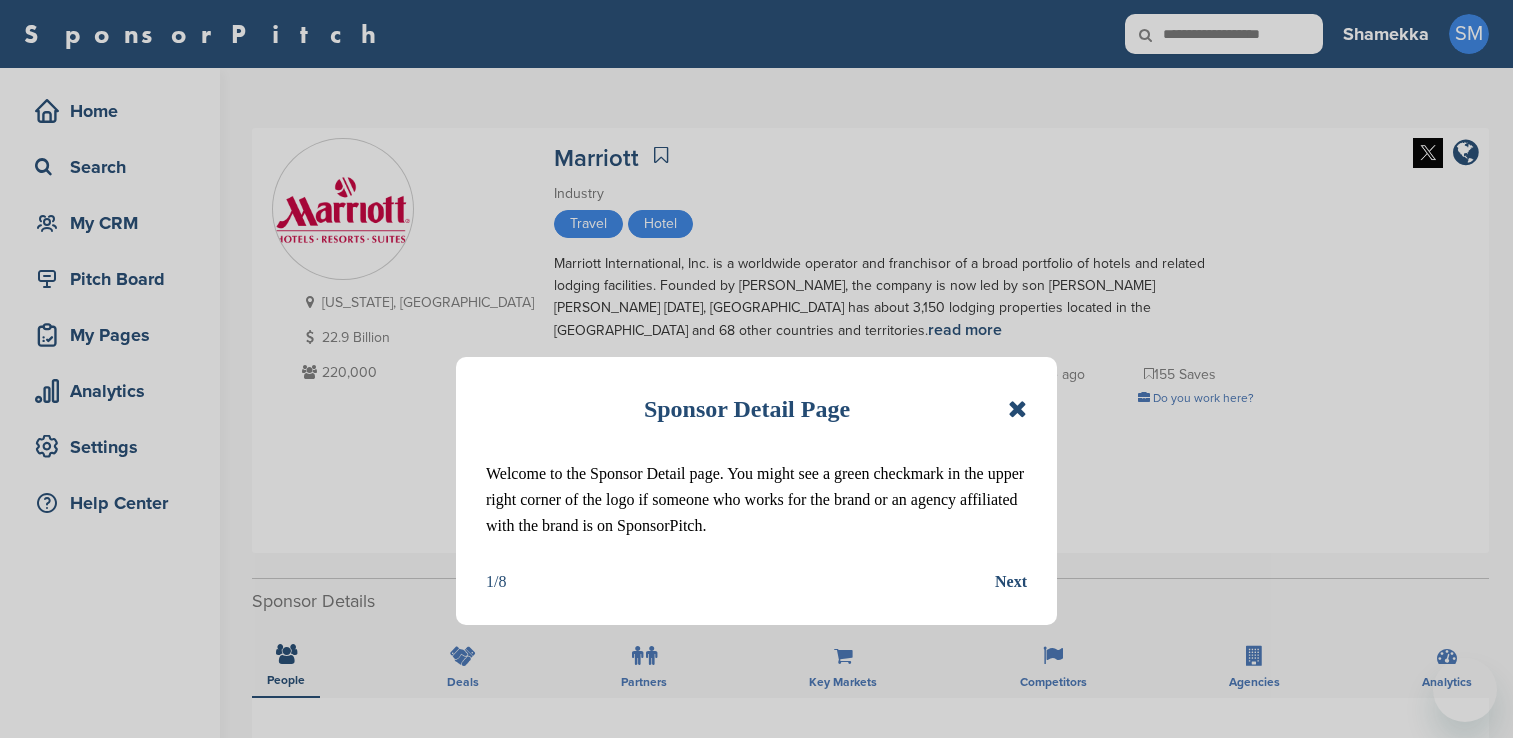scroll, scrollTop: 0, scrollLeft: 0, axis: both 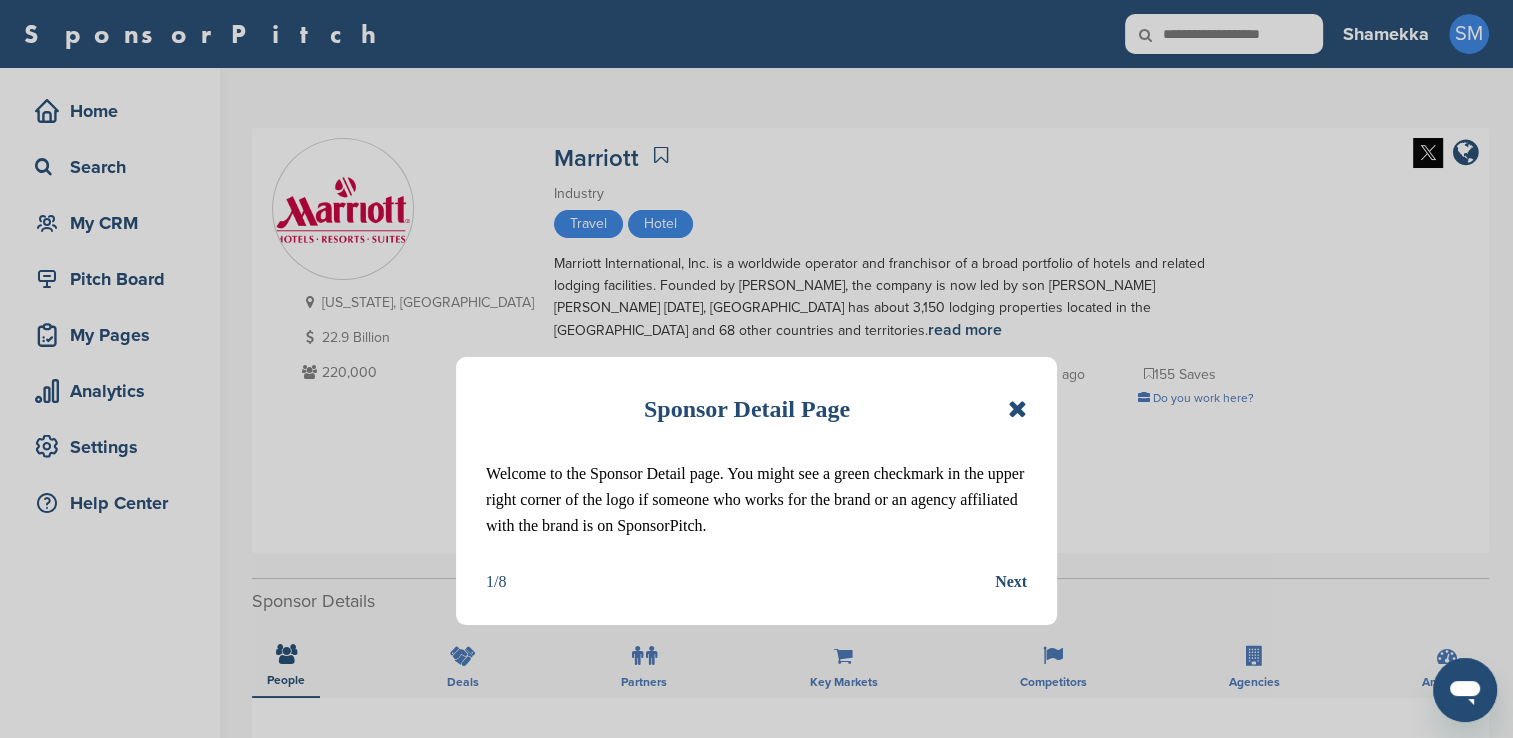 click at bounding box center (1017, 409) 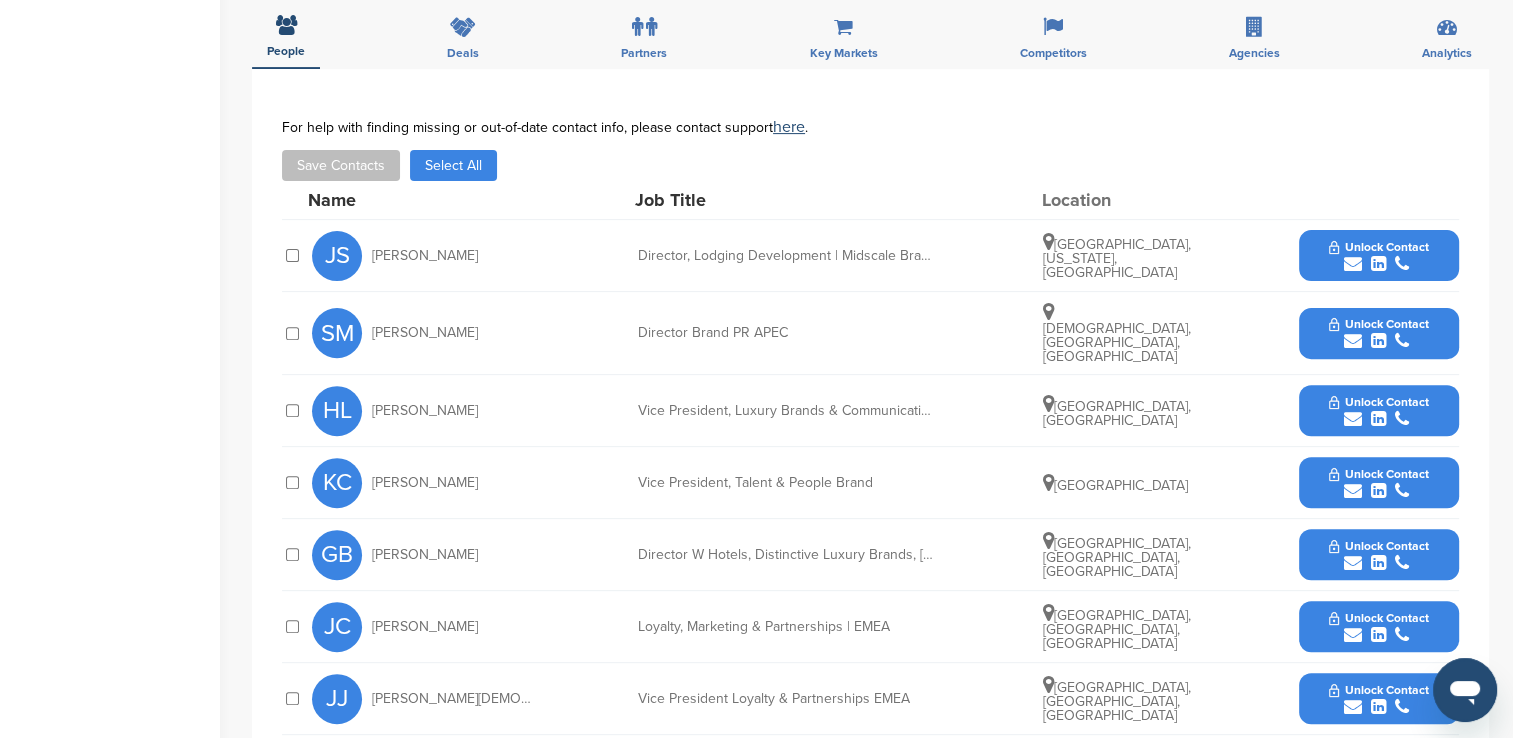 scroll, scrollTop: 600, scrollLeft: 0, axis: vertical 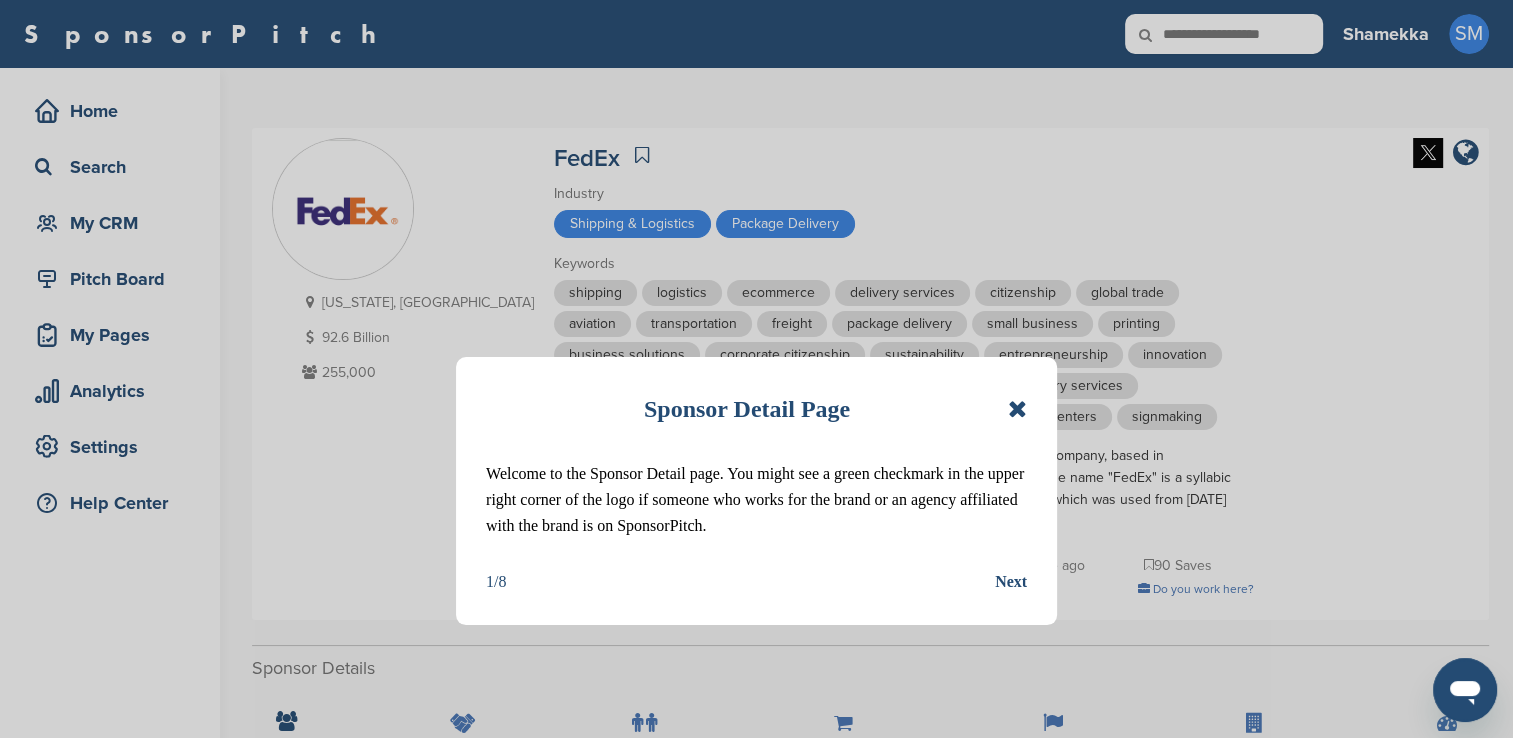 click at bounding box center (1017, 409) 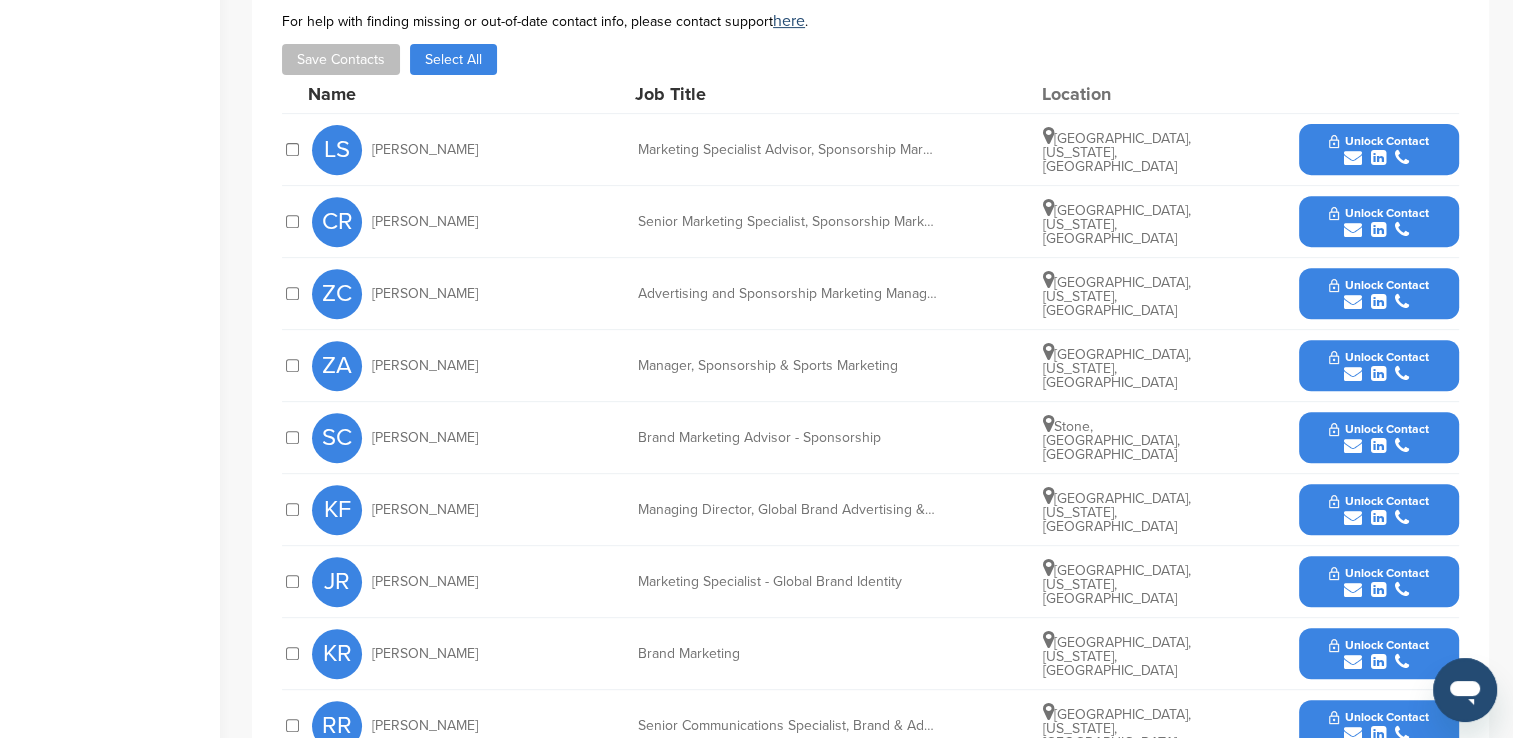 scroll, scrollTop: 800, scrollLeft: 0, axis: vertical 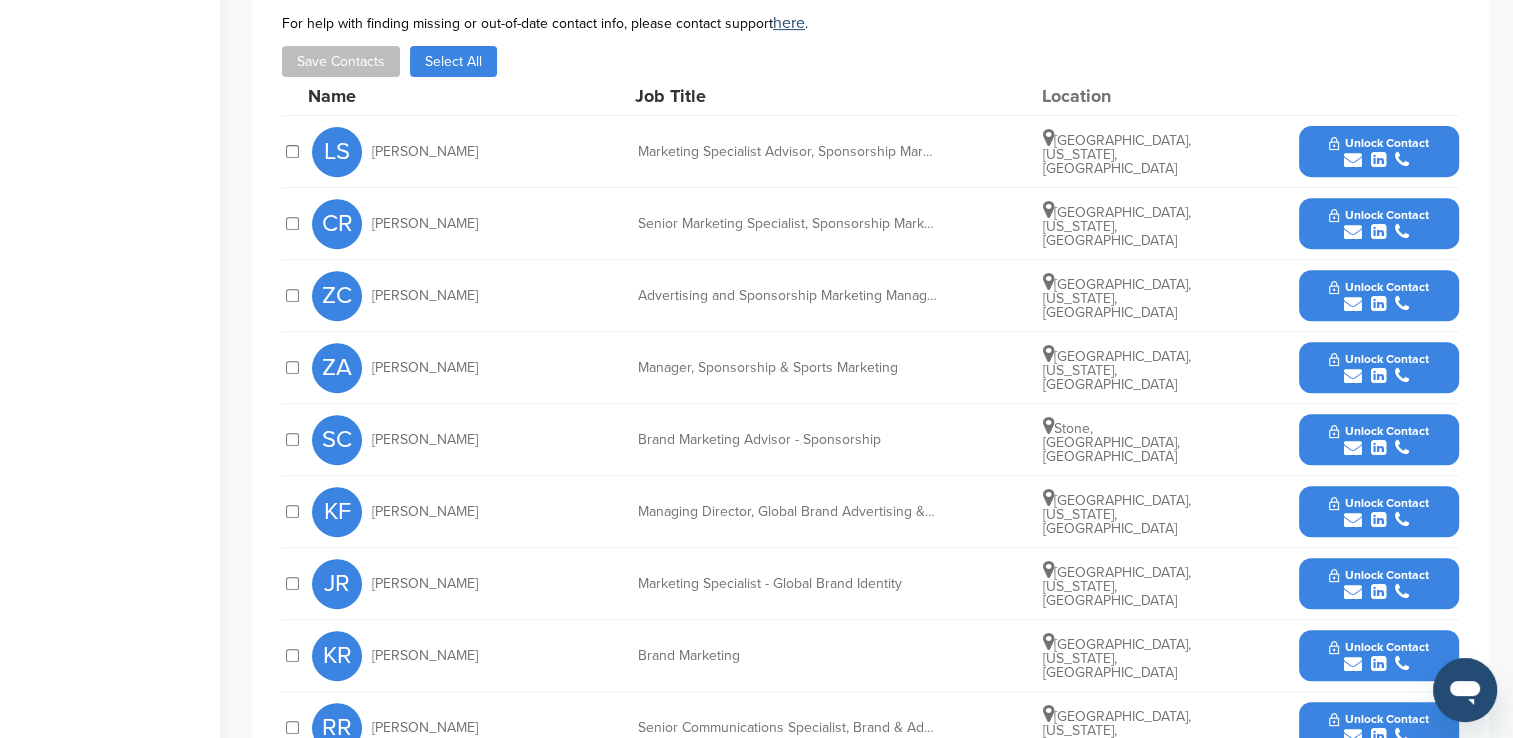 click on "Unlock Contact" at bounding box center [1378, 215] 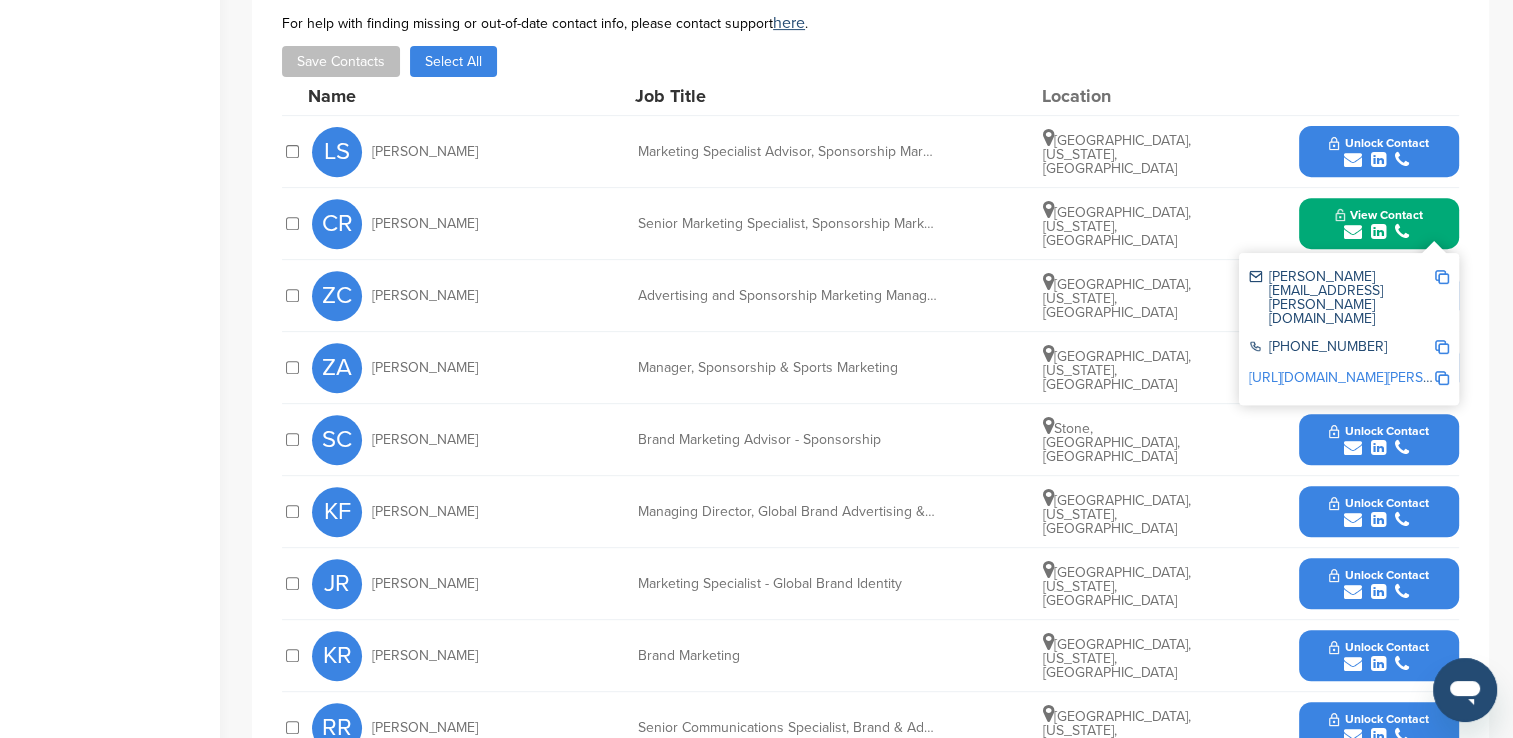 click at bounding box center (1442, 277) 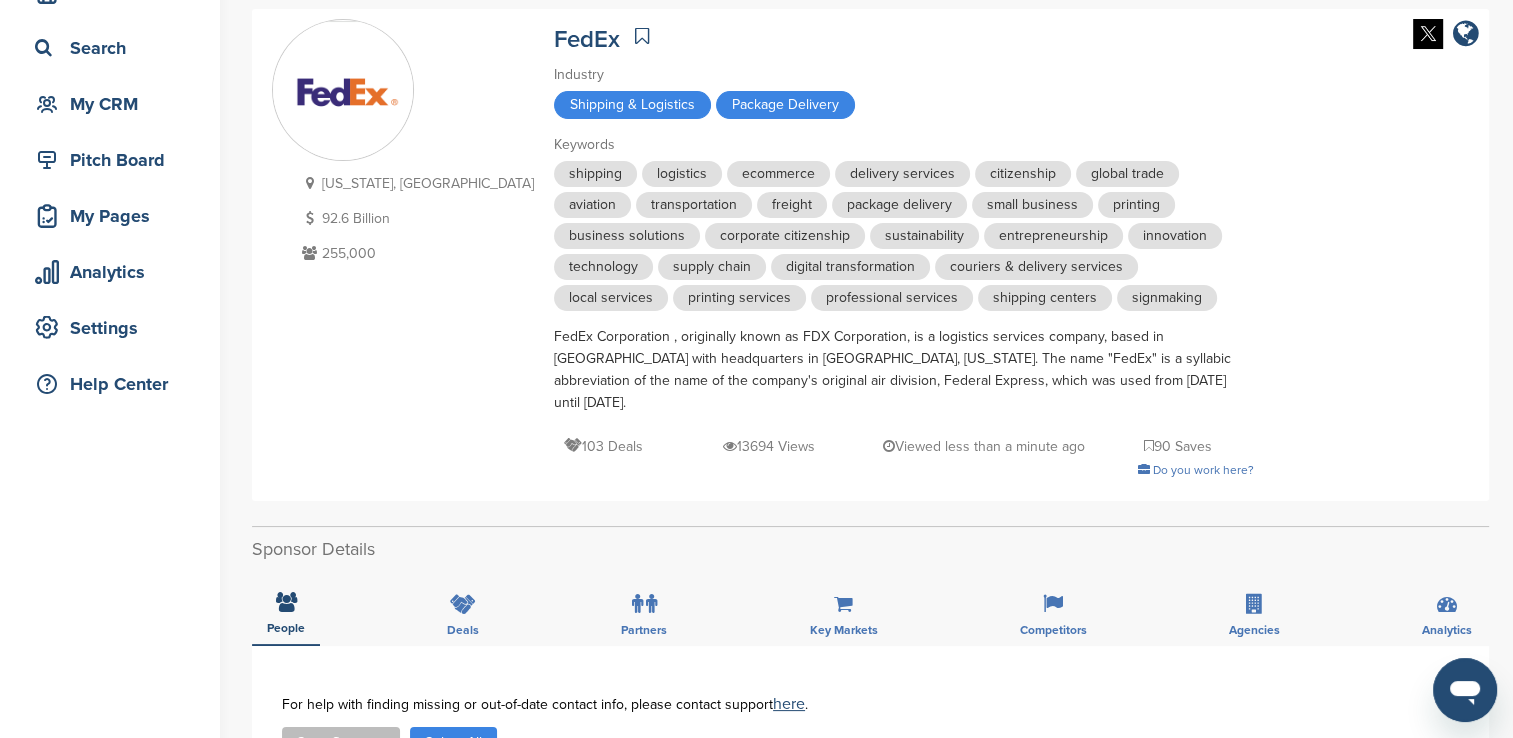 scroll, scrollTop: 100, scrollLeft: 0, axis: vertical 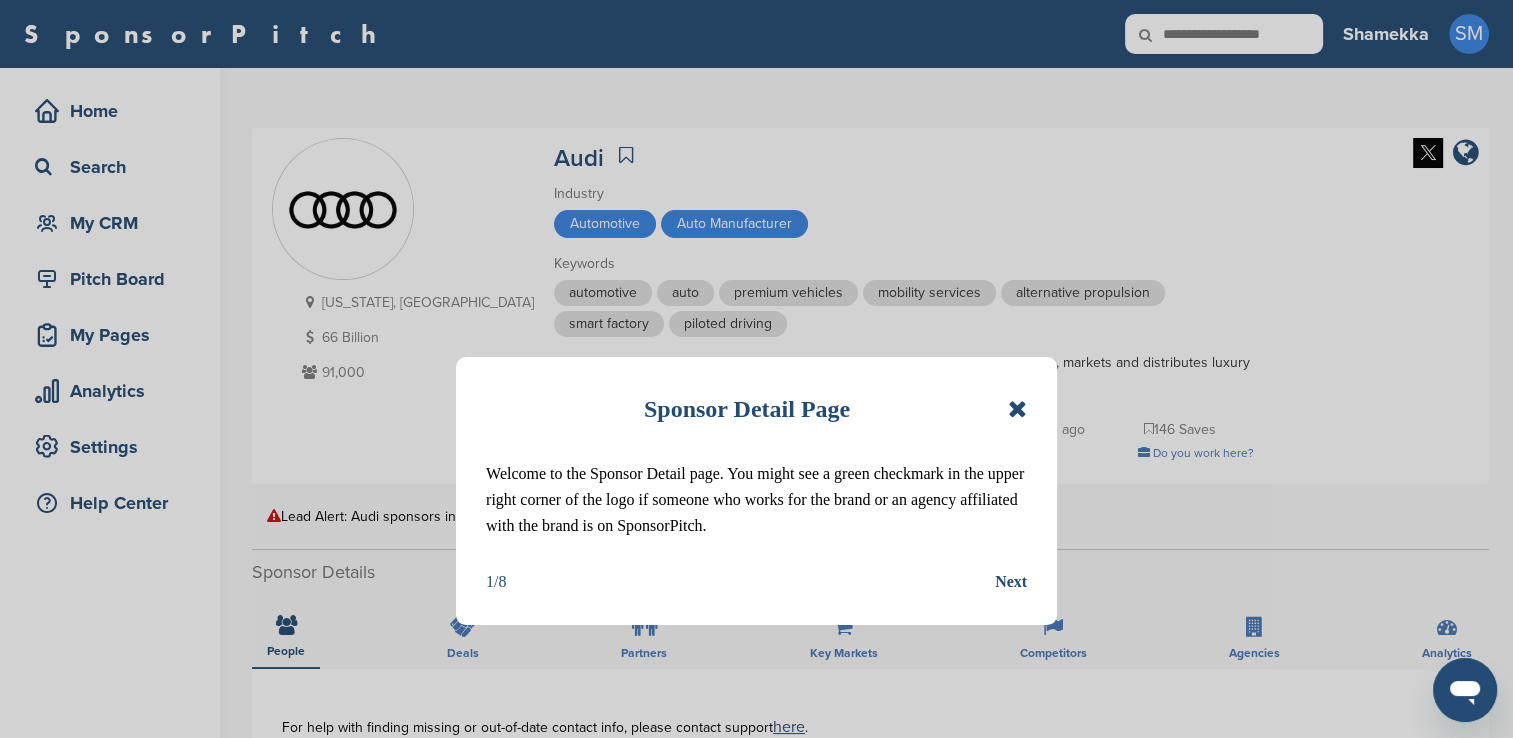 click at bounding box center (1017, 409) 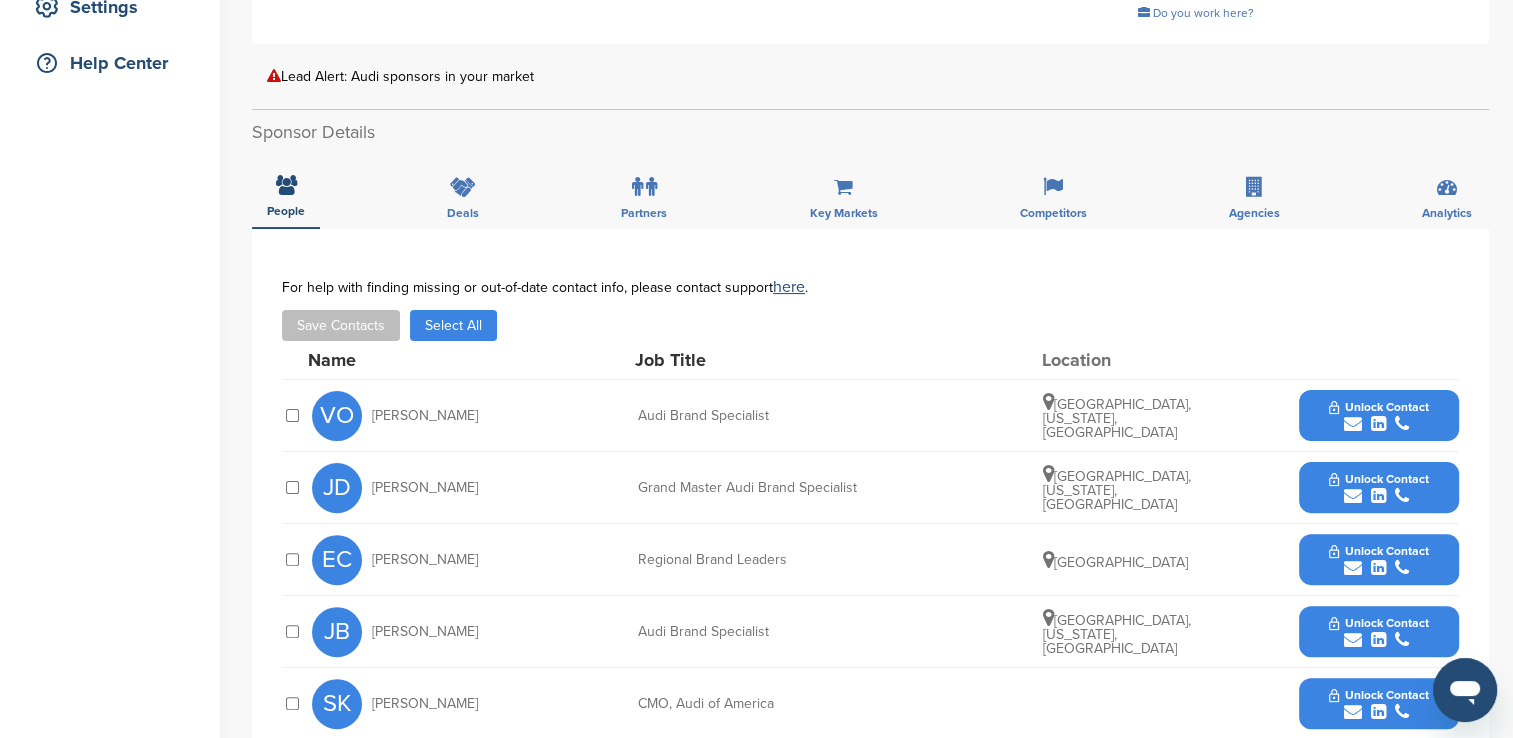 scroll, scrollTop: 500, scrollLeft: 0, axis: vertical 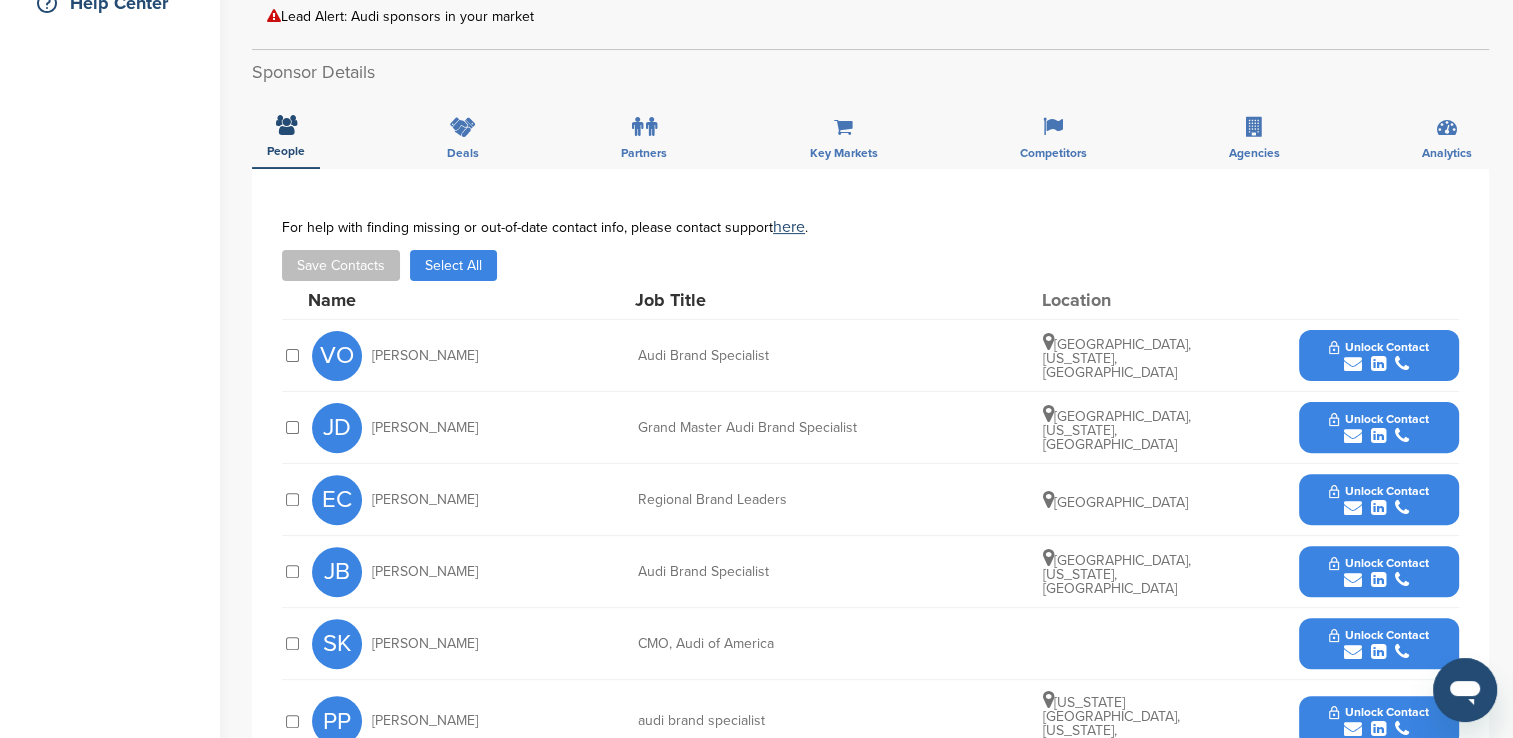 click on "Lead Alert: Audi sponsors in your market" at bounding box center (870, 16) 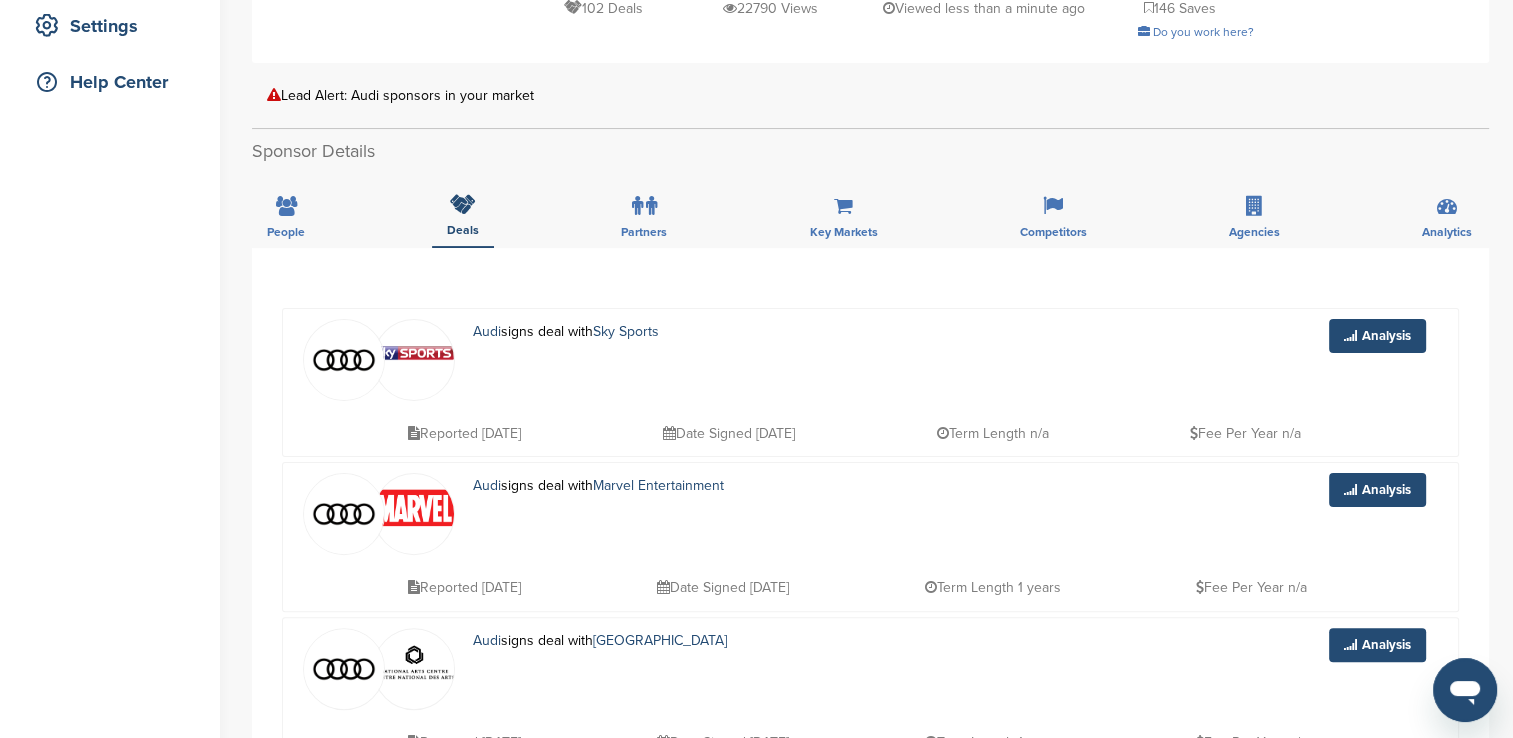 scroll, scrollTop: 400, scrollLeft: 0, axis: vertical 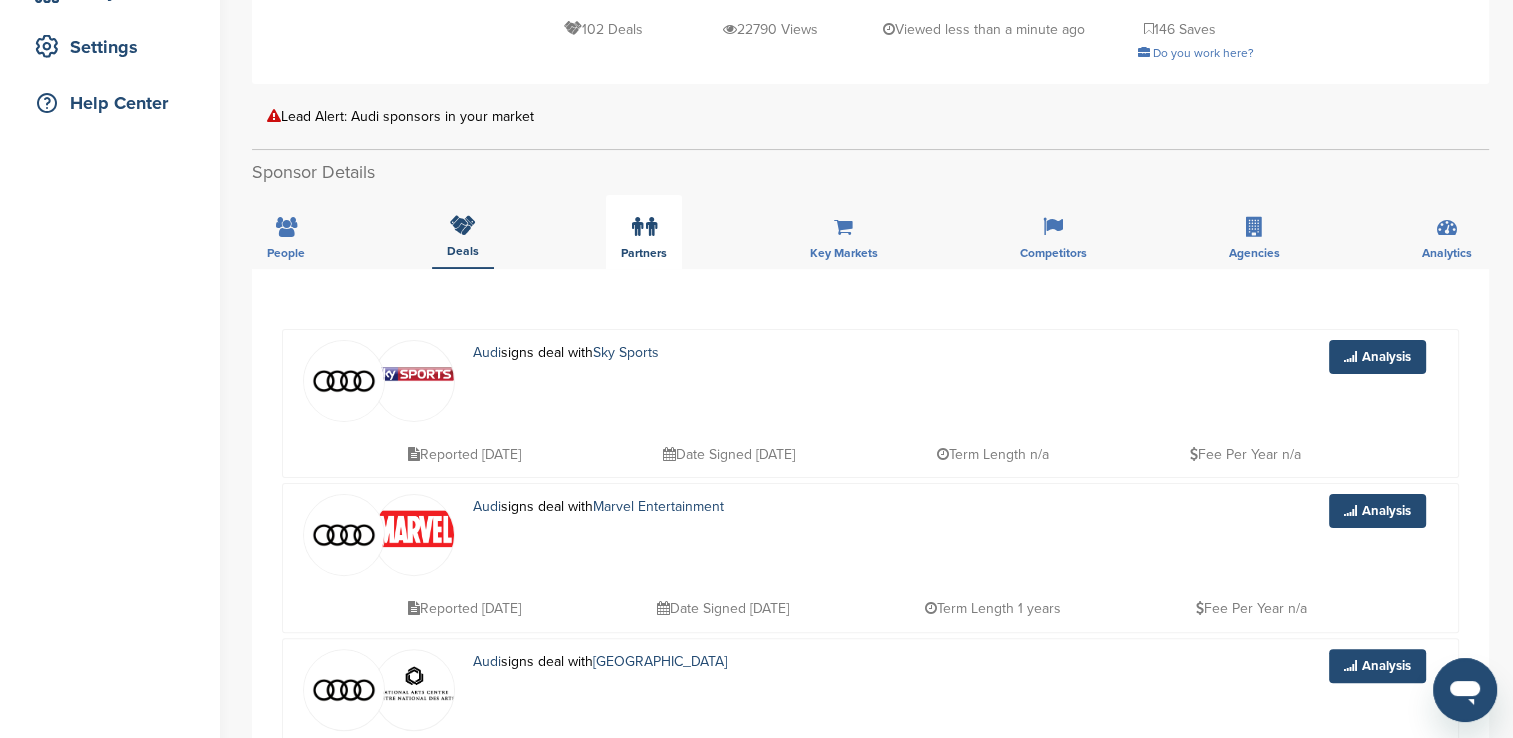 click at bounding box center (637, 227) 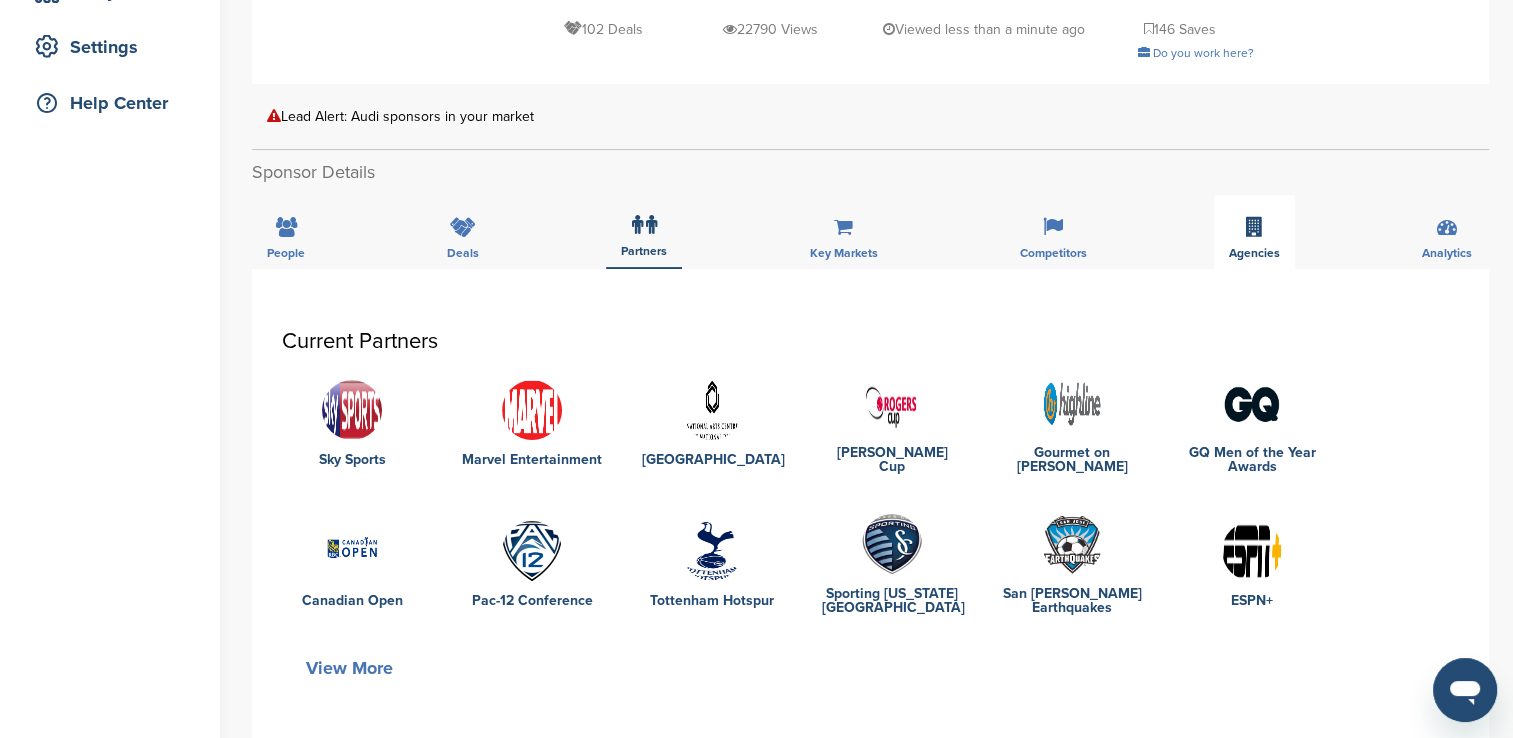 click at bounding box center (1254, 227) 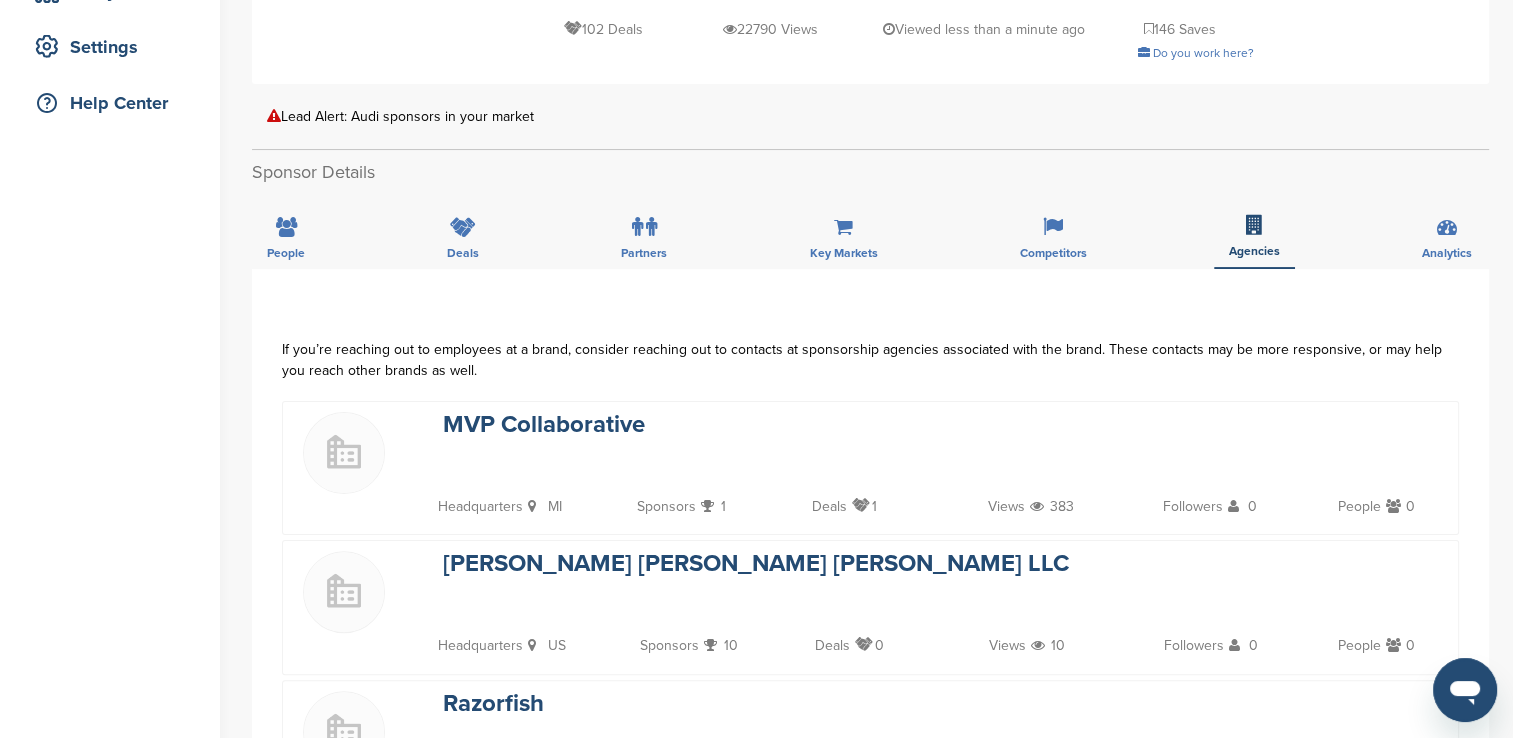 scroll, scrollTop: 0, scrollLeft: 0, axis: both 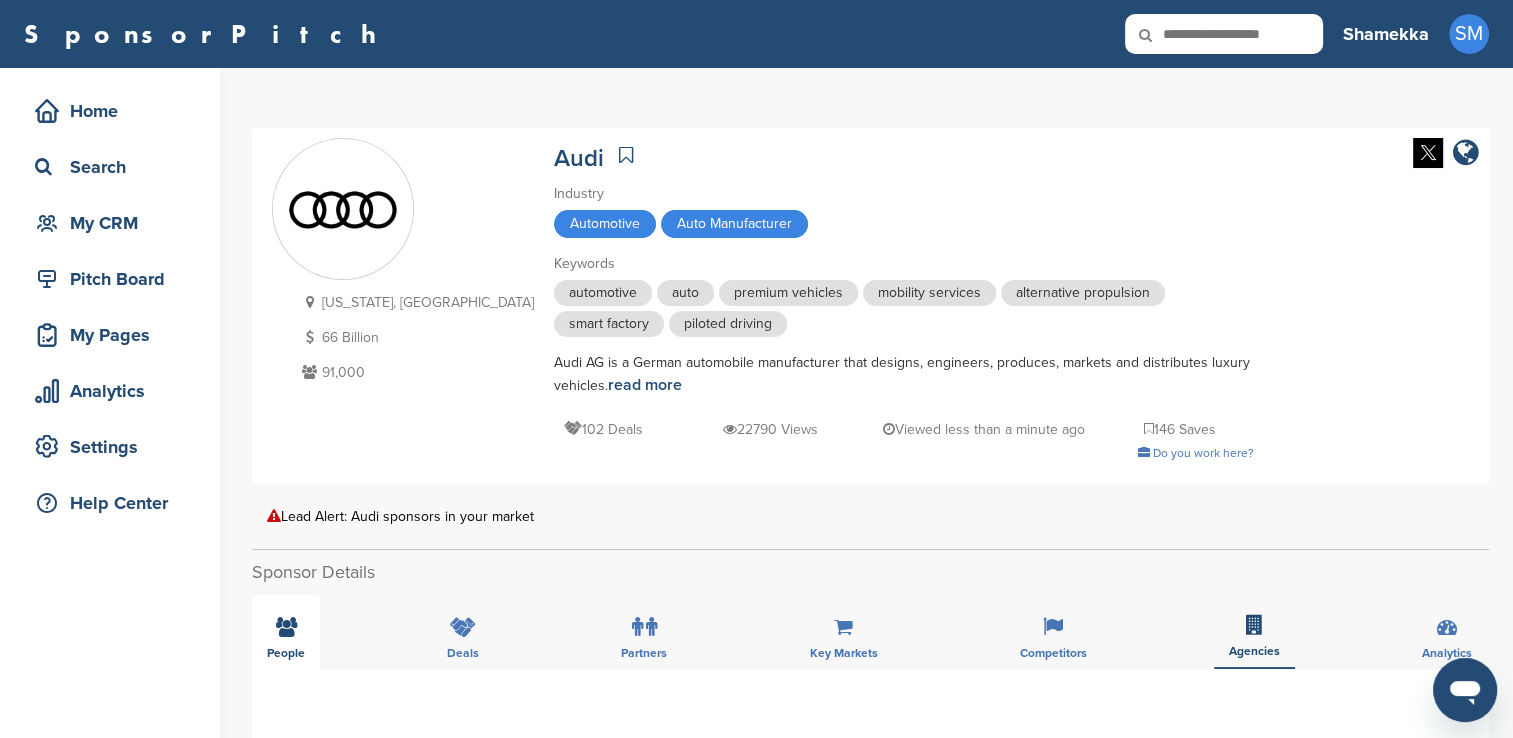 click at bounding box center (286, 627) 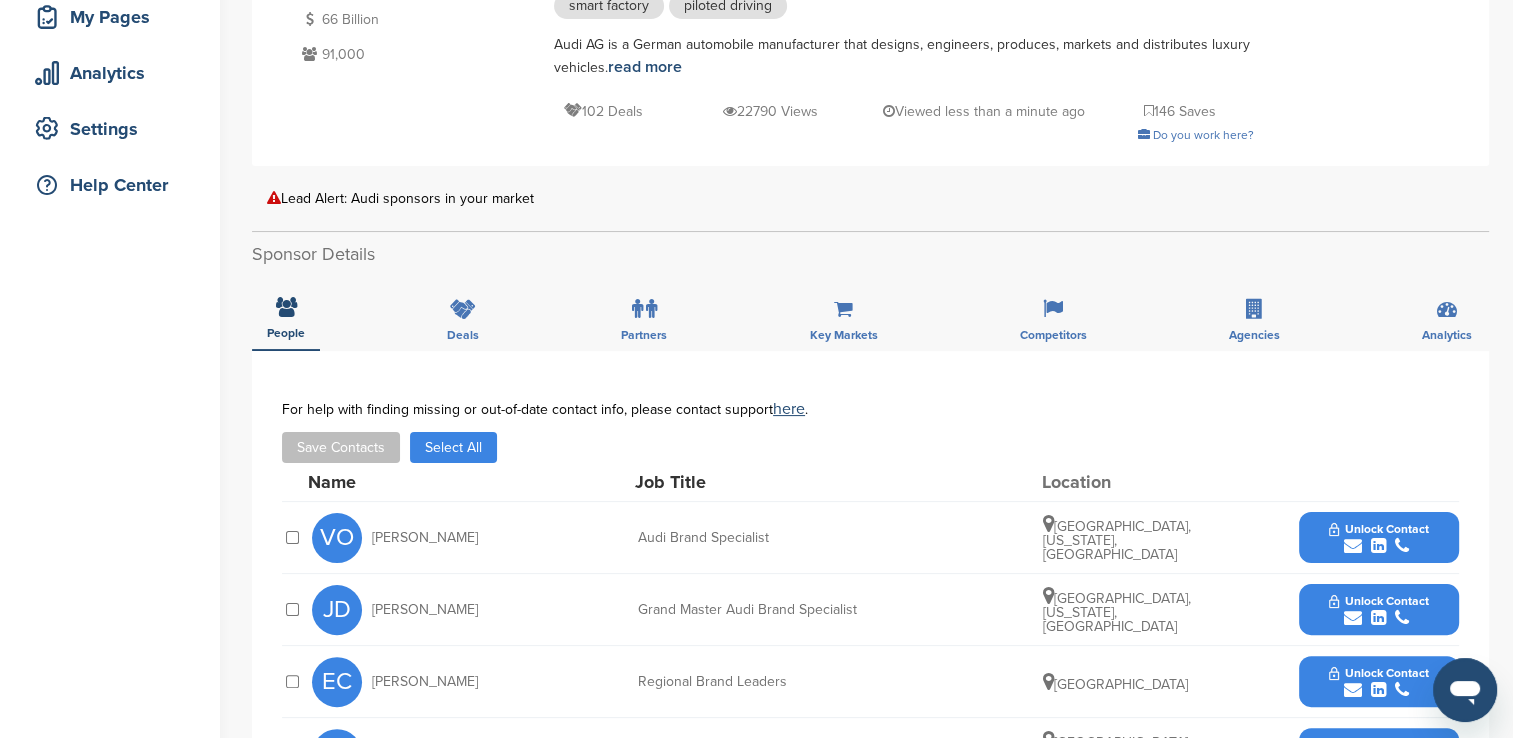scroll, scrollTop: 400, scrollLeft: 0, axis: vertical 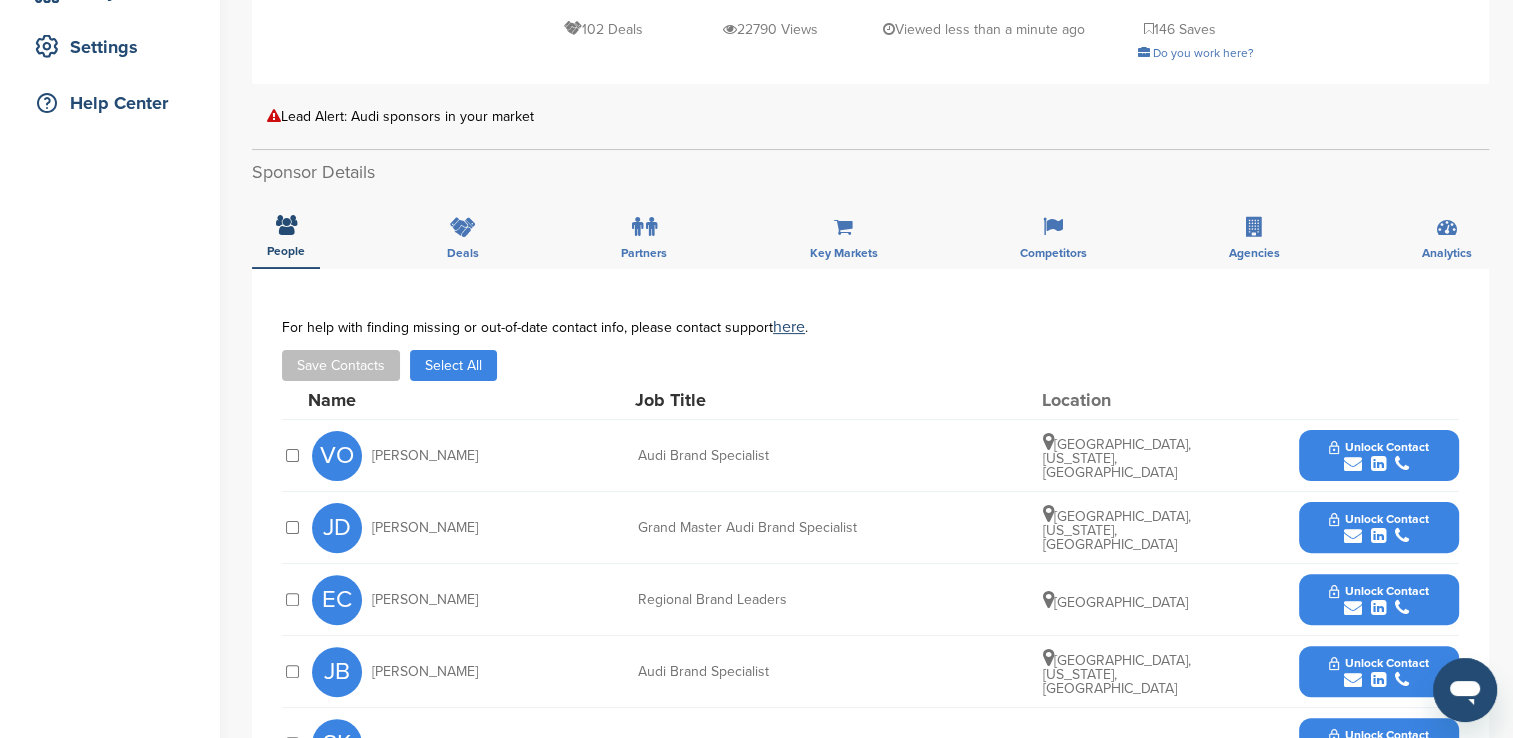 click on "Unlock Contact" at bounding box center [1378, 600] 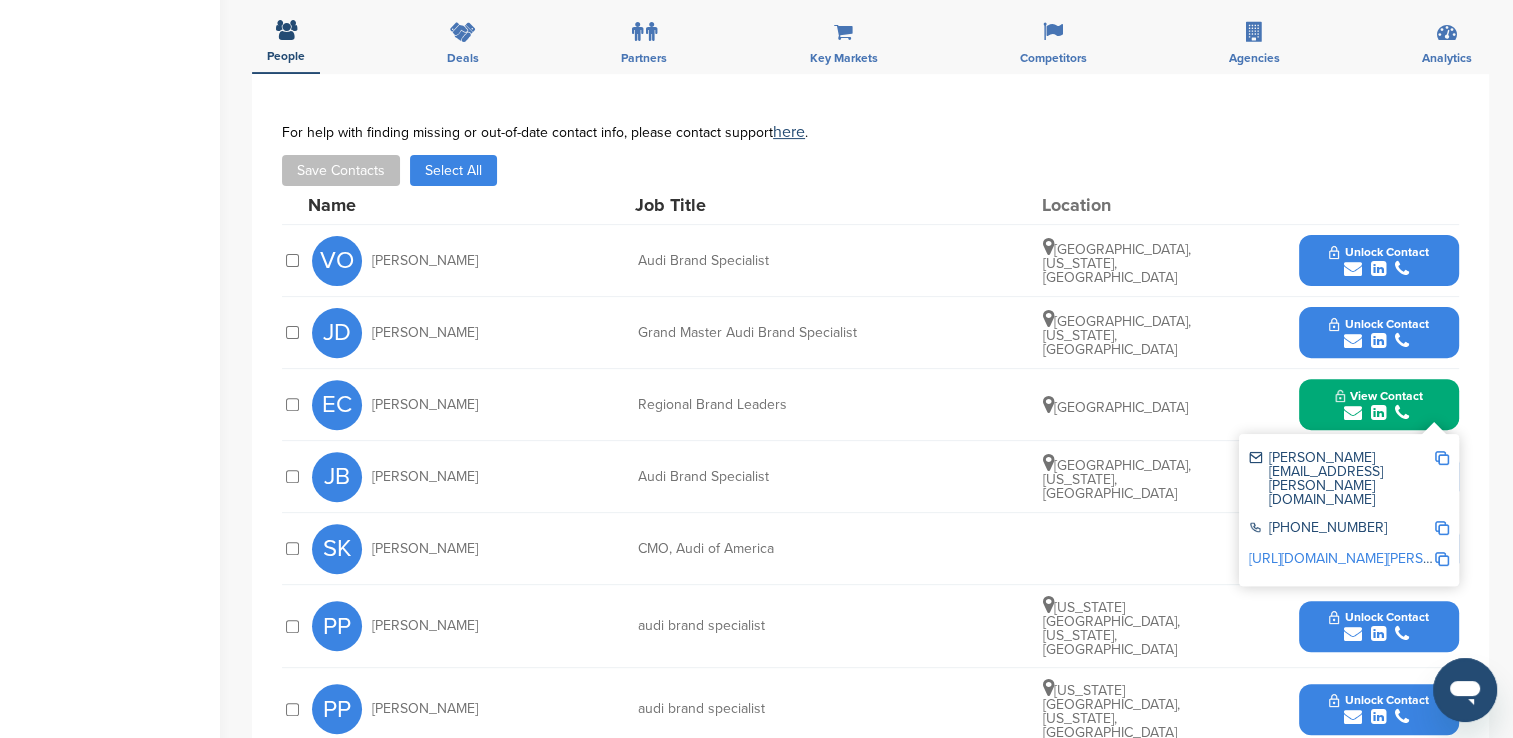 scroll, scrollTop: 600, scrollLeft: 0, axis: vertical 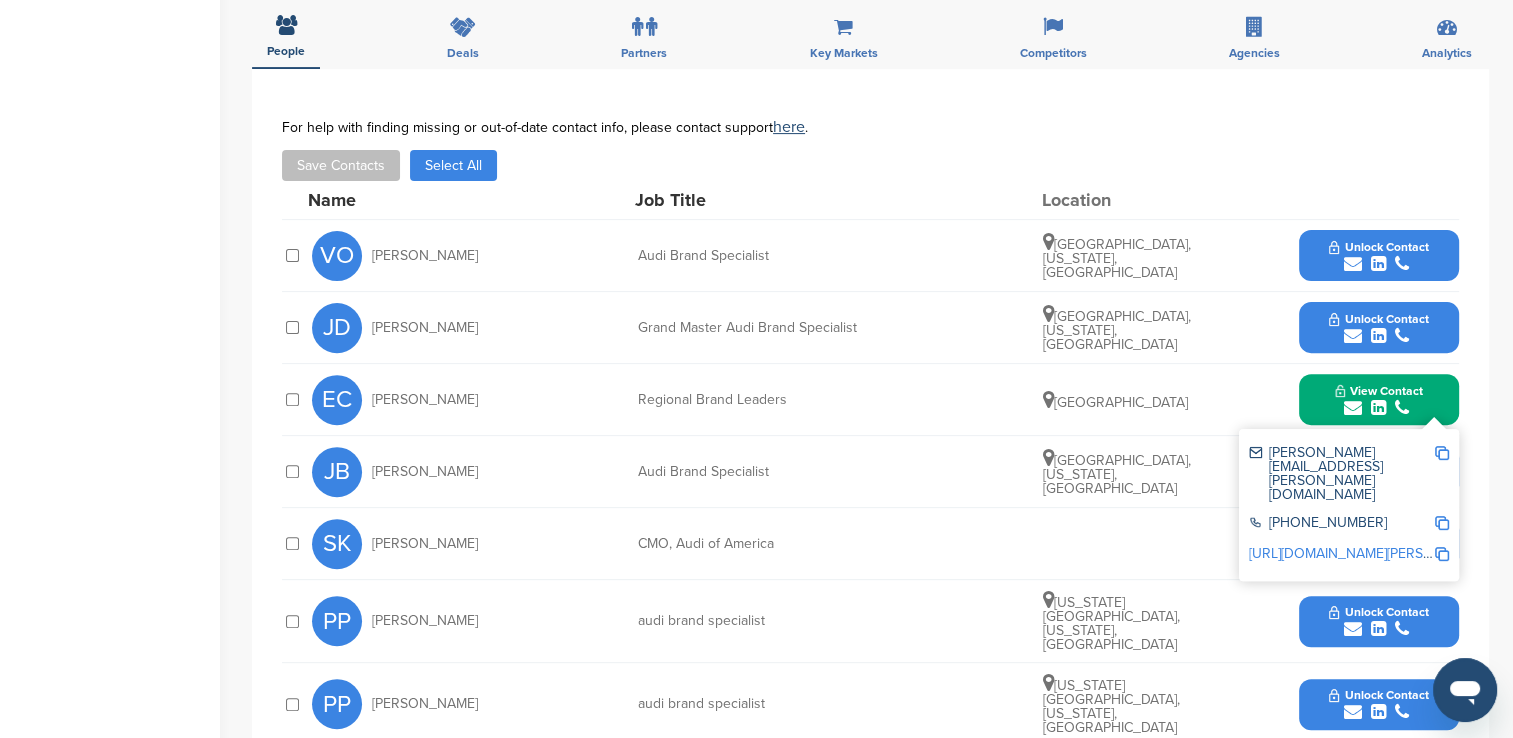 click at bounding box center (1442, 453) 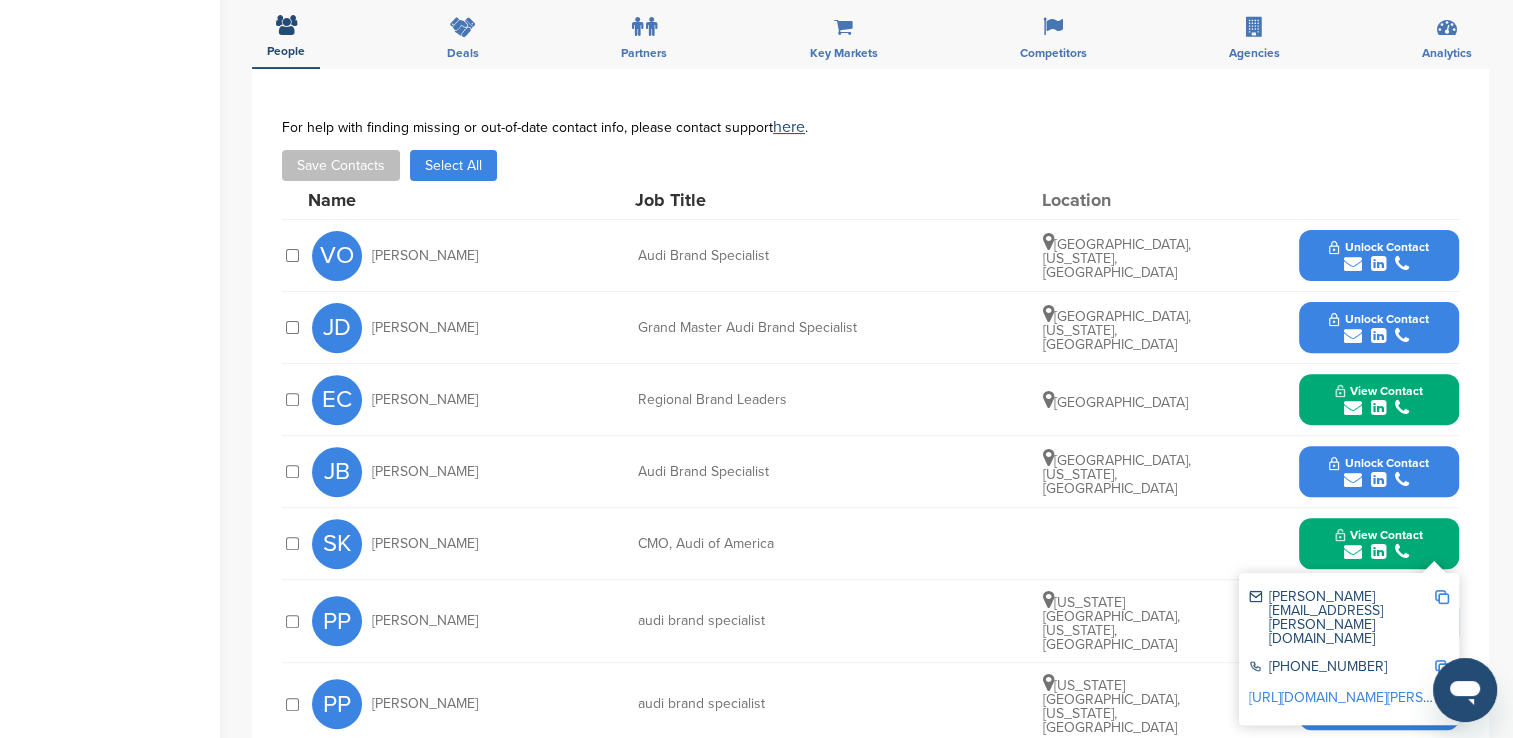 click at bounding box center [1442, 597] 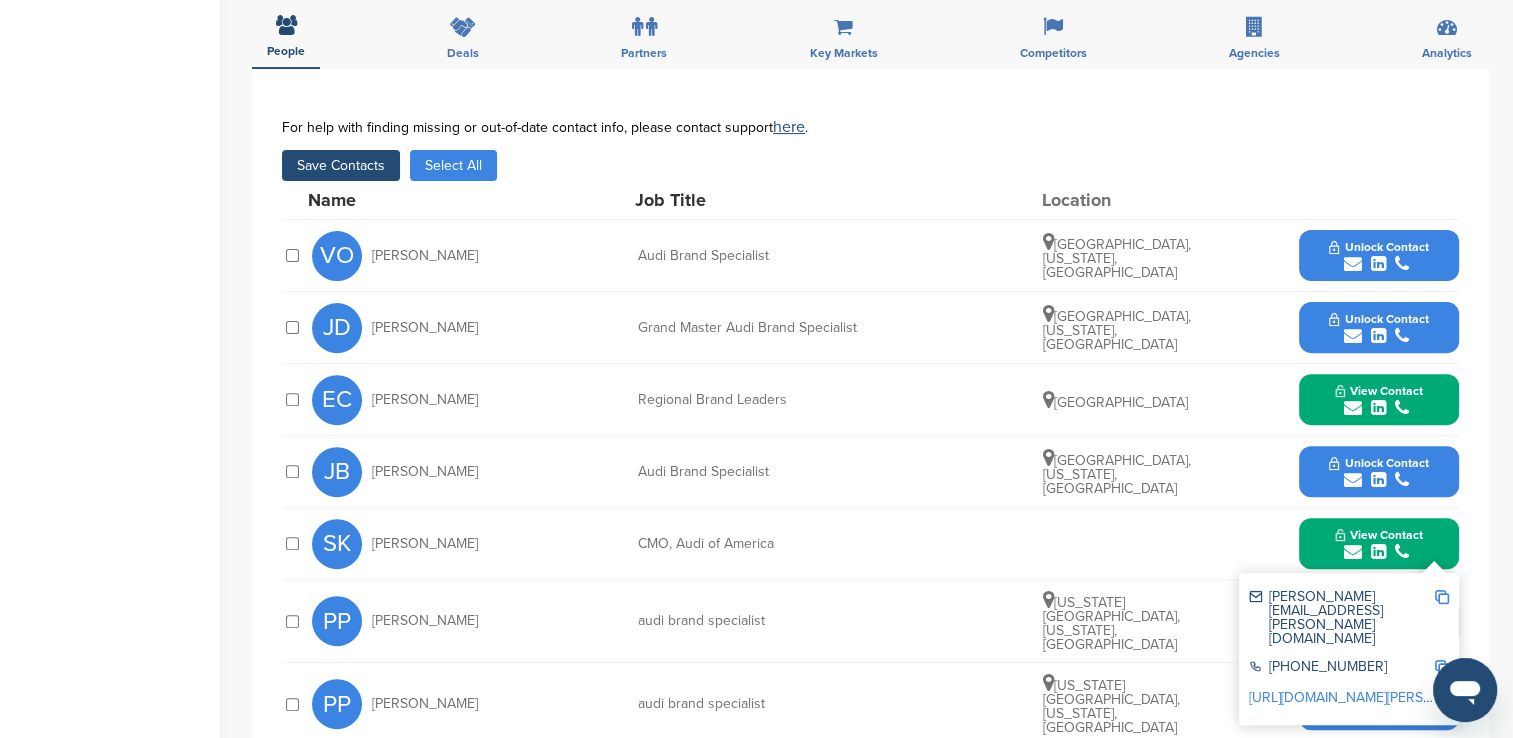 click on "Save Contacts" at bounding box center [341, 165] 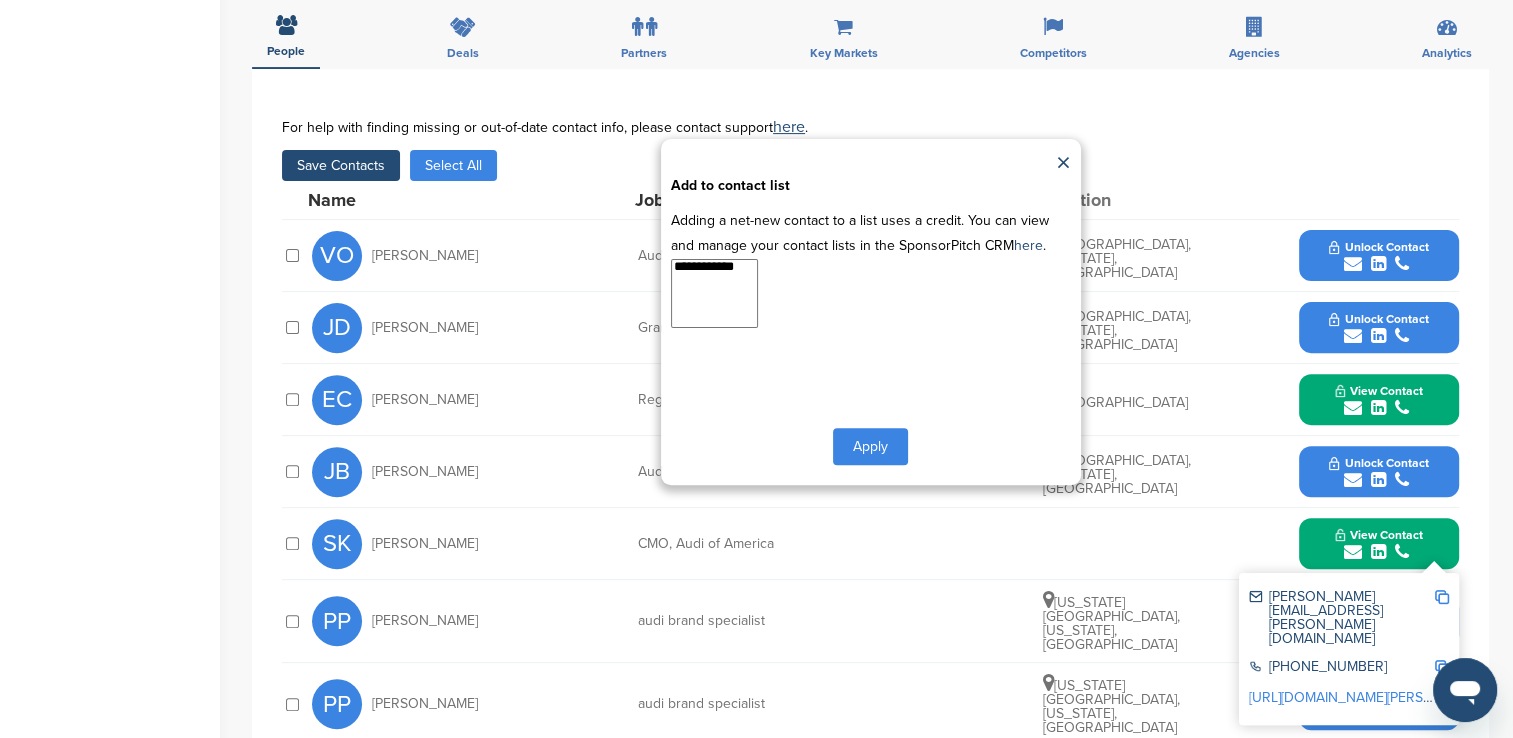 select on "**********" 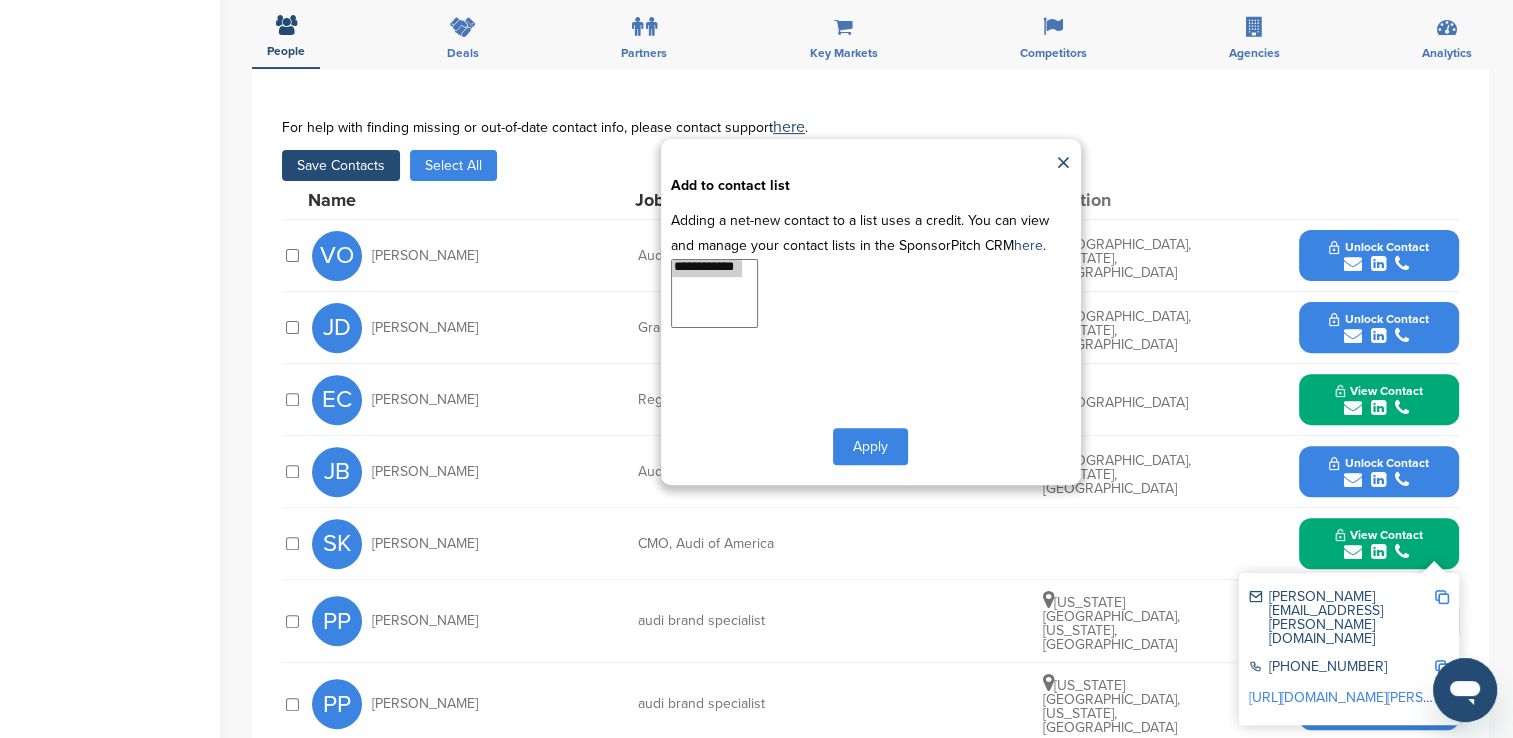 click on "**********" at bounding box center [707, 268] 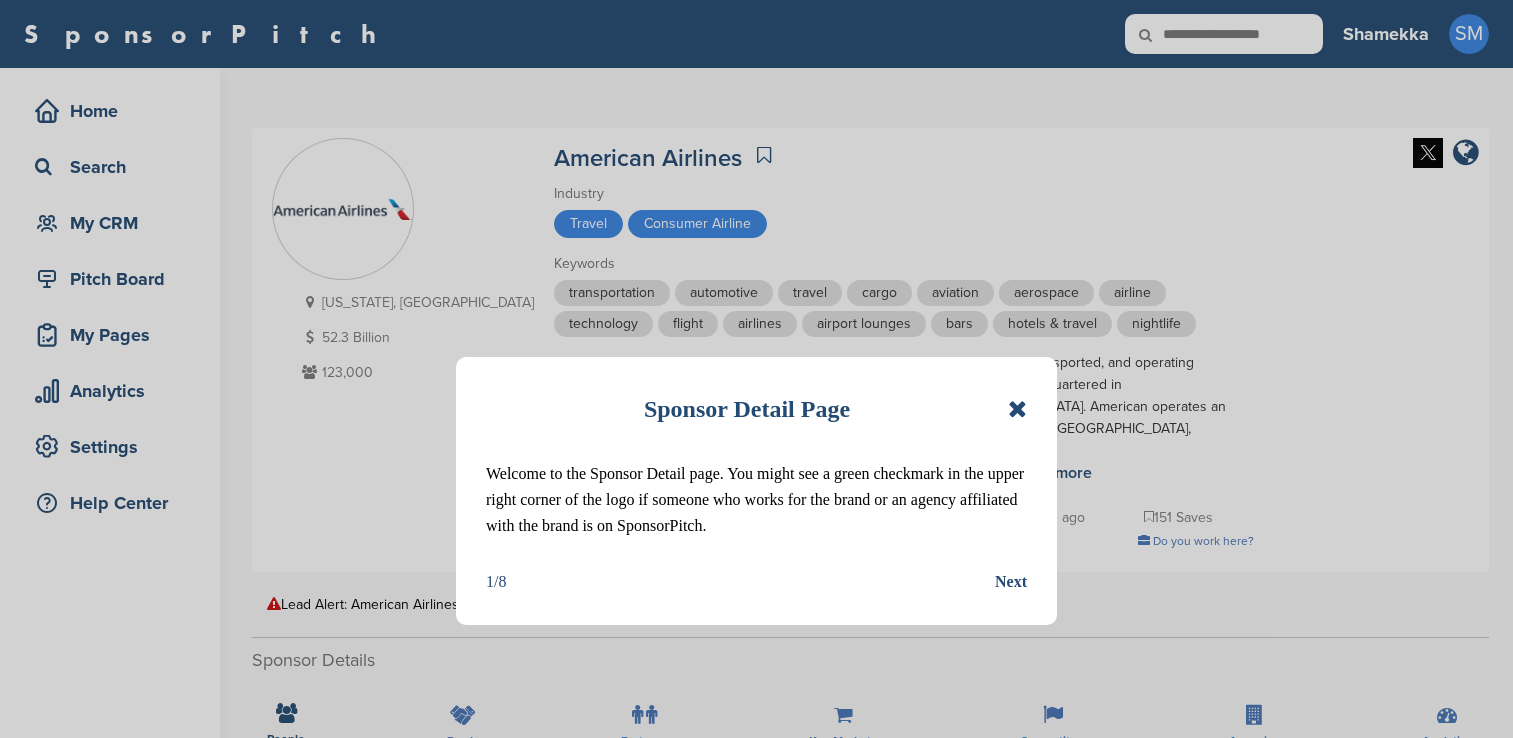 scroll, scrollTop: 0, scrollLeft: 0, axis: both 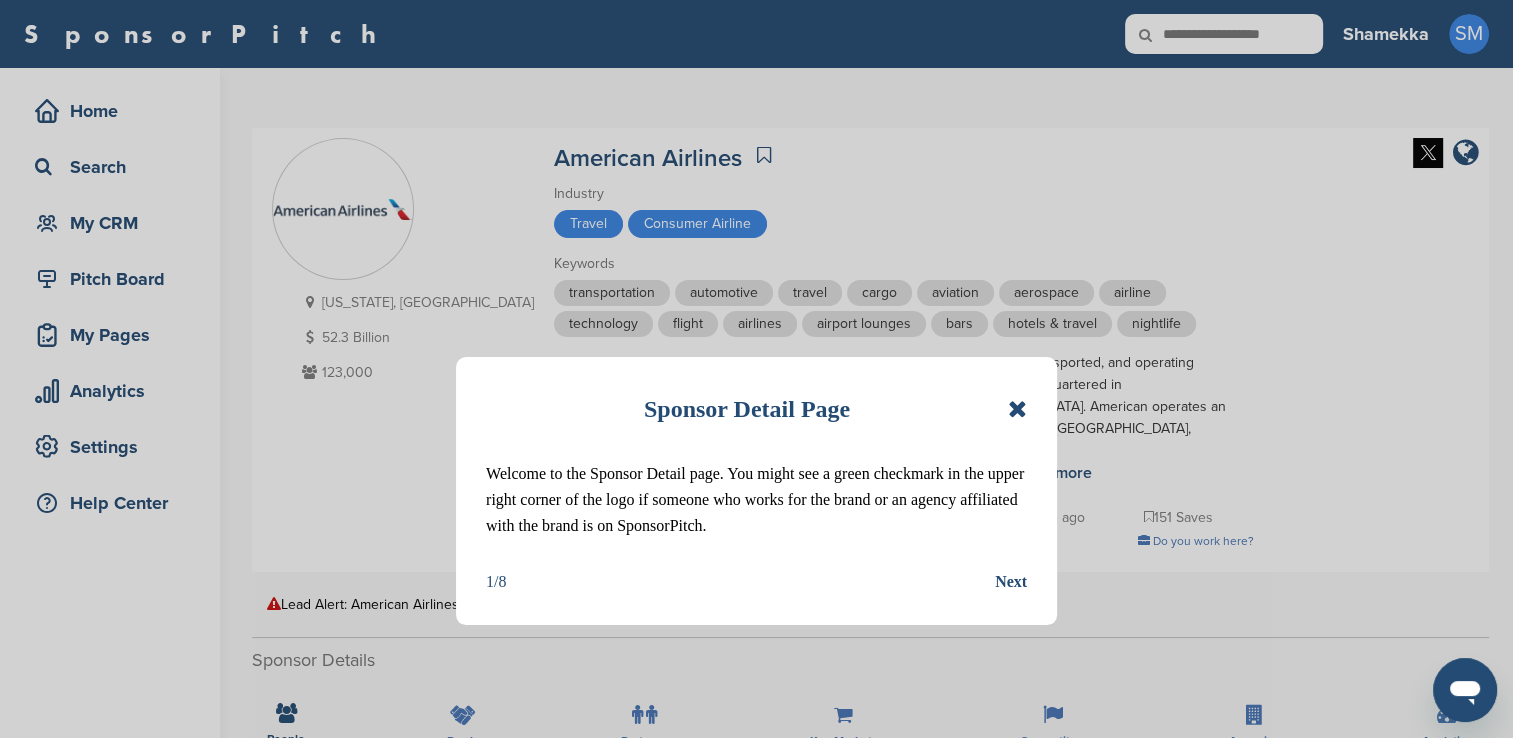 click on "Sponsor Detail Page
Welcome to the Sponsor Detail page. You might see a green checkmark in the upper right corner of the logo if someone who works for the brand or an agency affiliated with the brand is on SponsorPitch.
1/8
Next" at bounding box center [756, 491] 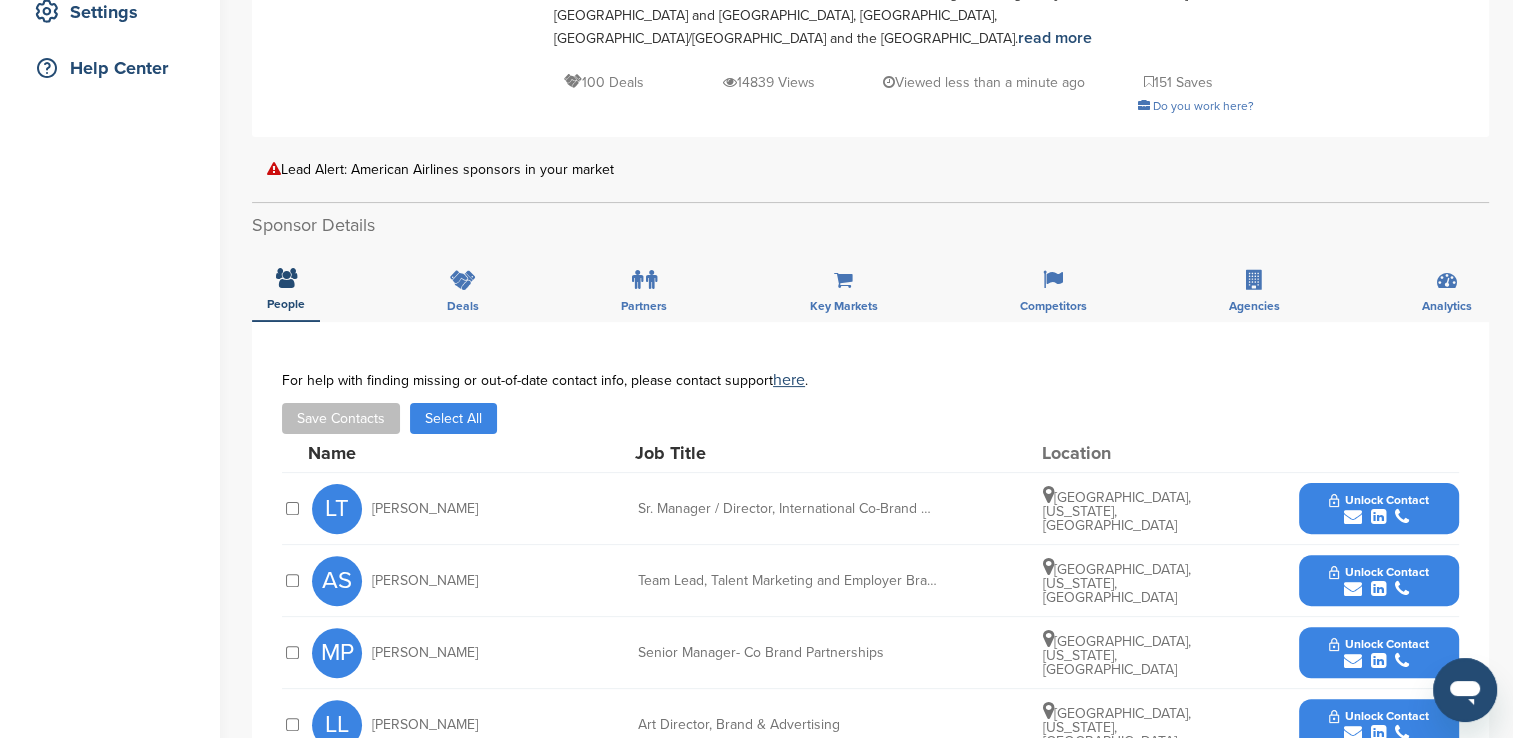 scroll, scrollTop: 300, scrollLeft: 0, axis: vertical 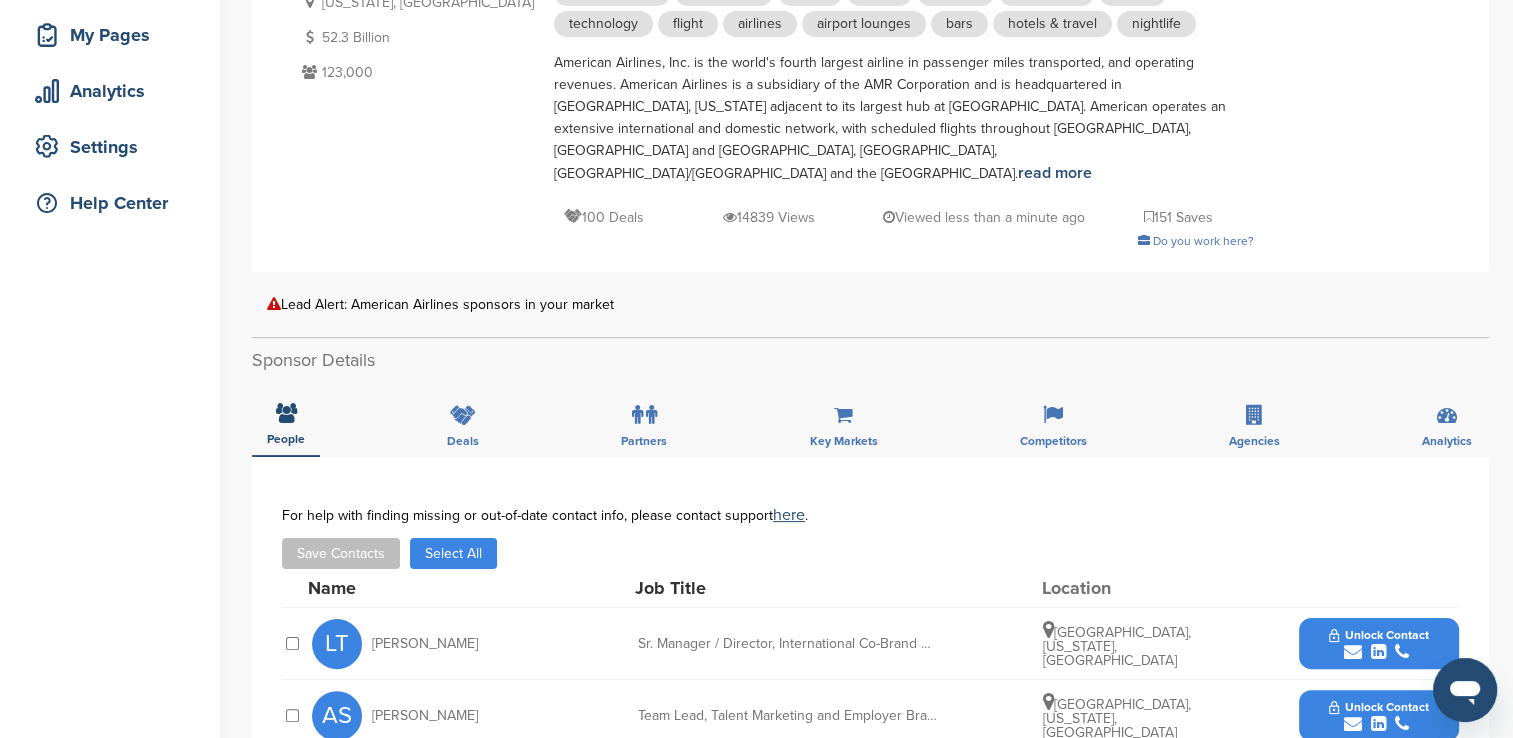 click on "**********" at bounding box center [870, 925] 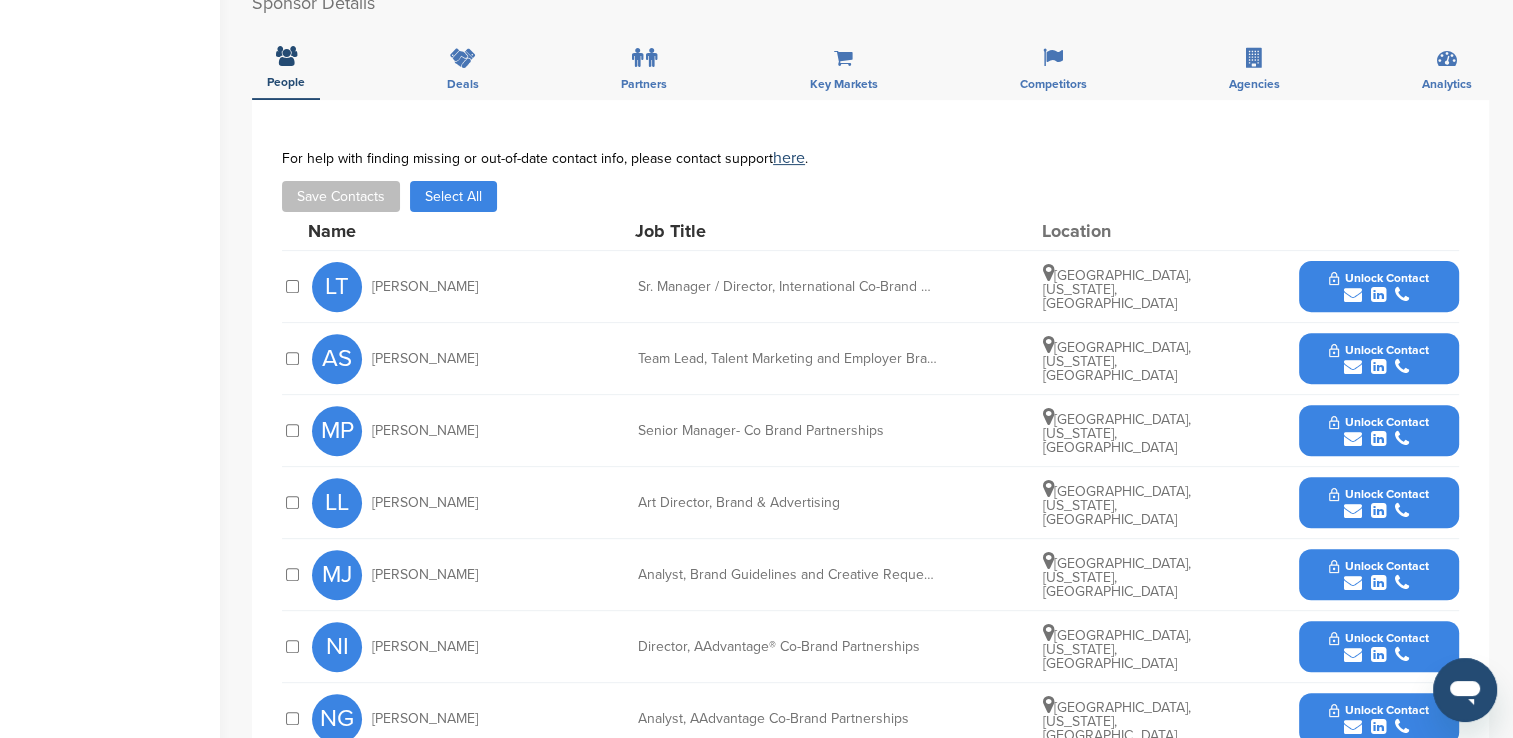 scroll, scrollTop: 600, scrollLeft: 0, axis: vertical 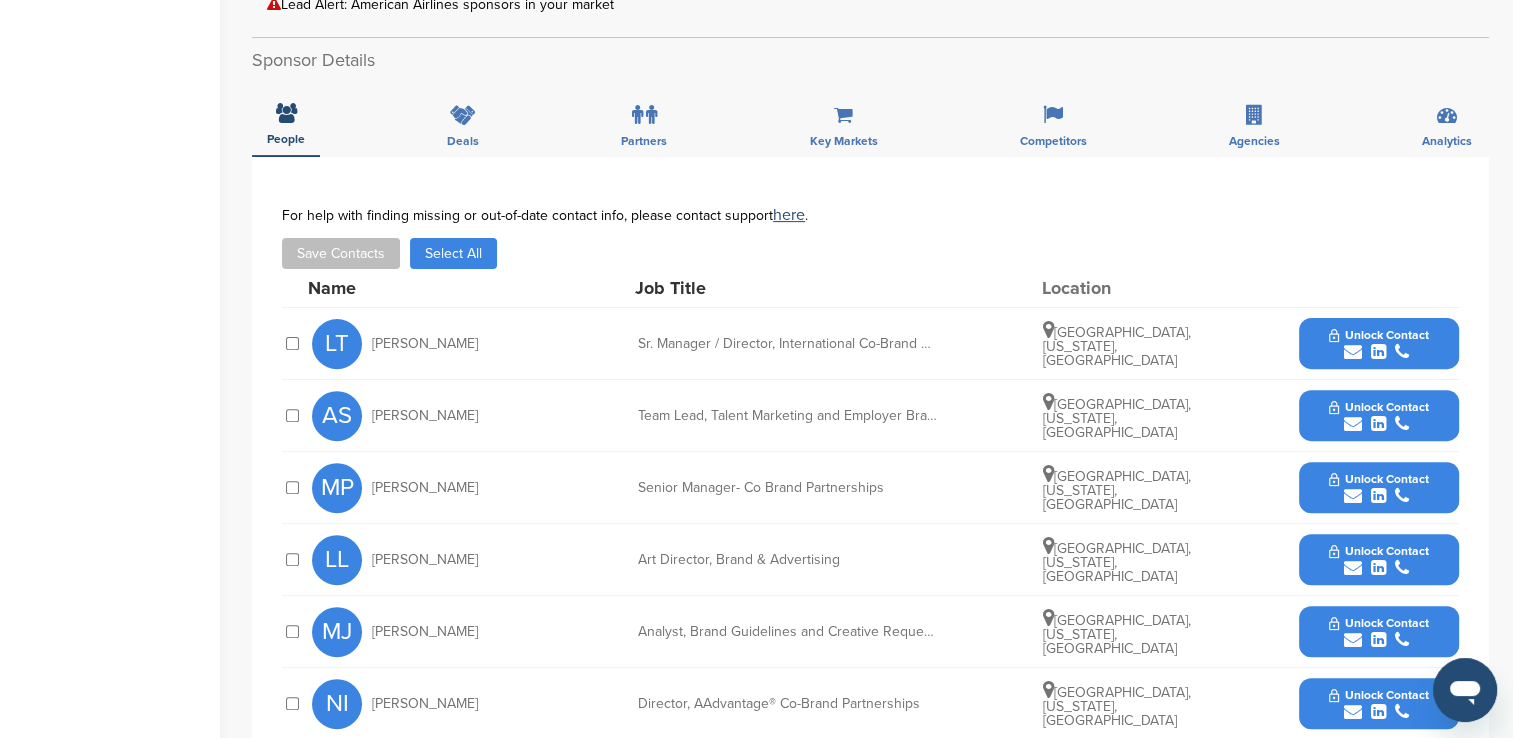 click on "For help with finding missing or out-of-date contact info, please contact support  here .
Save Contacts
Select All" at bounding box center [870, 238] 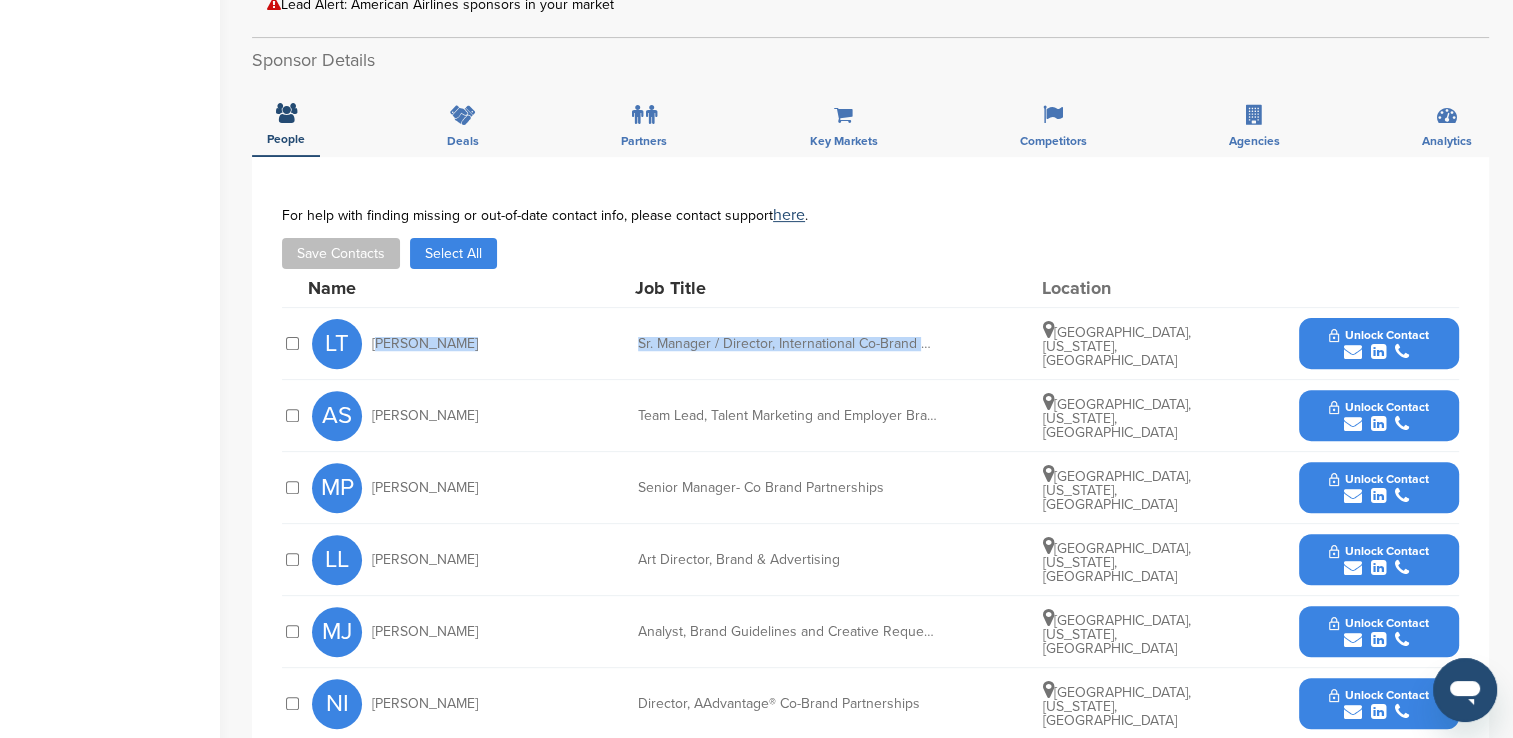 drag, startPoint x: 373, startPoint y: 318, endPoint x: 938, endPoint y: 314, distance: 565.01416 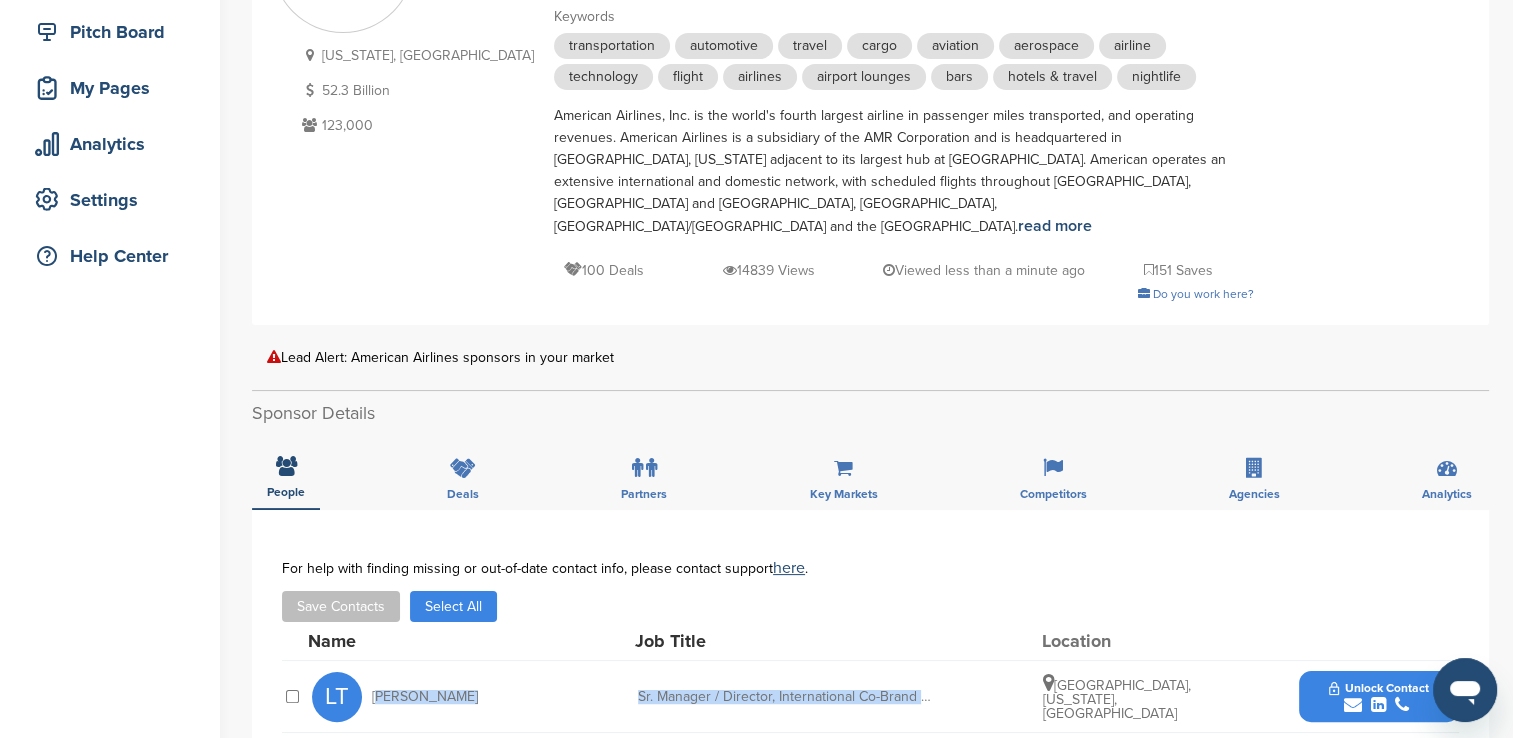 scroll, scrollTop: 400, scrollLeft: 0, axis: vertical 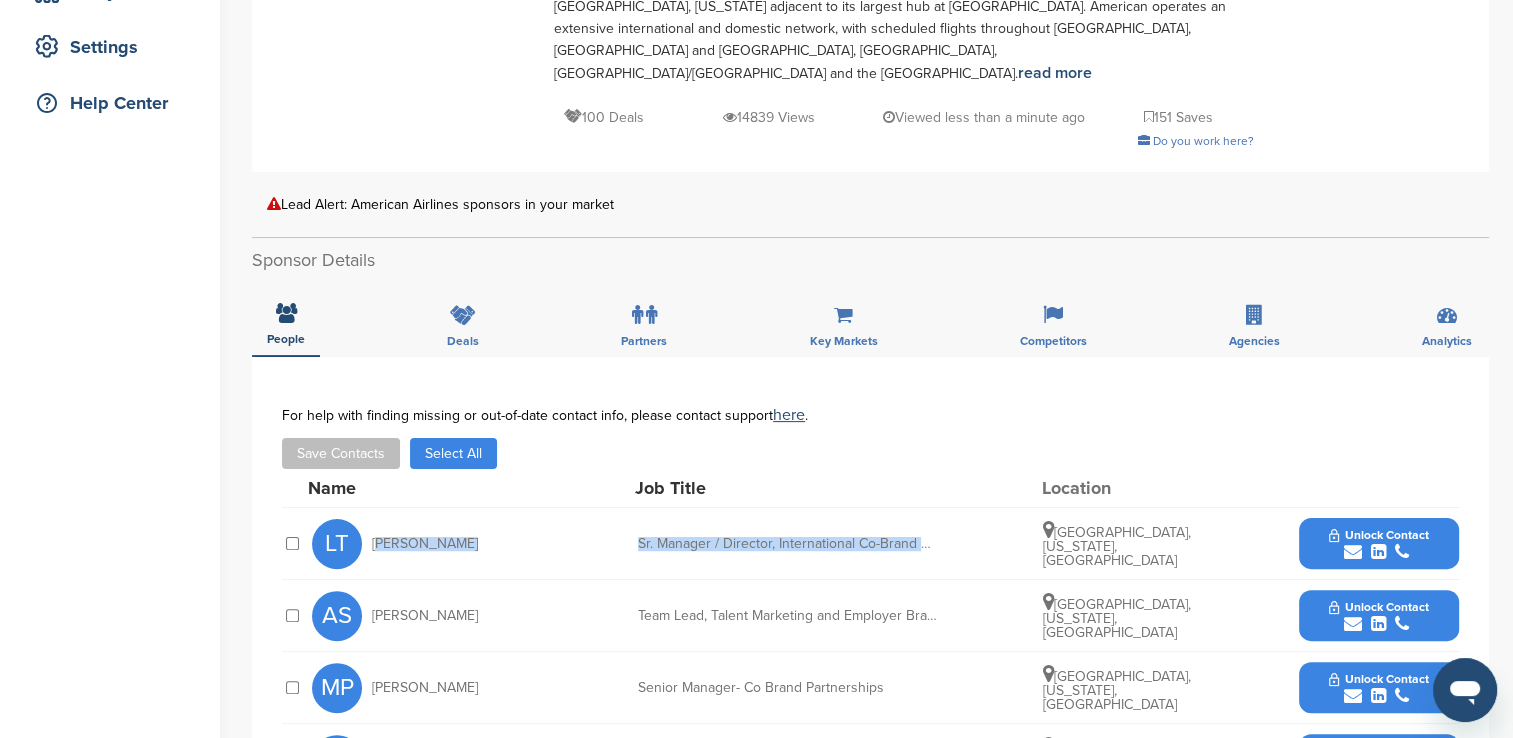 click on "Unlock Contact" at bounding box center [1378, 535] 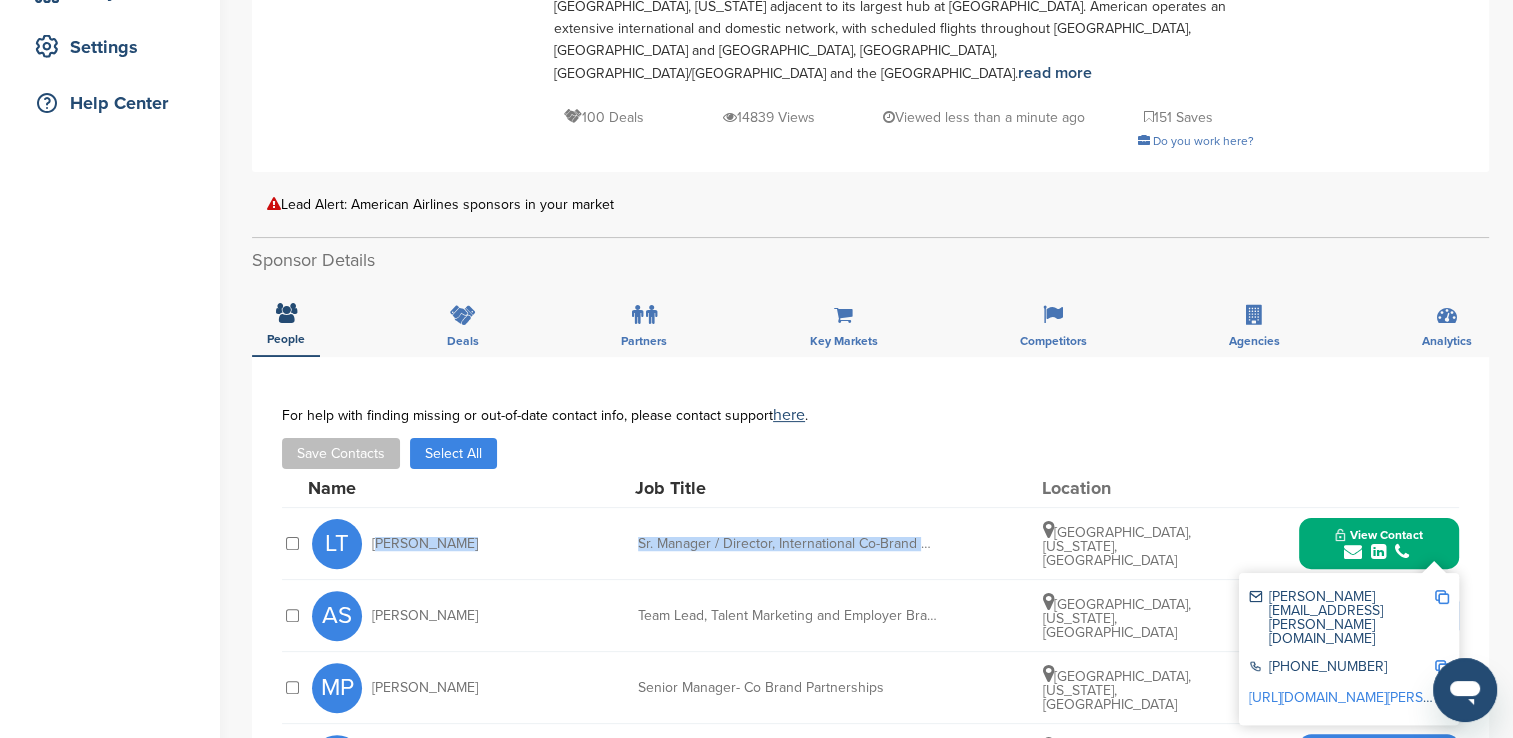 click at bounding box center (1442, 597) 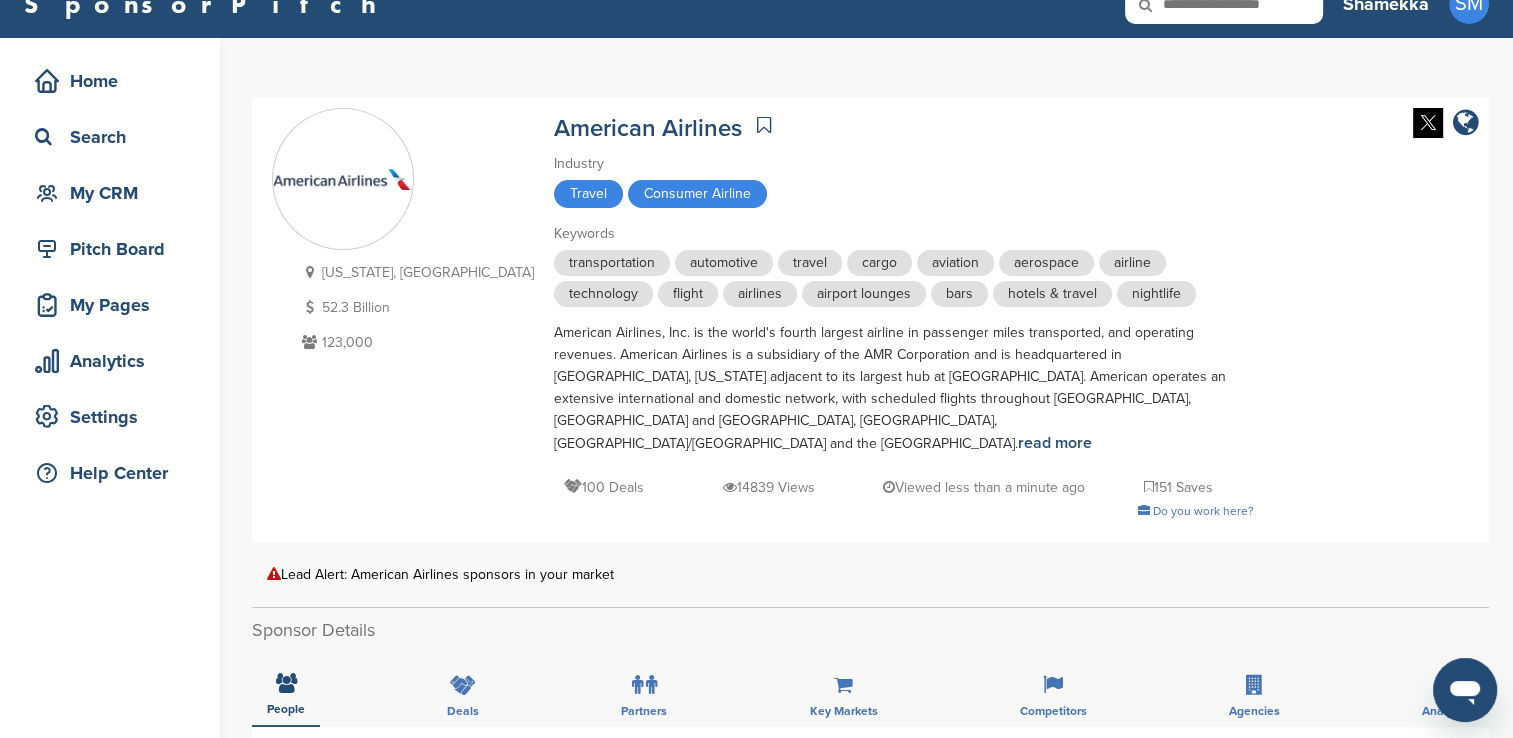 scroll, scrollTop: 0, scrollLeft: 0, axis: both 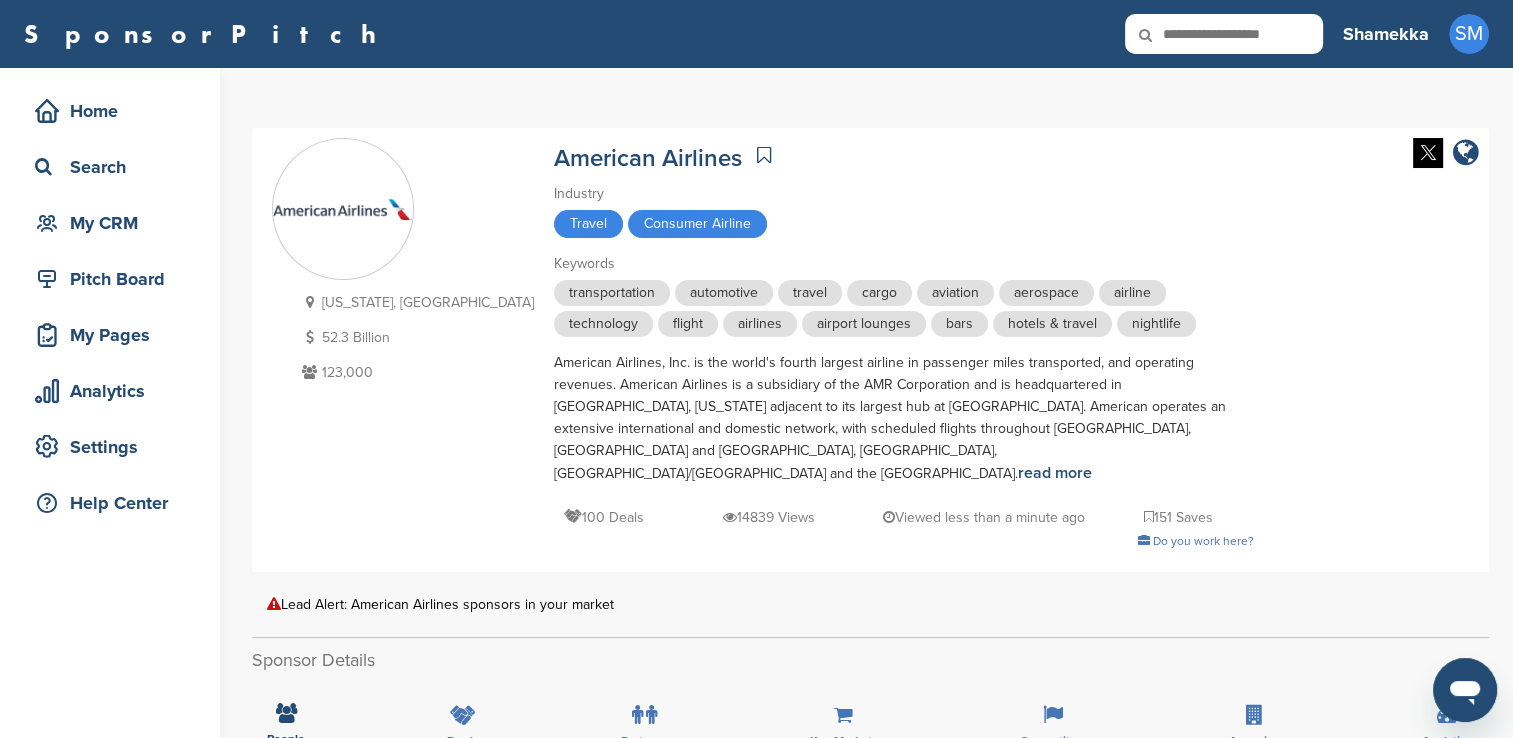 click on "Texas, USA
52.3 Billion
123,000
American Airlines
Industry
Travel
Consumer Airline
Keywords
transportation
automotive
travel
cargo
aviation
aerospace
airline
technology
flight
airlines
airport lounges
bars
hotels & travel
nightlife
American Airlines, Inc.  is the world's fourth largest airline in passenger miles transported, and operating revenues. American Airlines is a subsidiary of the AMR Corporation and is headquartered in Fort Worth, Texas adjacent to its largest hub at Dallas/Fort Worth International Airport. American operates an extensive international and domestic network, with scheduled flights throughout North America, Latin and South America, Europe, Asia/Pacific and the Caribbean.  read more
100
Deals
14839
Views
Viewed
less than a minute ago
151
Saves
Do you work here?" at bounding box center [870, 350] 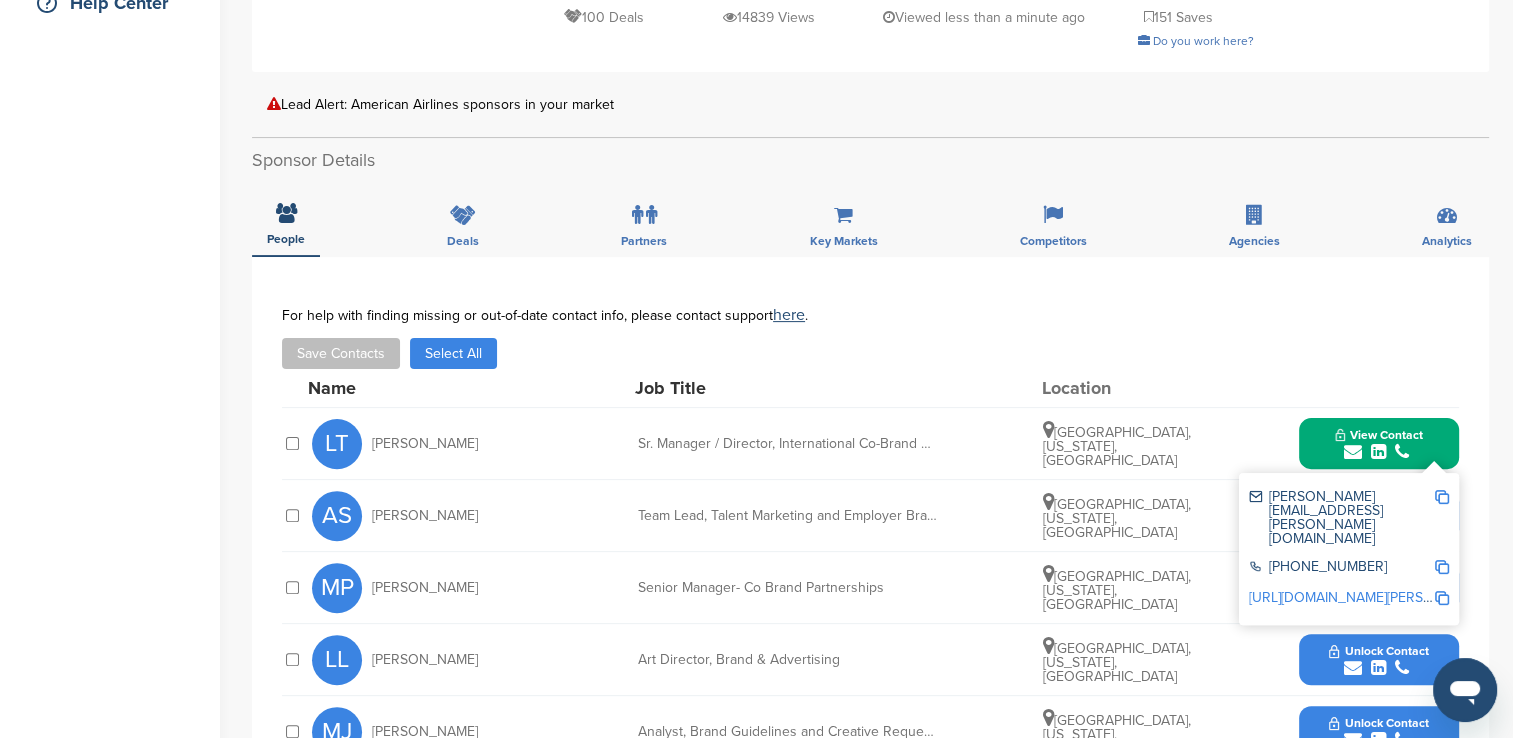click on "MP
Megha Patel
Senior Manager- Co Brand Partnerships
Dallas, Texas, United States
Unlock Contact" at bounding box center [885, 587] 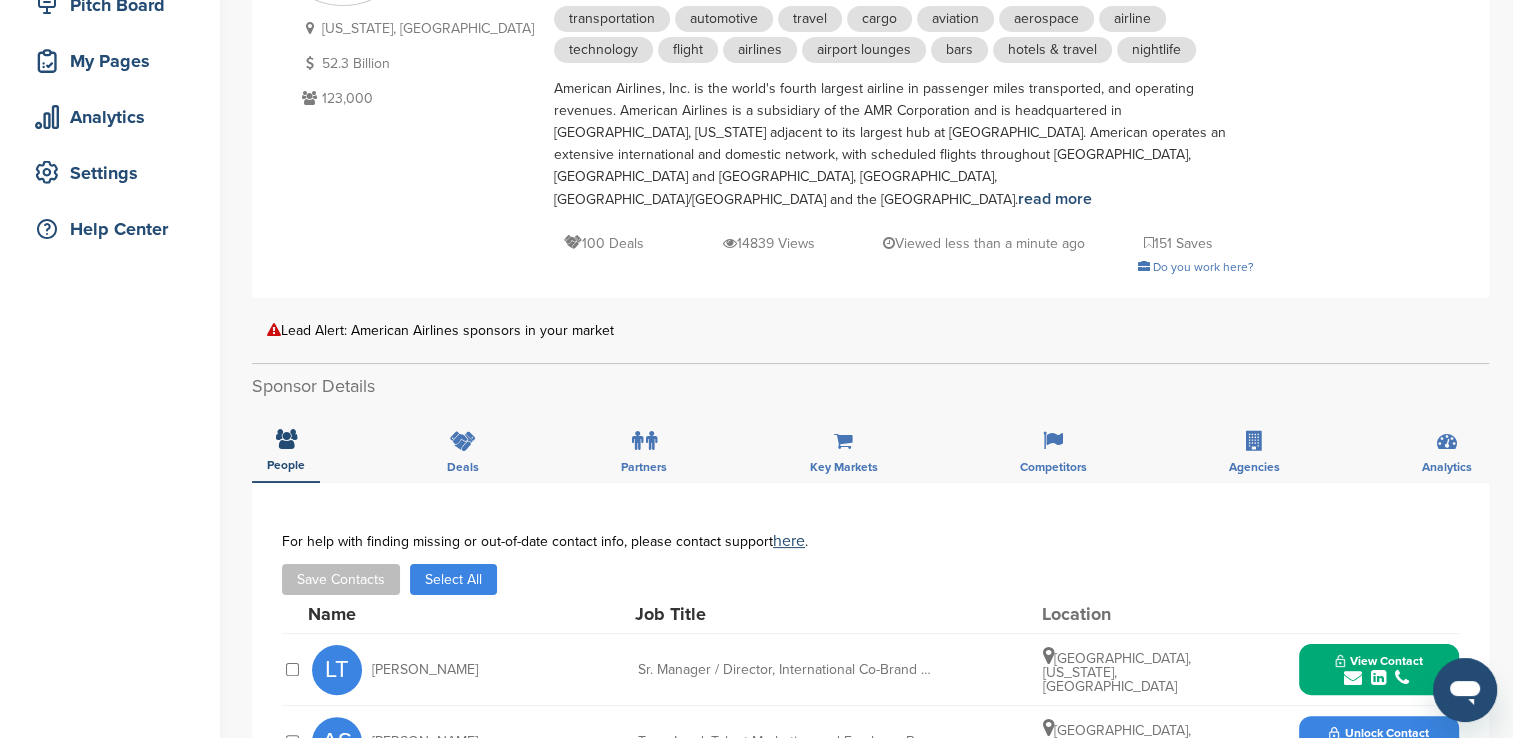 scroll, scrollTop: 0, scrollLeft: 0, axis: both 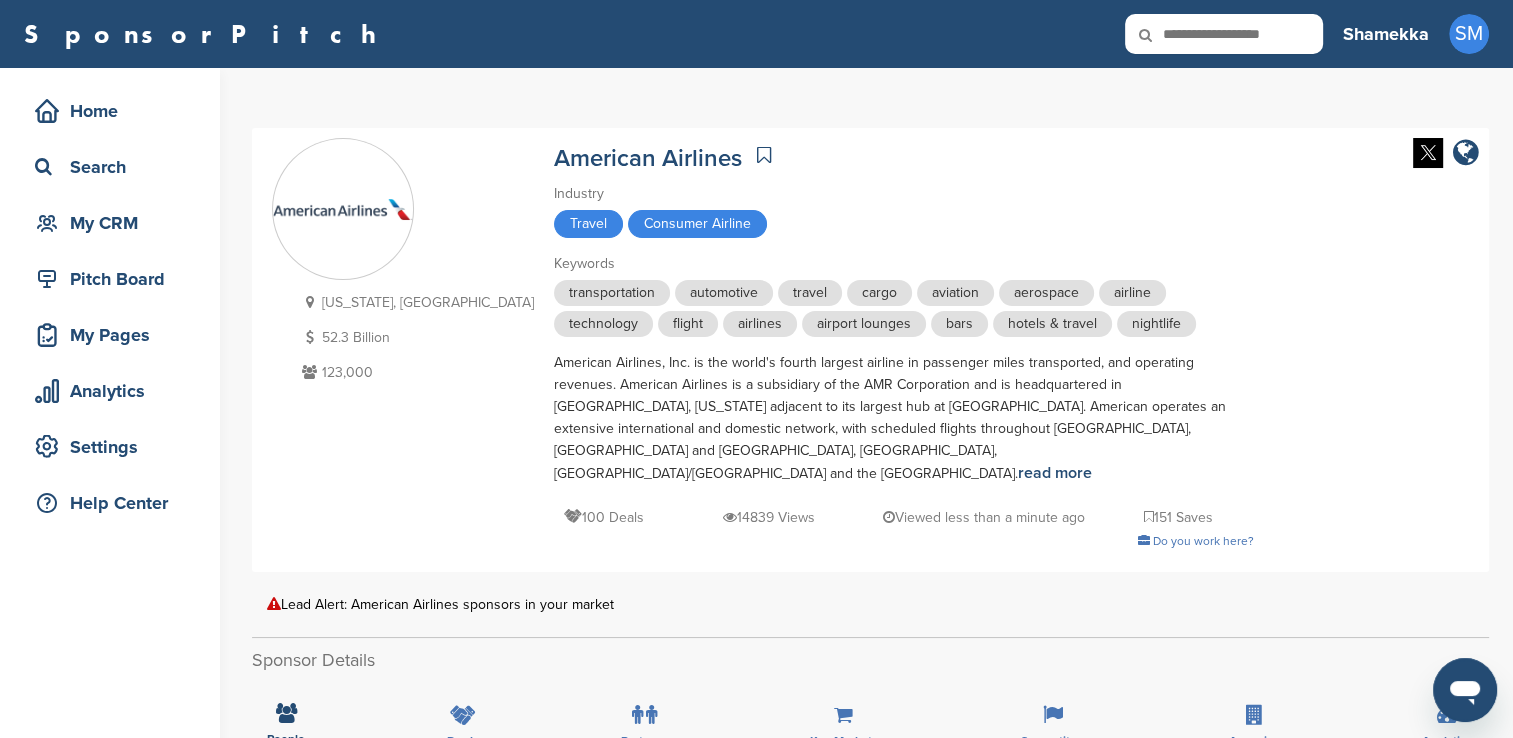 click on "American Airlines" at bounding box center (904, 155) 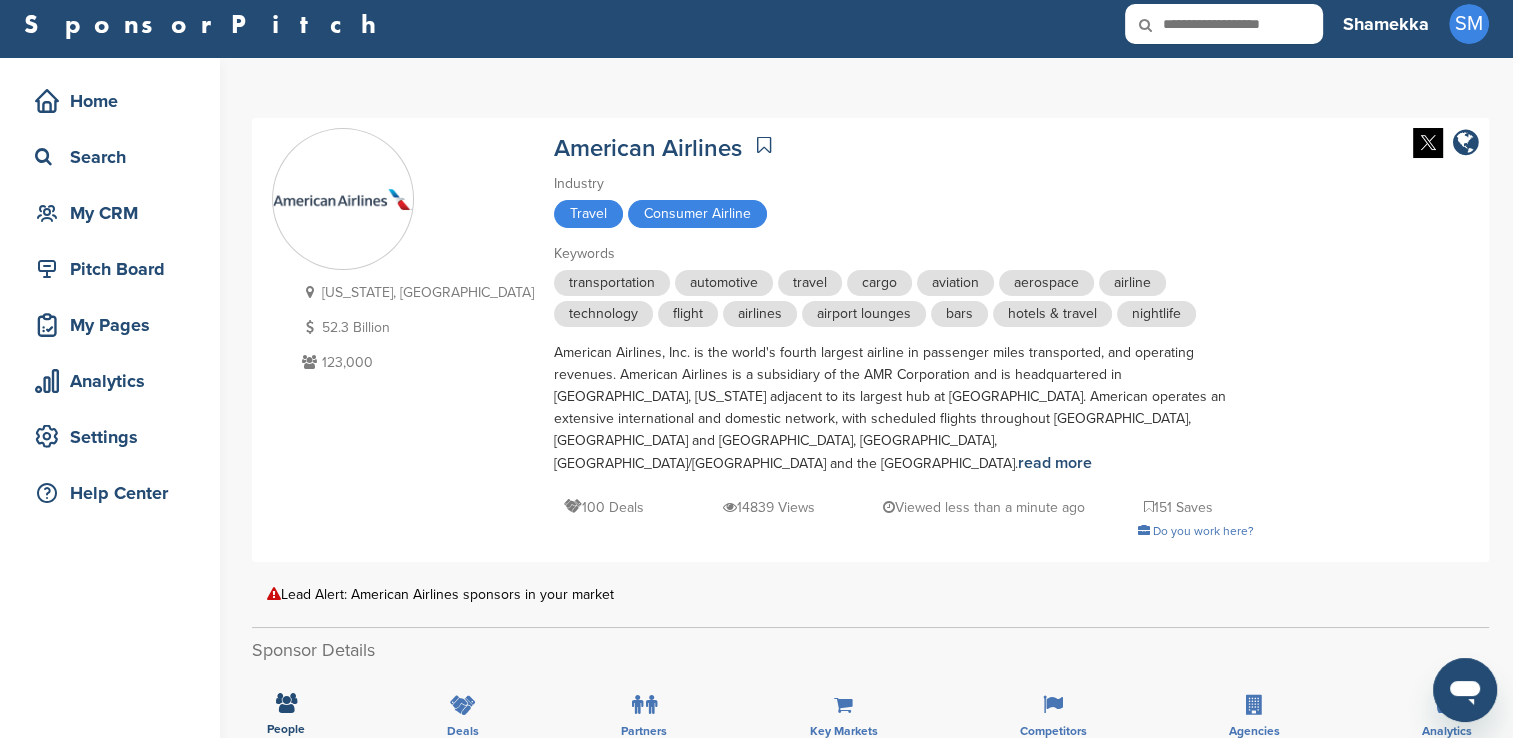 scroll, scrollTop: 0, scrollLeft: 0, axis: both 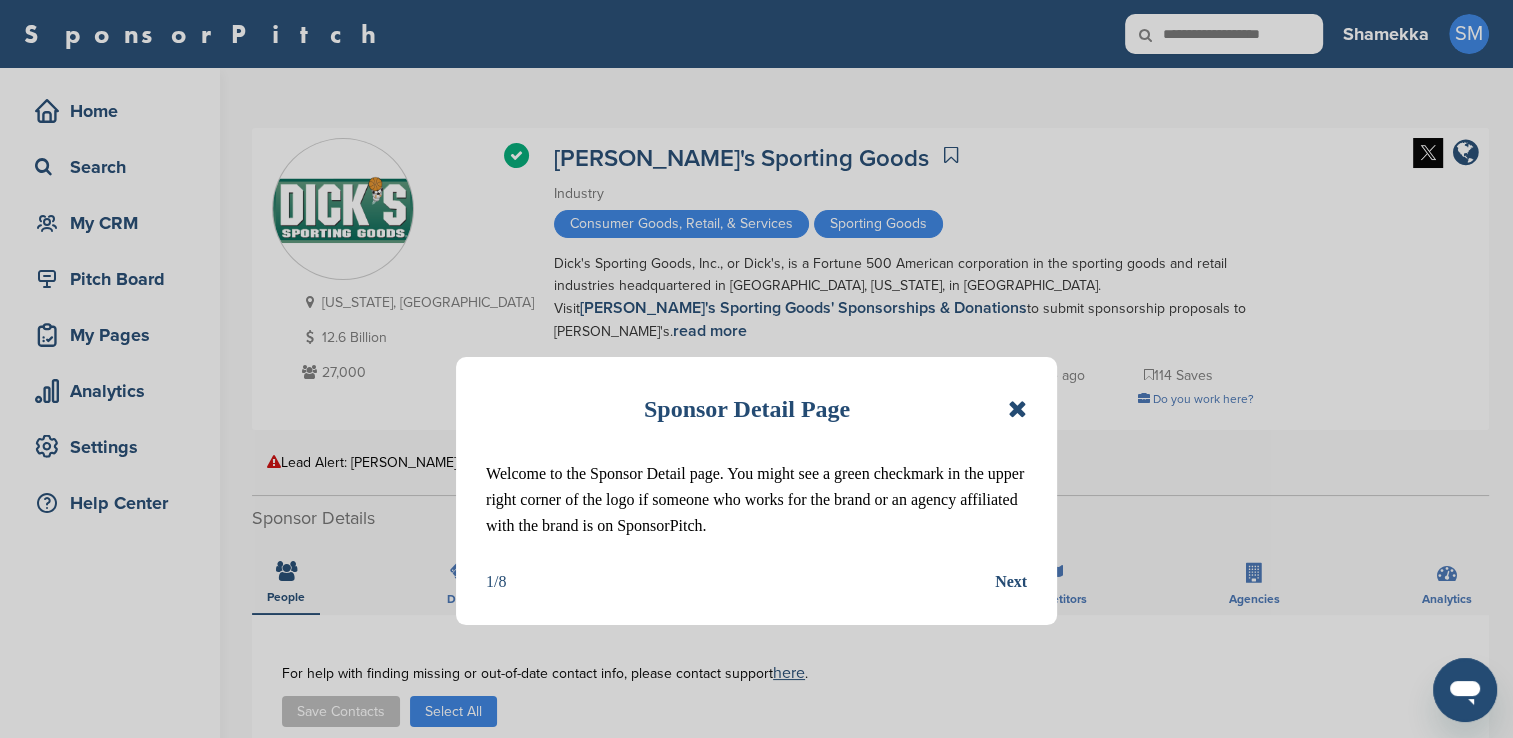 click at bounding box center [1017, 409] 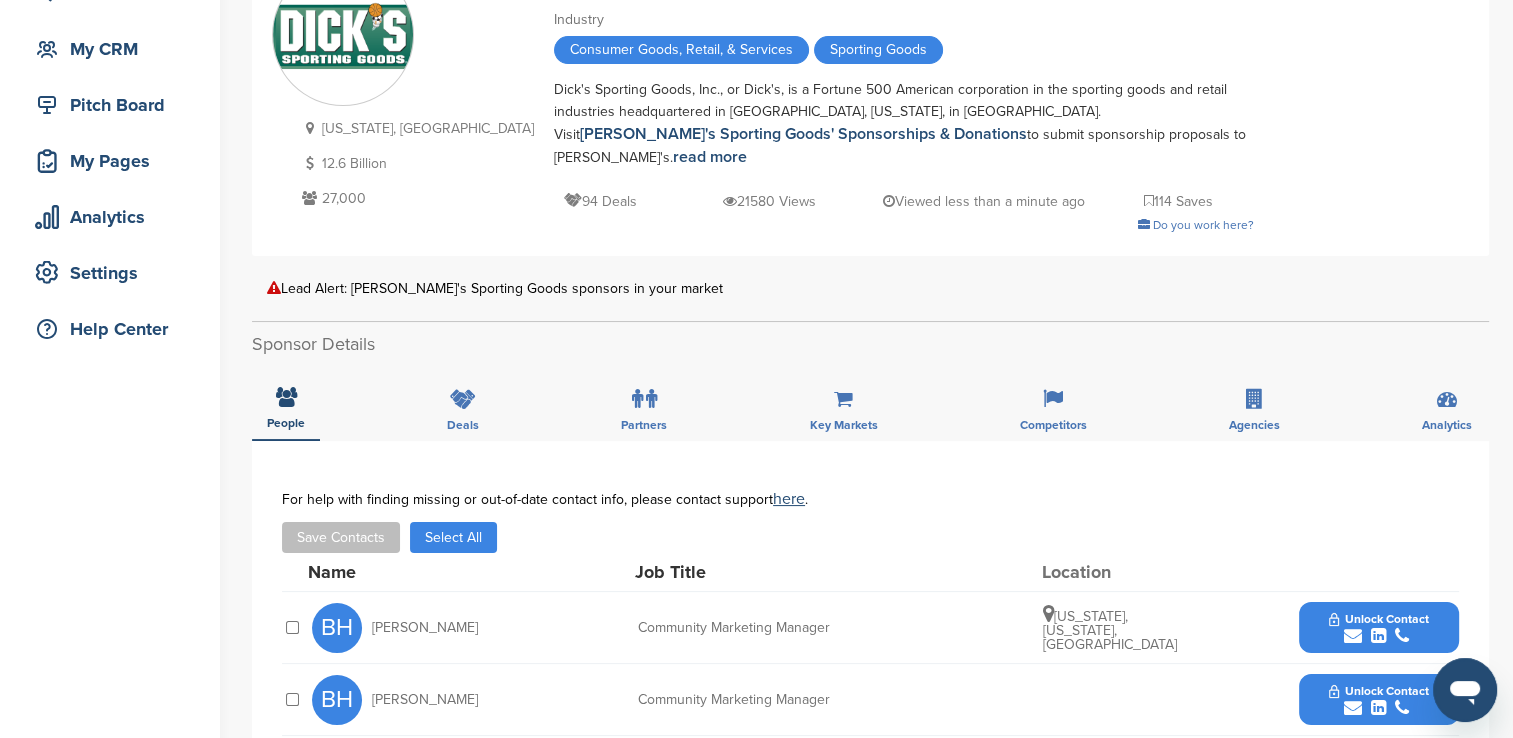 scroll, scrollTop: 400, scrollLeft: 0, axis: vertical 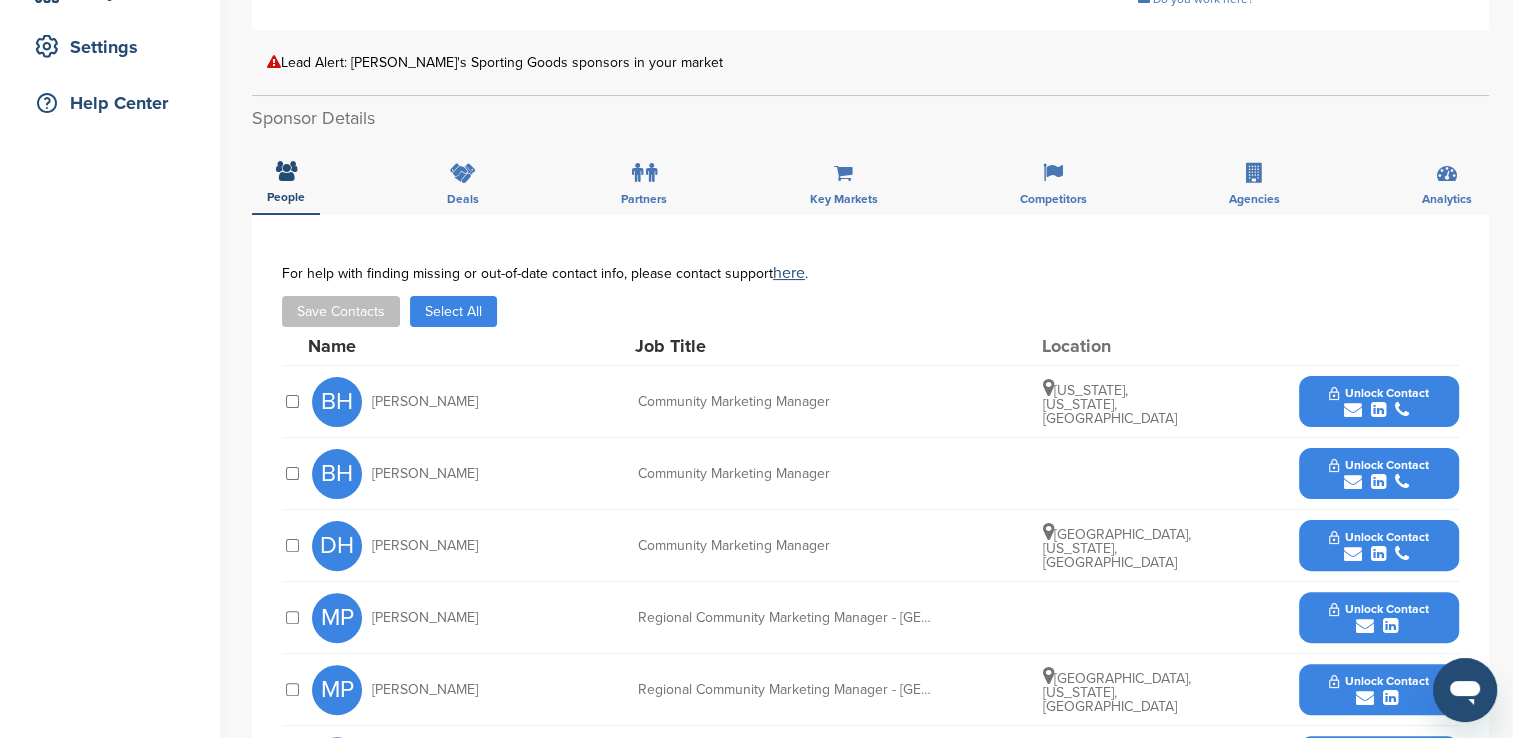 click on "Community Marketing Manager" at bounding box center (788, 546) 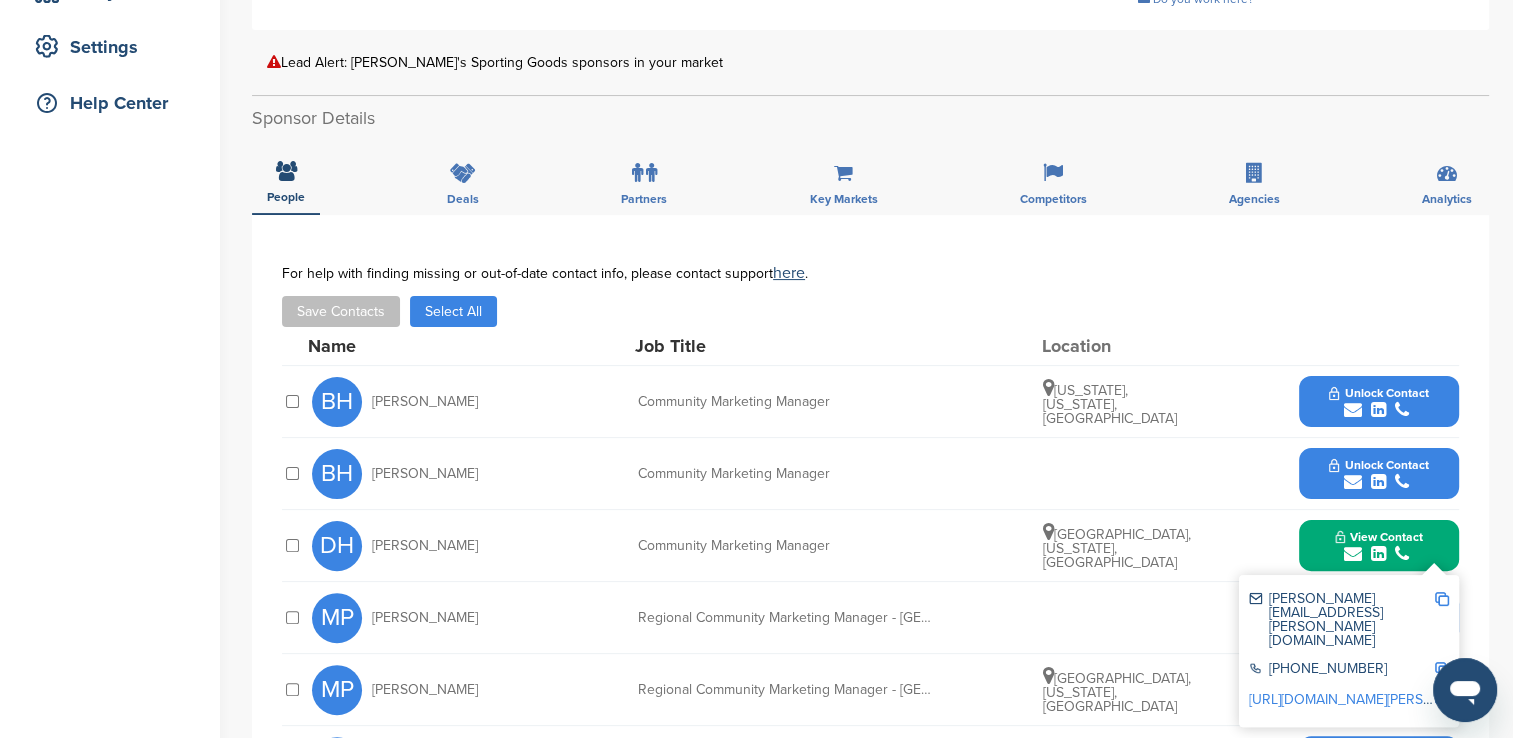 click at bounding box center (1442, 599) 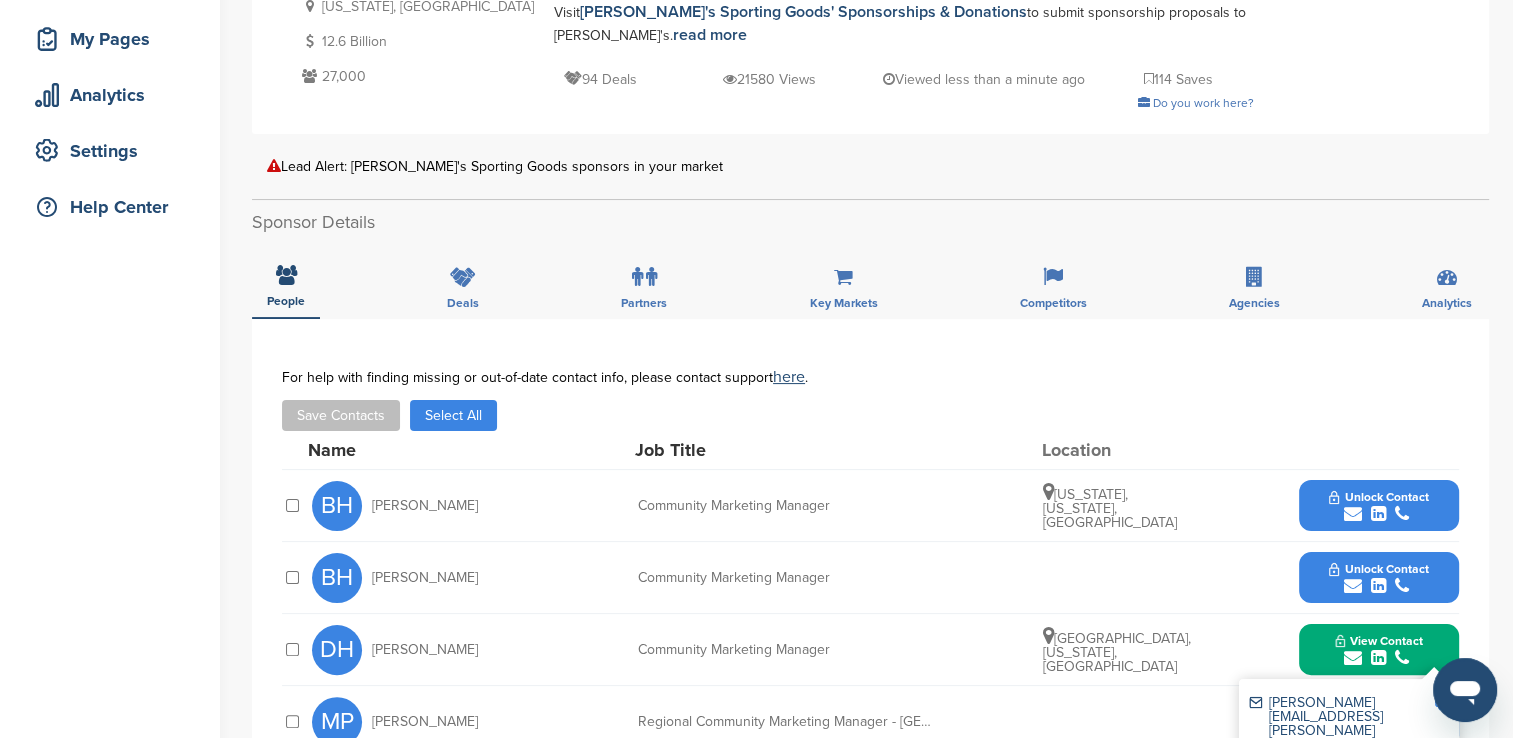 scroll, scrollTop: 100, scrollLeft: 0, axis: vertical 